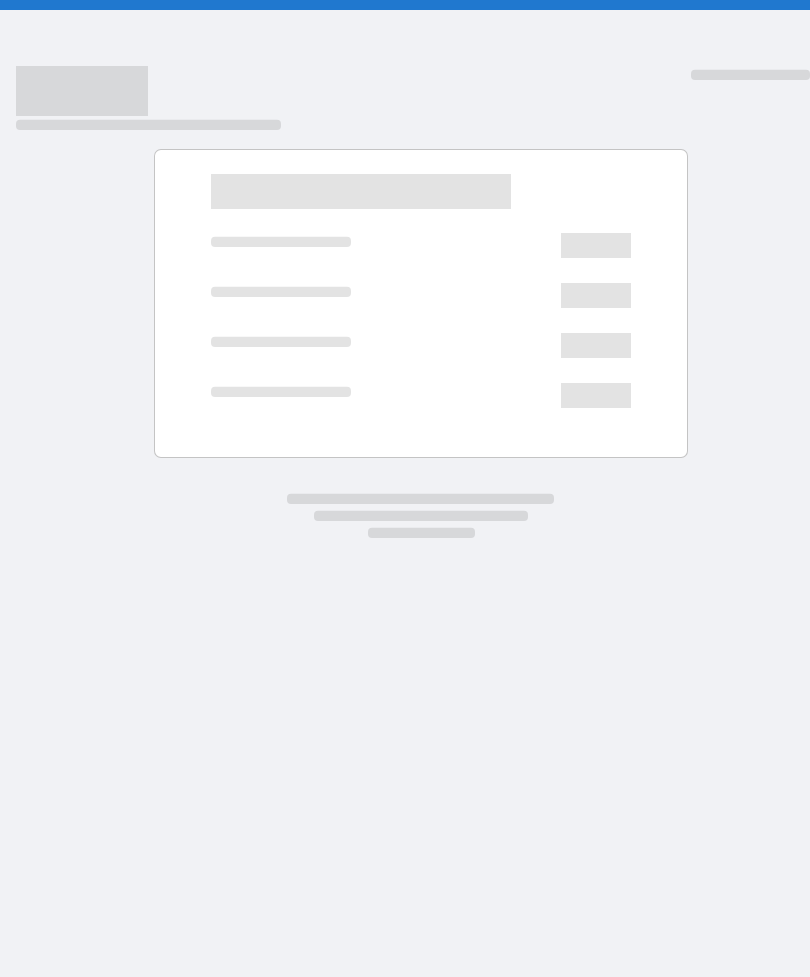 scroll, scrollTop: 0, scrollLeft: 0, axis: both 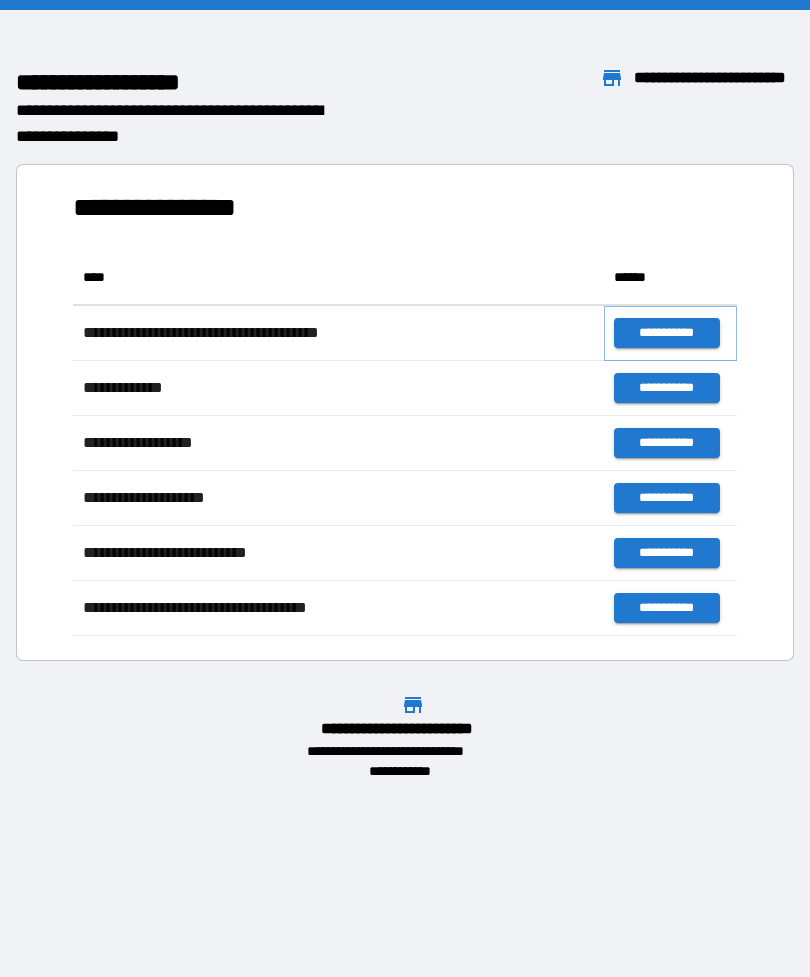 click on "**********" at bounding box center [666, 333] 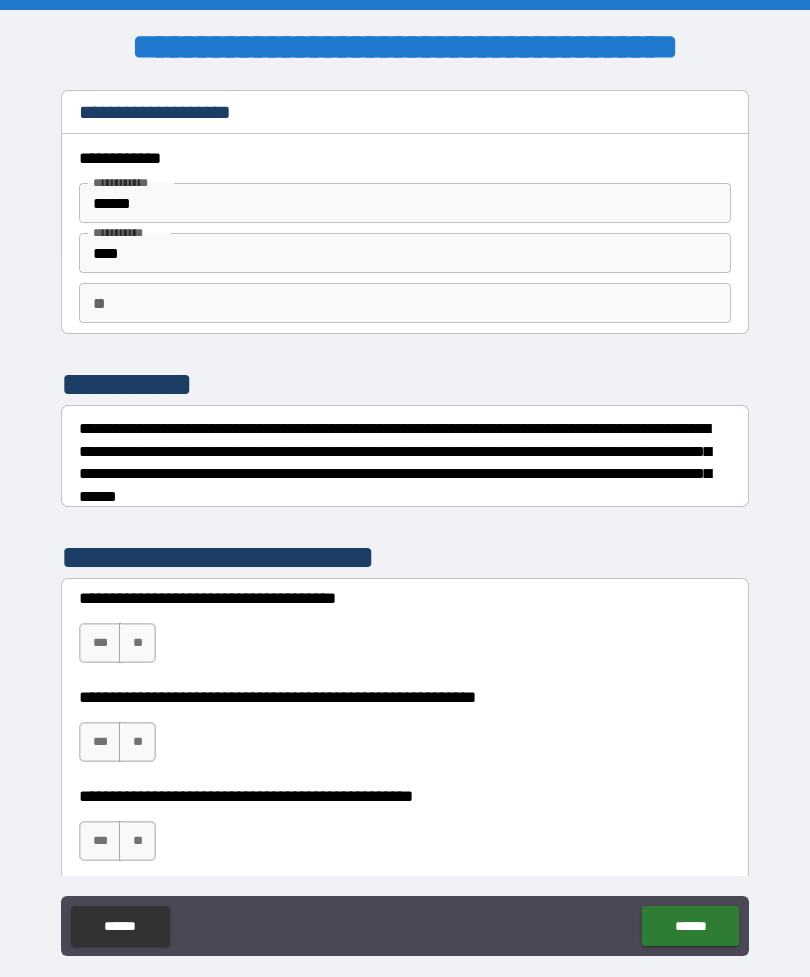 click on "**" at bounding box center [405, 303] 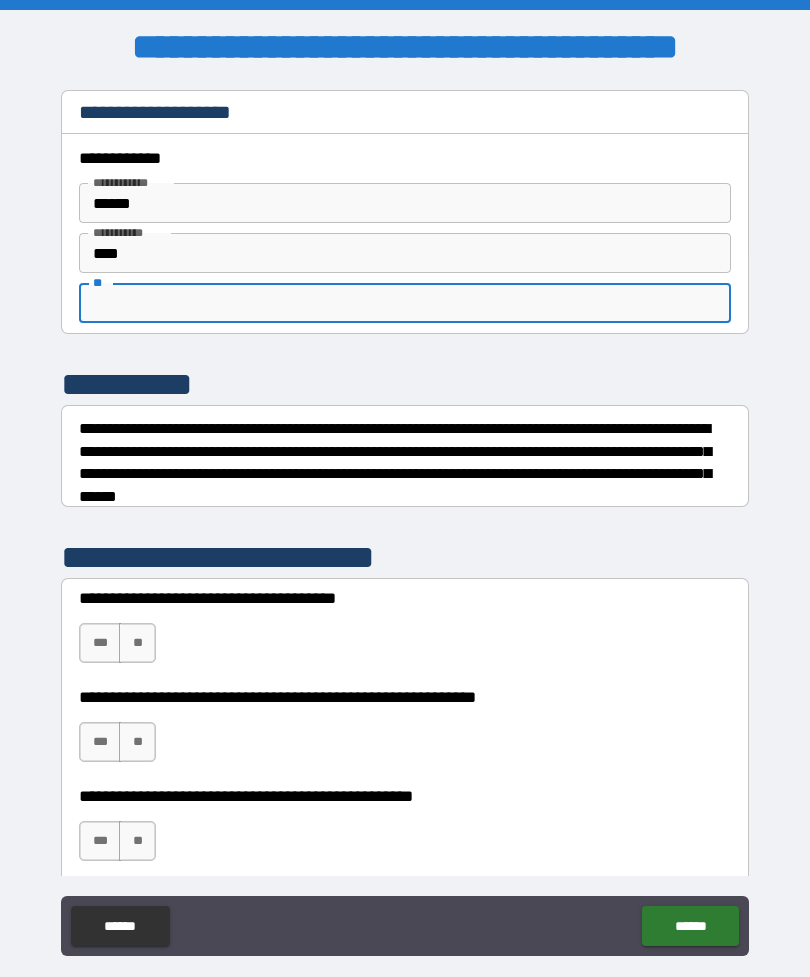 click on "**********" at bounding box center [405, 462] 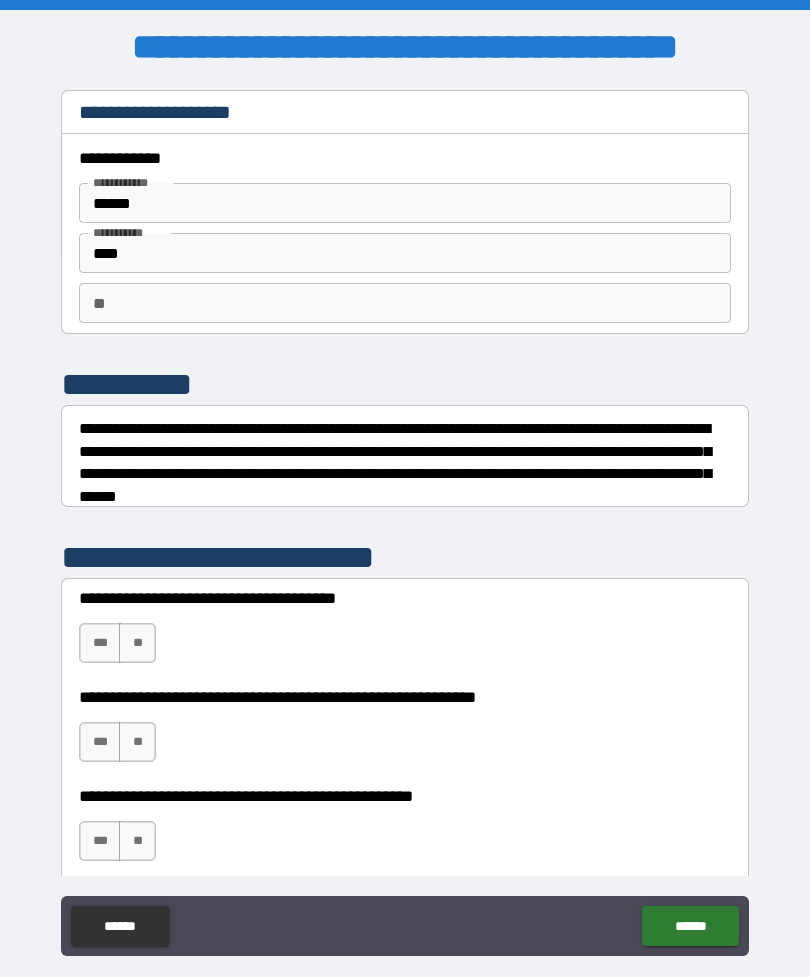 click on "**" at bounding box center [405, 303] 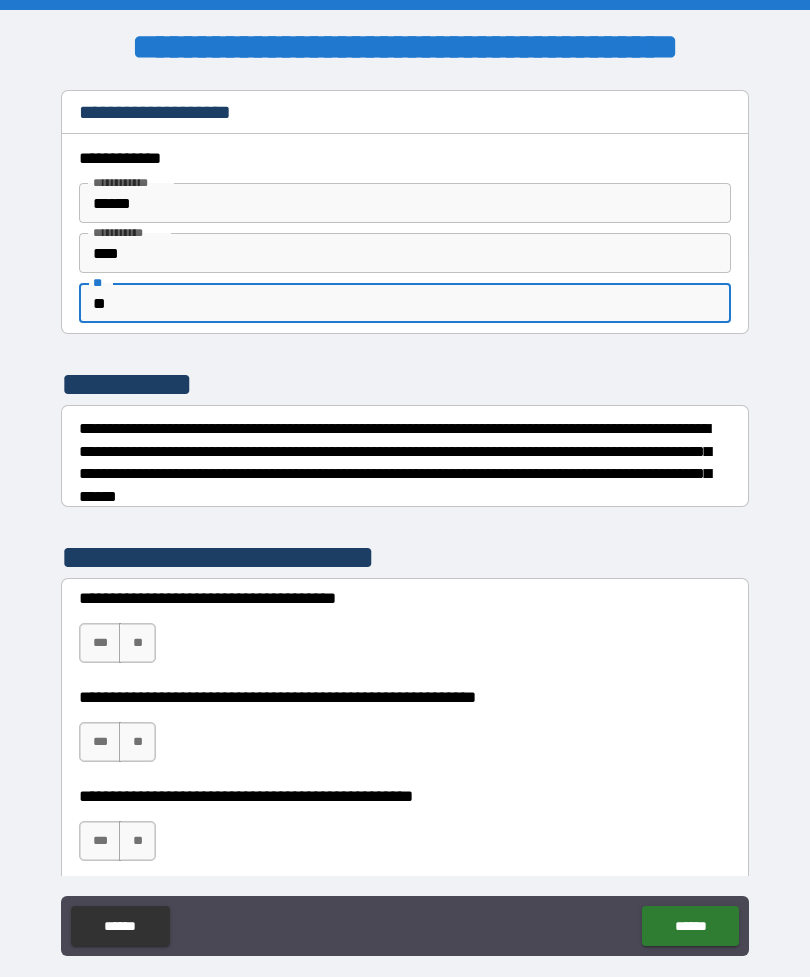 type on "**" 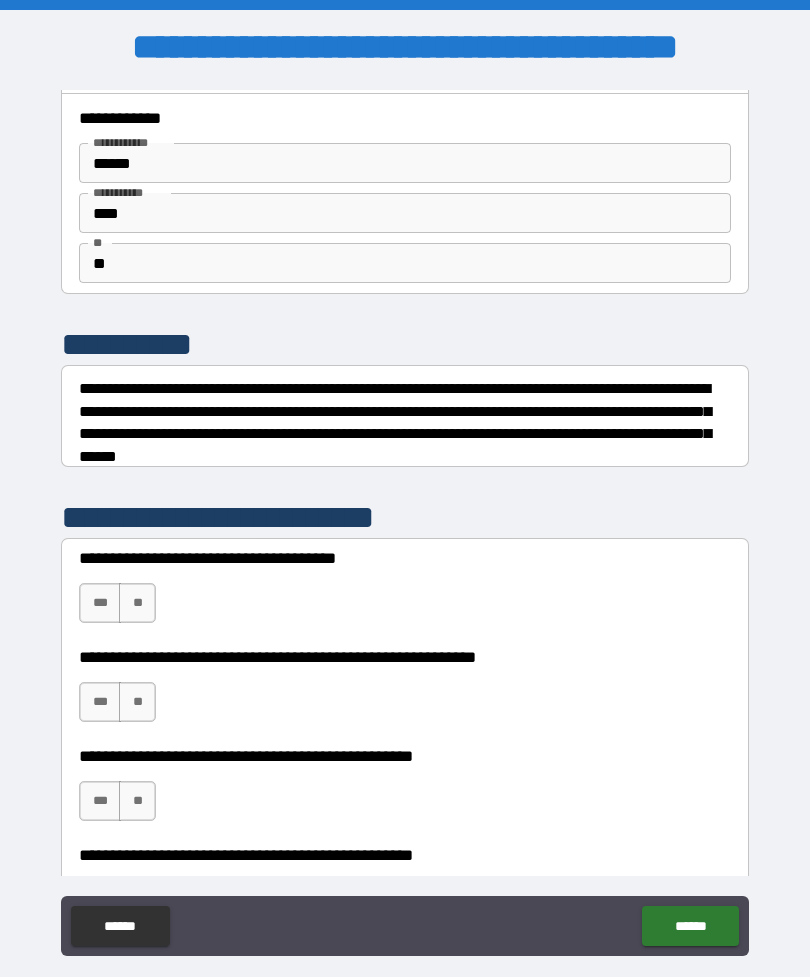 scroll, scrollTop: 41, scrollLeft: 0, axis: vertical 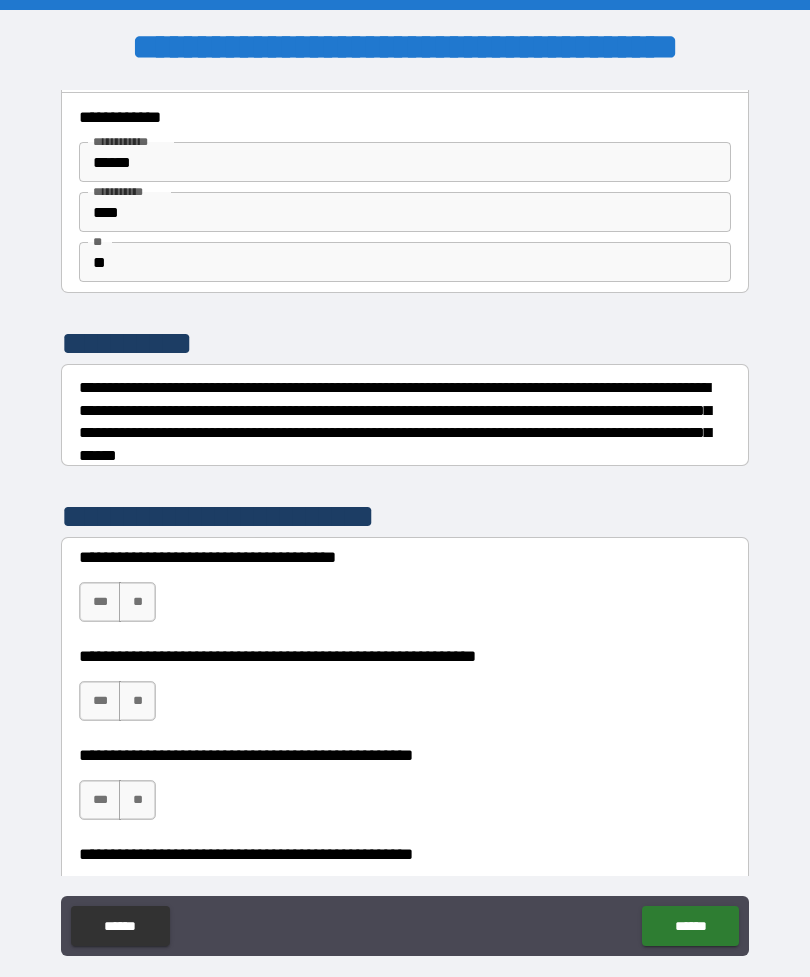 click on "**" at bounding box center [137, 602] 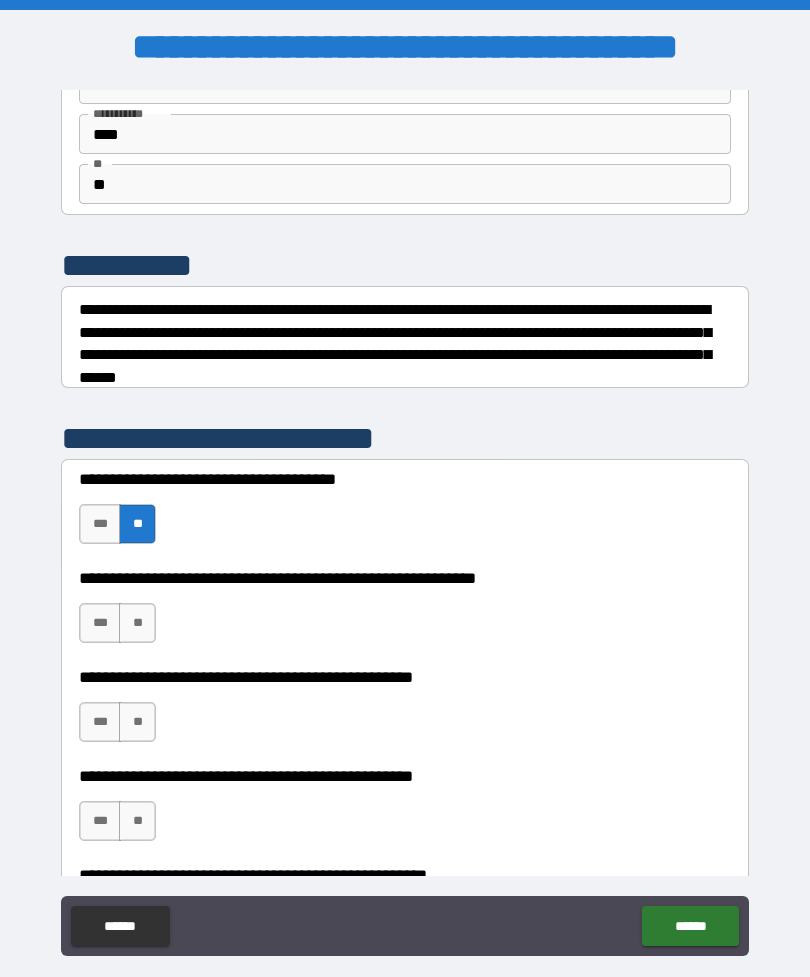 scroll, scrollTop: 184, scrollLeft: 0, axis: vertical 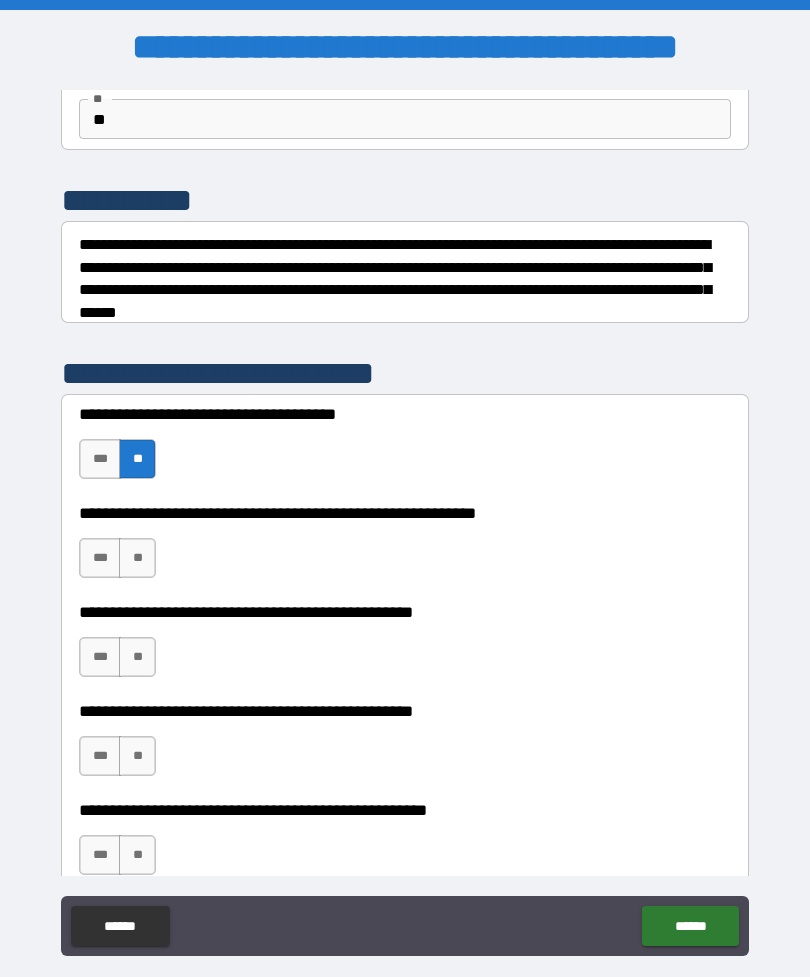 click on "***" at bounding box center (100, 558) 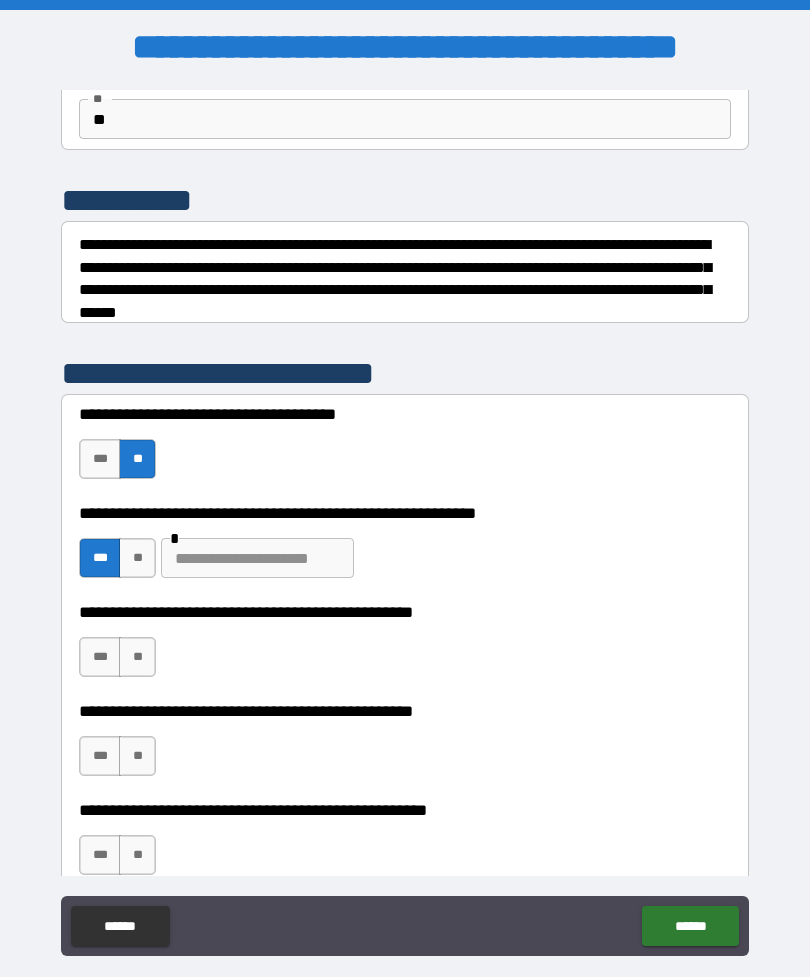 click on "**" at bounding box center [137, 657] 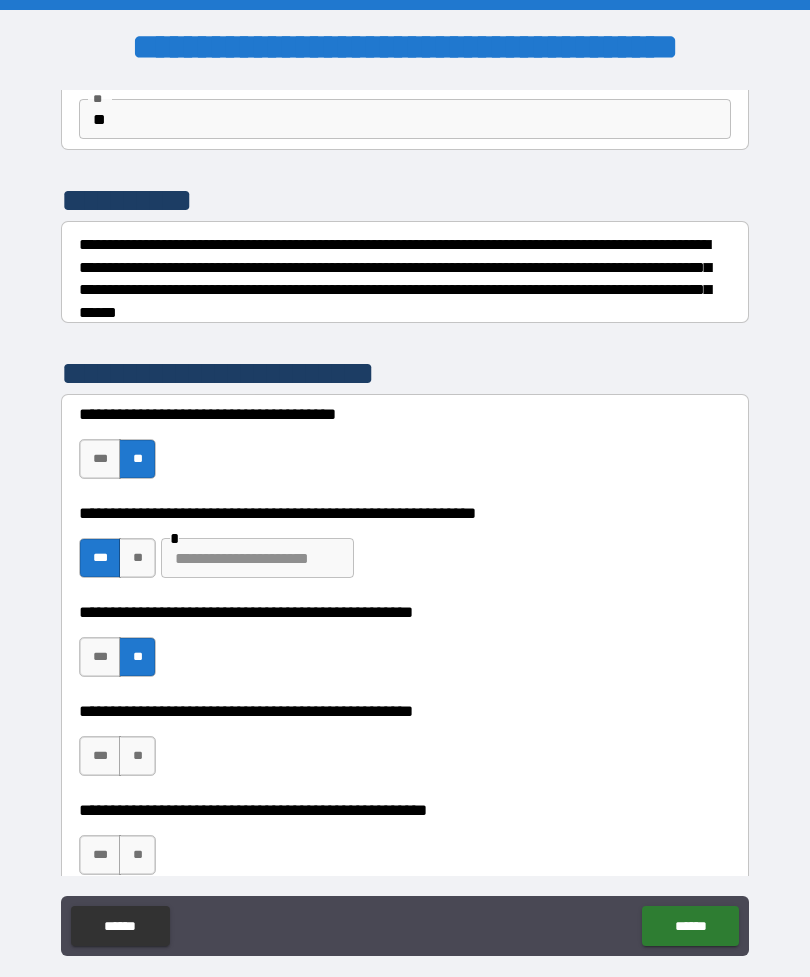 click on "**" at bounding box center (137, 558) 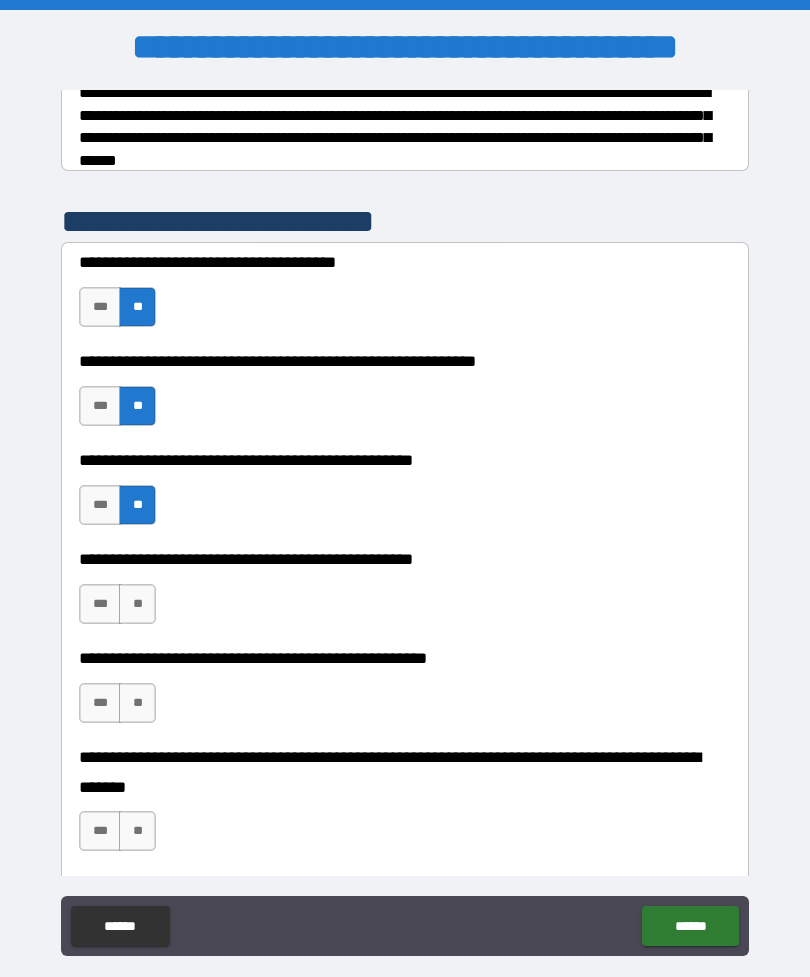 scroll, scrollTop: 347, scrollLeft: 0, axis: vertical 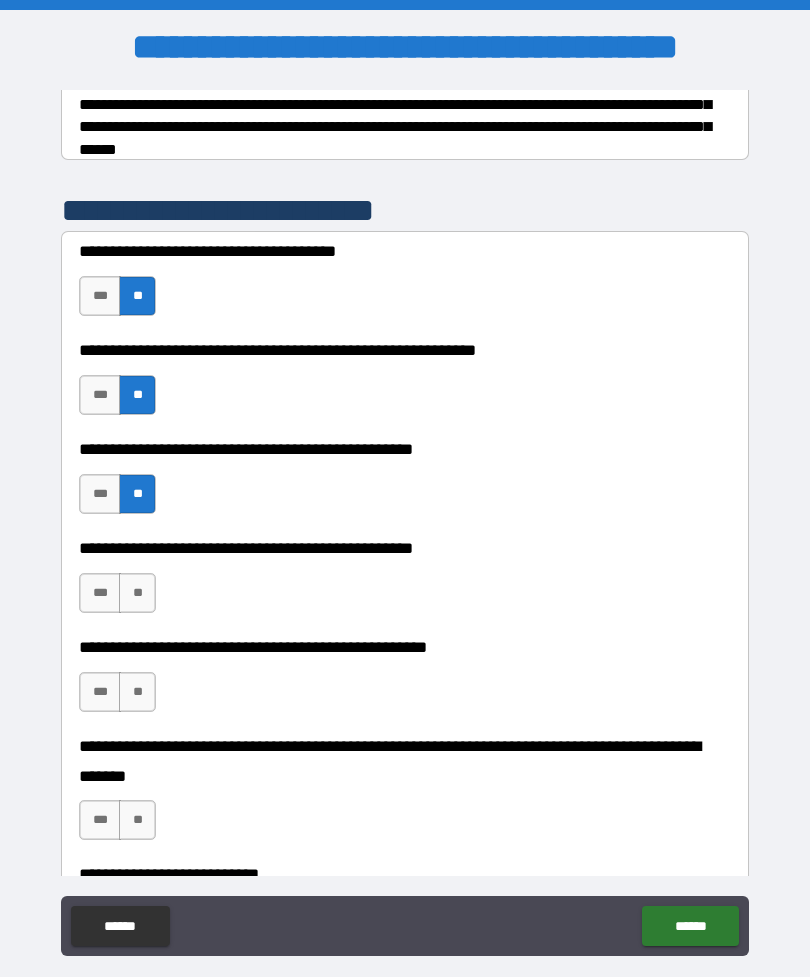 click on "***" at bounding box center (100, 593) 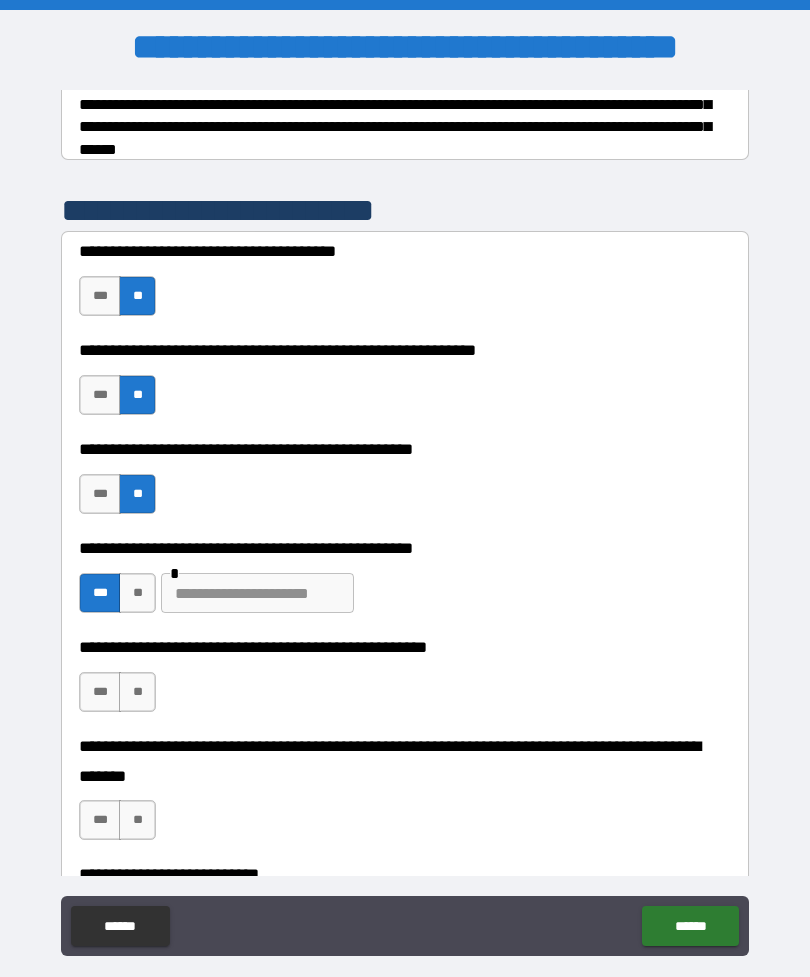 click at bounding box center [257, 593] 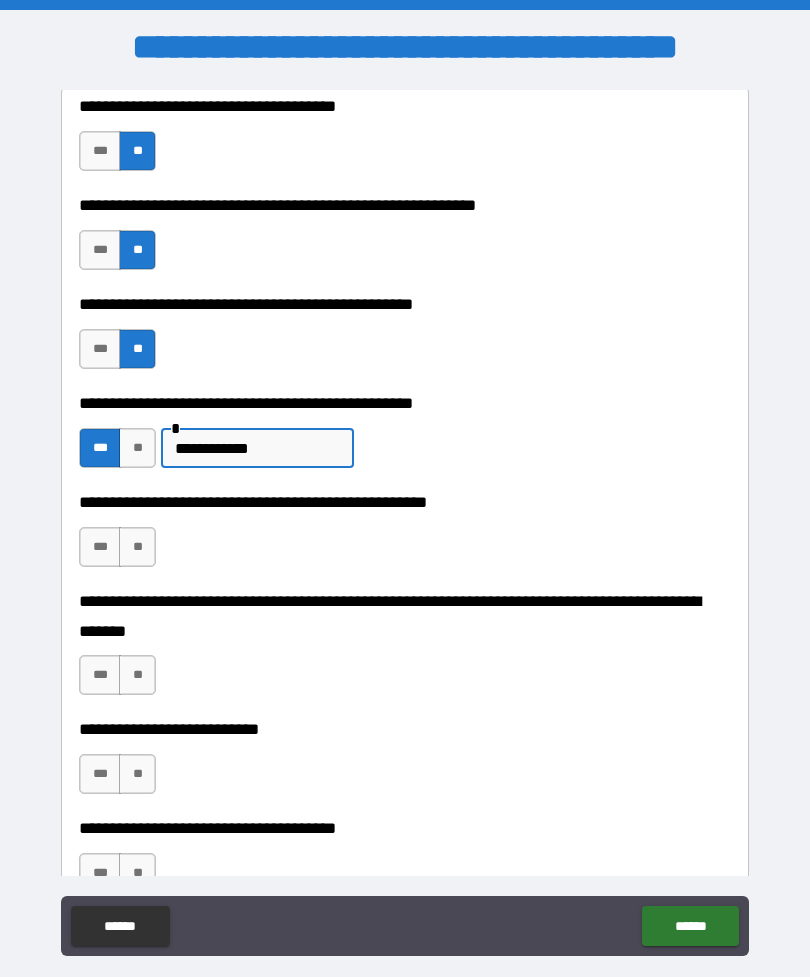 scroll, scrollTop: 493, scrollLeft: 0, axis: vertical 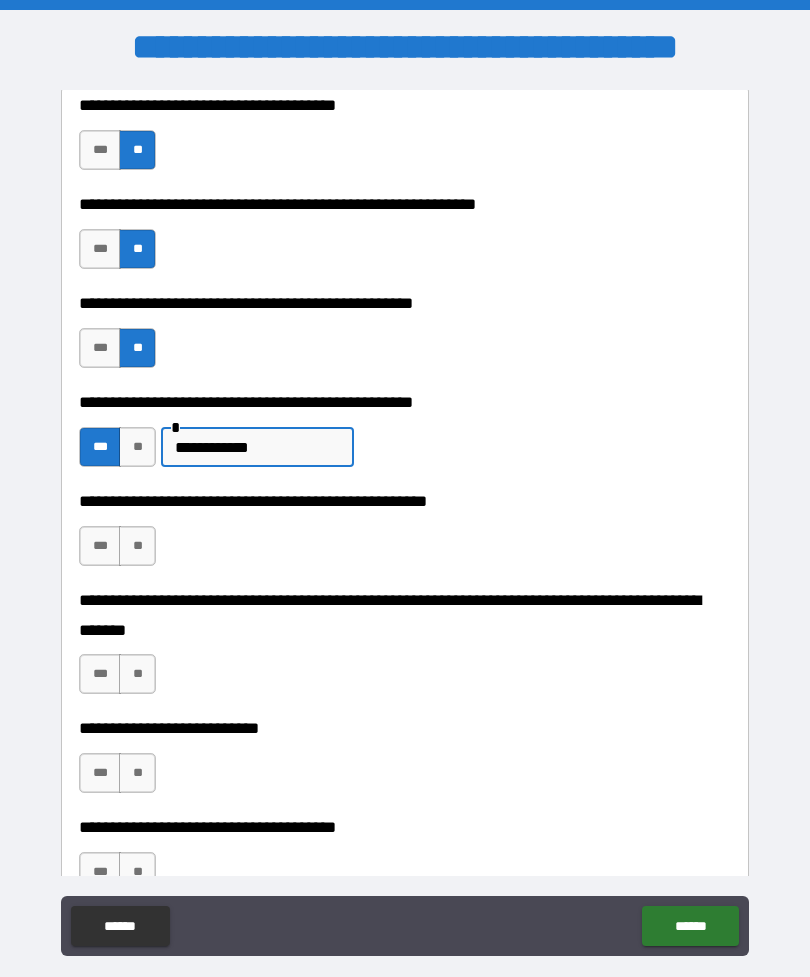 type on "**********" 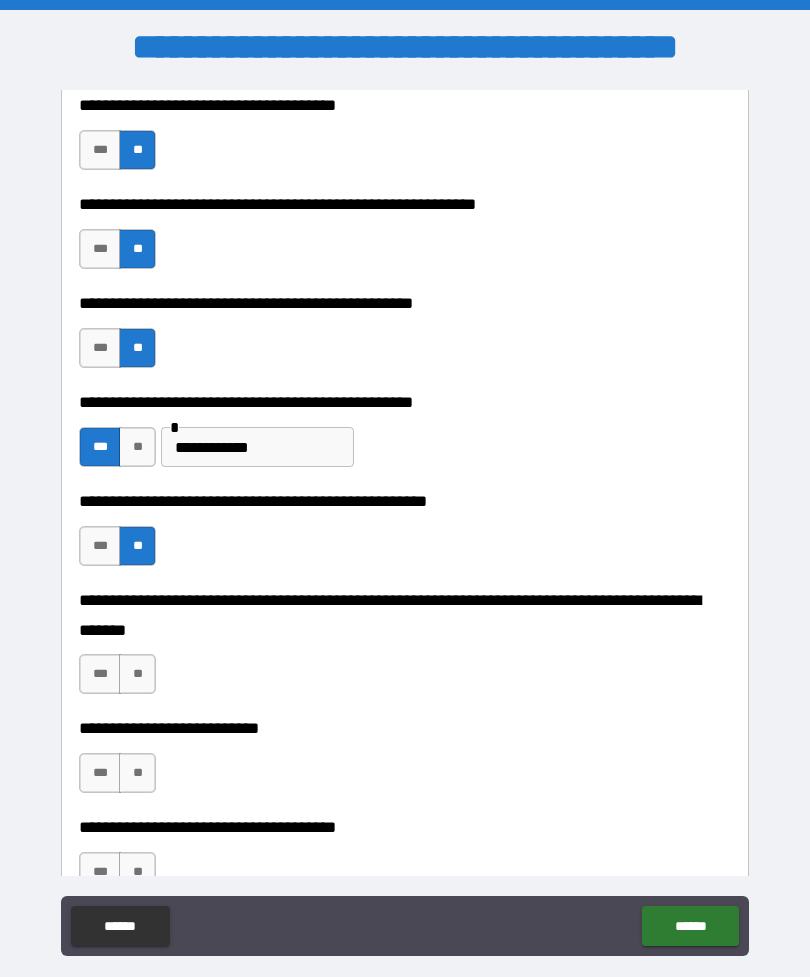 click on "**" at bounding box center (137, 674) 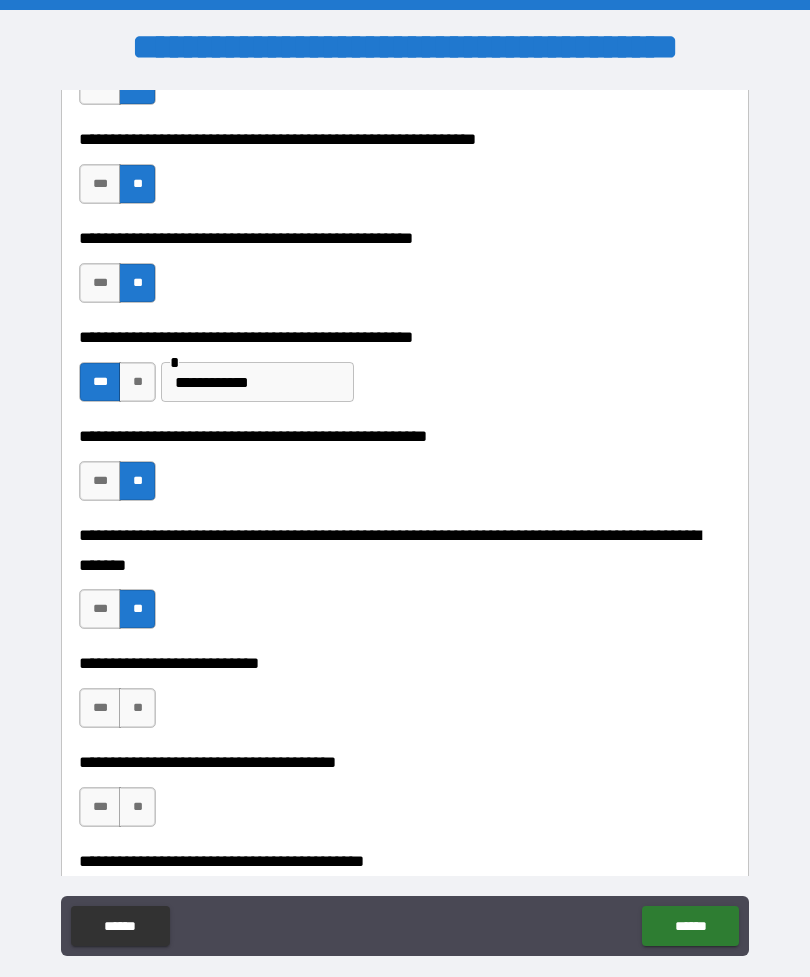 scroll, scrollTop: 560, scrollLeft: 0, axis: vertical 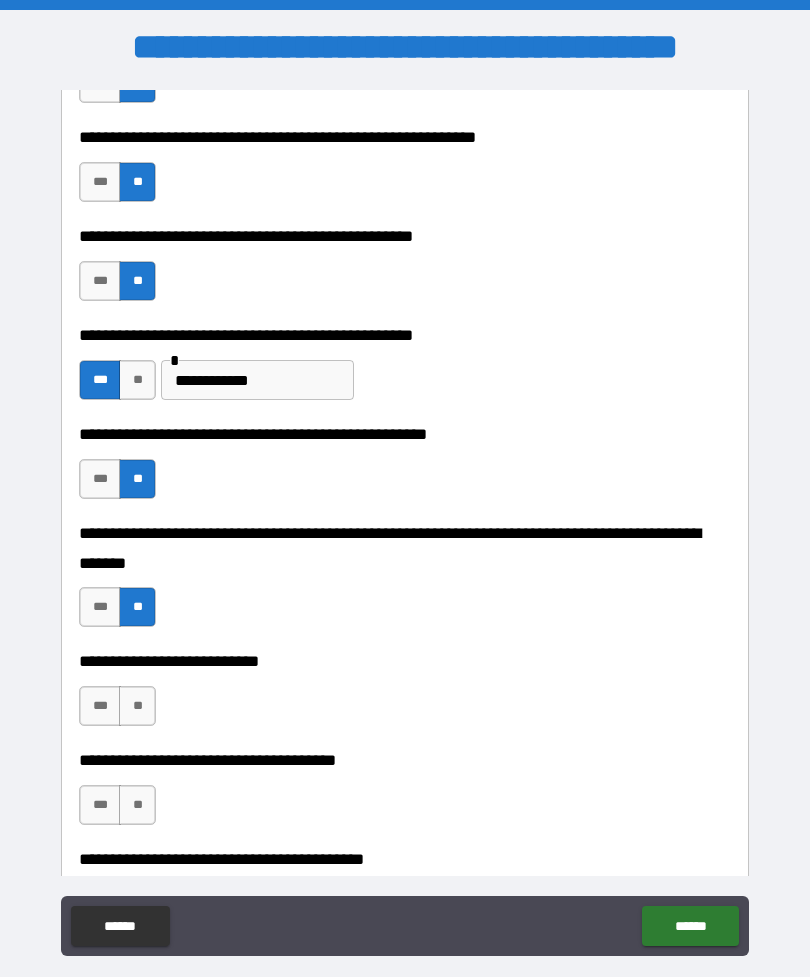 click on "**" at bounding box center (137, 706) 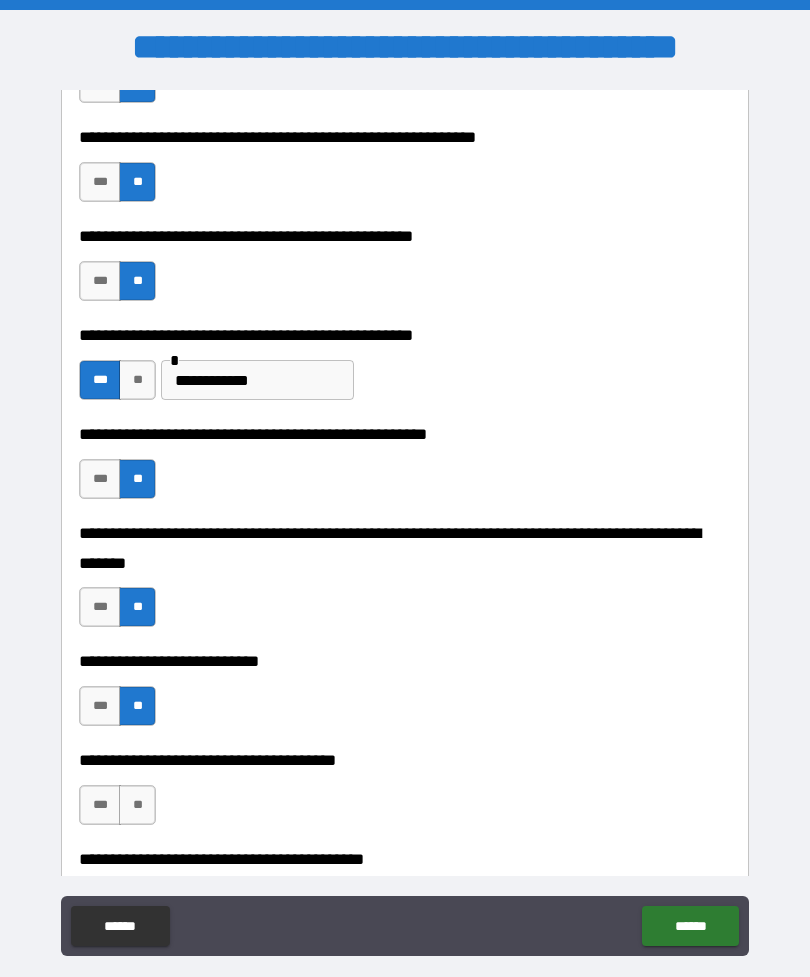 click on "**" at bounding box center [137, 805] 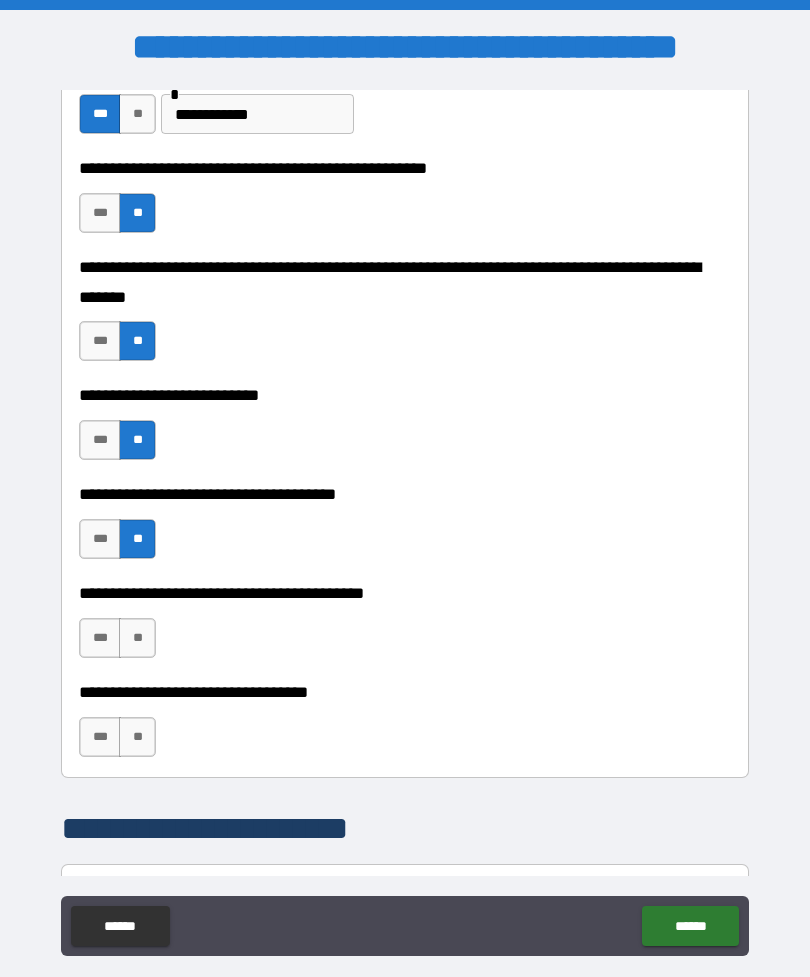 scroll, scrollTop: 829, scrollLeft: 0, axis: vertical 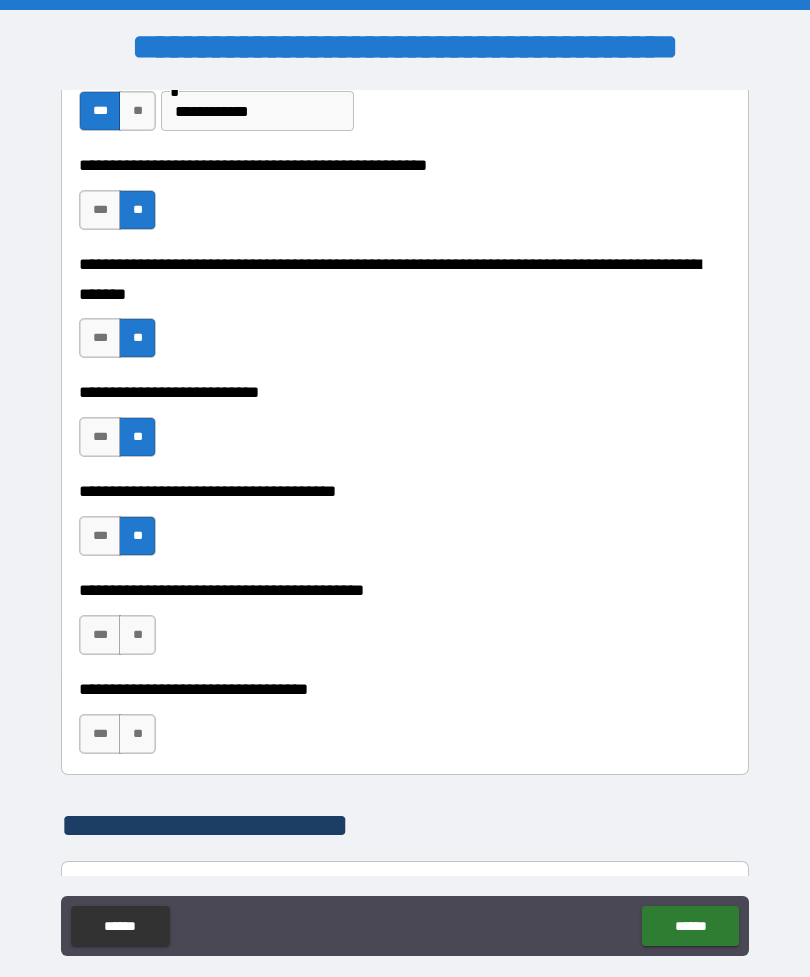 click on "**" at bounding box center (137, 635) 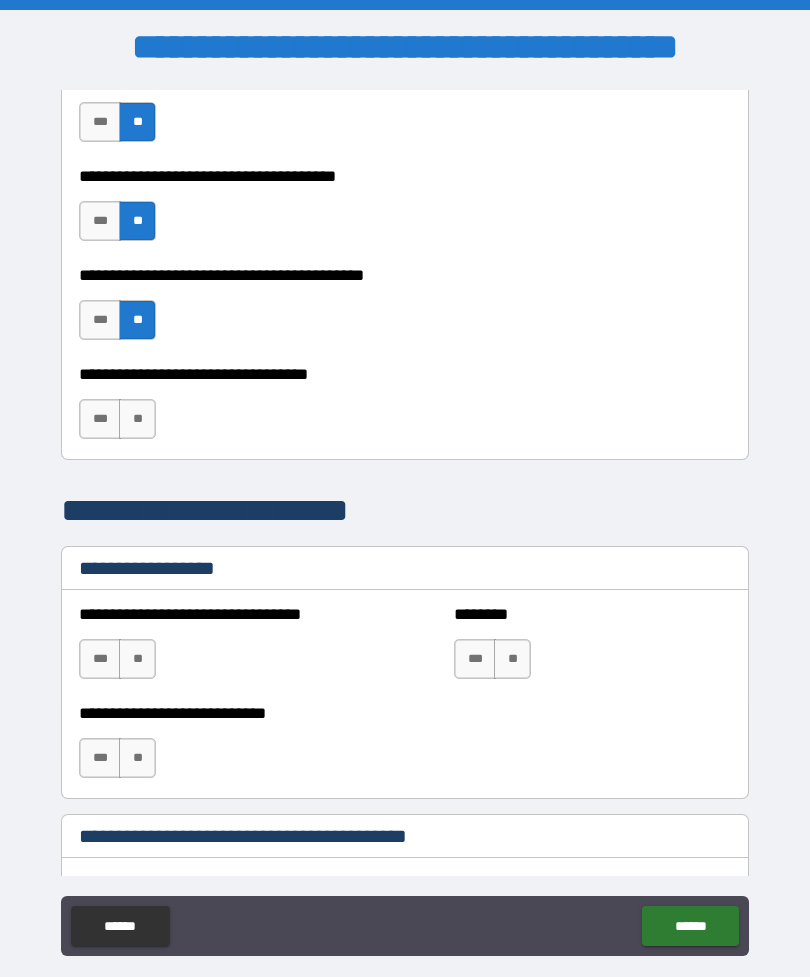 scroll, scrollTop: 1147, scrollLeft: 0, axis: vertical 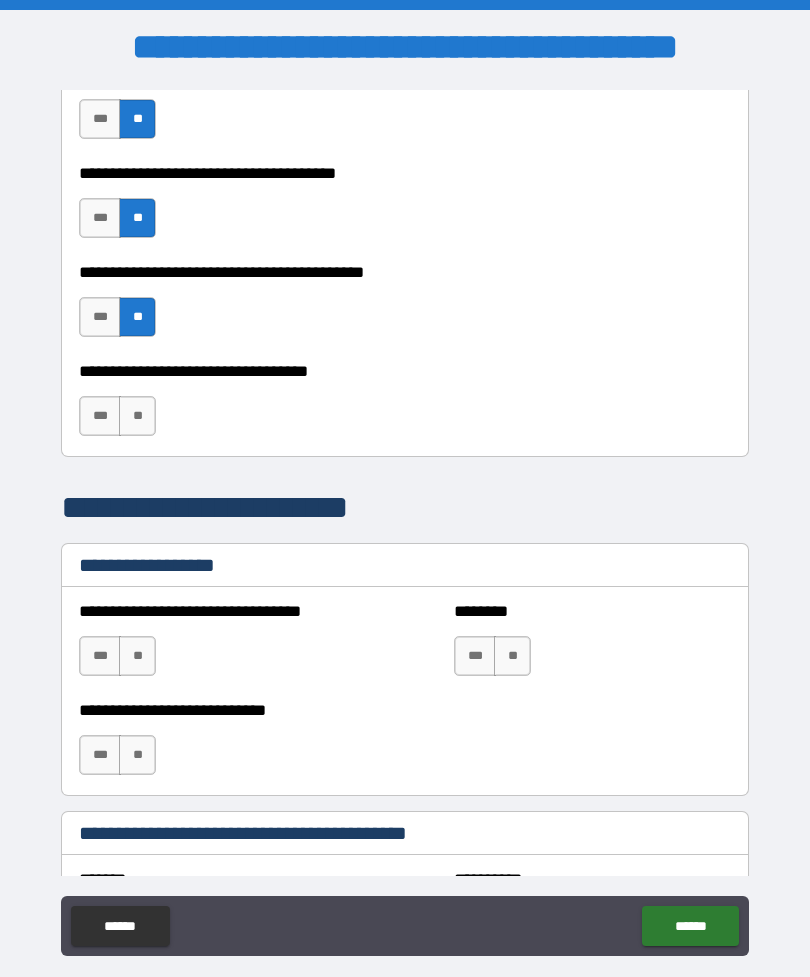 click on "**" at bounding box center (137, 656) 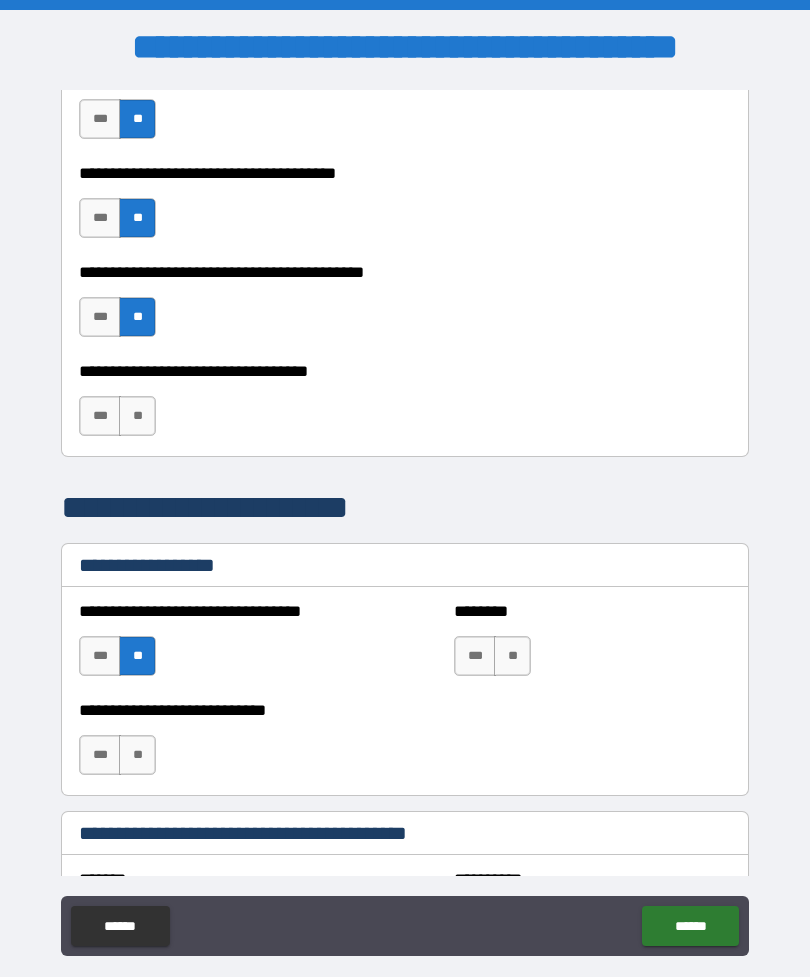 click on "**" at bounding box center [512, 656] 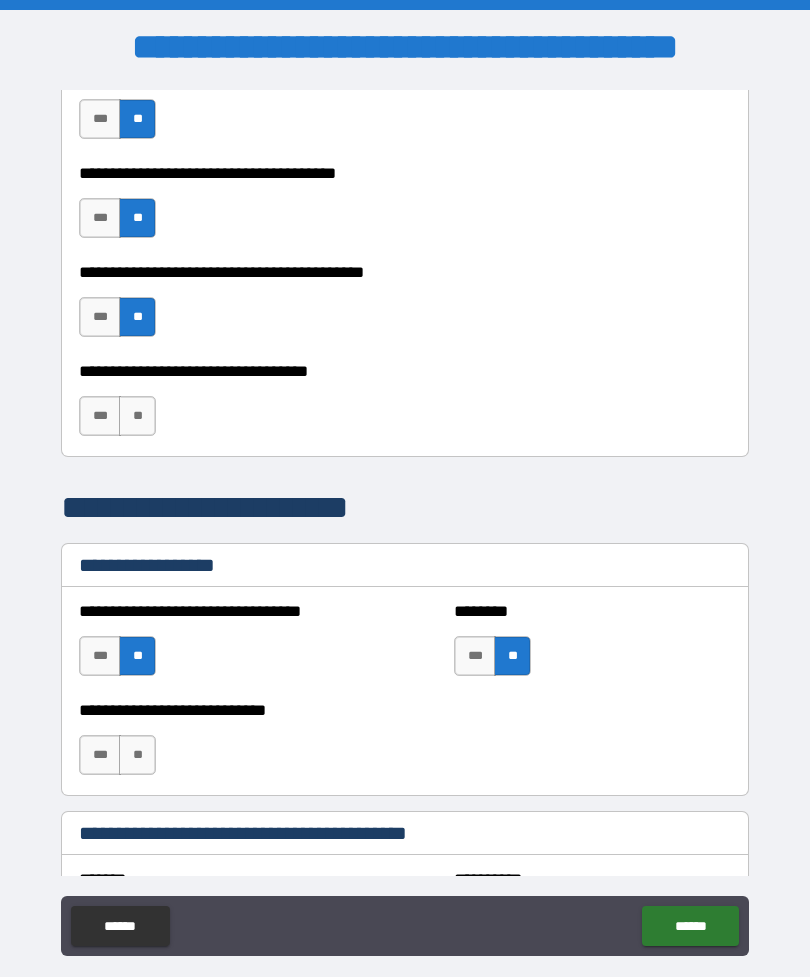 click on "**" at bounding box center (137, 755) 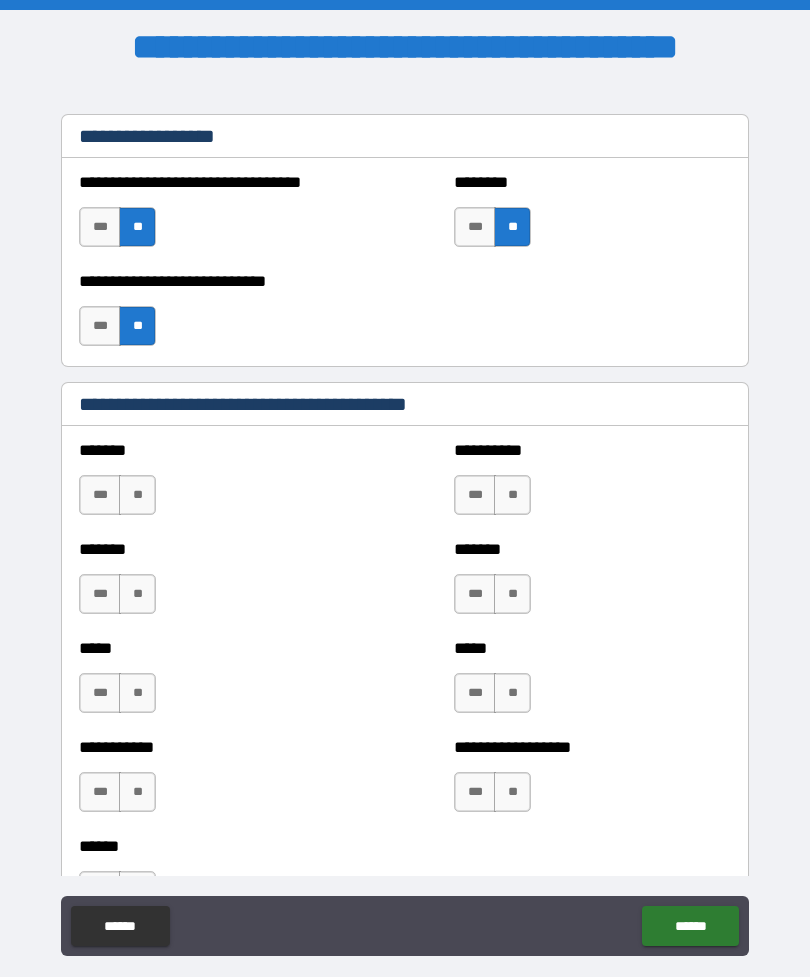 scroll, scrollTop: 1535, scrollLeft: 0, axis: vertical 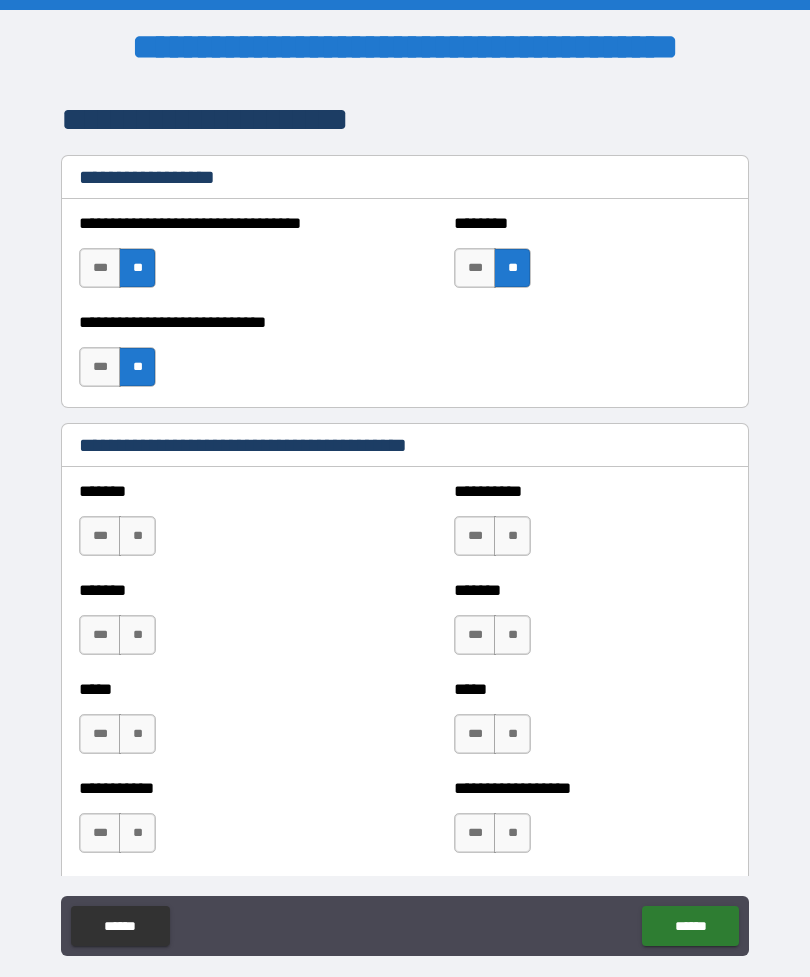 click on "**" at bounding box center [137, 268] 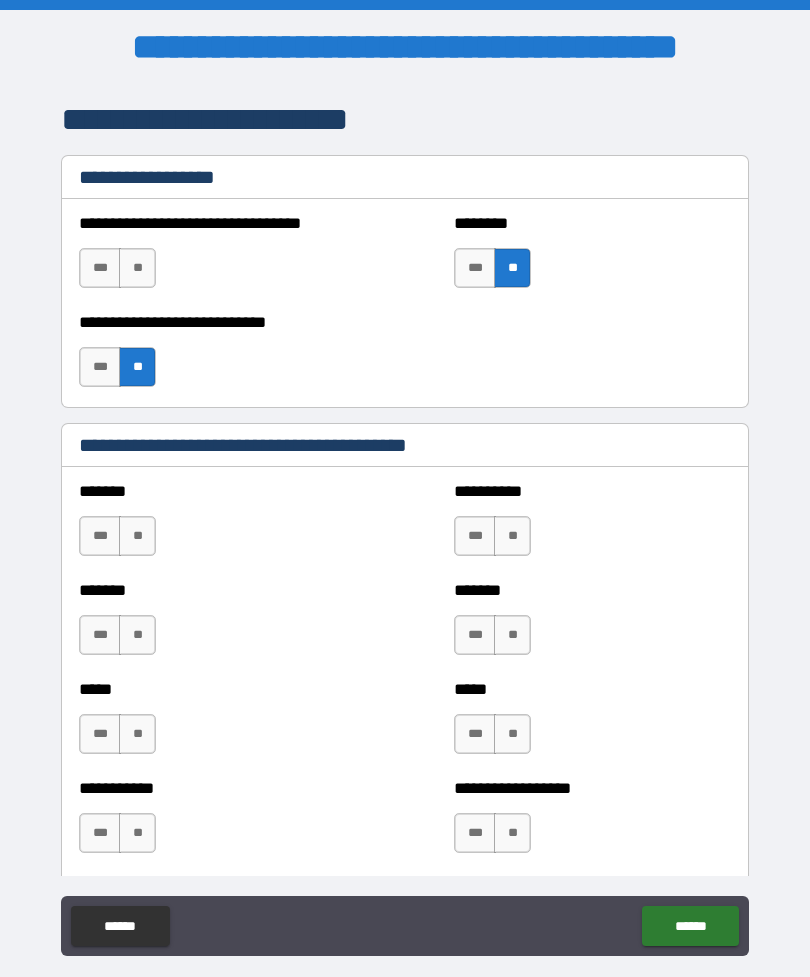 click on "**" at bounding box center [137, 367] 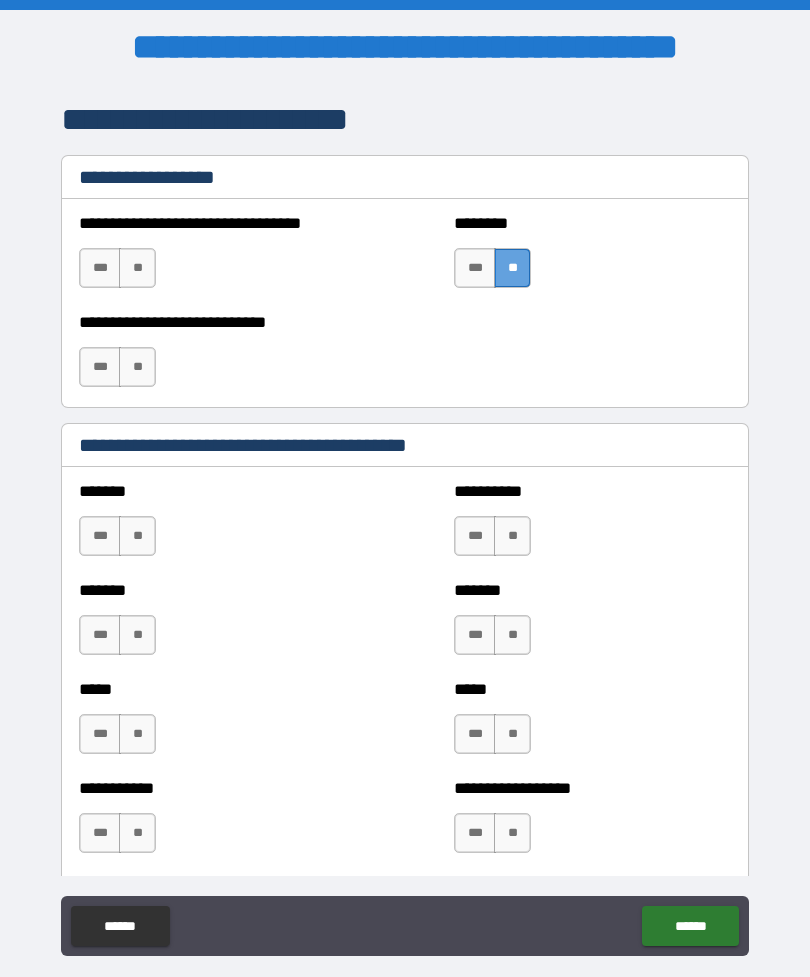 click on "**" at bounding box center (512, 268) 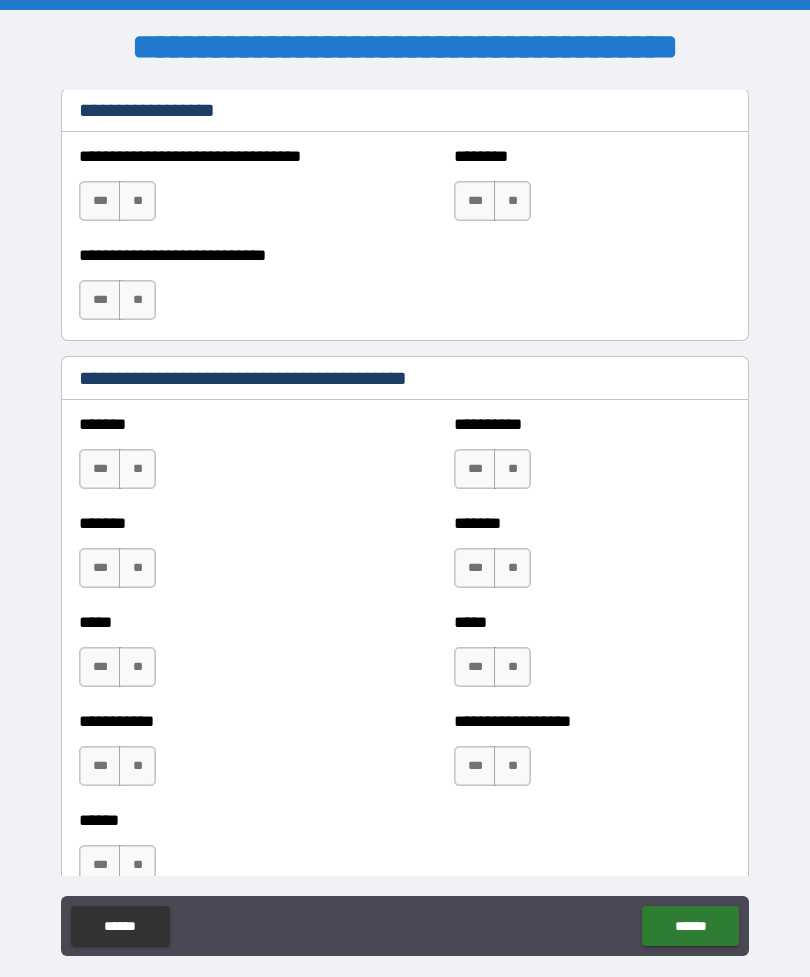 scroll, scrollTop: 1612, scrollLeft: 0, axis: vertical 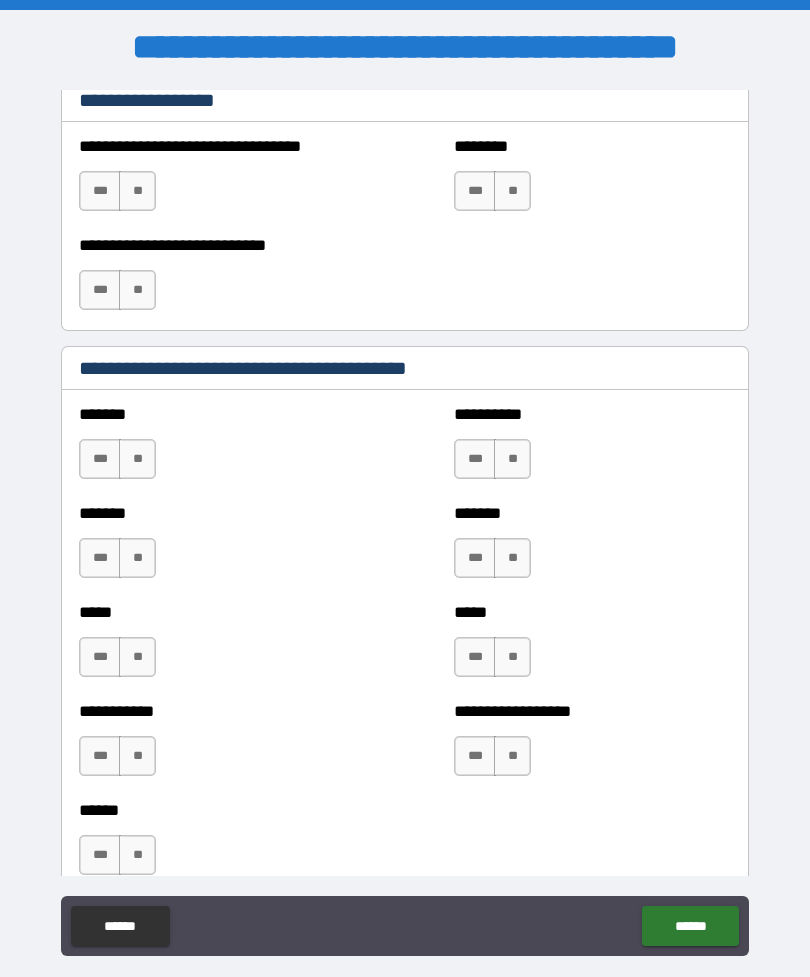 click on "**" at bounding box center [137, 459] 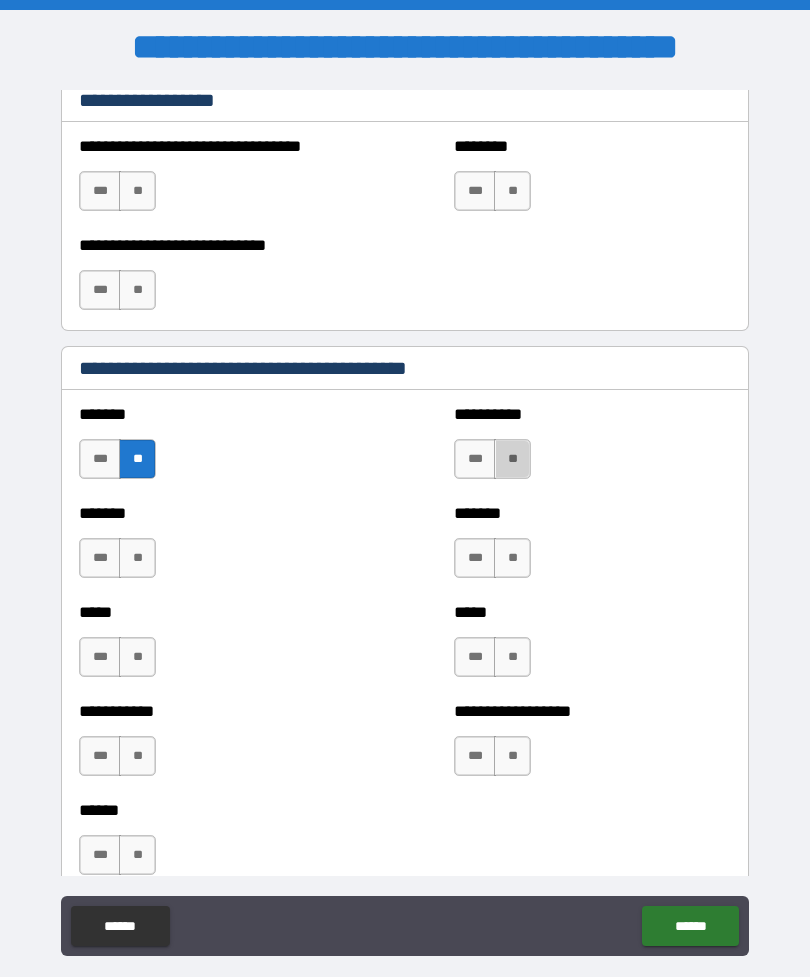 click on "**" at bounding box center [512, 459] 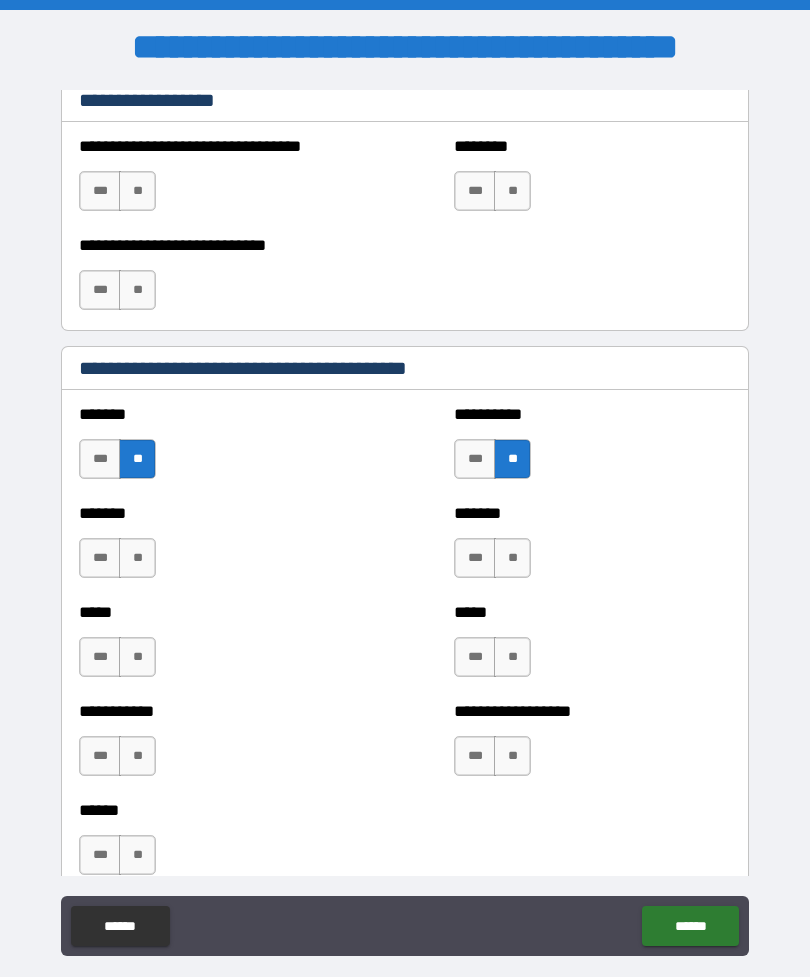 click on "**" at bounding box center [512, 558] 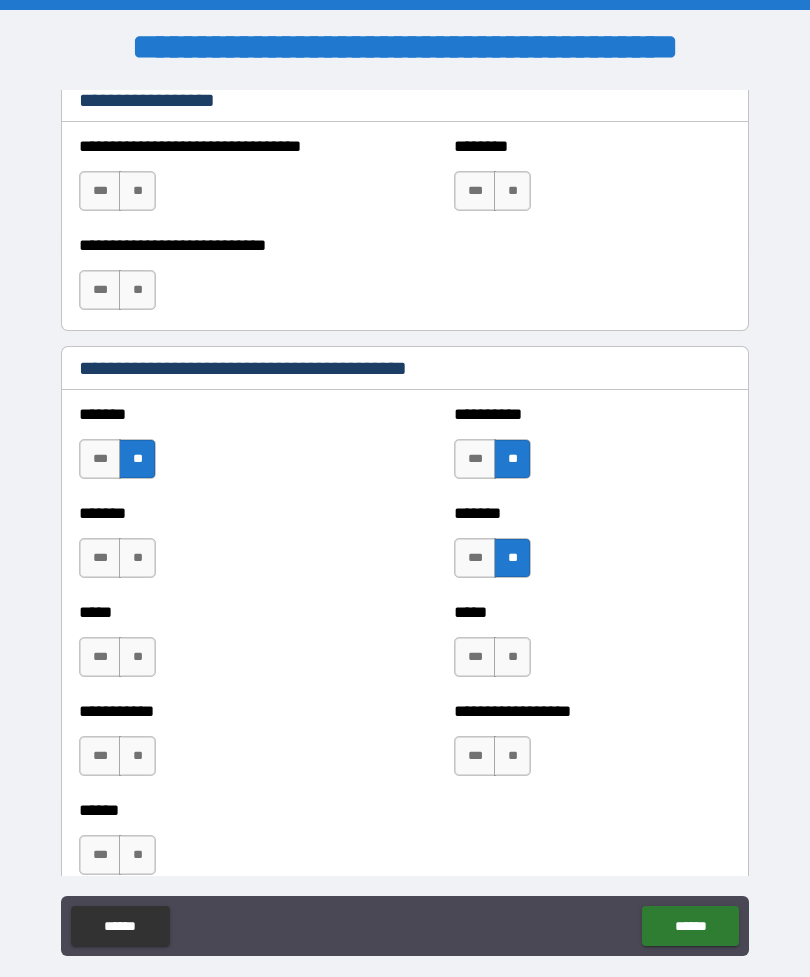 click on "**" at bounding box center [137, 558] 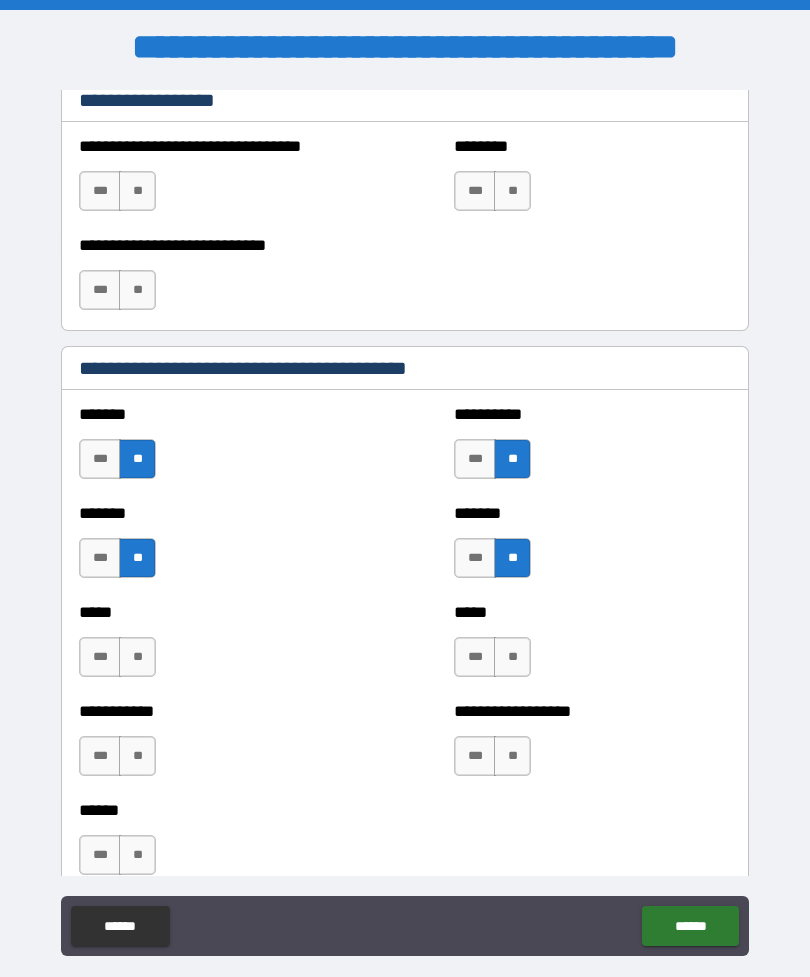 click on "**" at bounding box center [512, 657] 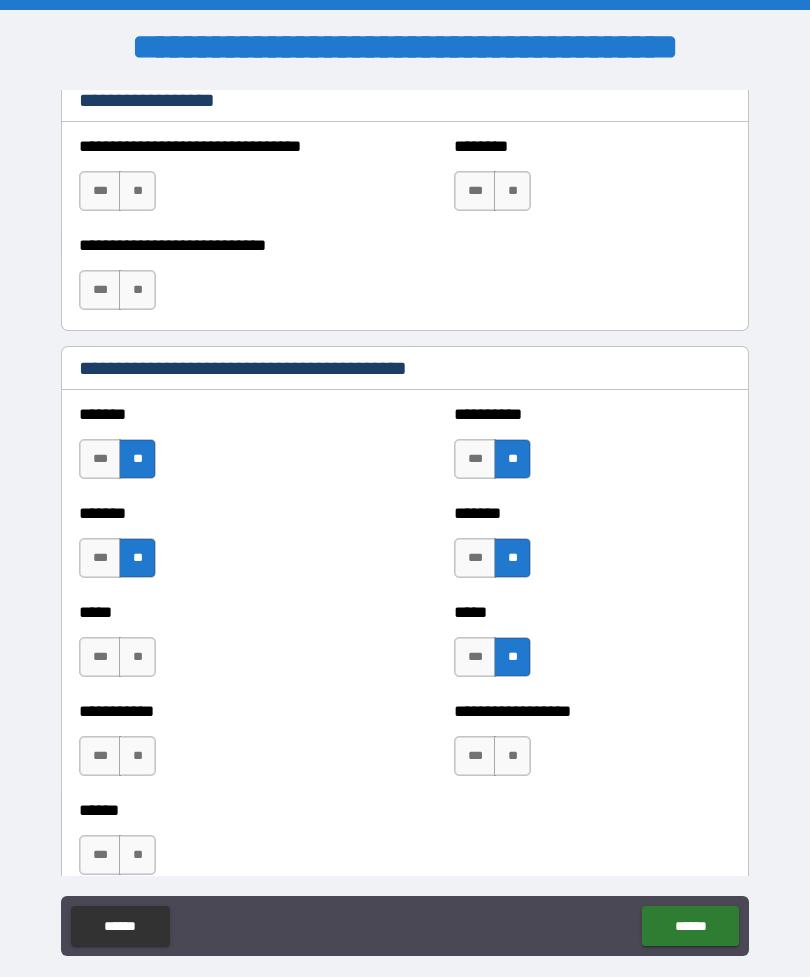 click on "**" at bounding box center [137, 657] 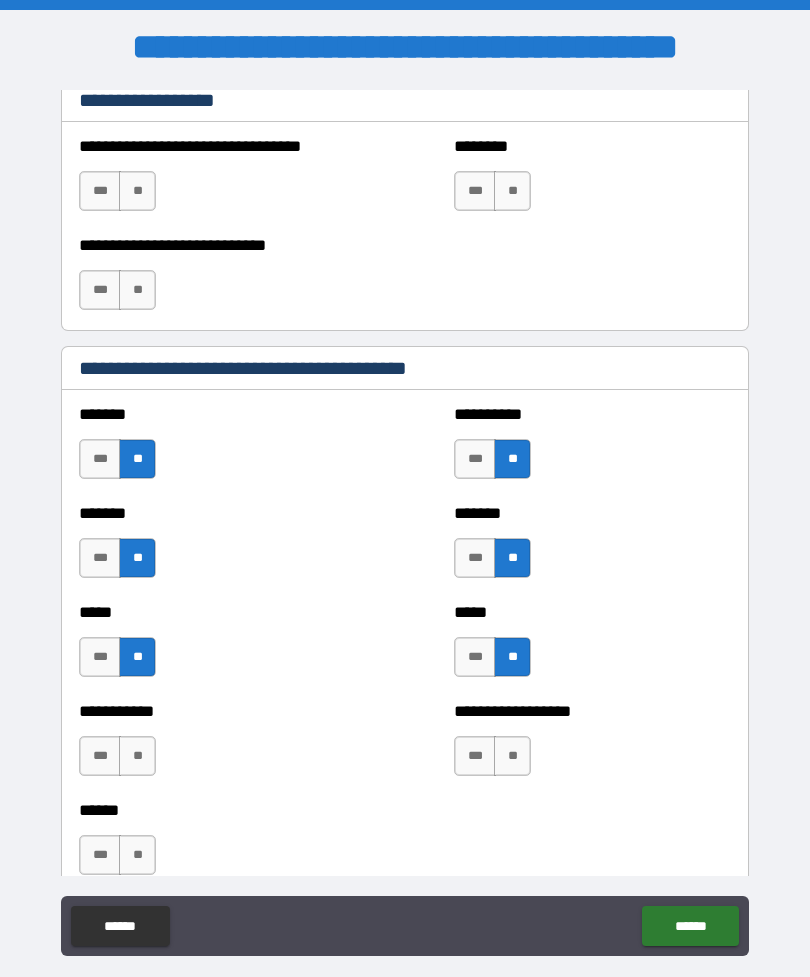 click on "**" at bounding box center [137, 756] 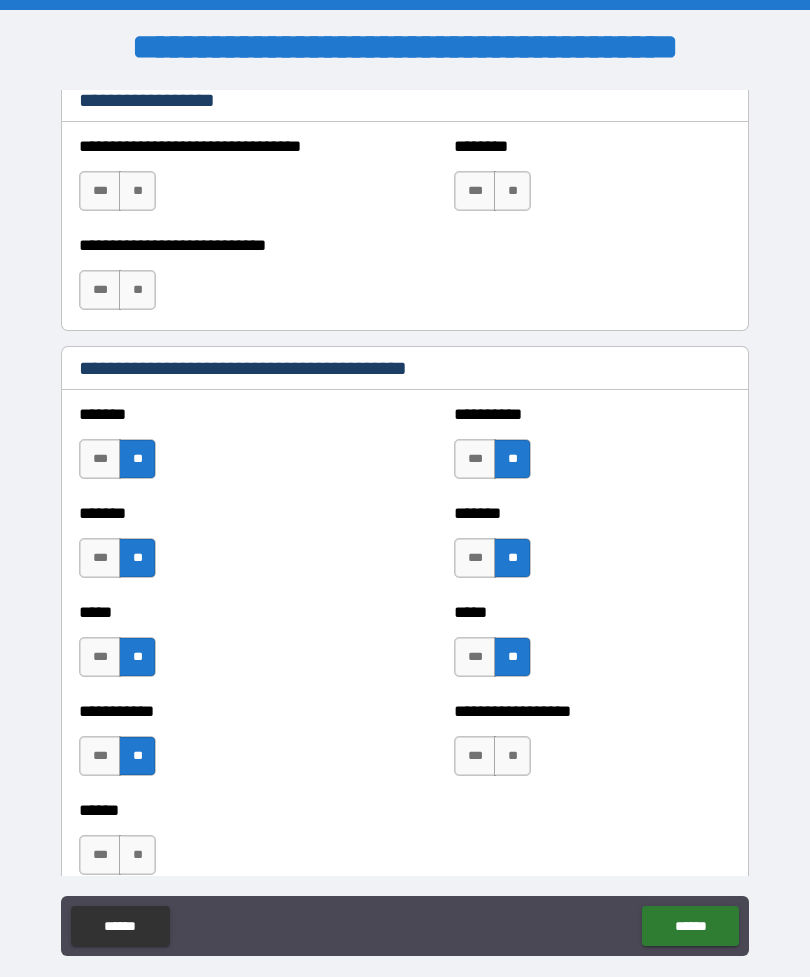 click on "**" at bounding box center (512, 756) 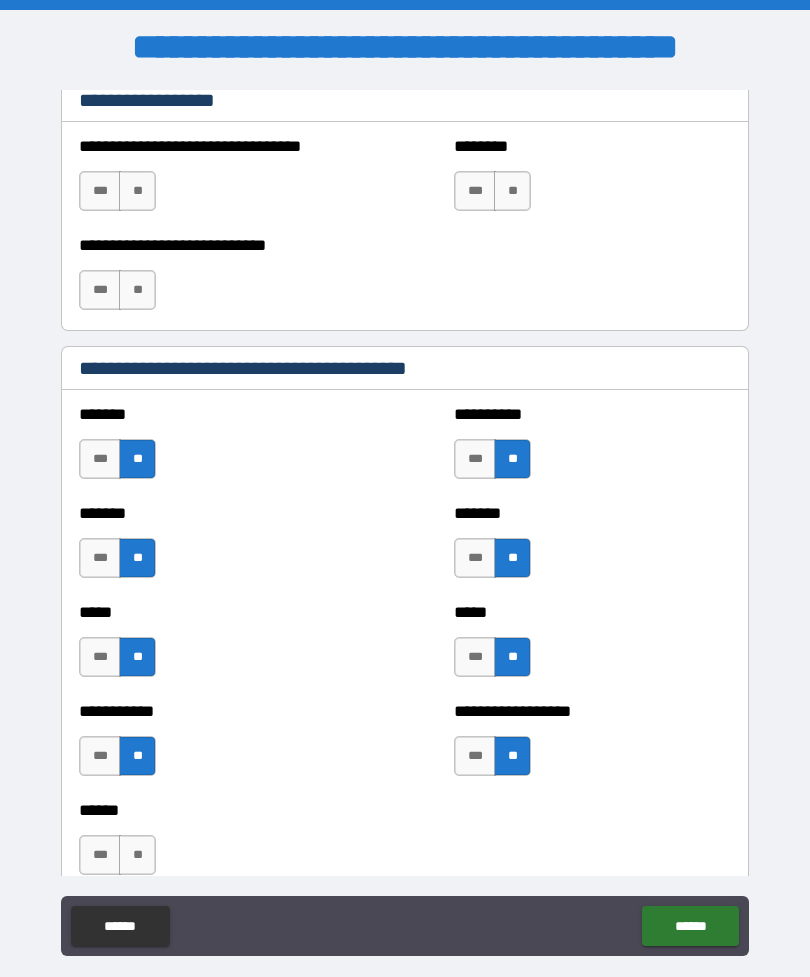 click on "**" at bounding box center (137, 855) 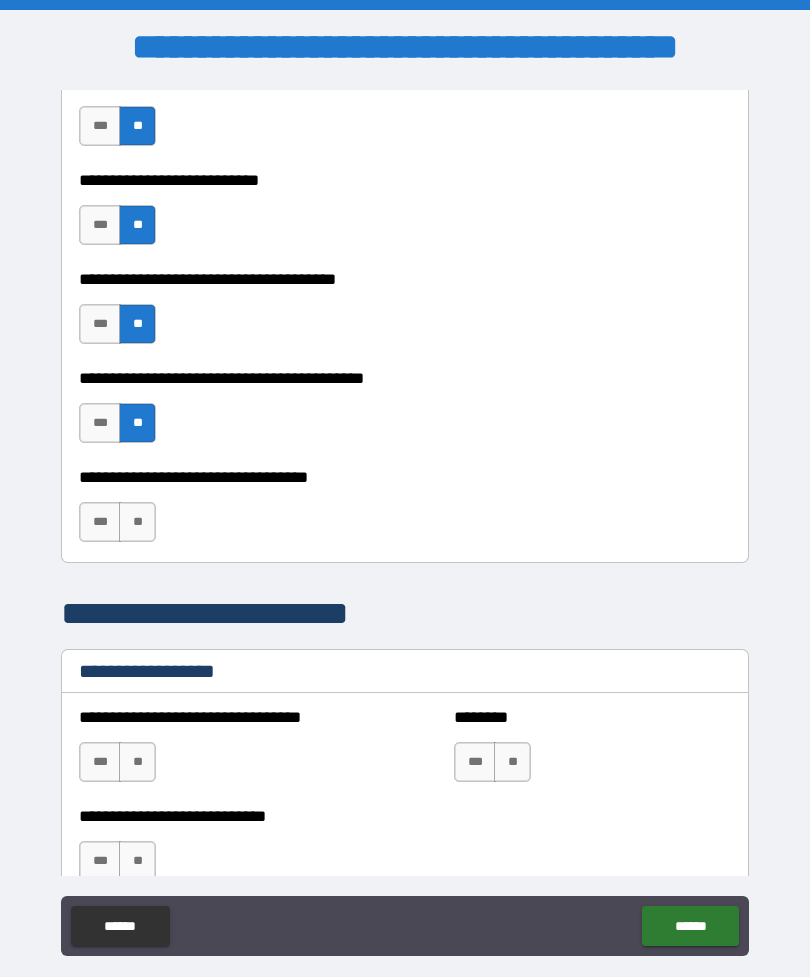 scroll, scrollTop: 1039, scrollLeft: 0, axis: vertical 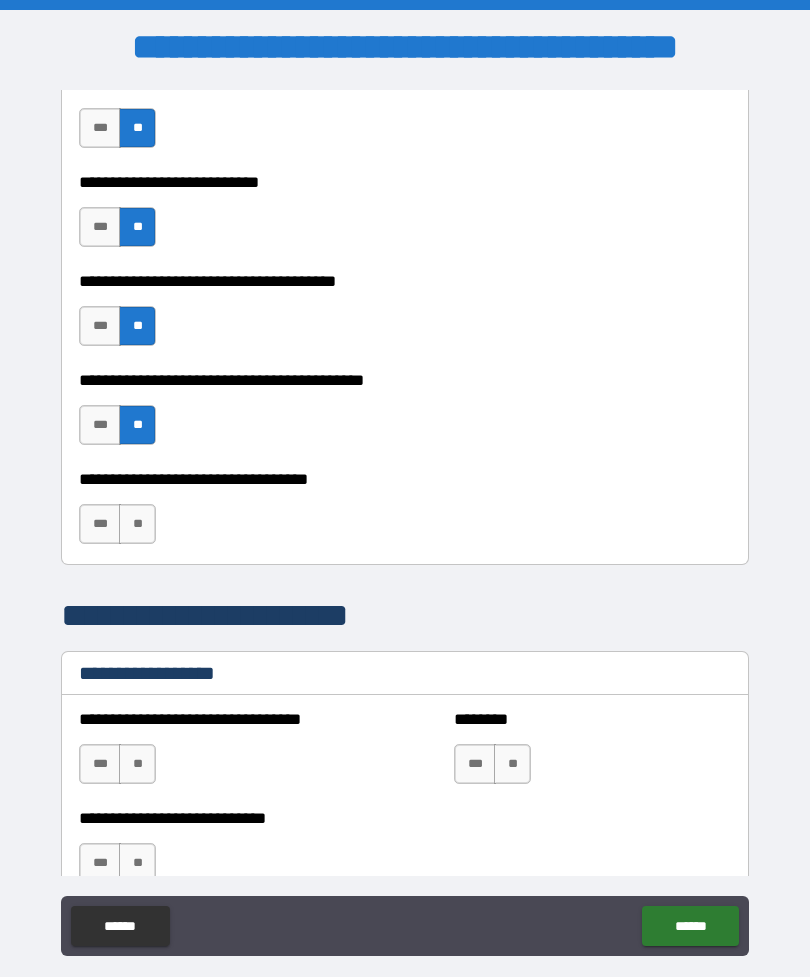 click on "**" at bounding box center [137, 524] 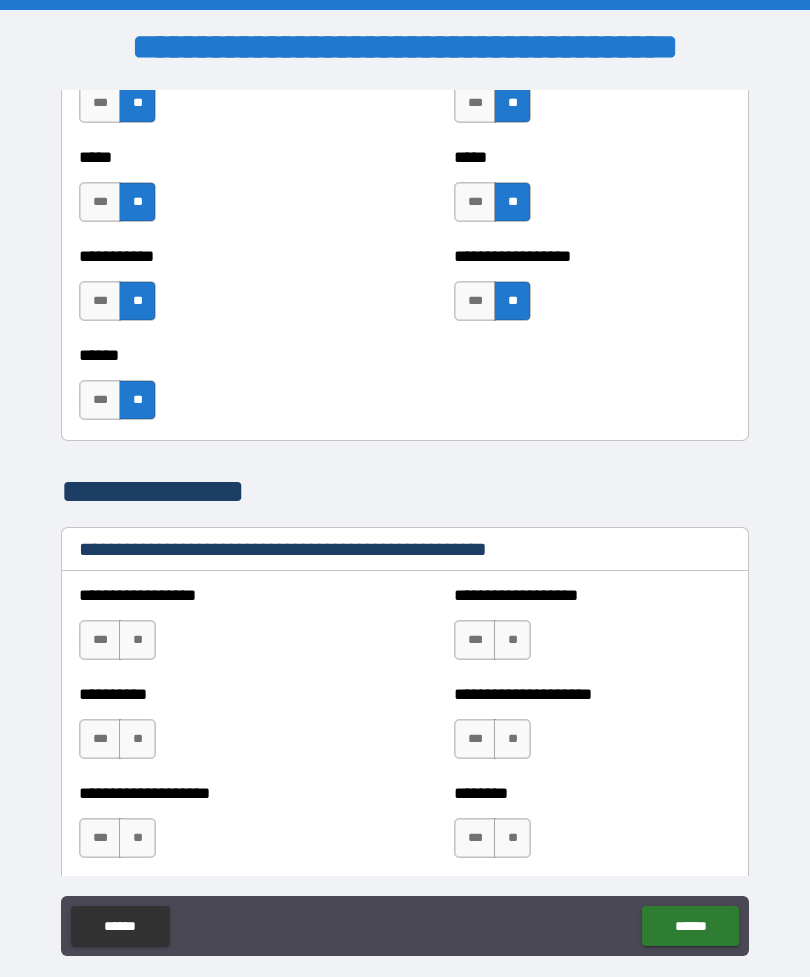 scroll, scrollTop: 2073, scrollLeft: 0, axis: vertical 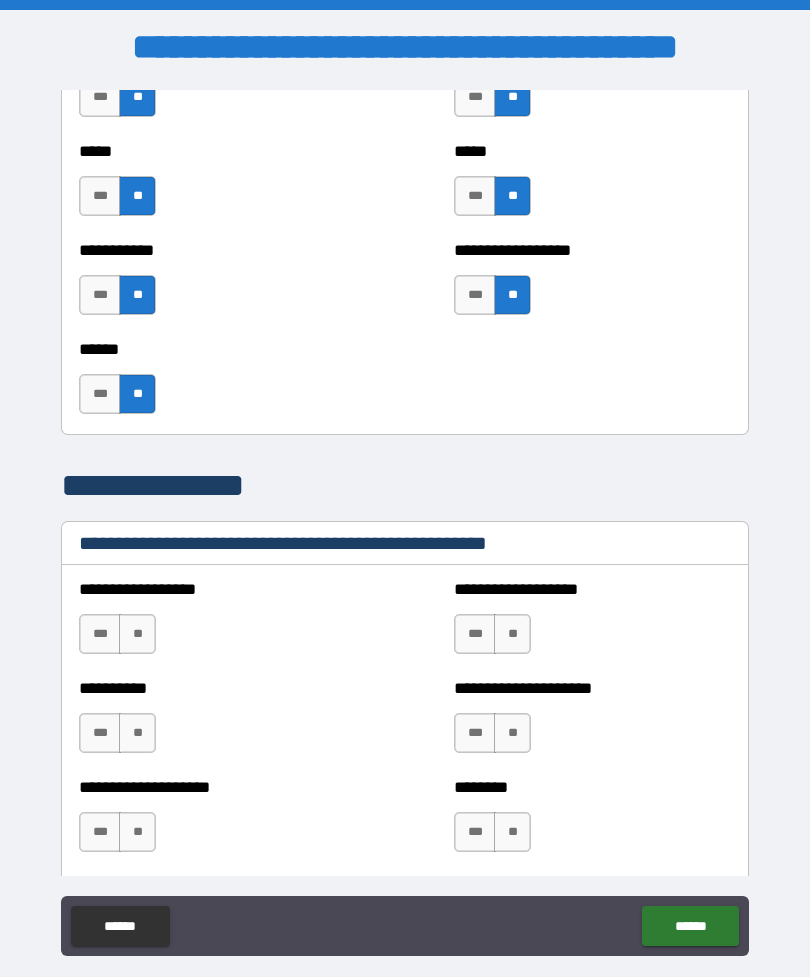 click on "**" at bounding box center (137, 634) 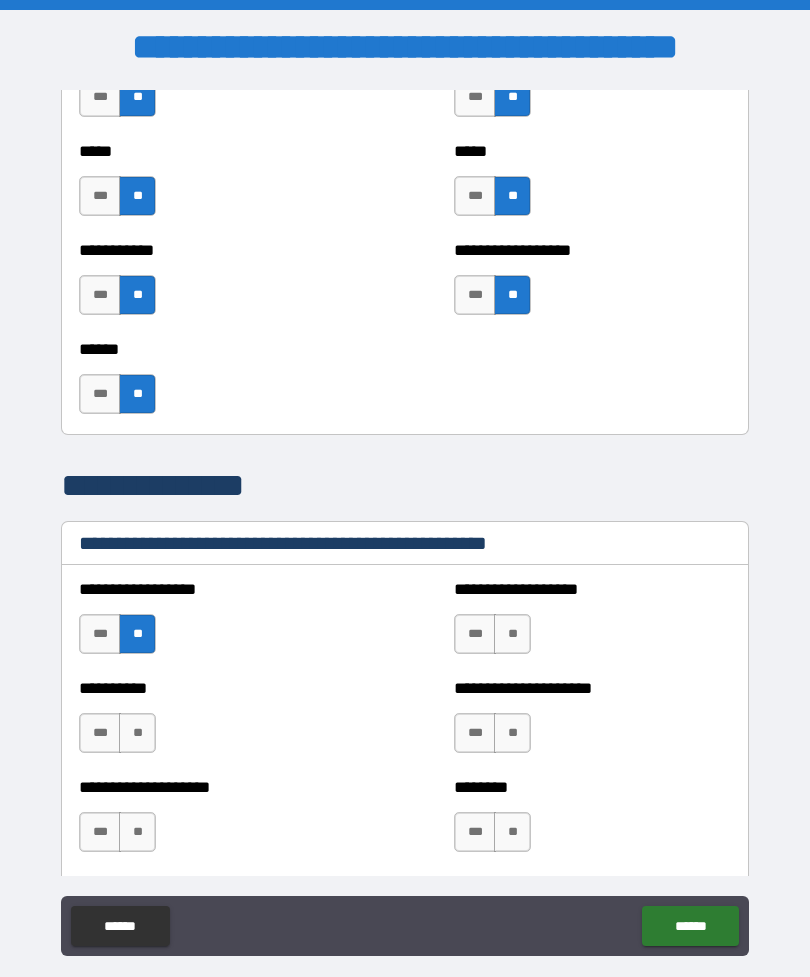 click on "**" at bounding box center [512, 634] 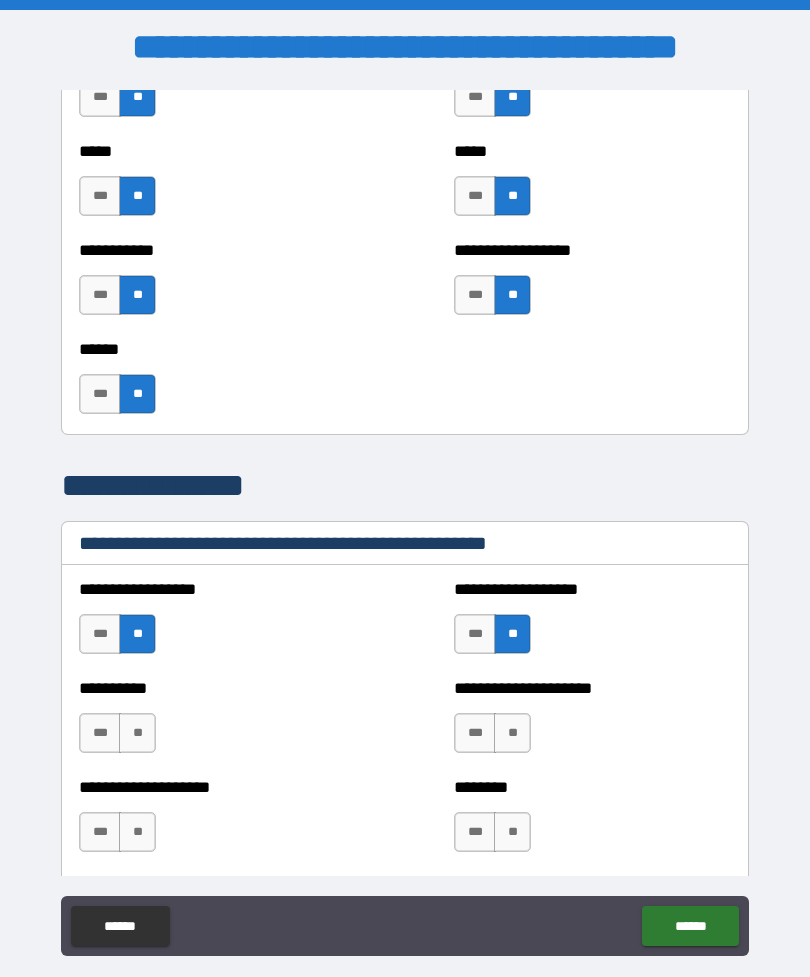 click on "**" at bounding box center [137, 733] 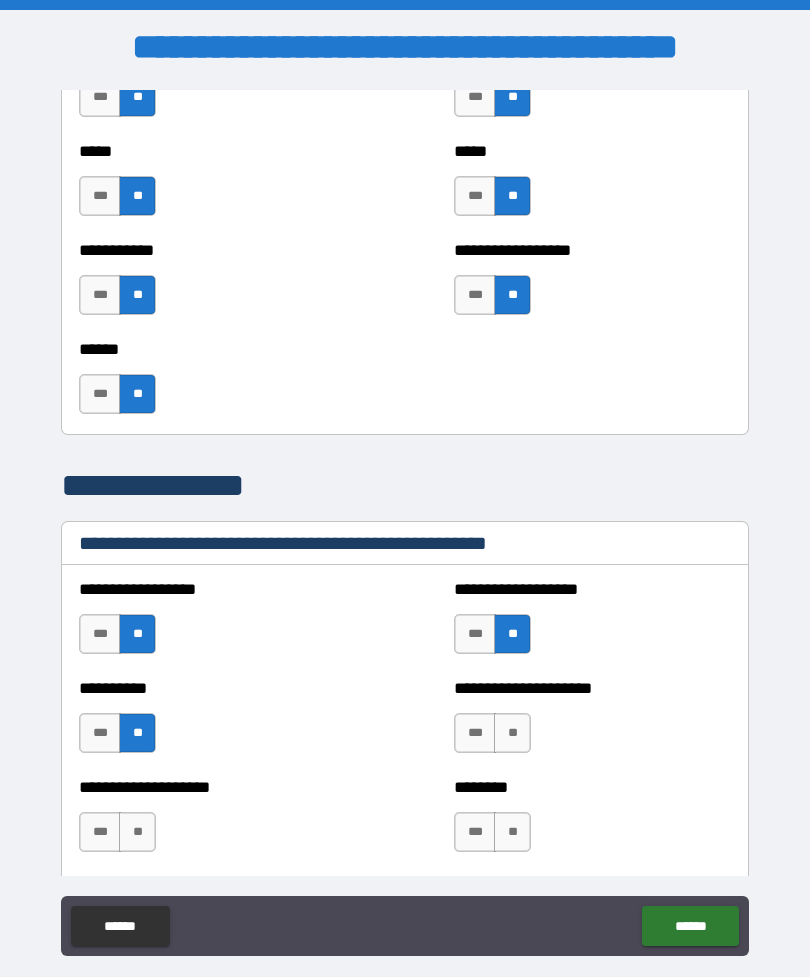 click on "**" at bounding box center (512, 733) 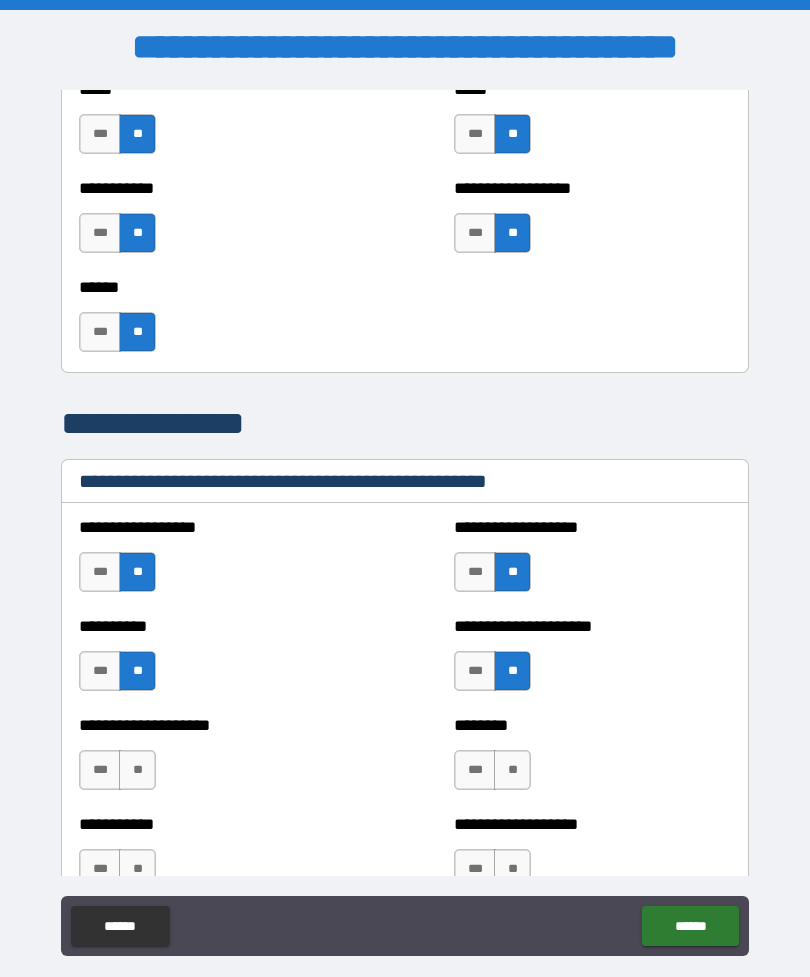 click on "**" at bounding box center [137, 770] 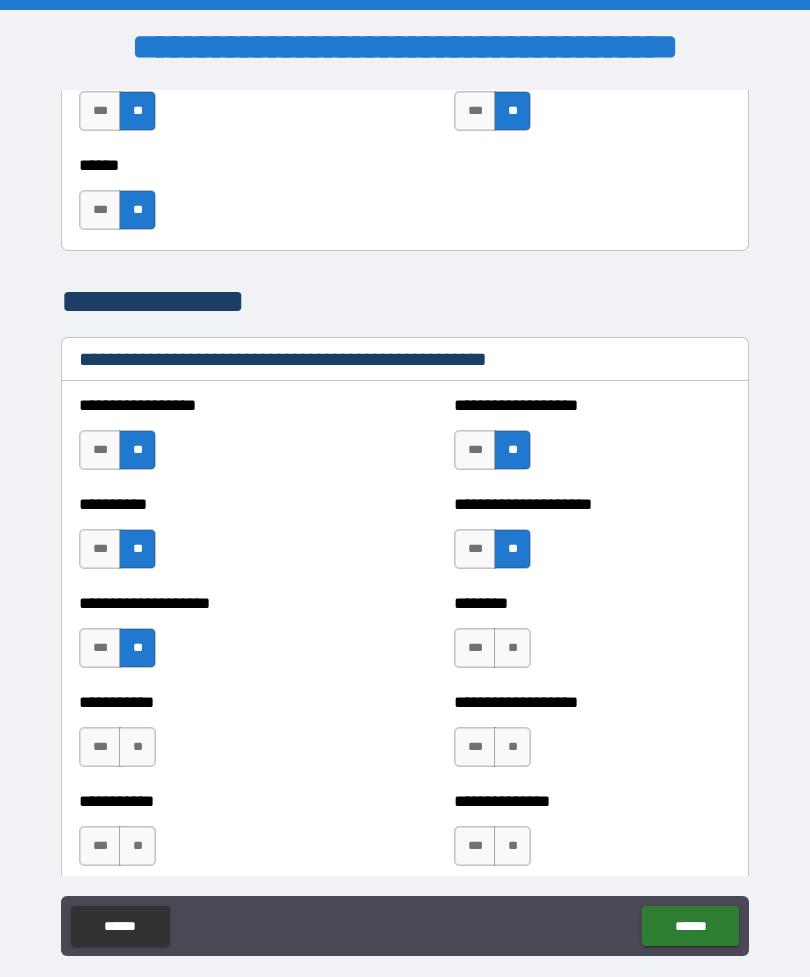 click on "**" at bounding box center (137, 747) 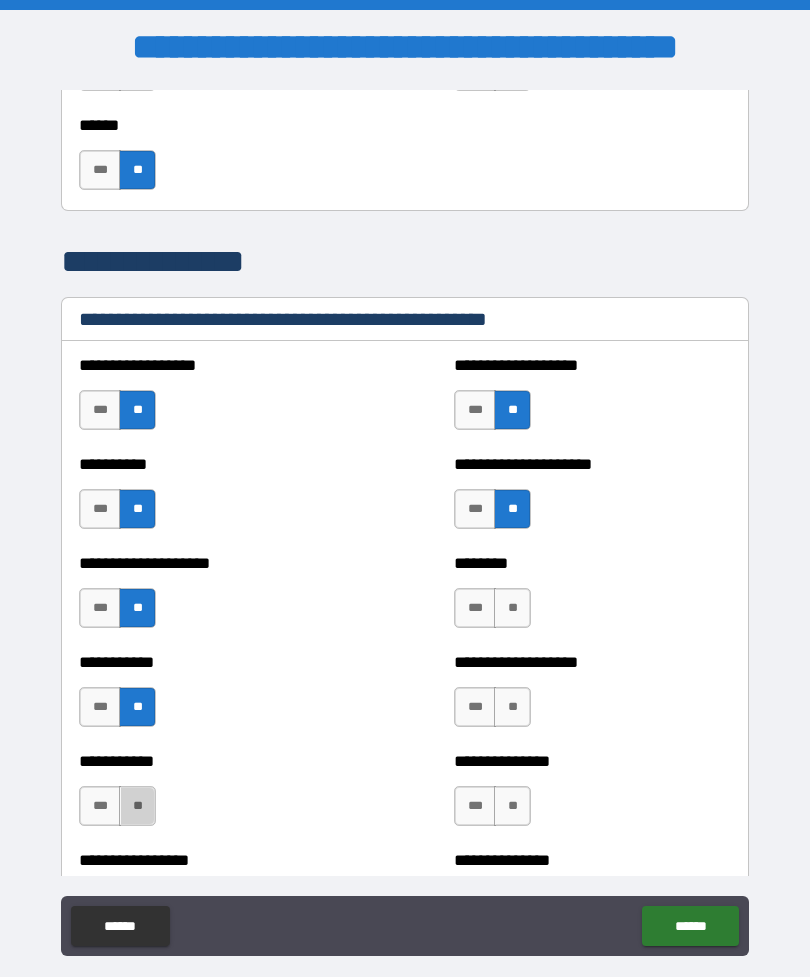 click on "**" at bounding box center [137, 806] 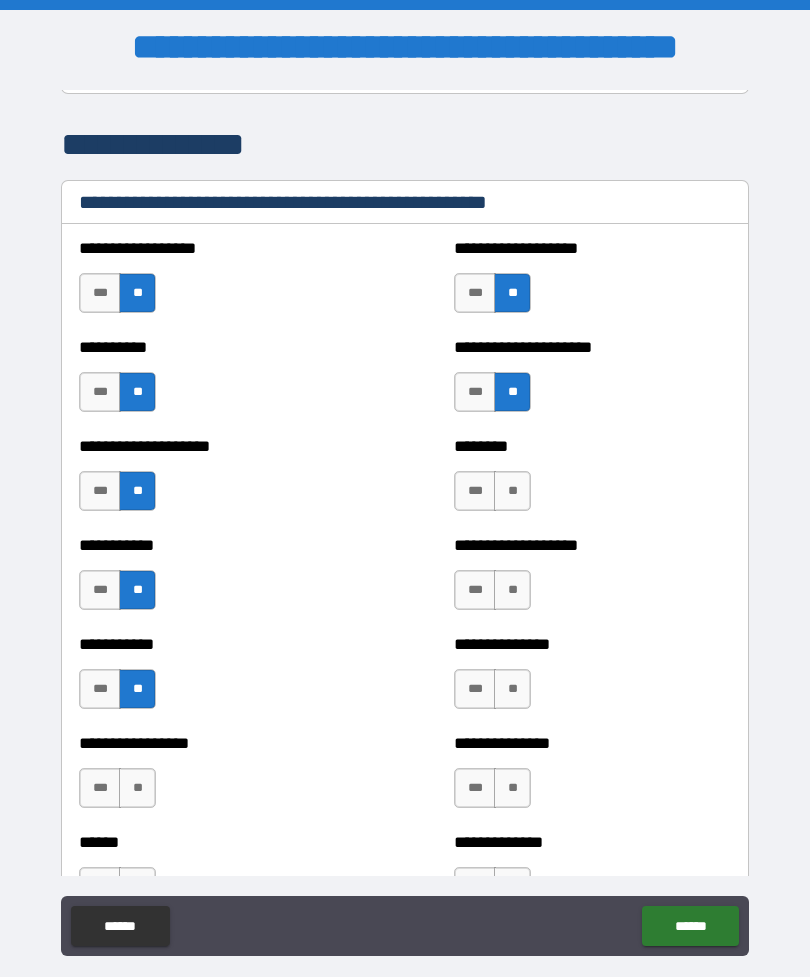 click on "**" at bounding box center (512, 689) 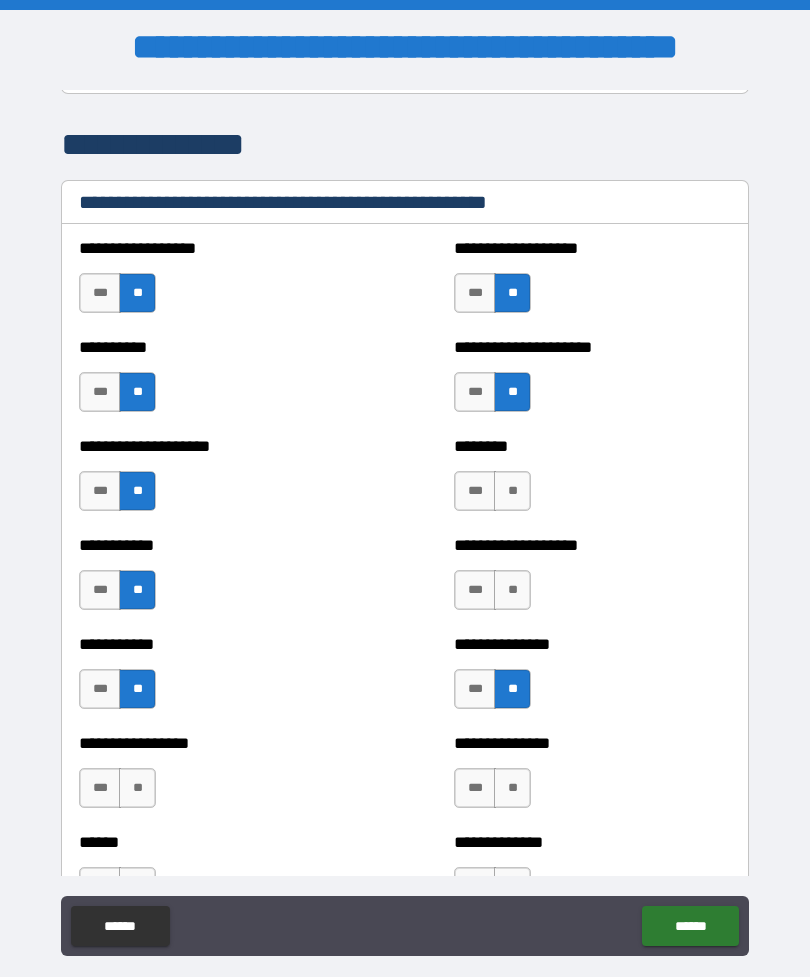 click on "**" at bounding box center [137, 788] 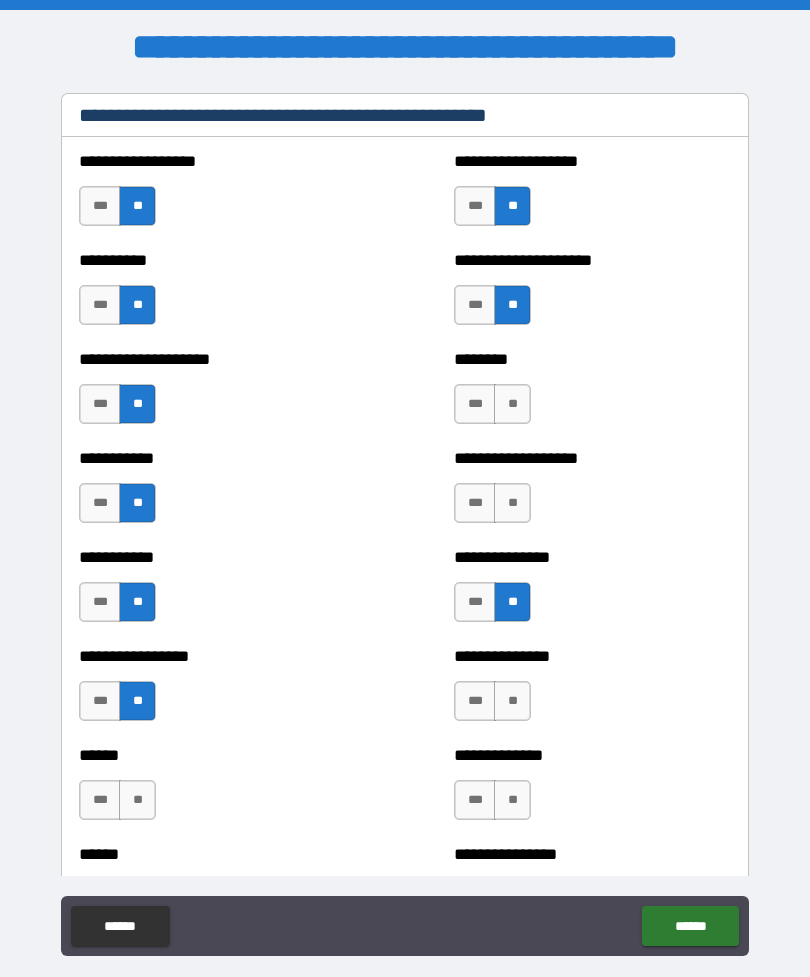 click on "**" at bounding box center [137, 800] 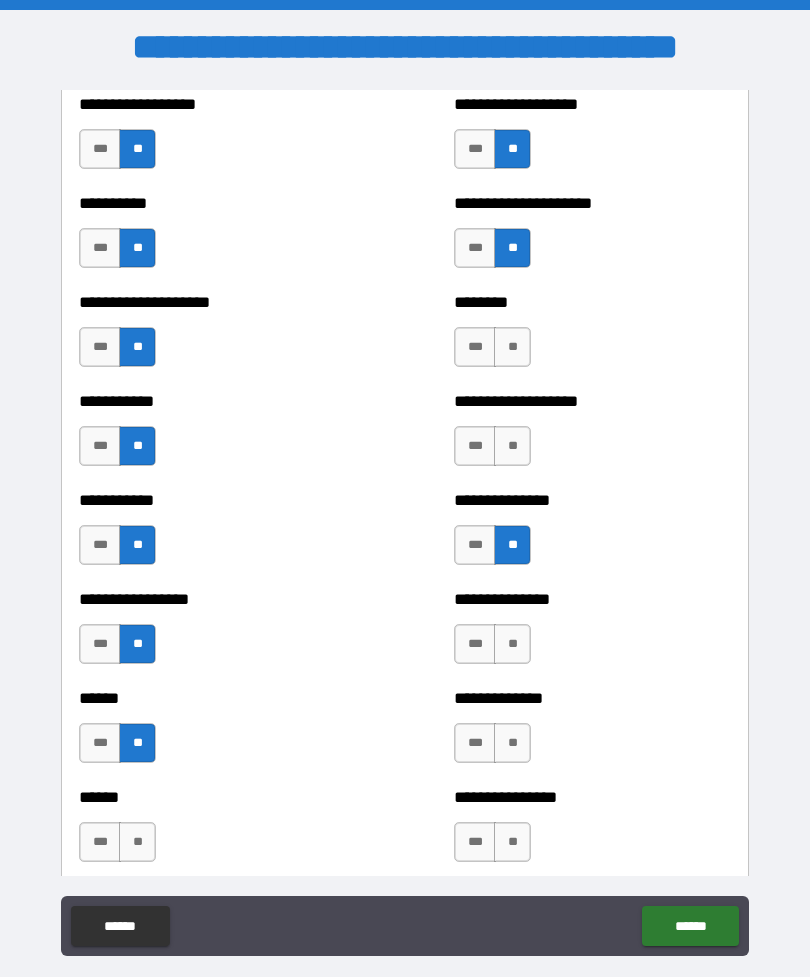 scroll, scrollTop: 2560, scrollLeft: 0, axis: vertical 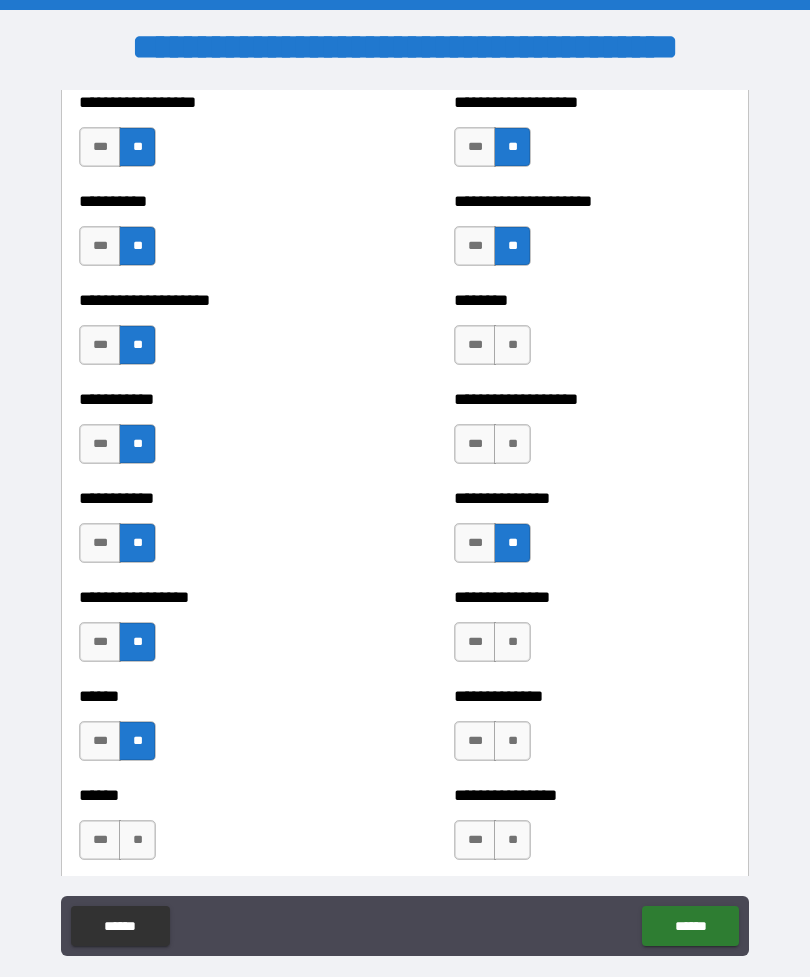 click on "**" at bounding box center [137, 840] 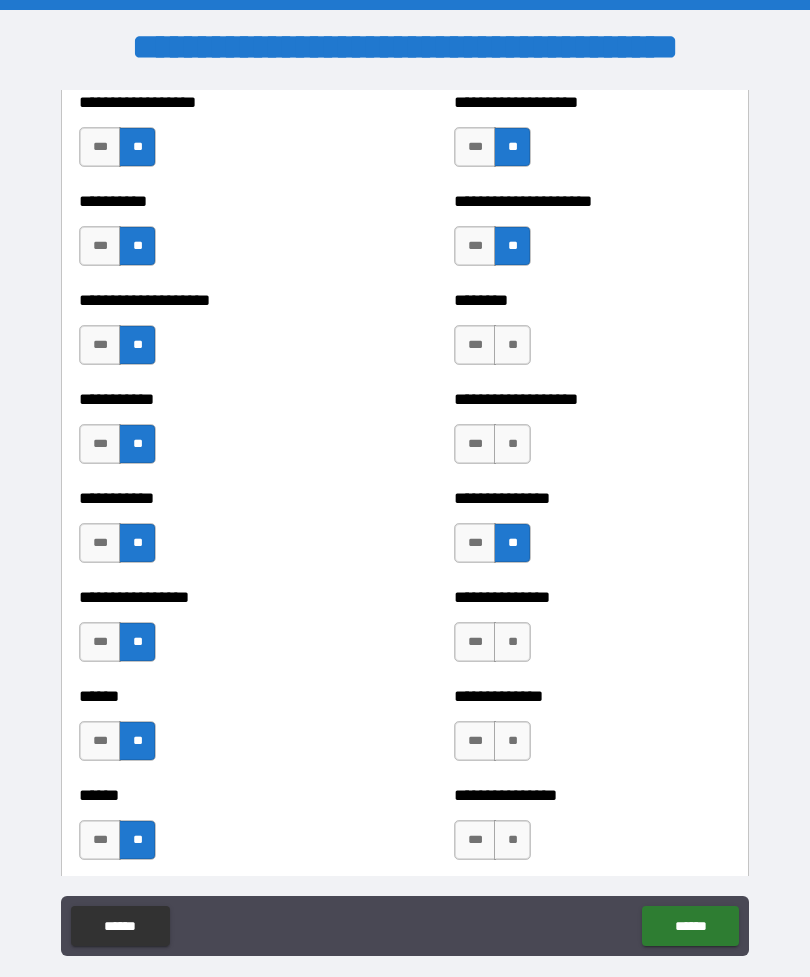 click on "**" at bounding box center (512, 741) 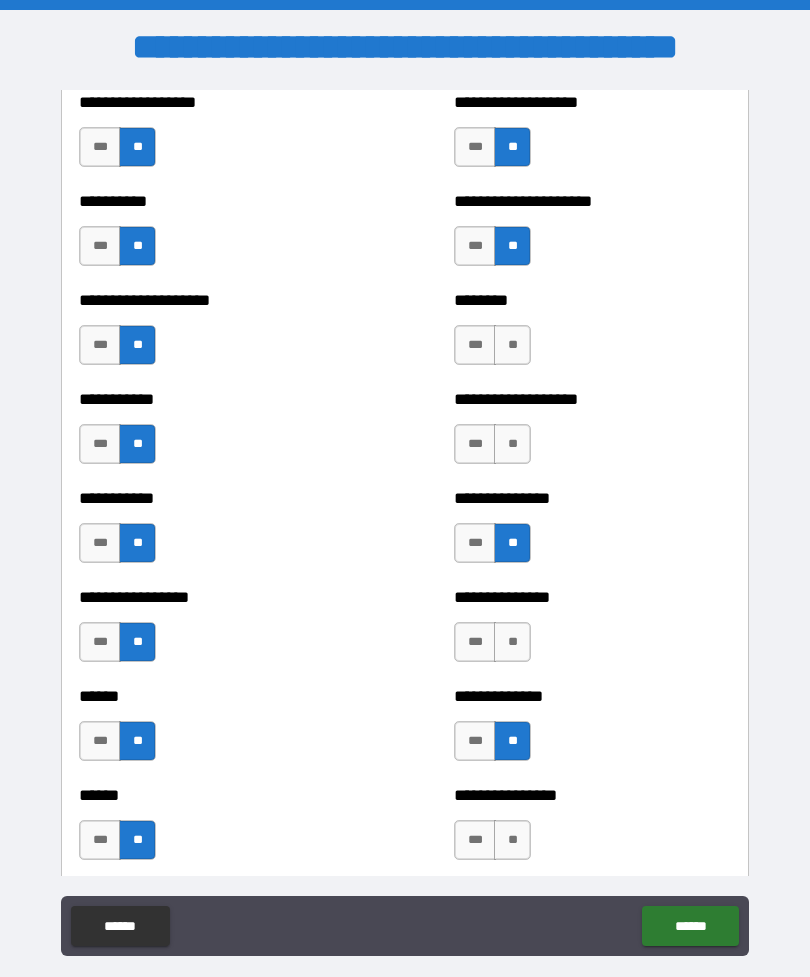 click on "**" at bounding box center (512, 642) 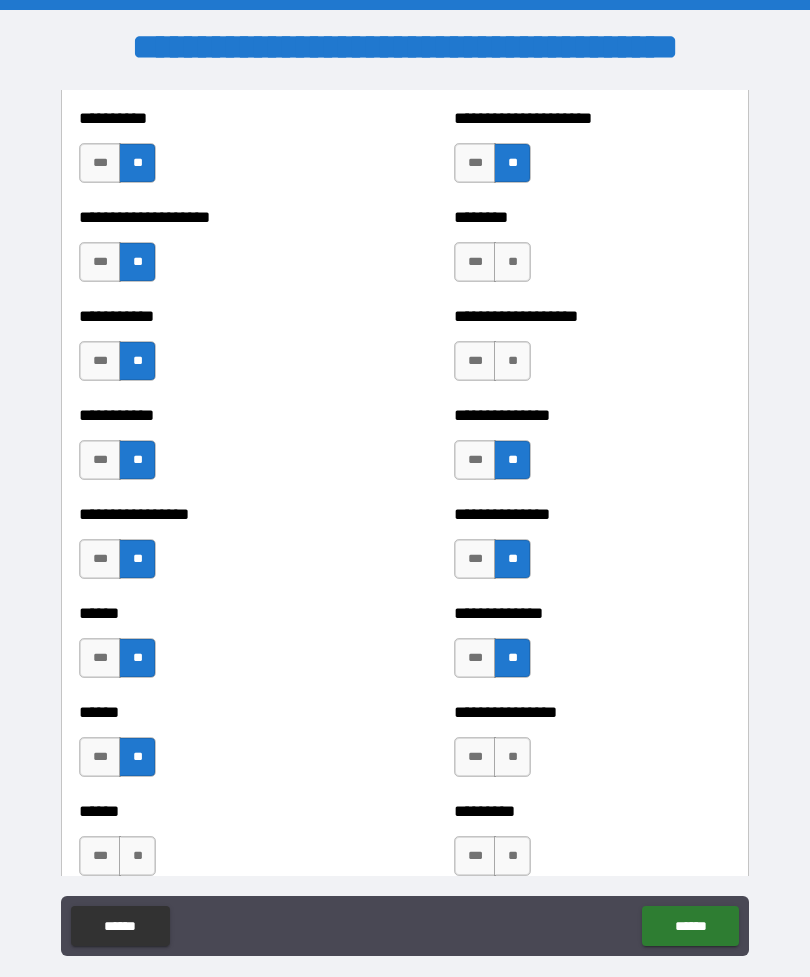 click on "**" at bounding box center [512, 757] 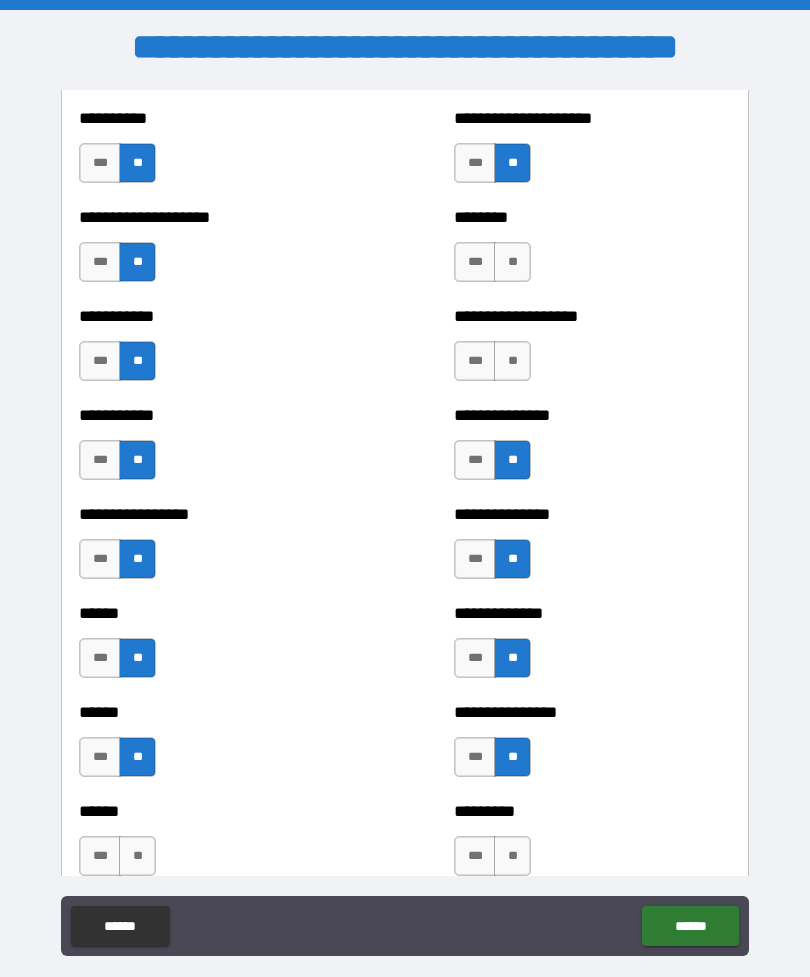 click on "**" at bounding box center (137, 856) 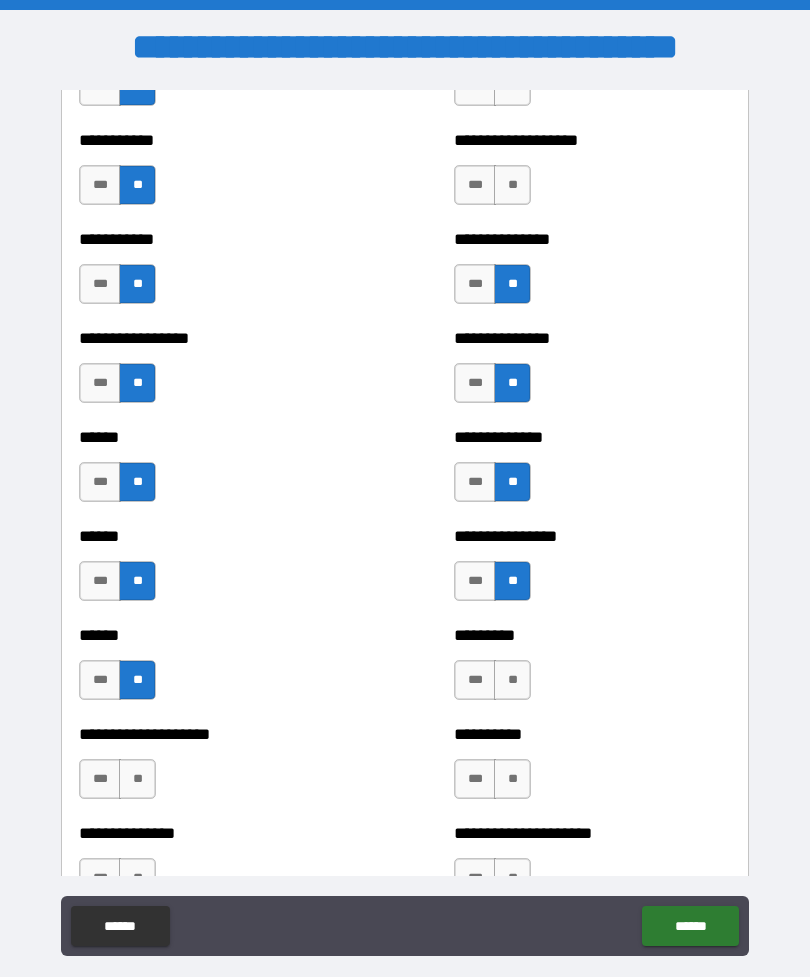 scroll, scrollTop: 2820, scrollLeft: 0, axis: vertical 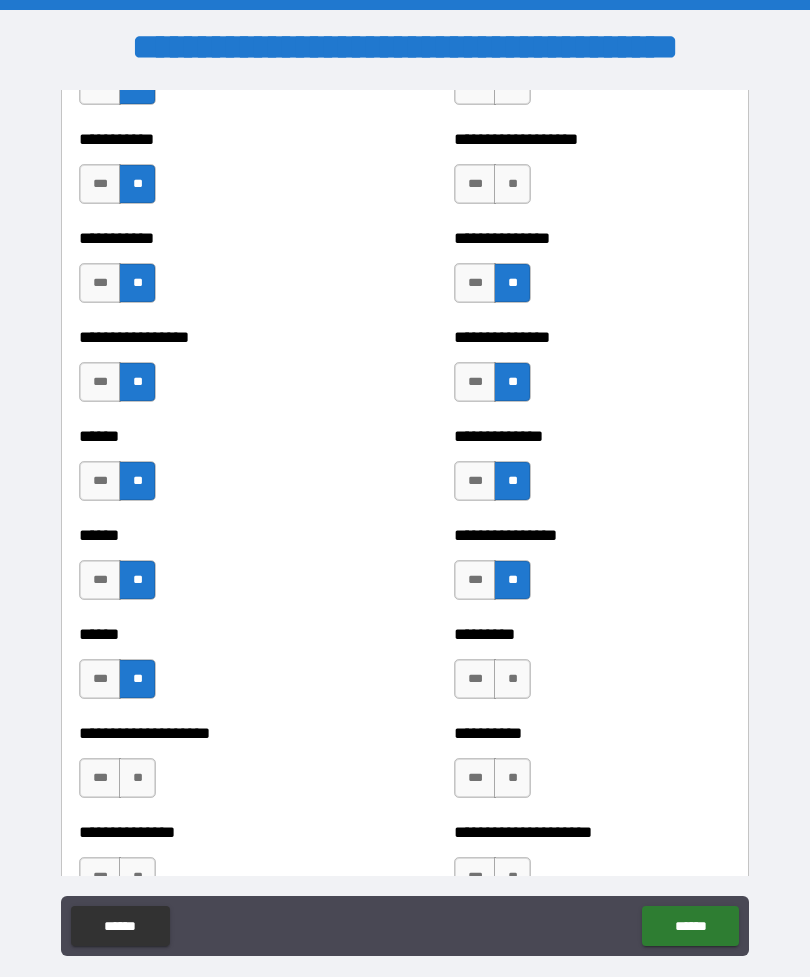 click on "**" at bounding box center (512, 679) 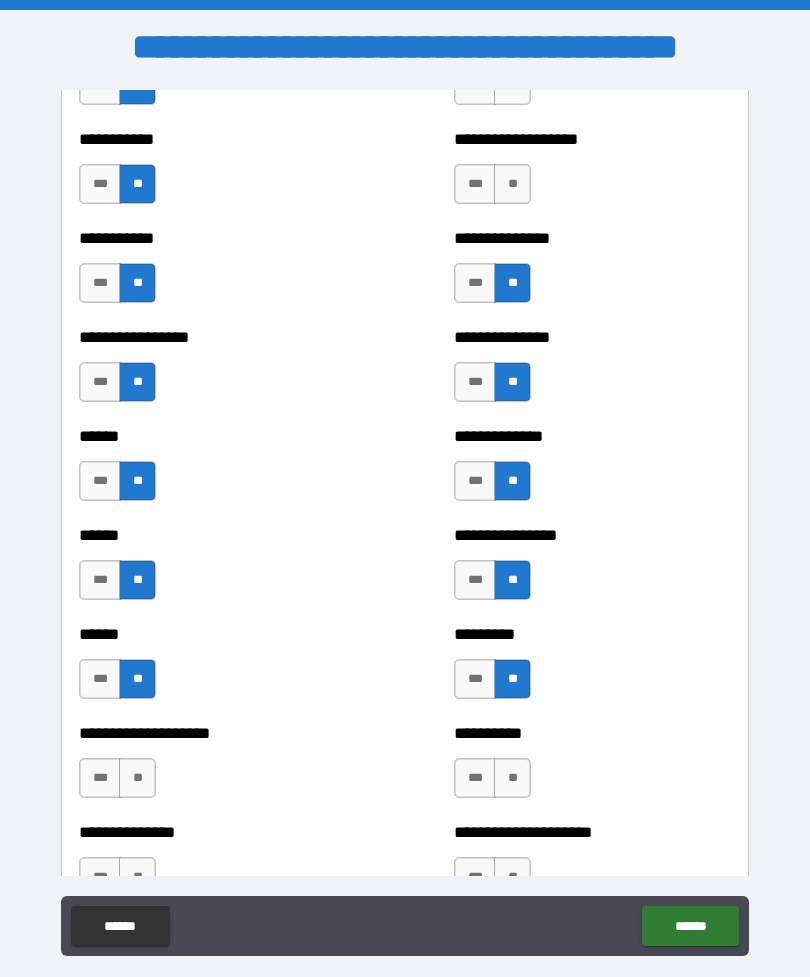click on "**" at bounding box center (137, 778) 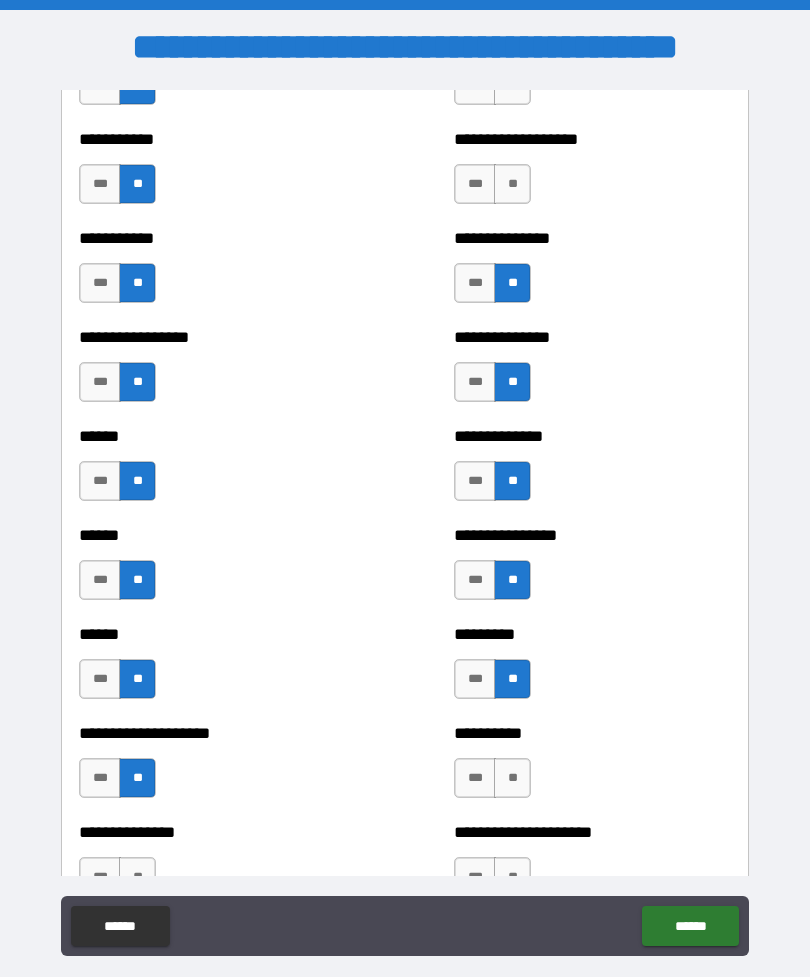 click on "**" at bounding box center [512, 778] 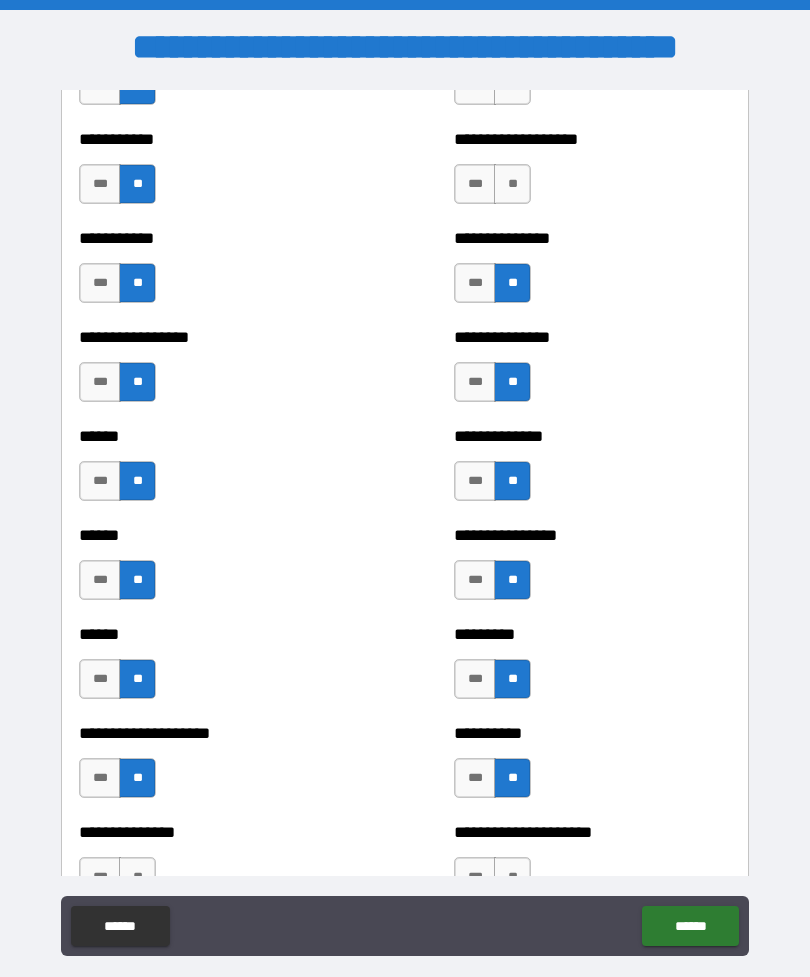 scroll, scrollTop: 2891, scrollLeft: 0, axis: vertical 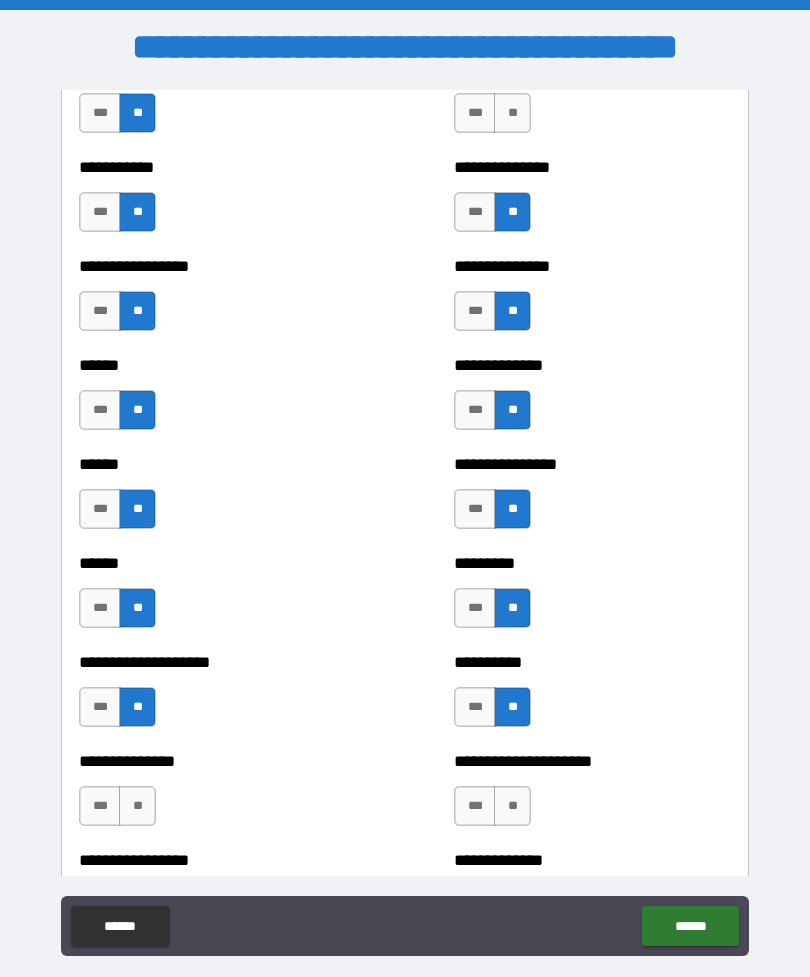 click on "**" at bounding box center [137, 806] 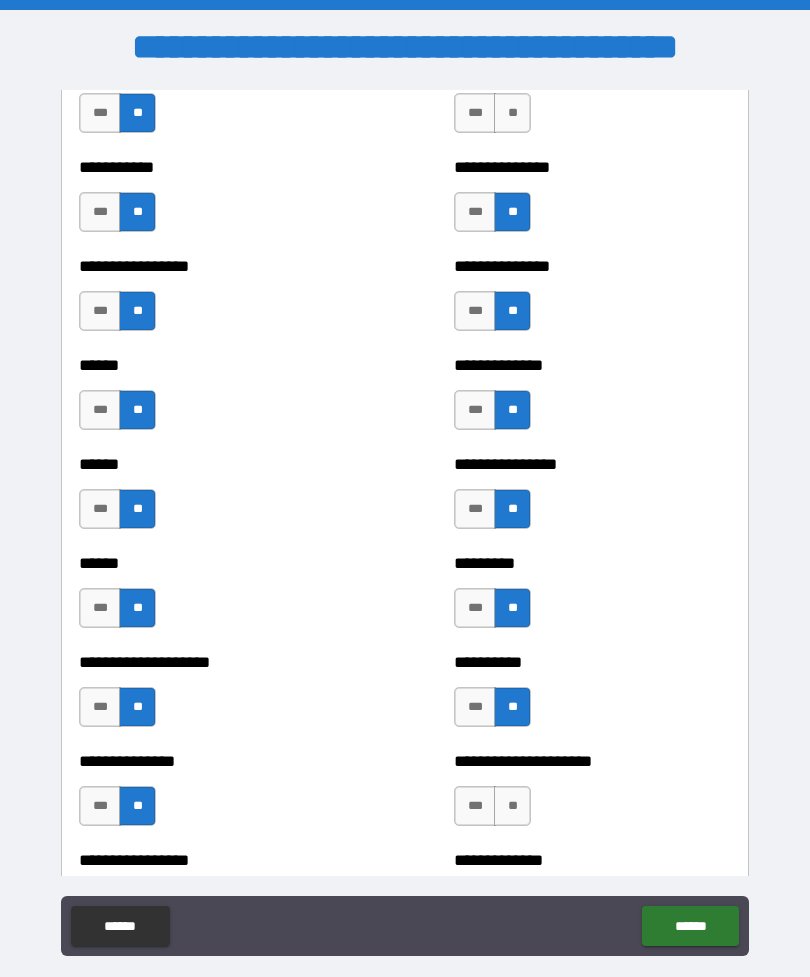 click on "**" at bounding box center [512, 806] 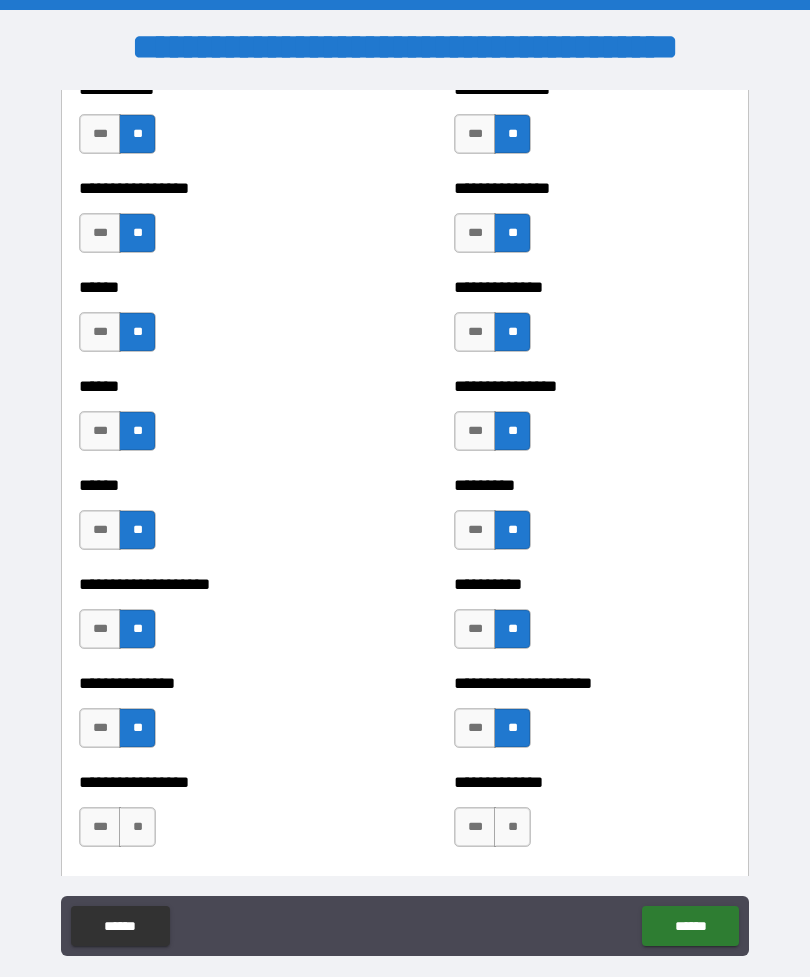 scroll, scrollTop: 3091, scrollLeft: 0, axis: vertical 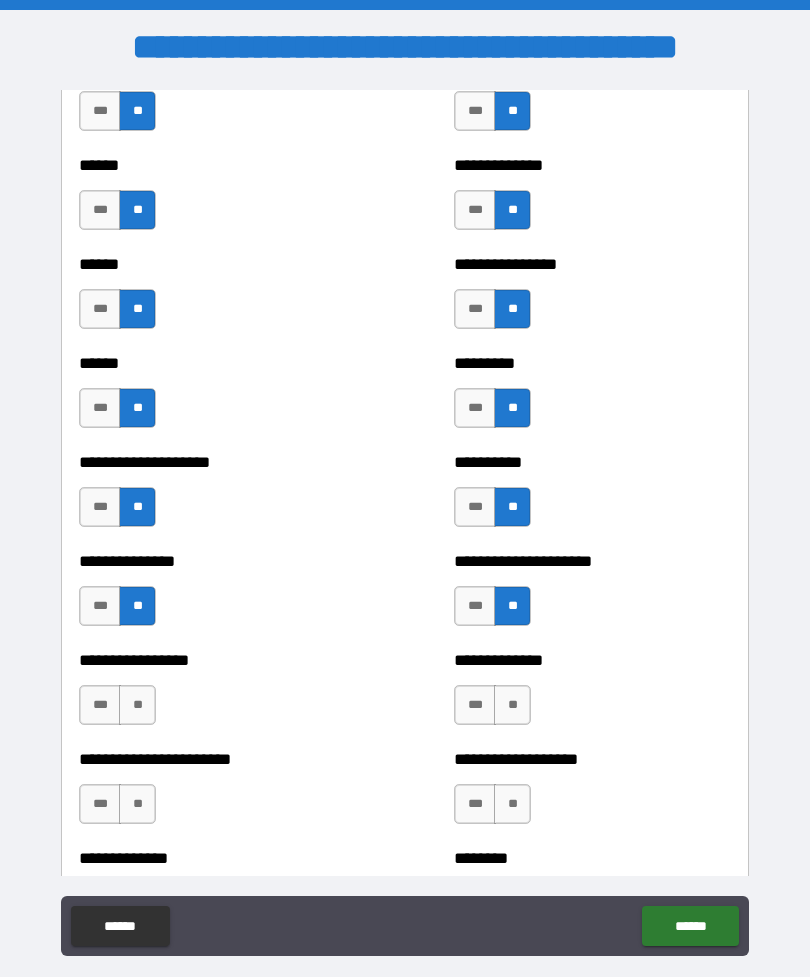 click on "**" at bounding box center (512, 705) 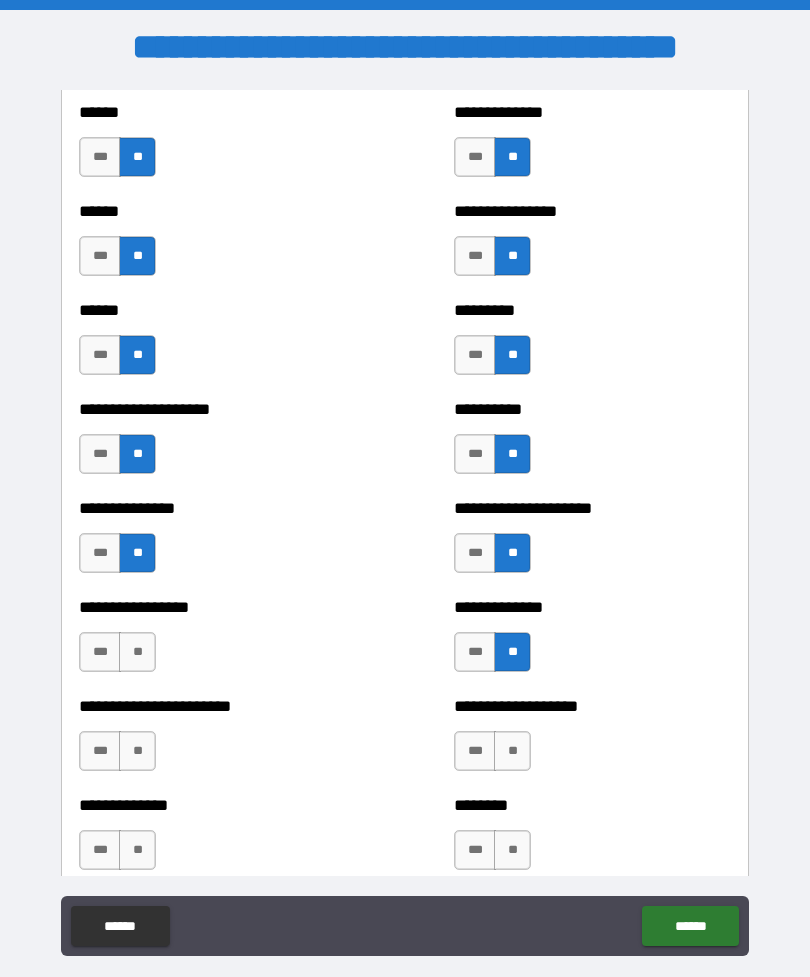 click on "**" at bounding box center (137, 751) 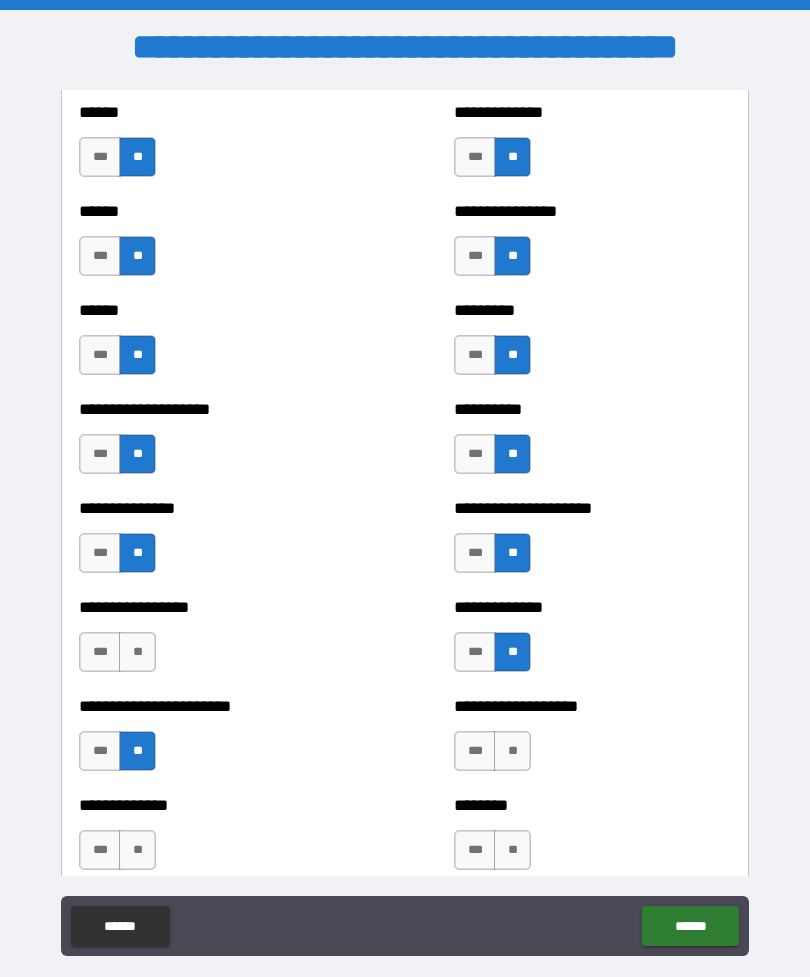 click on "**" at bounding box center (512, 751) 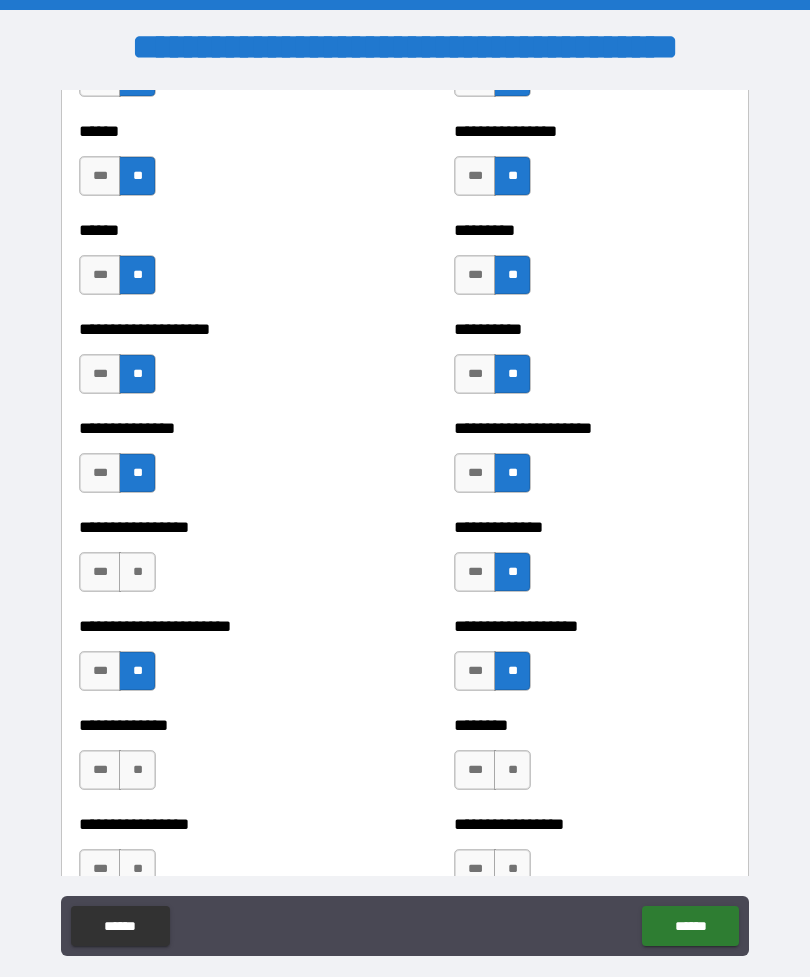 scroll, scrollTop: 3242, scrollLeft: 0, axis: vertical 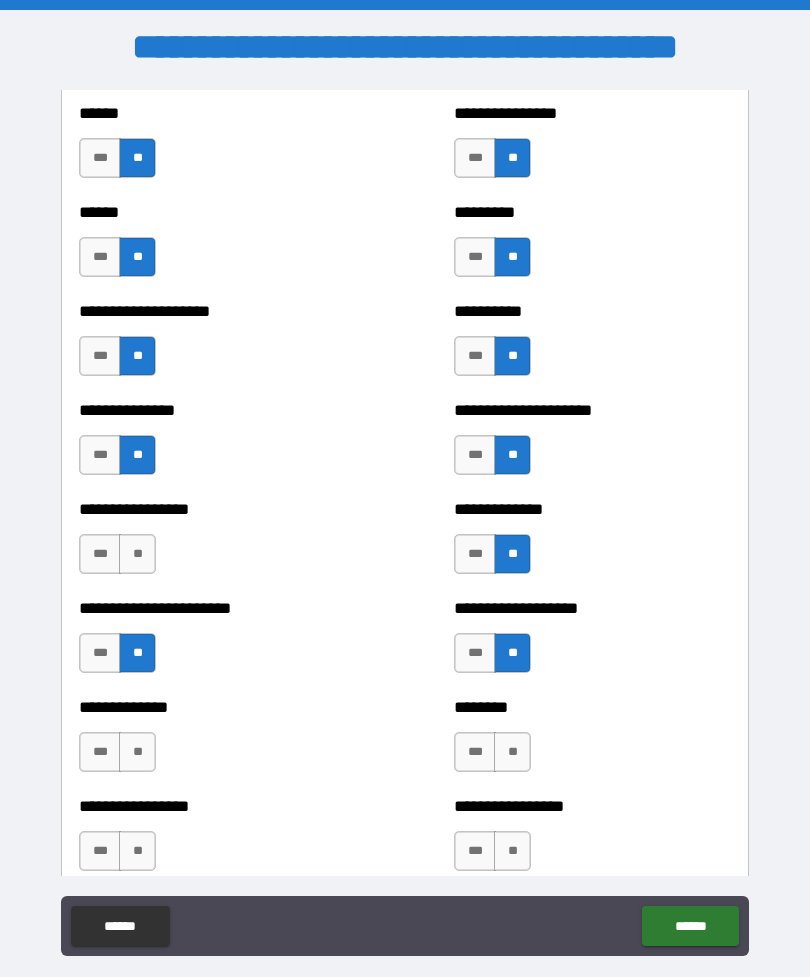 click on "*** **" at bounding box center (492, 752) 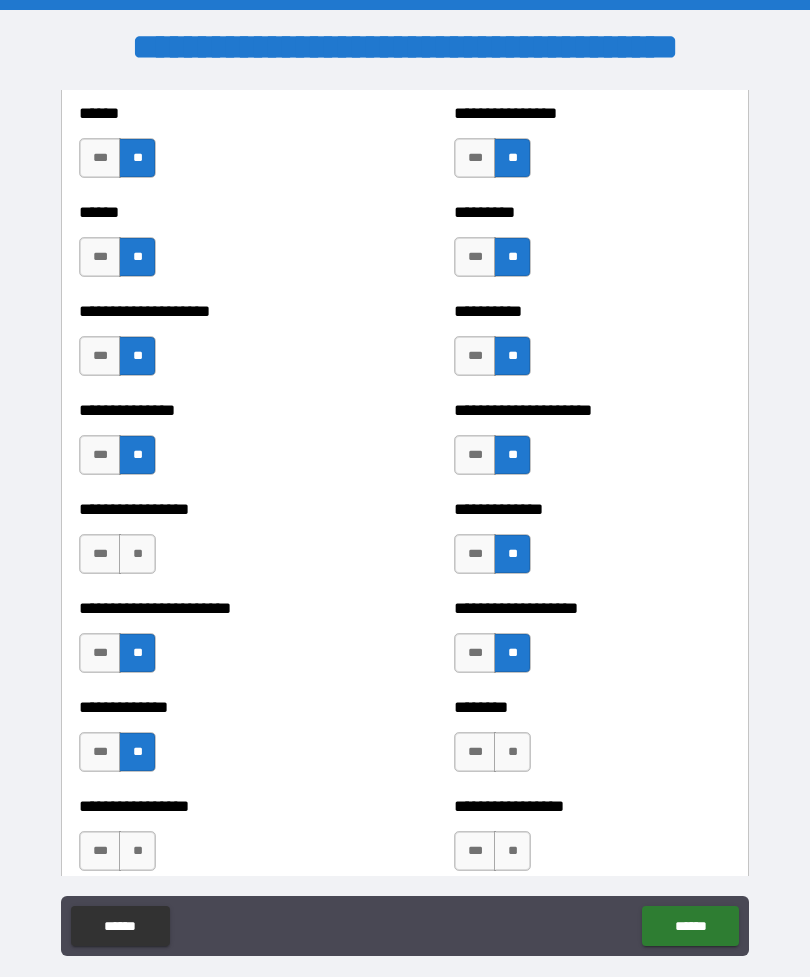 click on "**********" at bounding box center [217, 841] 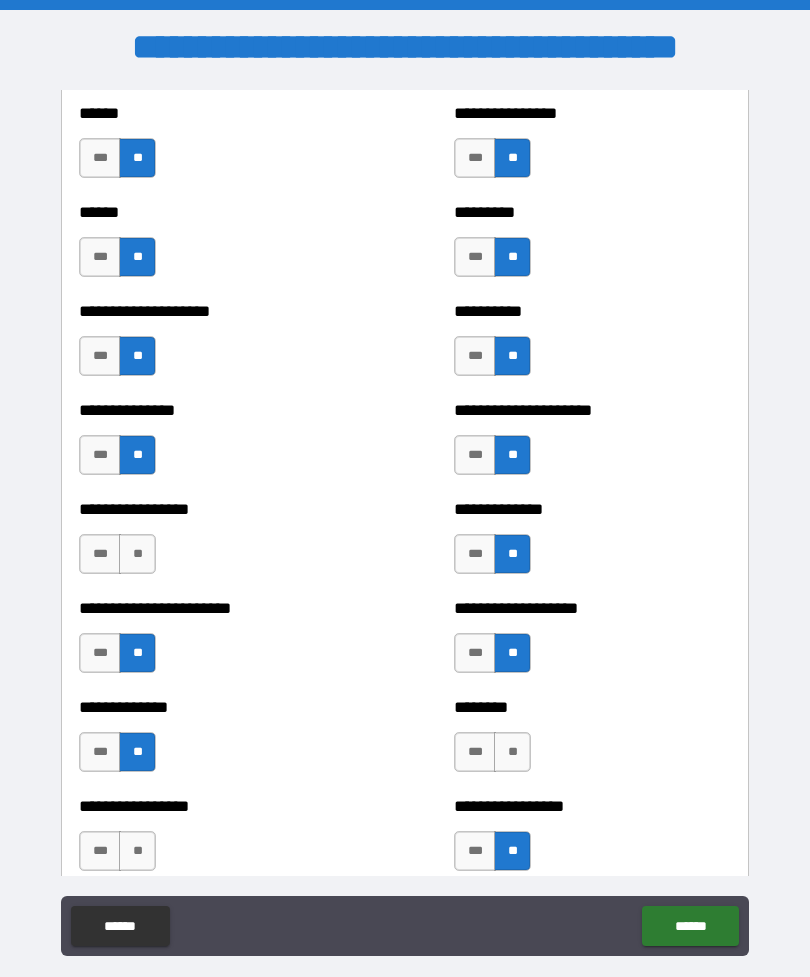 click on "**" at bounding box center (512, 752) 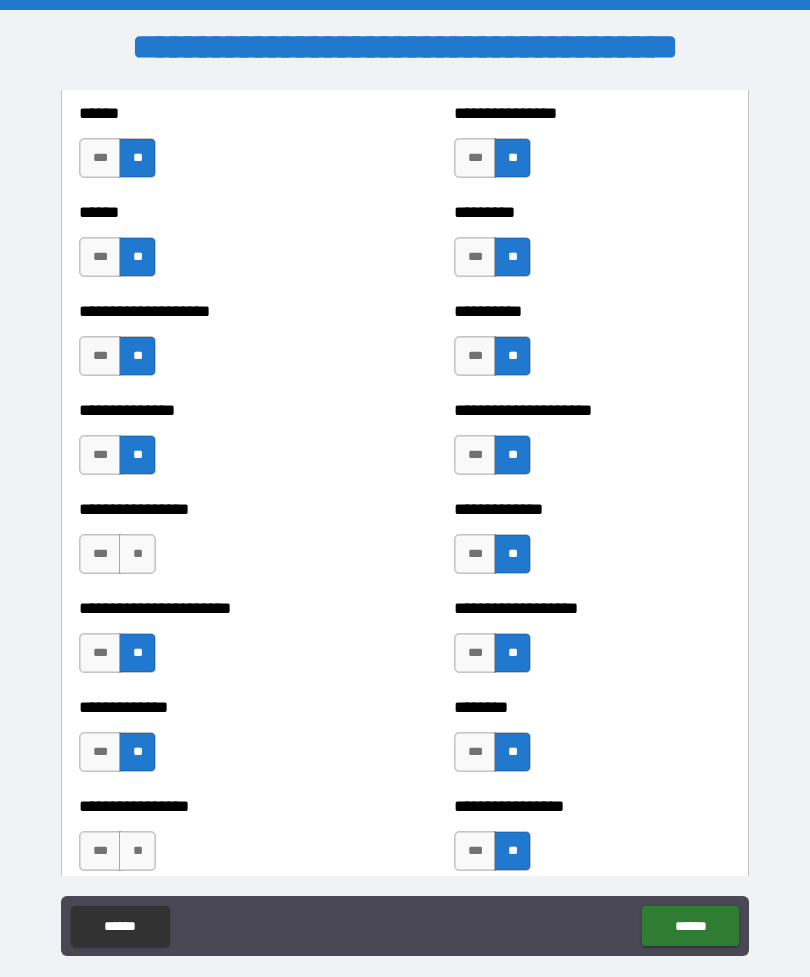 click on "**" at bounding box center (137, 851) 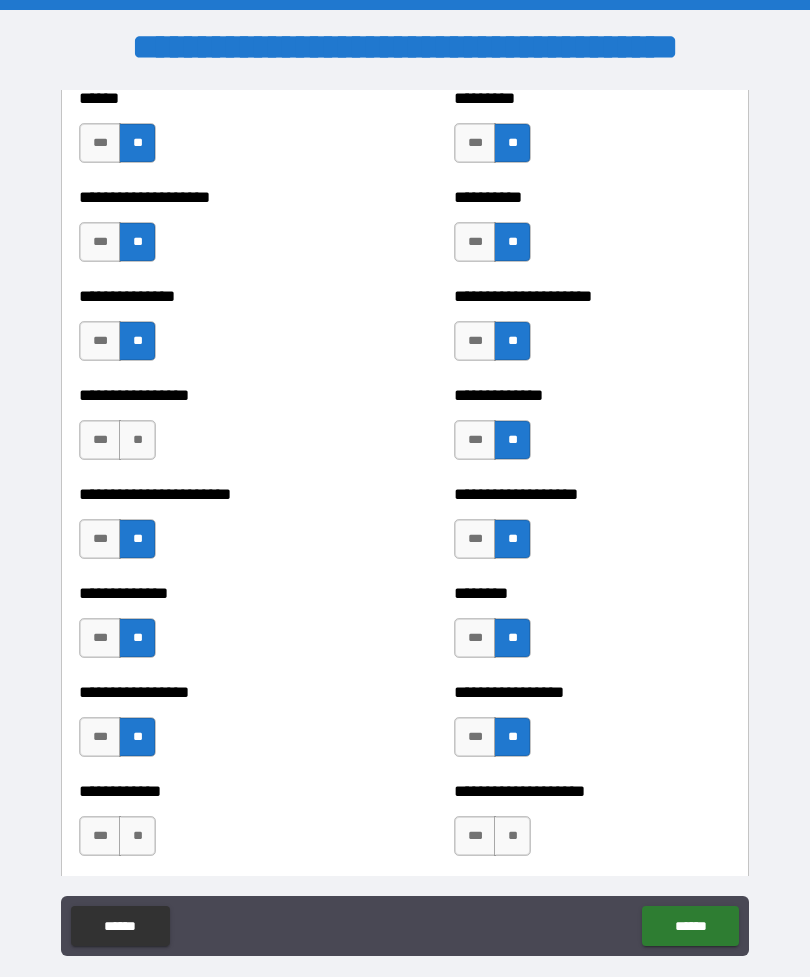 scroll, scrollTop: 3369, scrollLeft: 0, axis: vertical 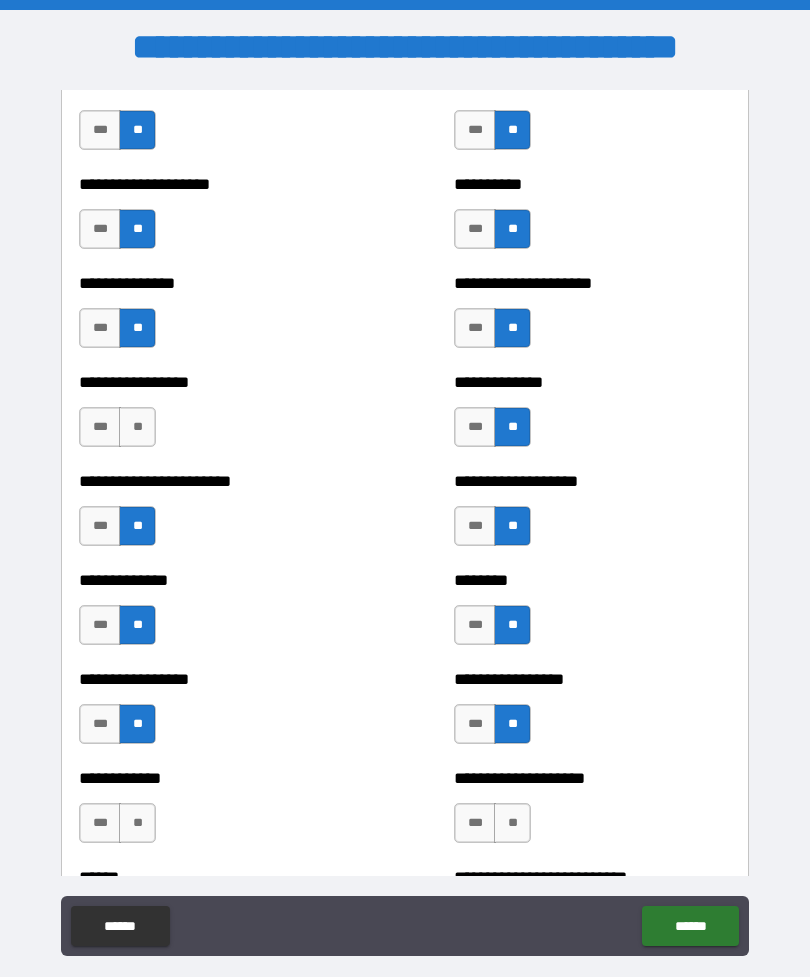 click on "**" at bounding box center [137, 823] 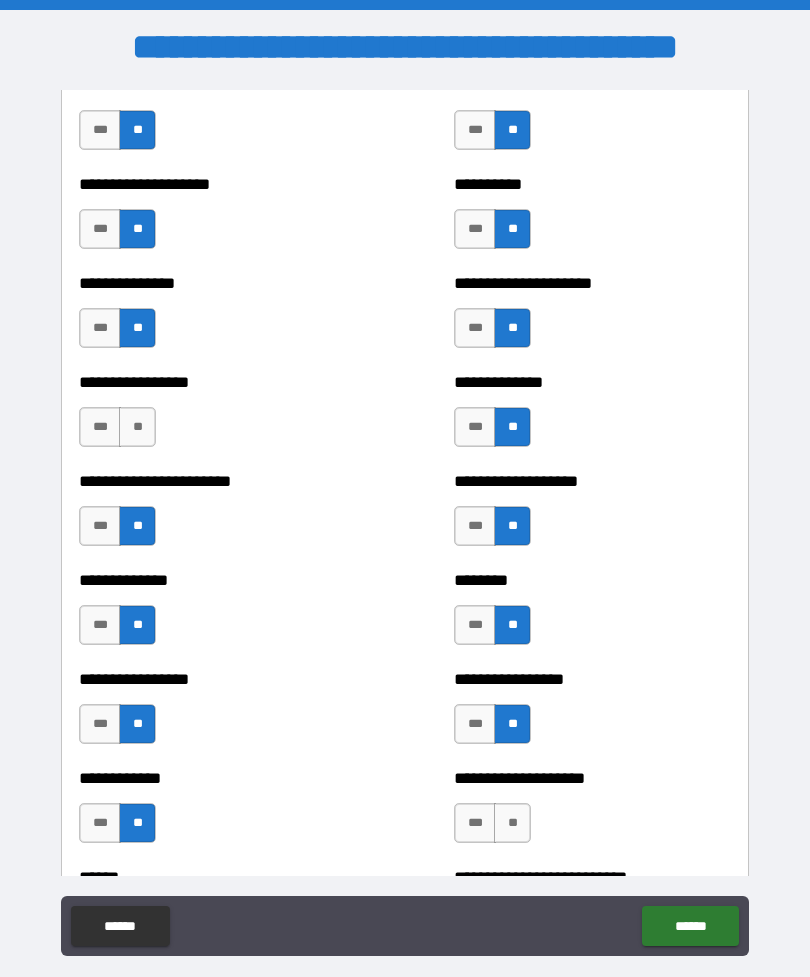 click on "**" at bounding box center [512, 823] 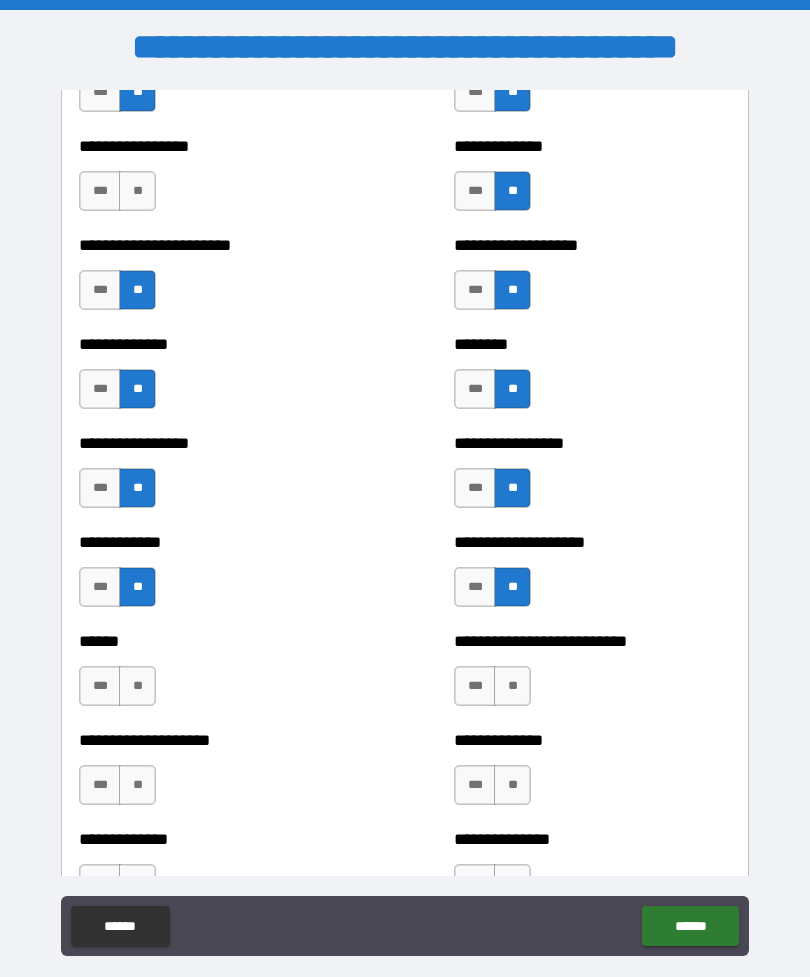 scroll, scrollTop: 3615, scrollLeft: 0, axis: vertical 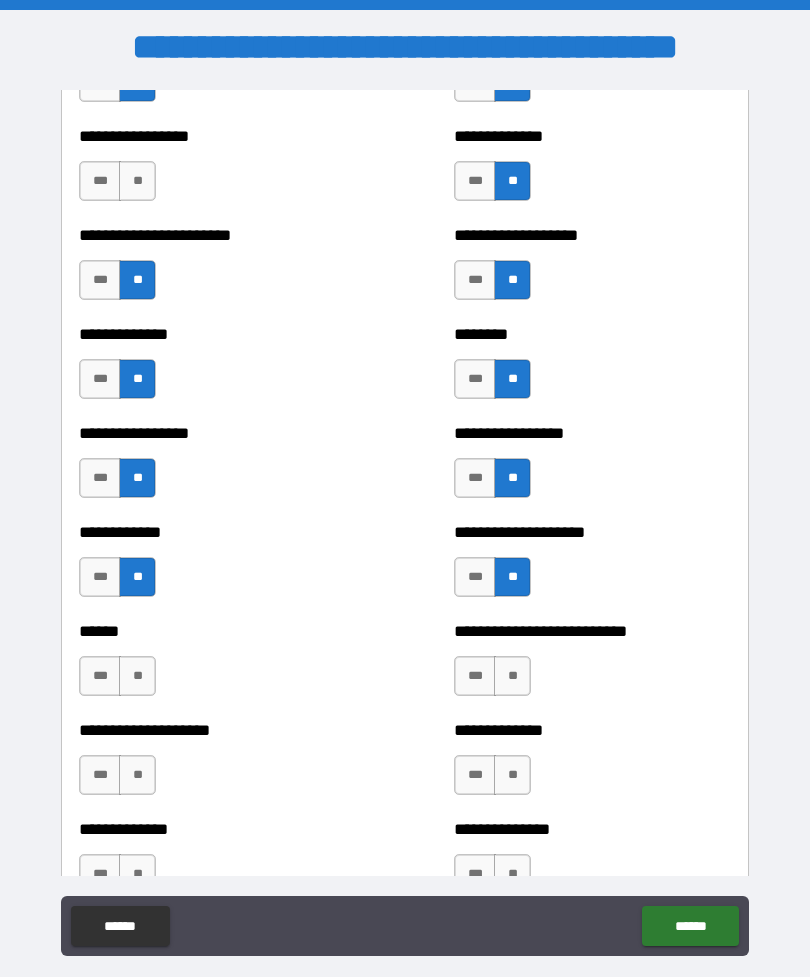 click on "***" at bounding box center (100, 577) 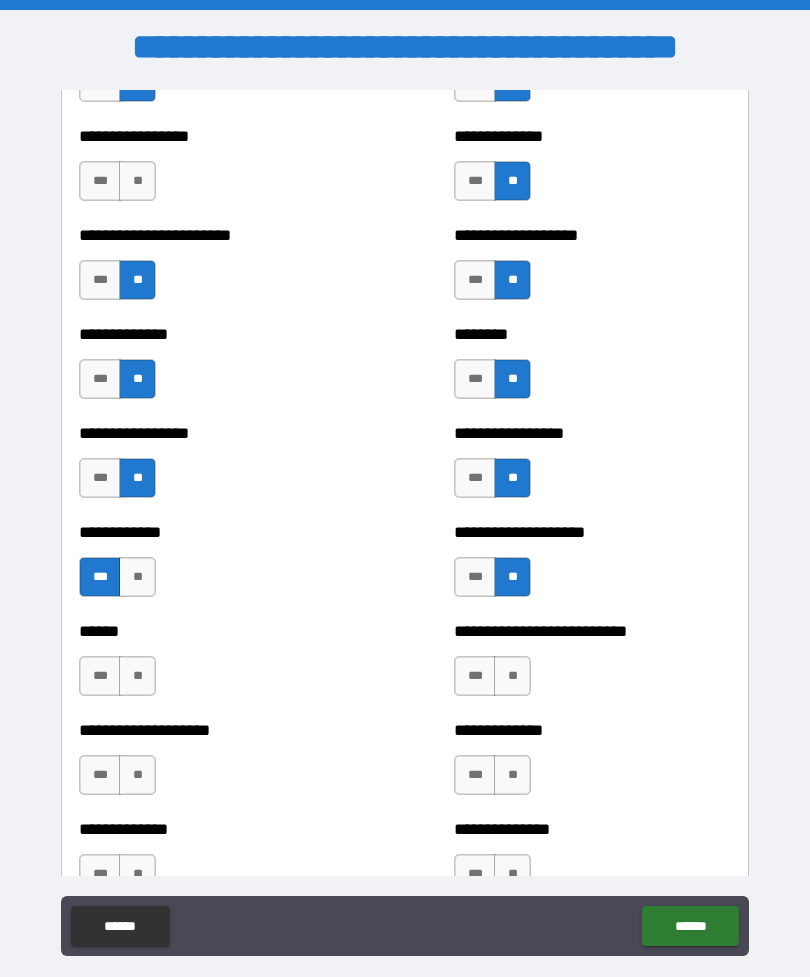 click on "**" at bounding box center (137, 676) 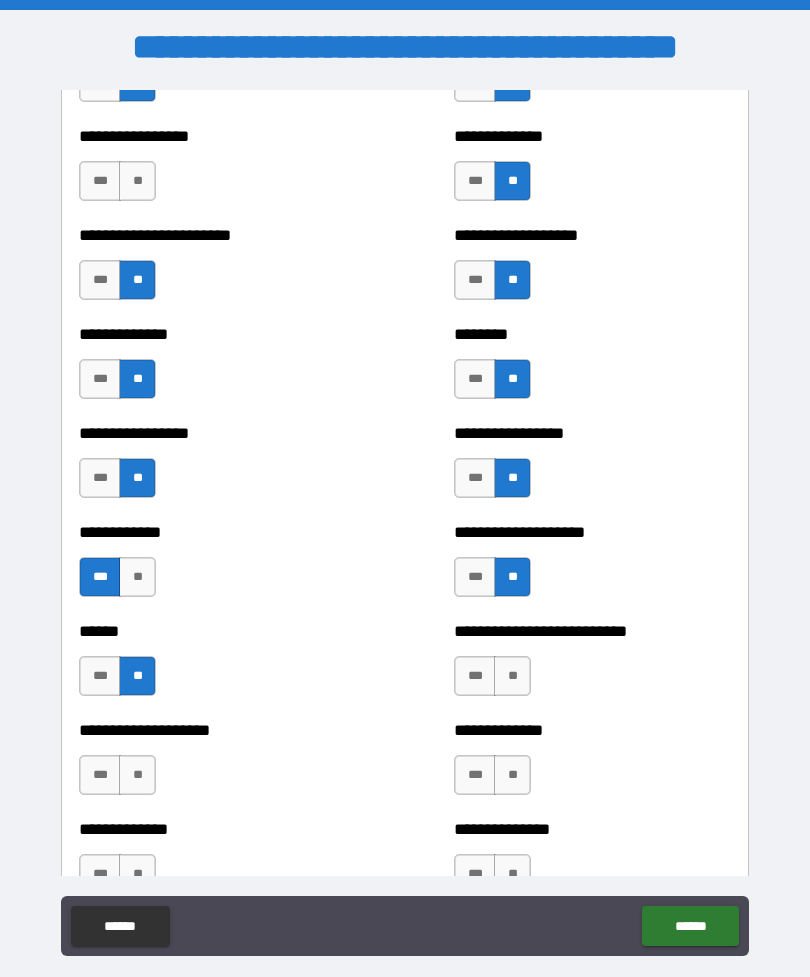 click on "**" at bounding box center [512, 676] 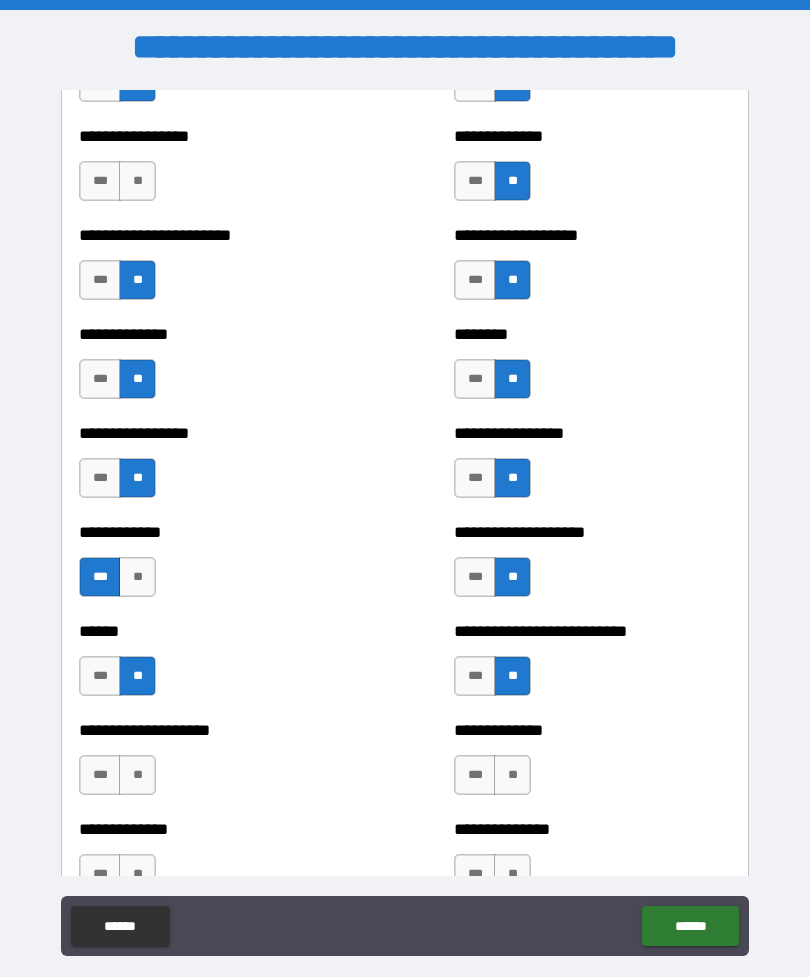 click on "**" at bounding box center (137, 775) 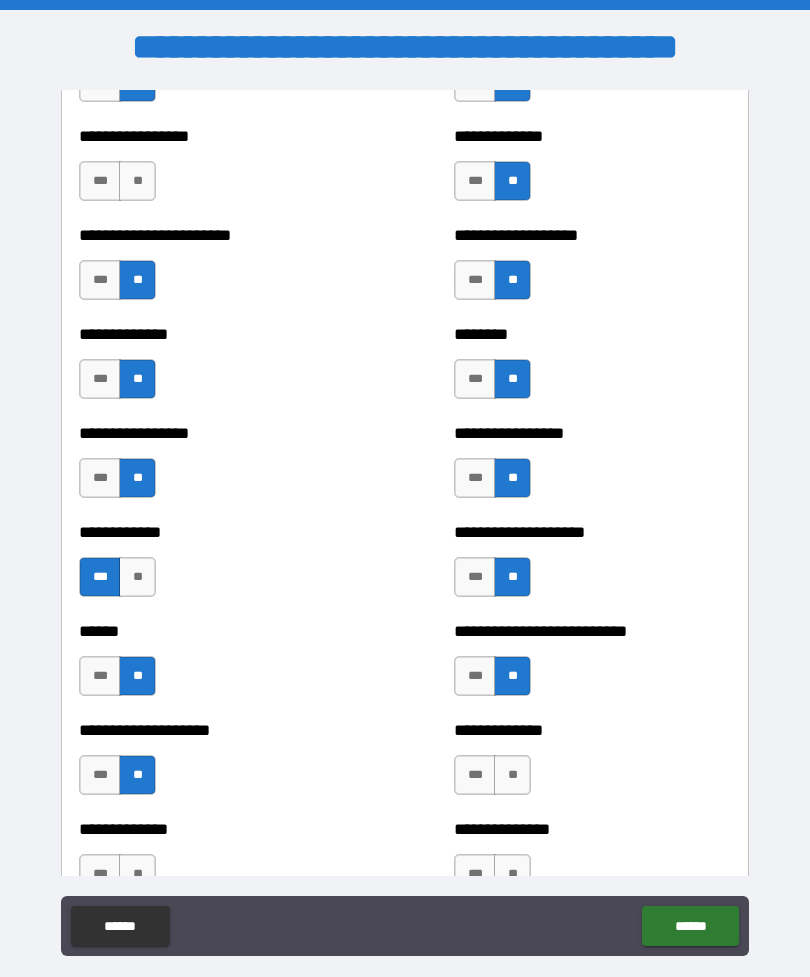 click on "**" at bounding box center [512, 775] 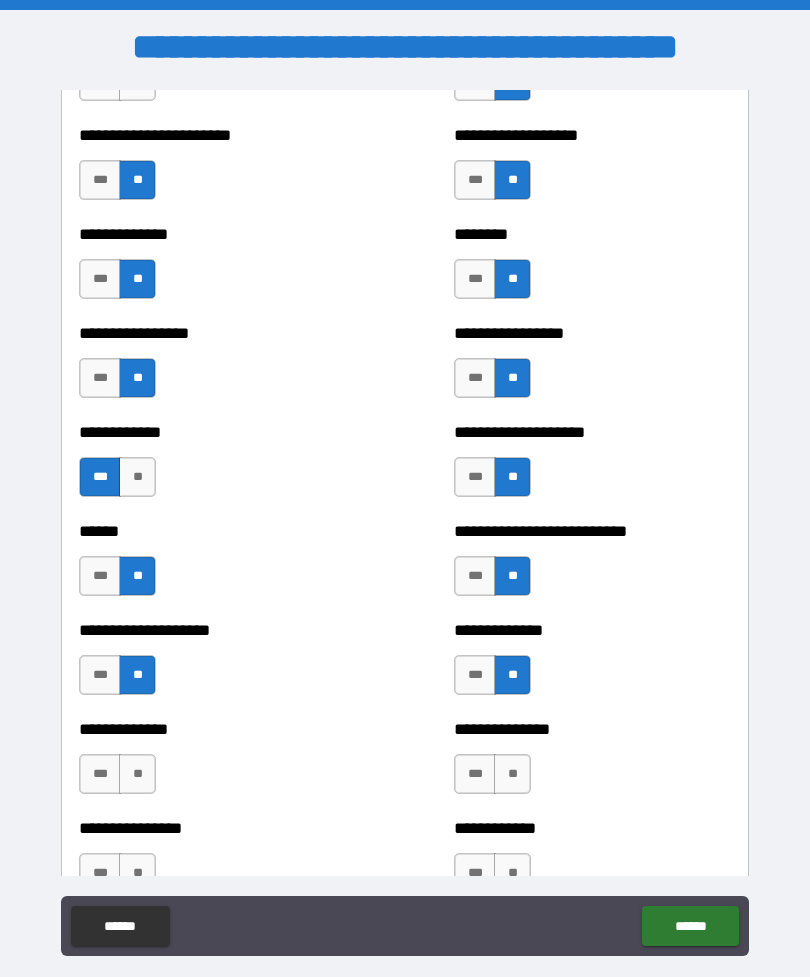 click on "**" at bounding box center [137, 774] 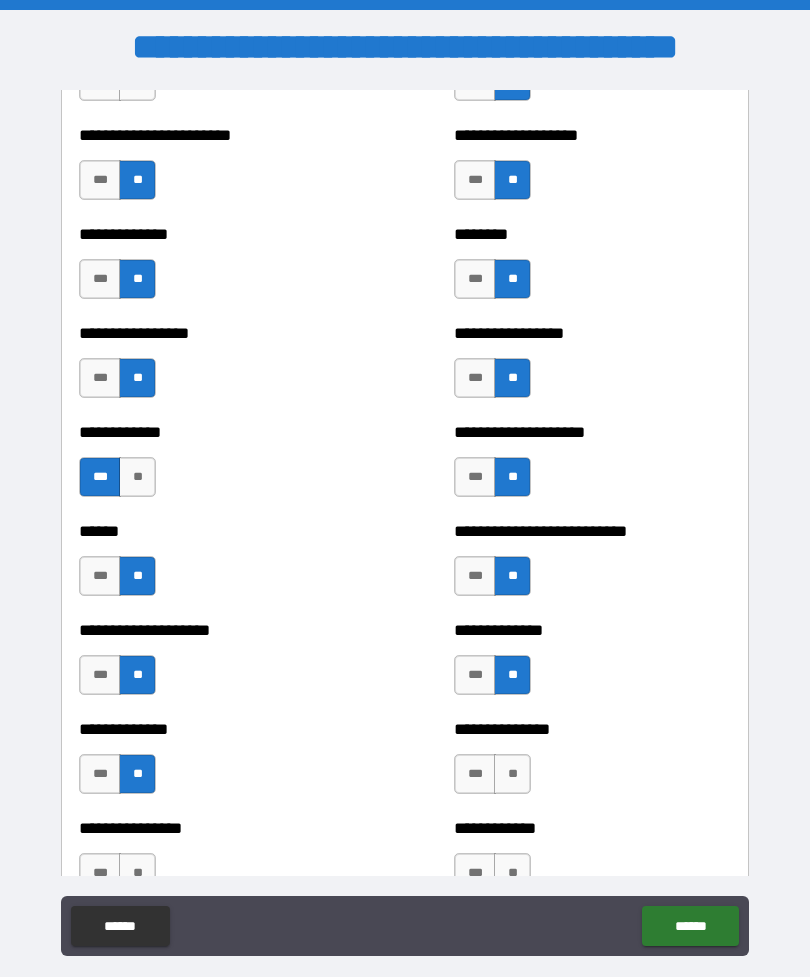 click on "**" at bounding box center (512, 774) 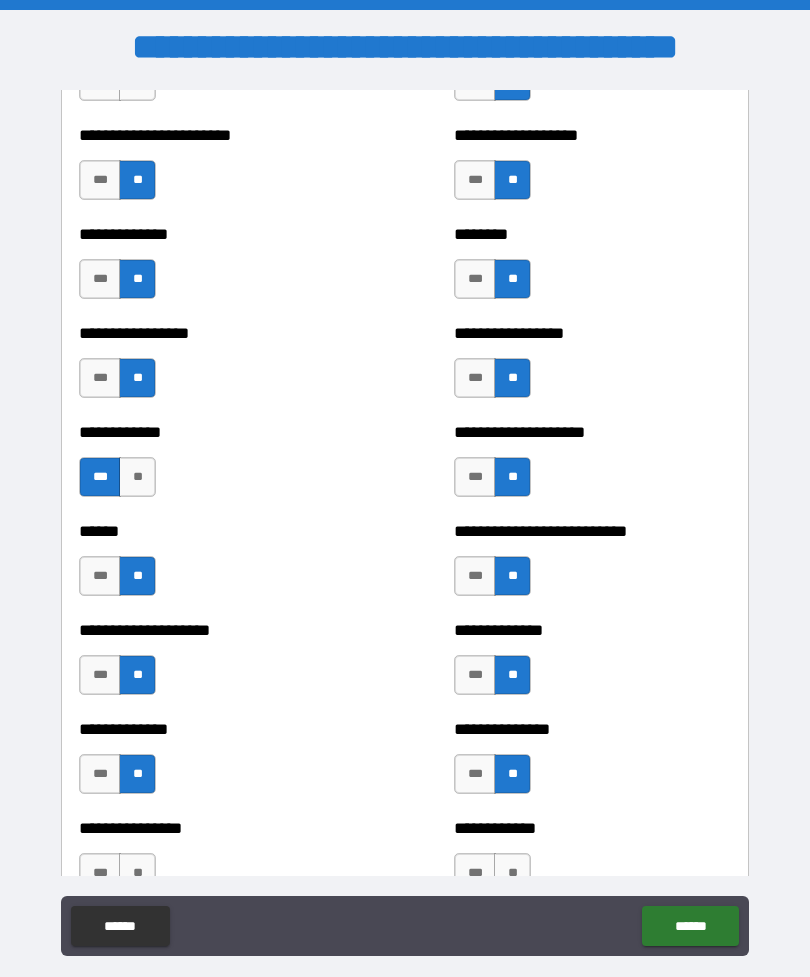 scroll, scrollTop: 3774, scrollLeft: 0, axis: vertical 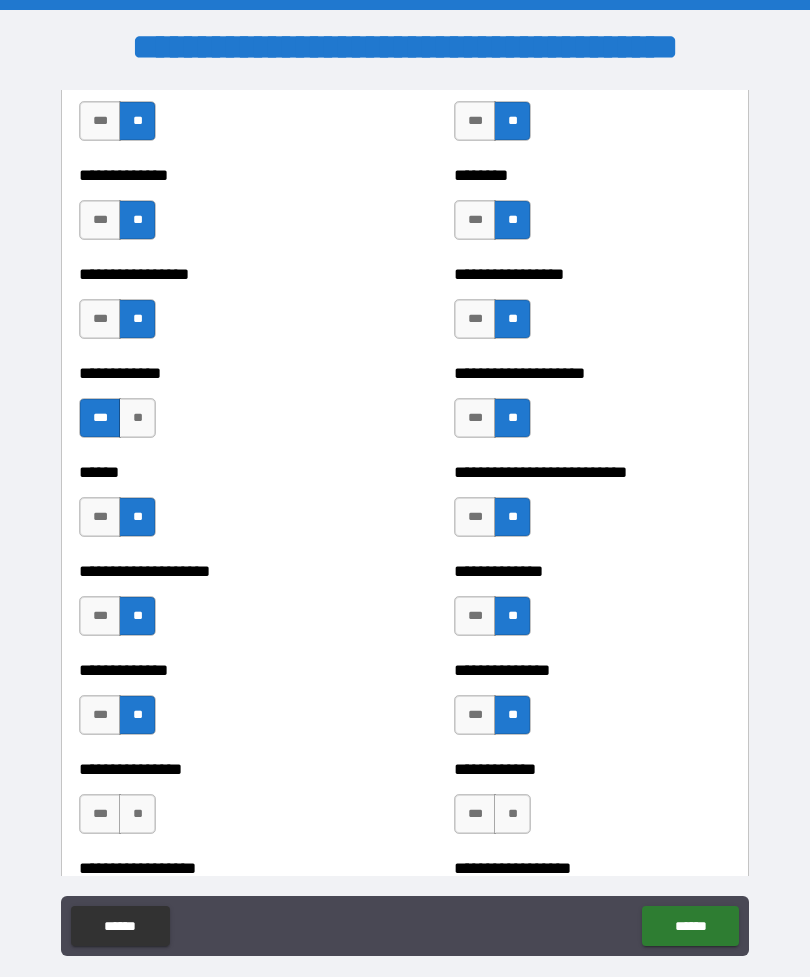 click on "**" at bounding box center [137, 814] 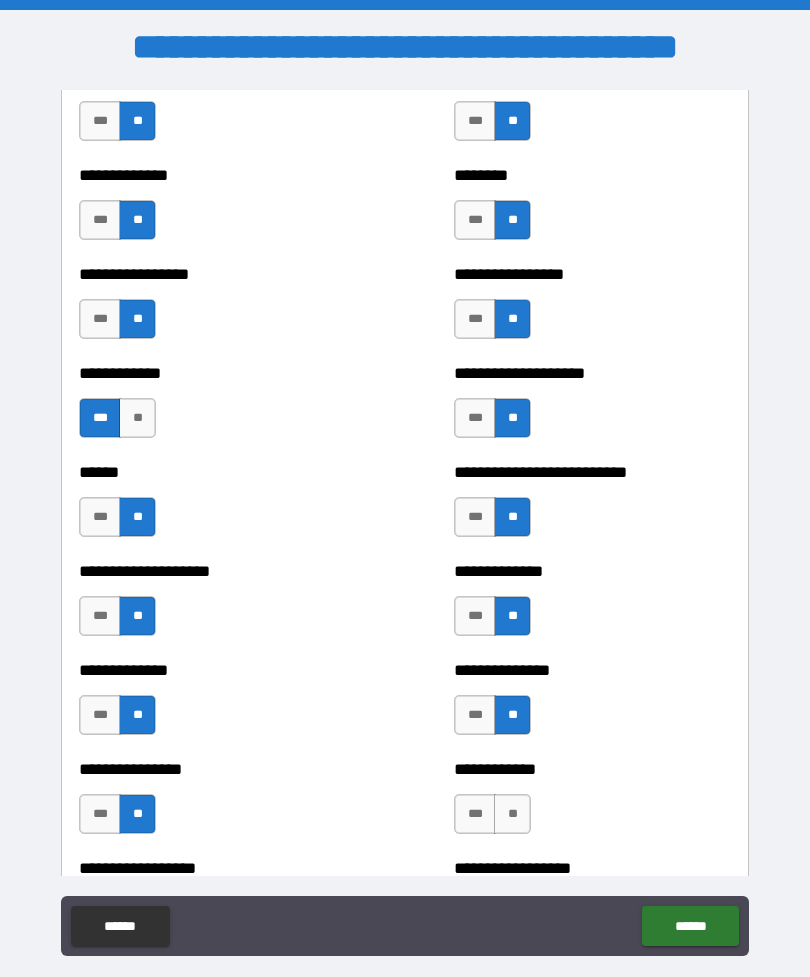 click on "**********" at bounding box center (592, 804) 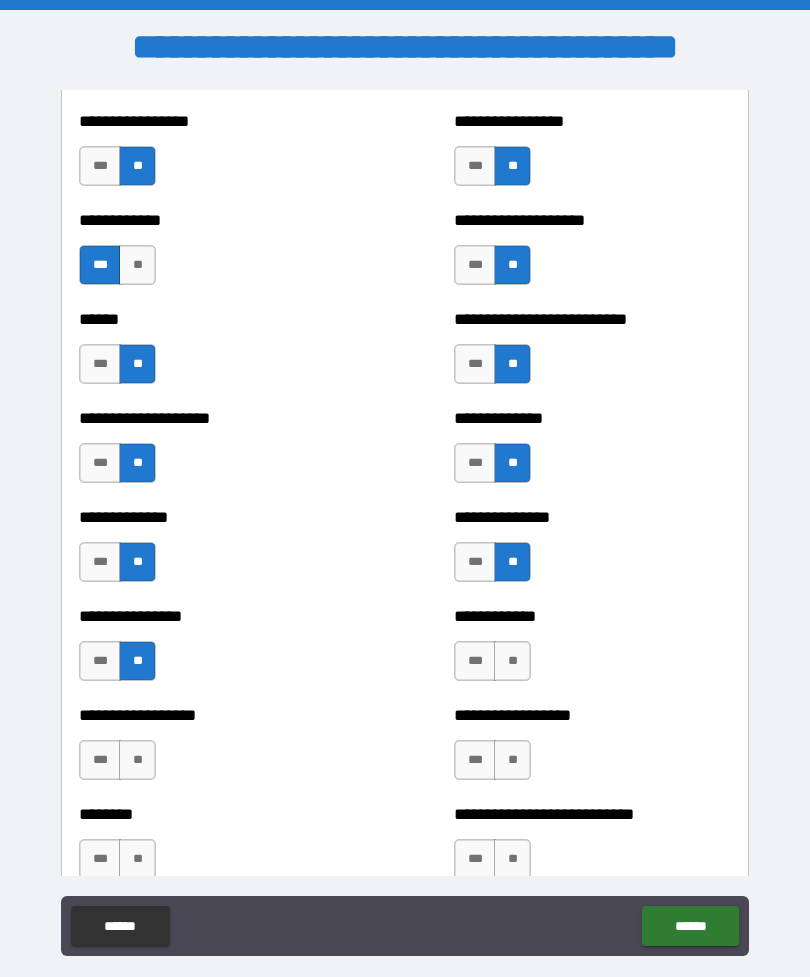 scroll, scrollTop: 3959, scrollLeft: 0, axis: vertical 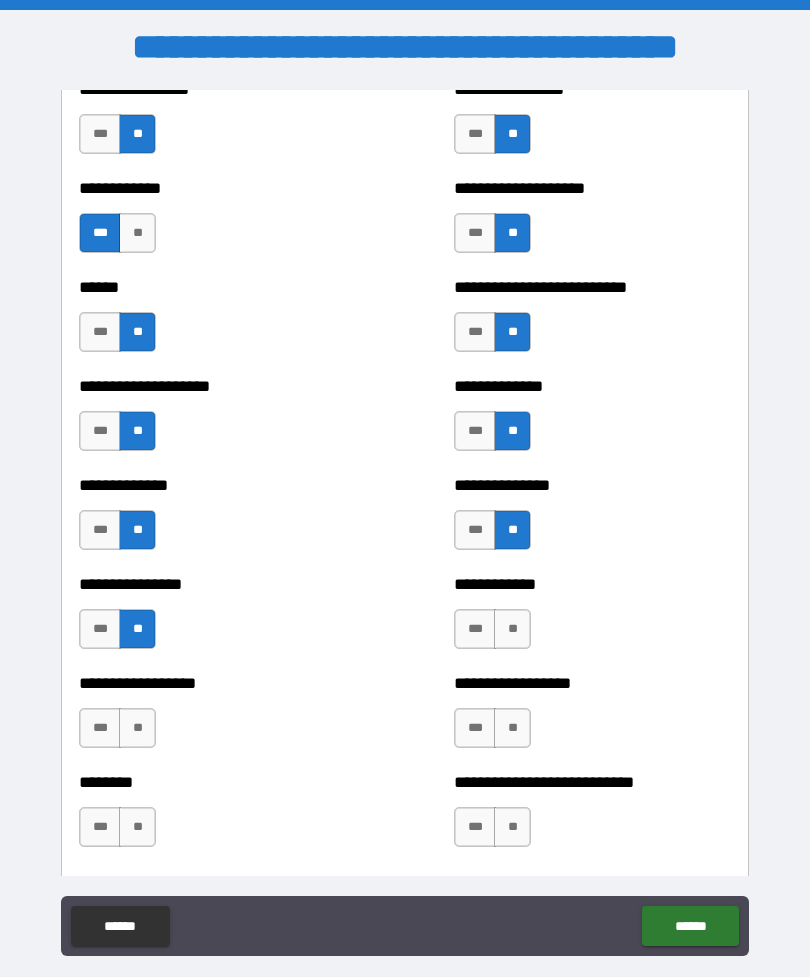 click on "**" at bounding box center [137, 728] 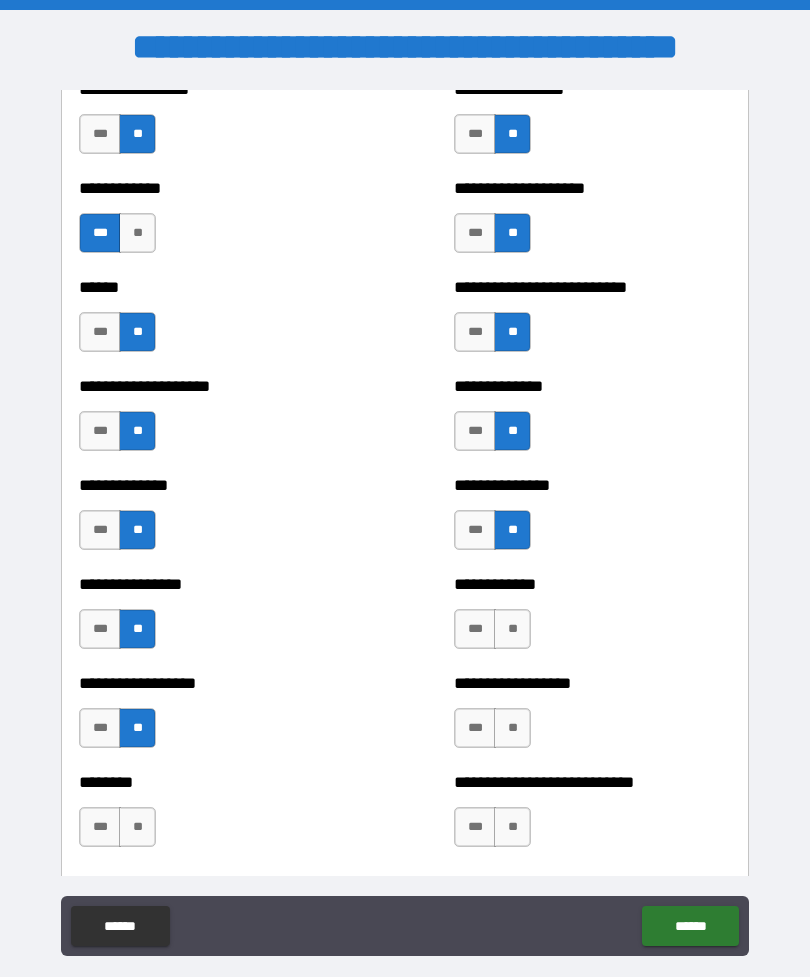 click on "**" at bounding box center [512, 728] 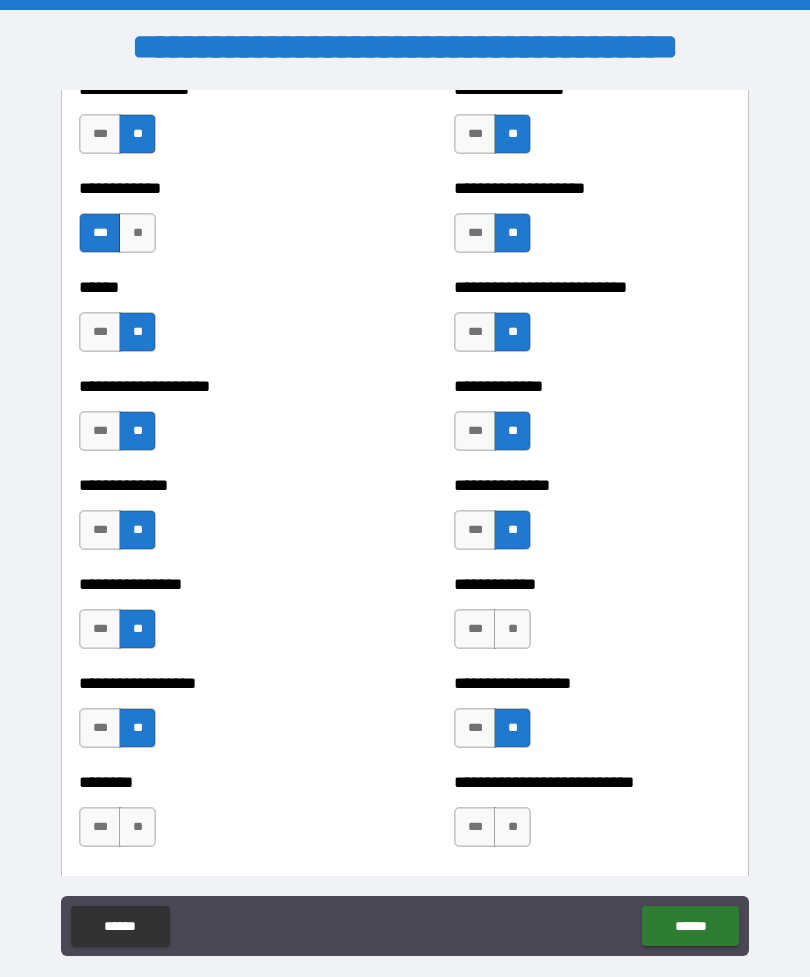 scroll, scrollTop: 3986, scrollLeft: 0, axis: vertical 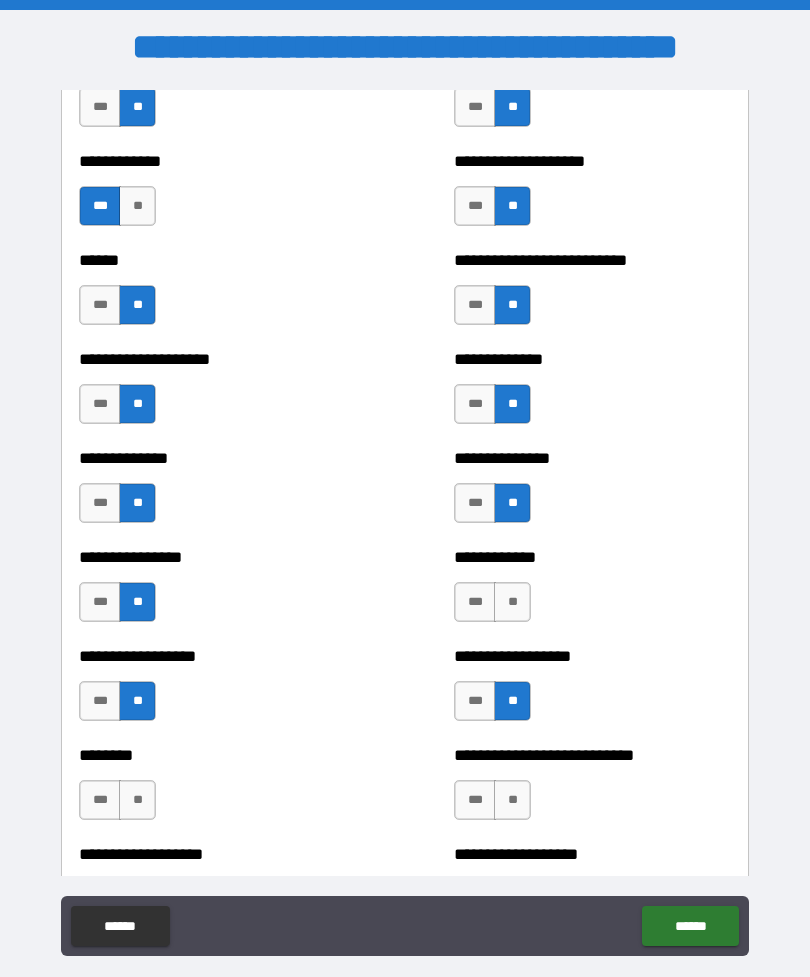 click on "**" at bounding box center [137, 800] 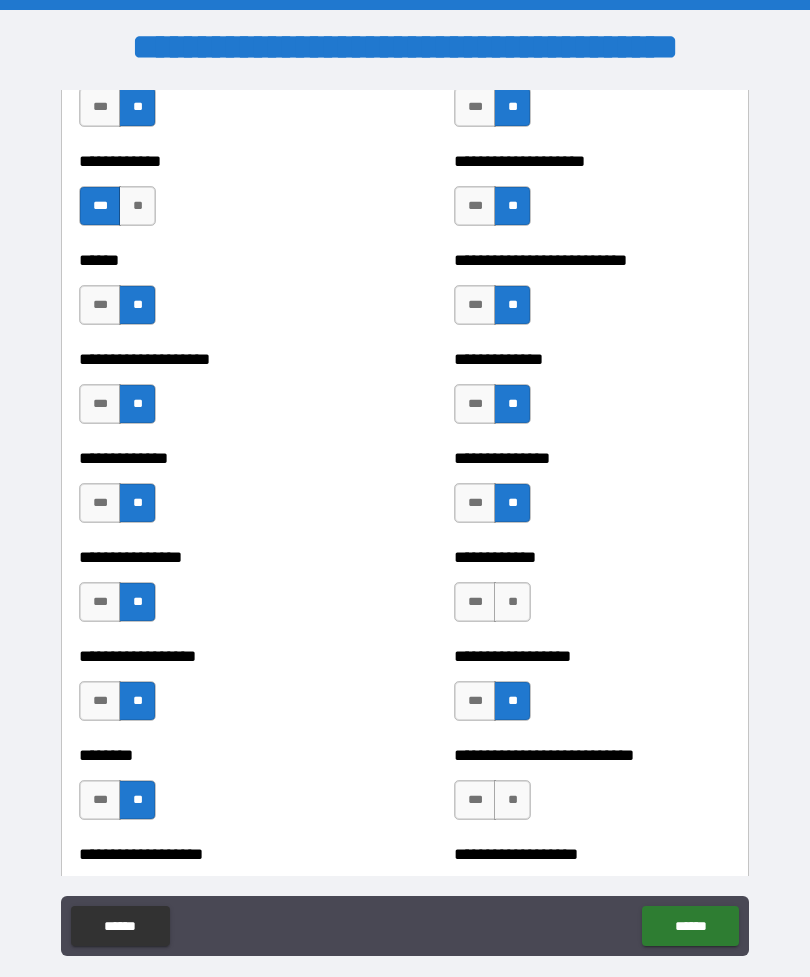 click on "**" at bounding box center [512, 800] 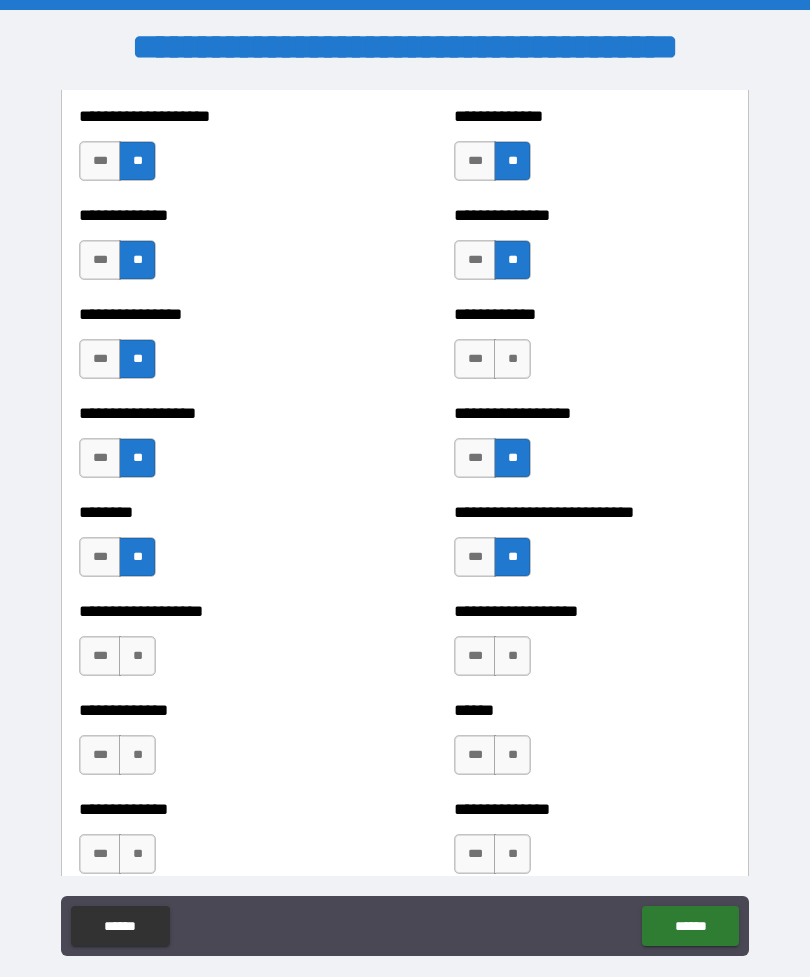 scroll, scrollTop: 4232, scrollLeft: 0, axis: vertical 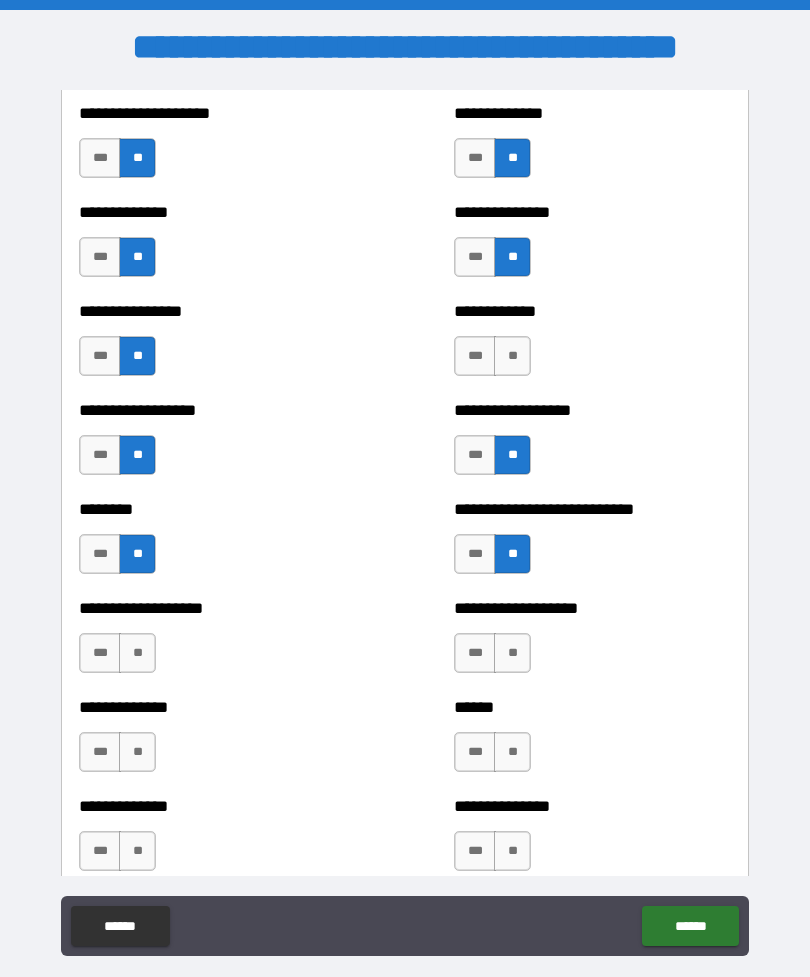 click on "**" at bounding box center [137, 653] 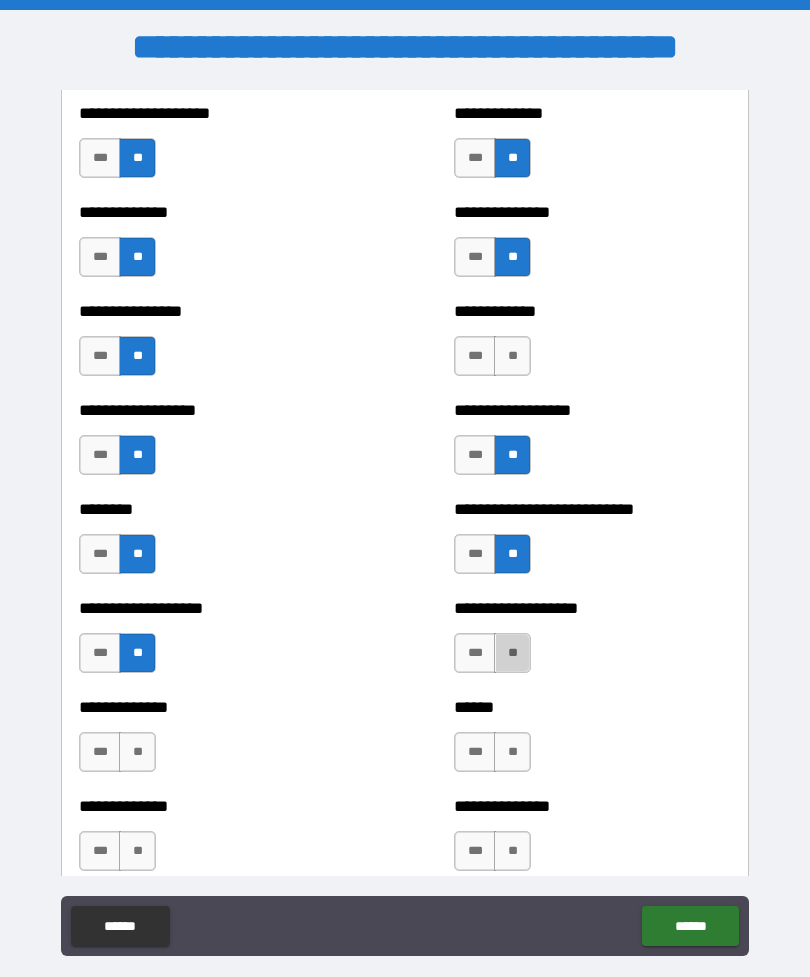 click on "**" at bounding box center [512, 653] 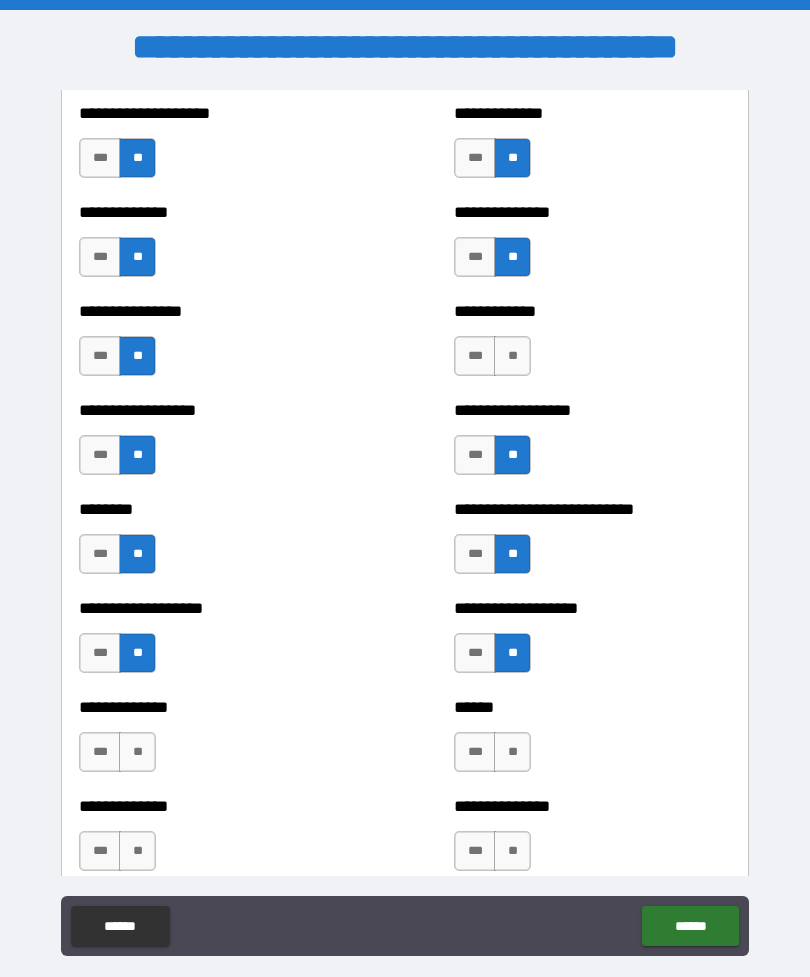click on "**" at bounding box center (512, 752) 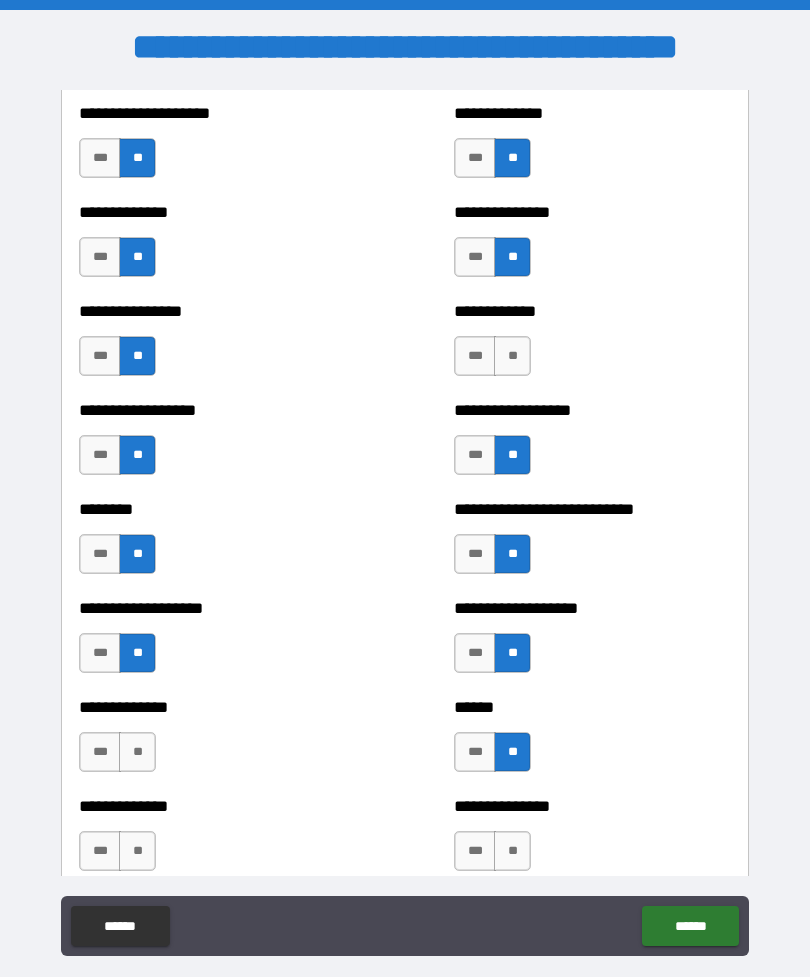 click on "**" at bounding box center (137, 752) 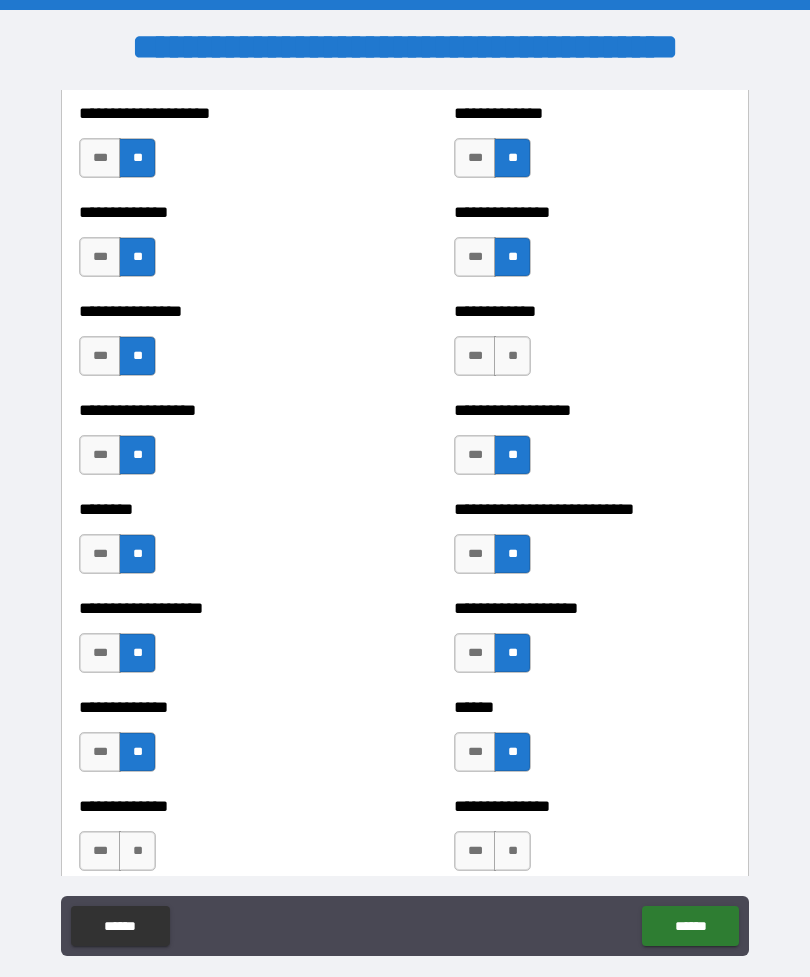 scroll, scrollTop: 4284, scrollLeft: 0, axis: vertical 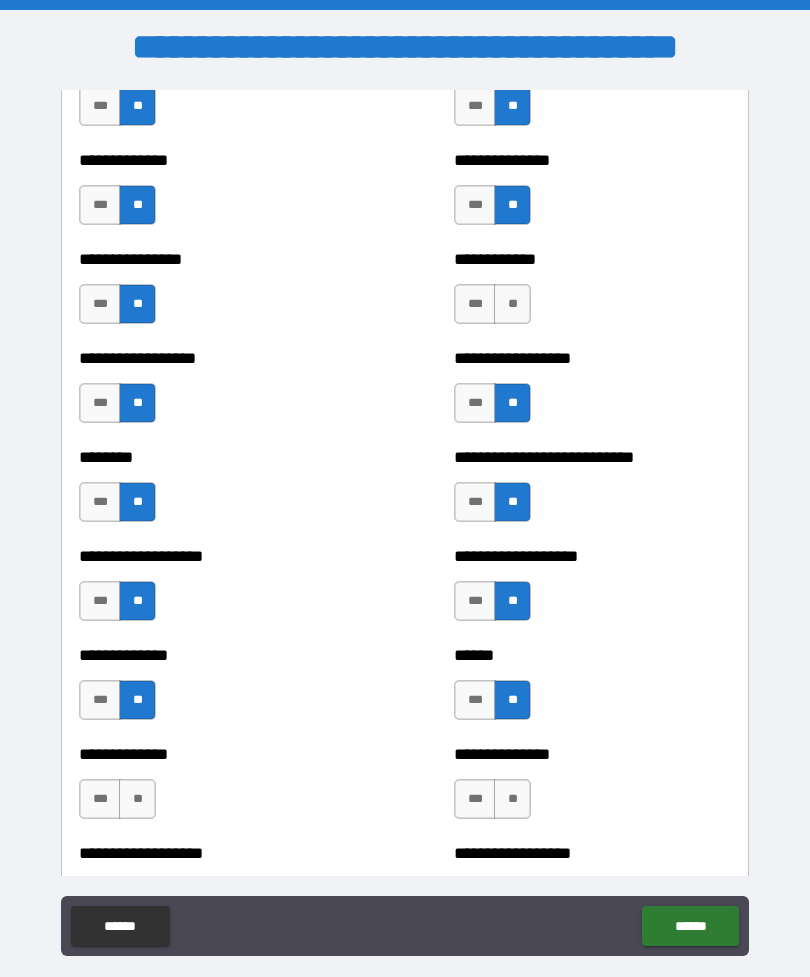 click on "**" at bounding box center [137, 799] 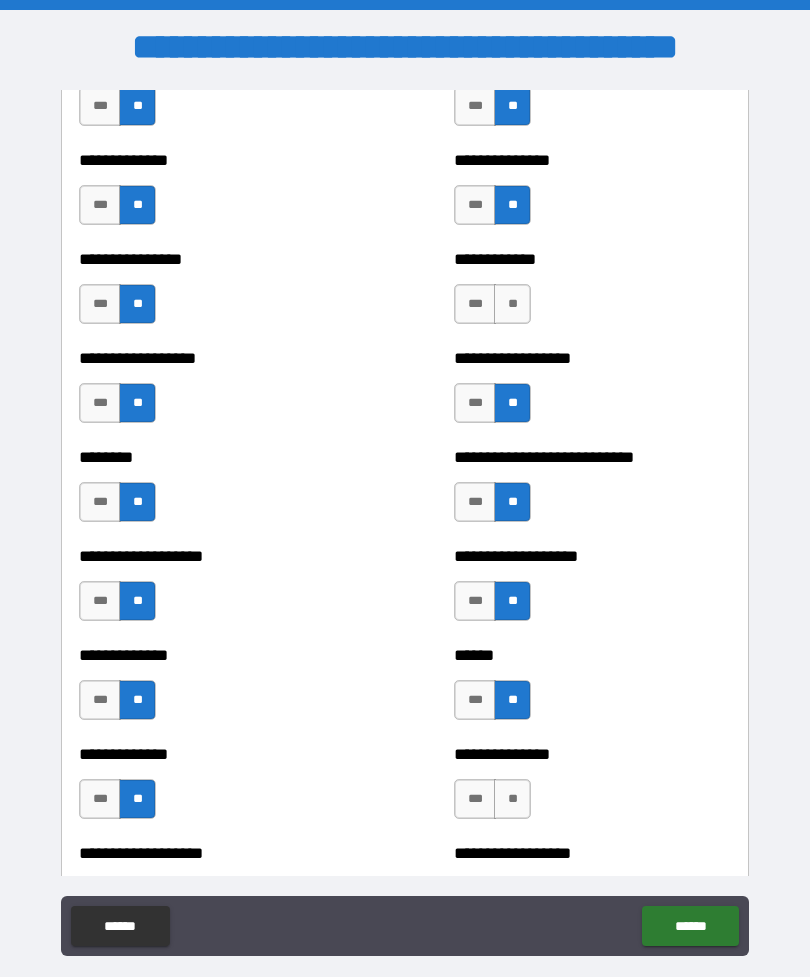 click on "**" at bounding box center [512, 799] 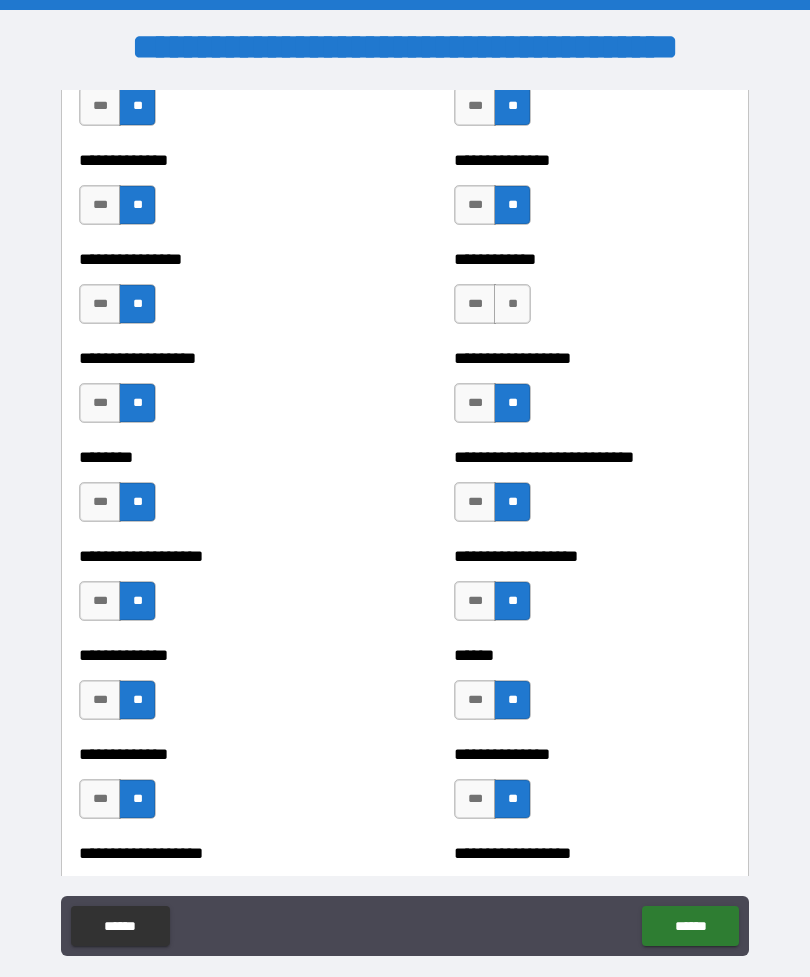 scroll, scrollTop: 4375, scrollLeft: 0, axis: vertical 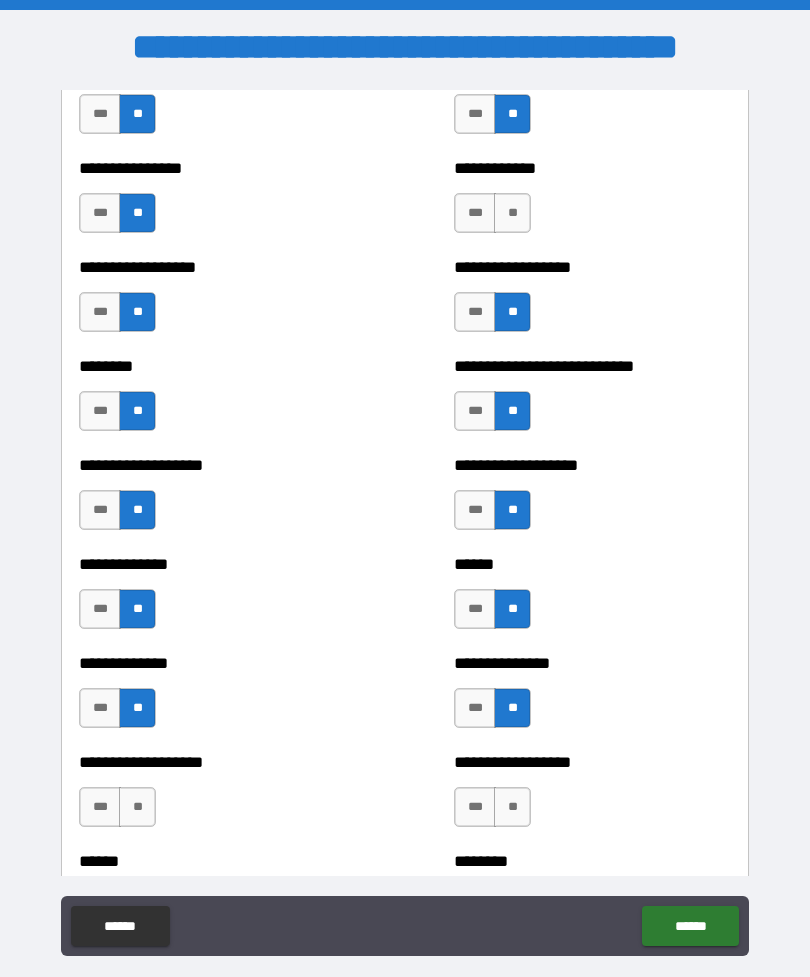 click on "**" at bounding box center [137, 807] 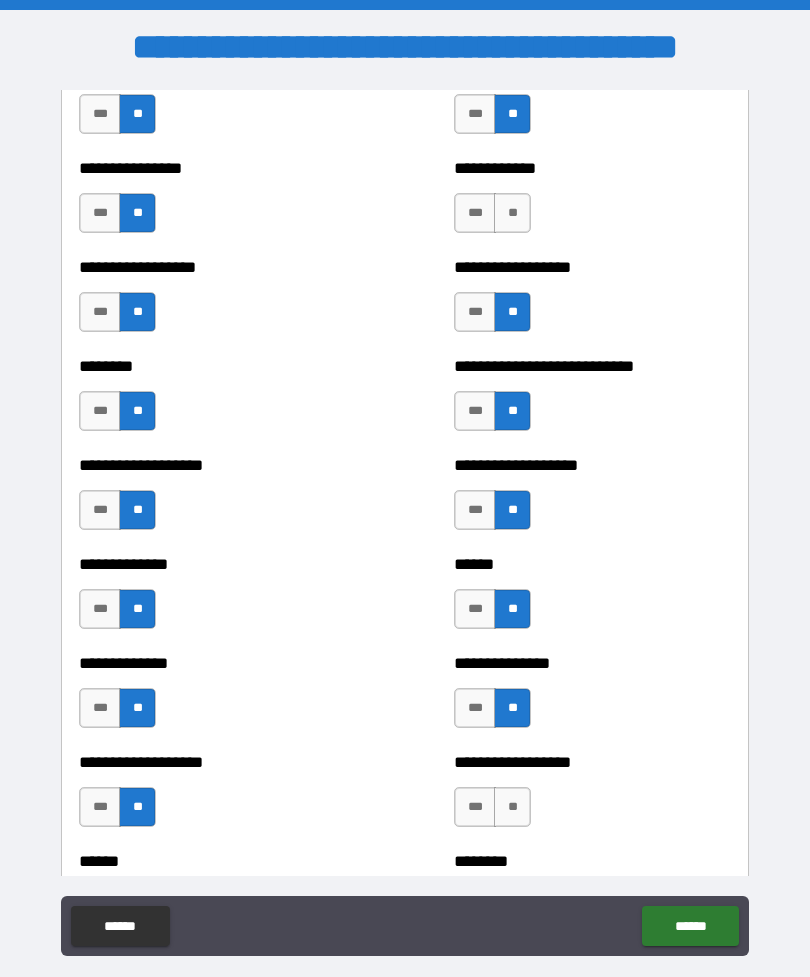click on "**" at bounding box center (512, 807) 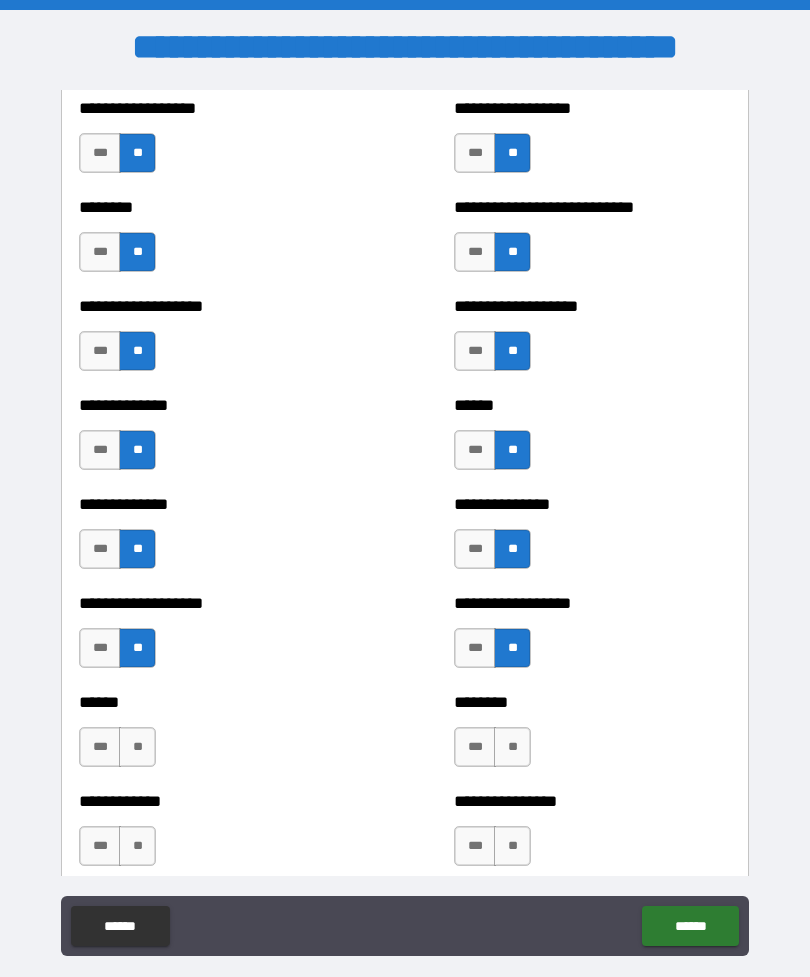 scroll, scrollTop: 4542, scrollLeft: 0, axis: vertical 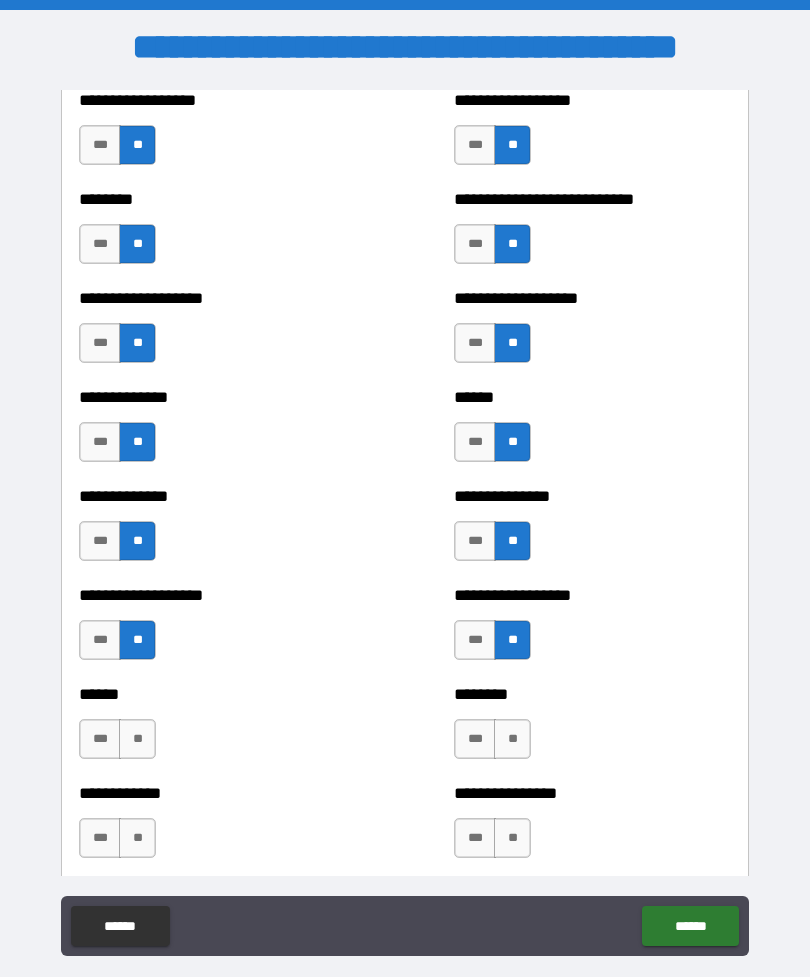 click on "**" at bounding box center [137, 739] 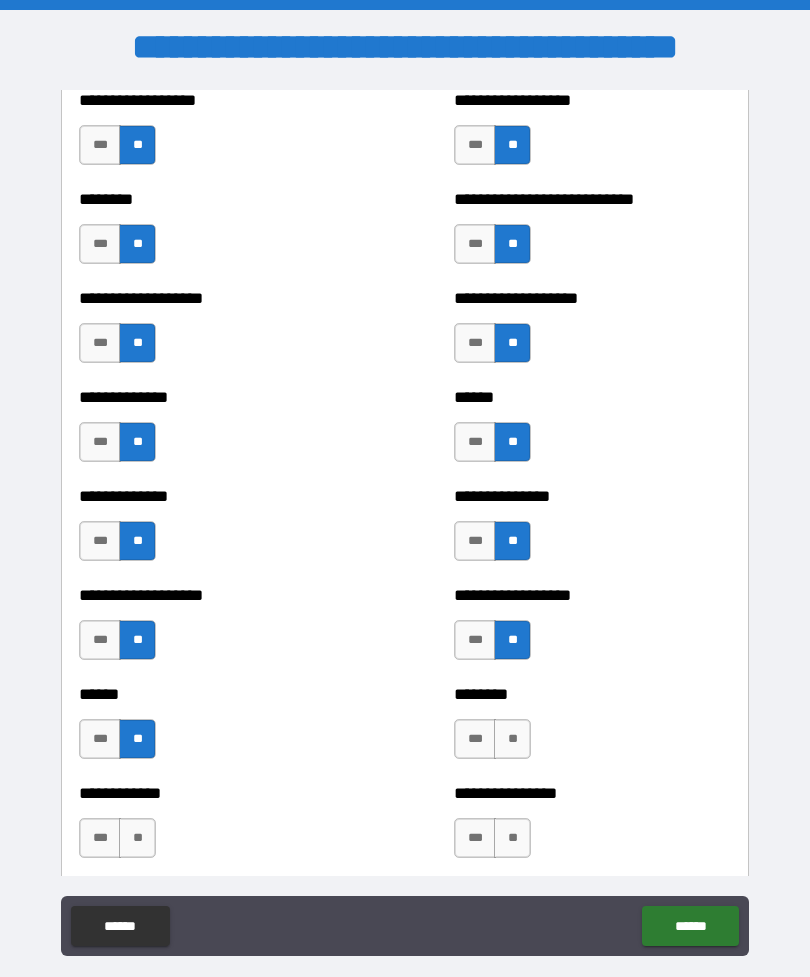 click on "**" at bounding box center [512, 739] 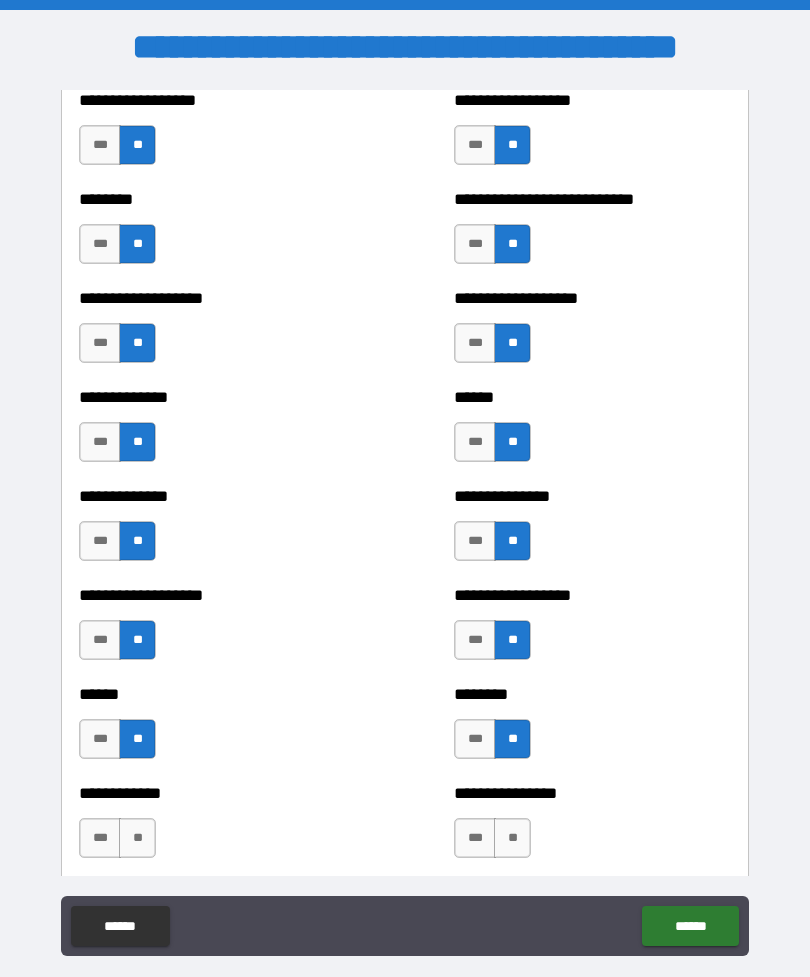 click on "**" at bounding box center (512, 838) 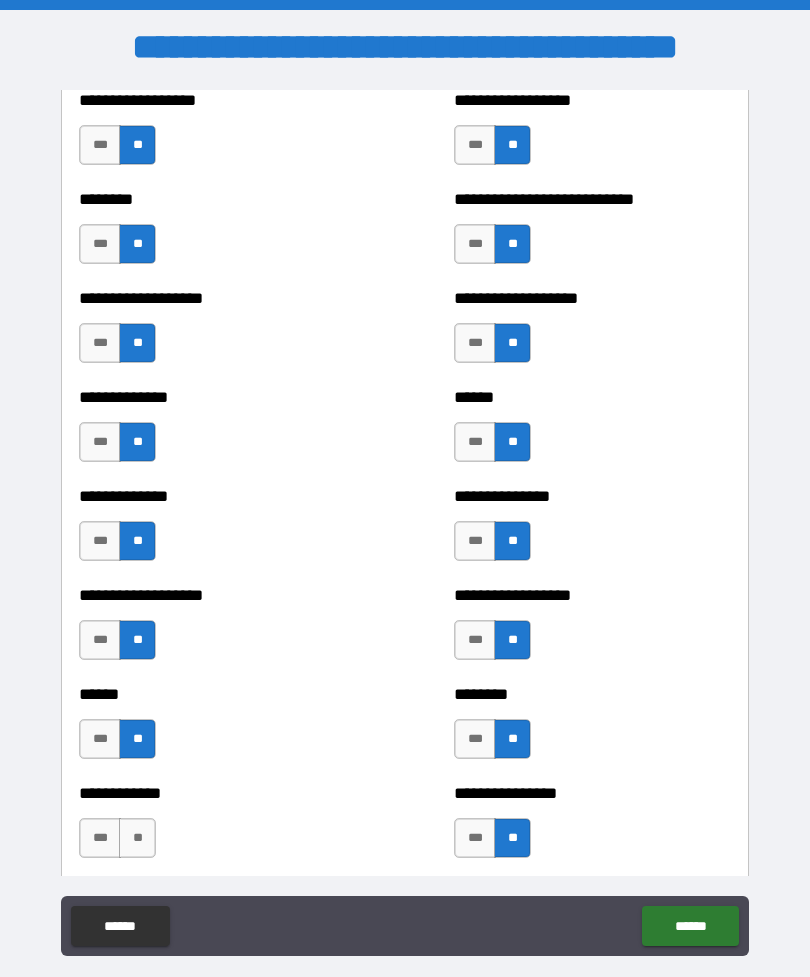 click on "**" at bounding box center (137, 838) 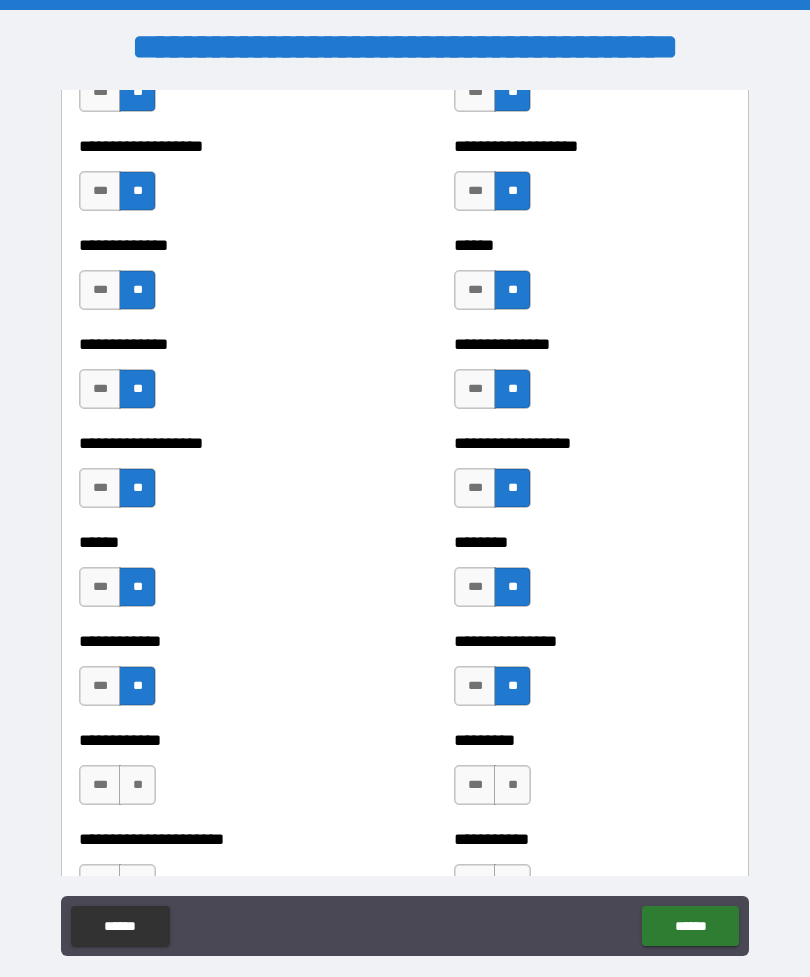 click on "**" at bounding box center [137, 785] 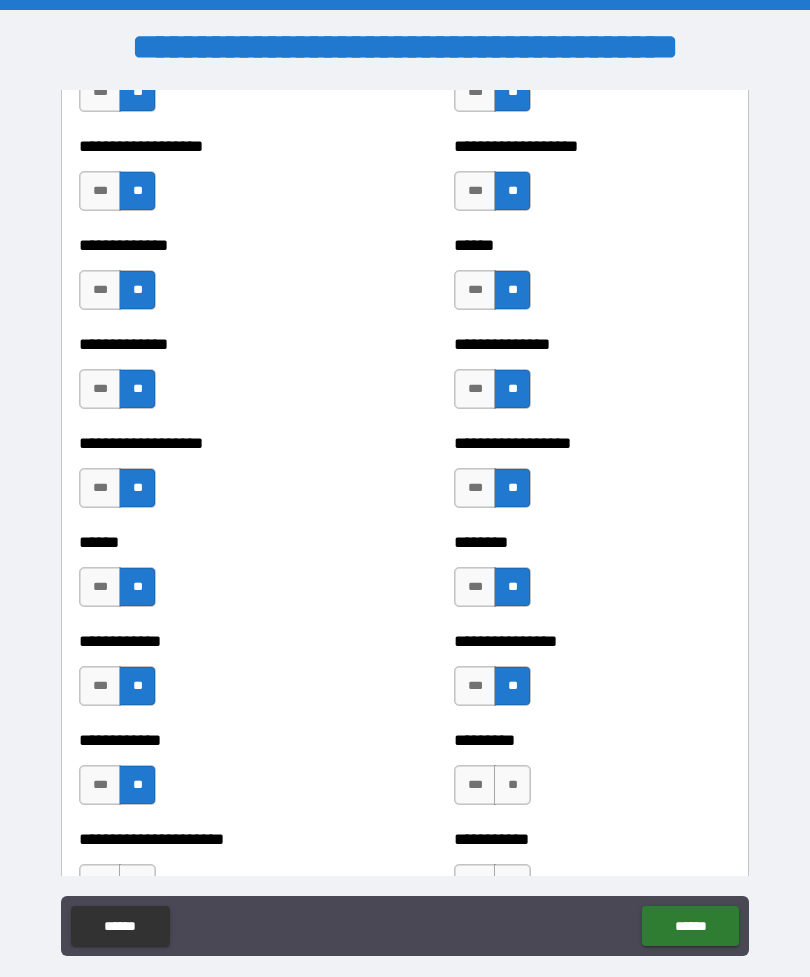 click on "**" at bounding box center [512, 785] 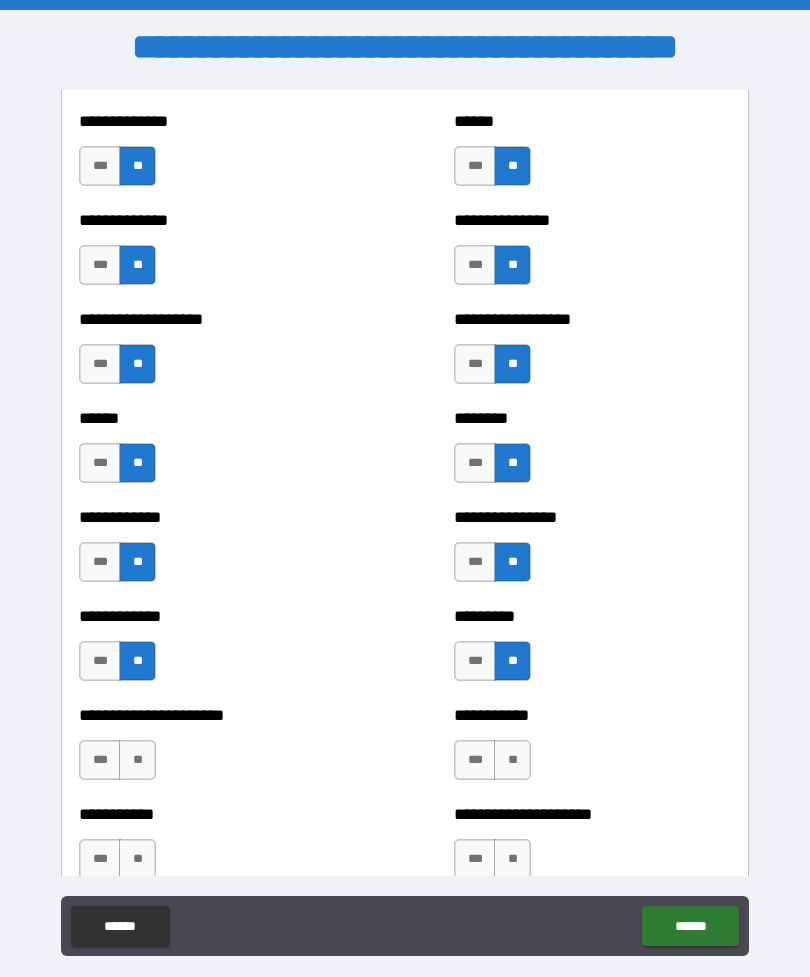click on "**" at bounding box center [137, 760] 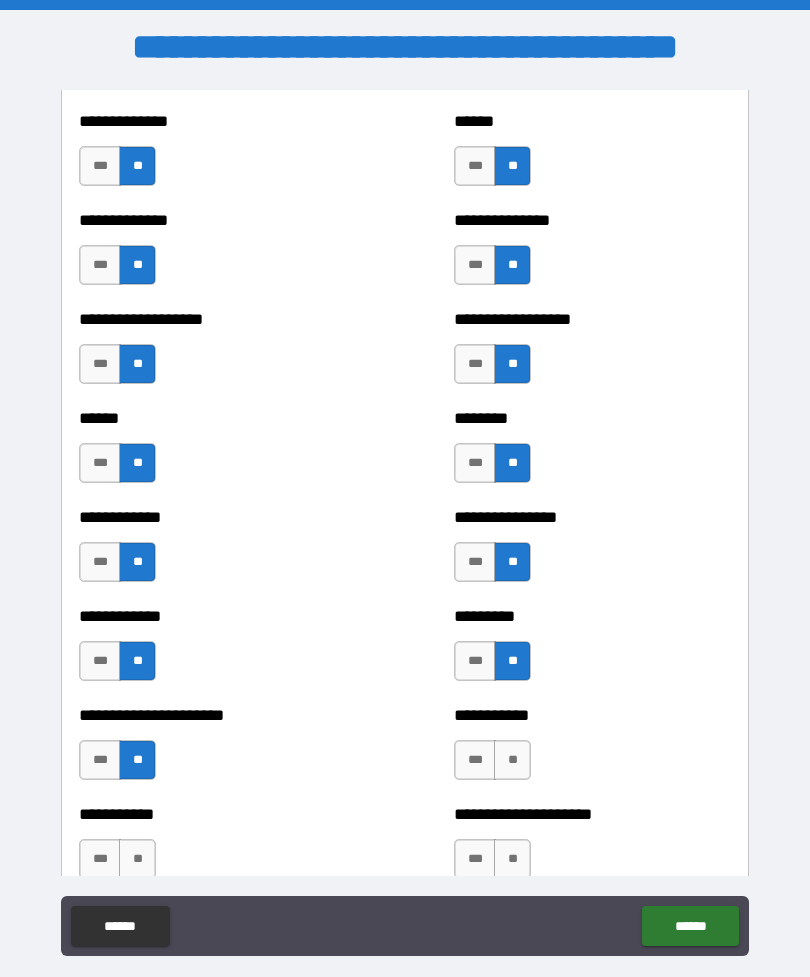 click on "**" at bounding box center (512, 760) 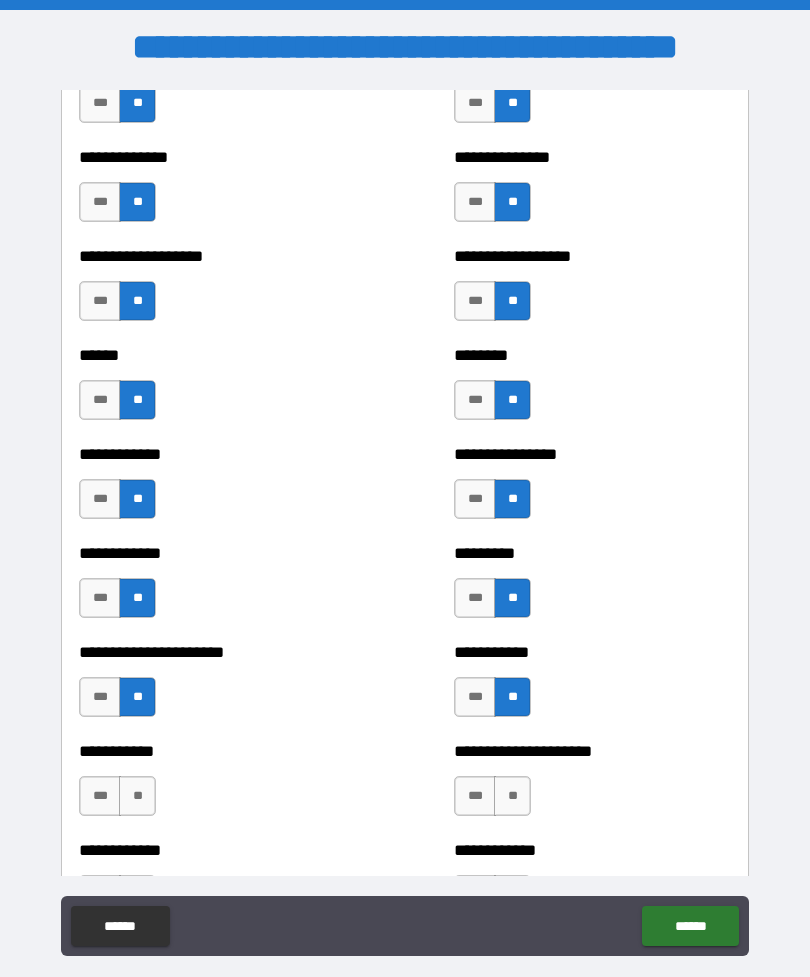 click on "**" at bounding box center [137, 796] 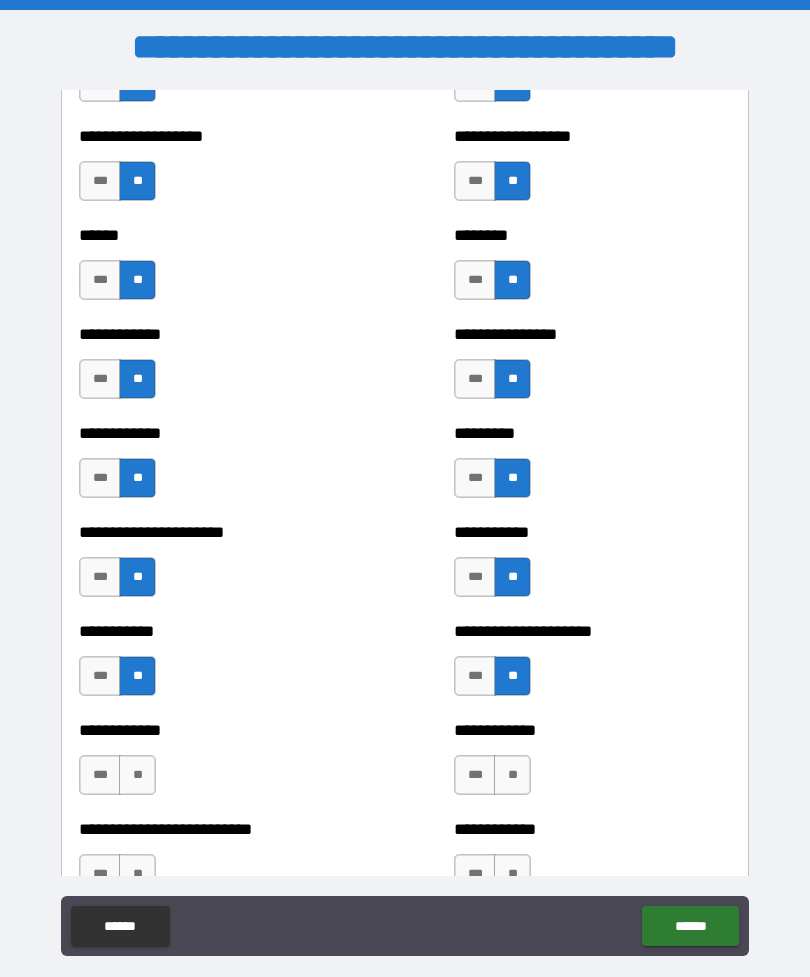 scroll, scrollTop: 5045, scrollLeft: 0, axis: vertical 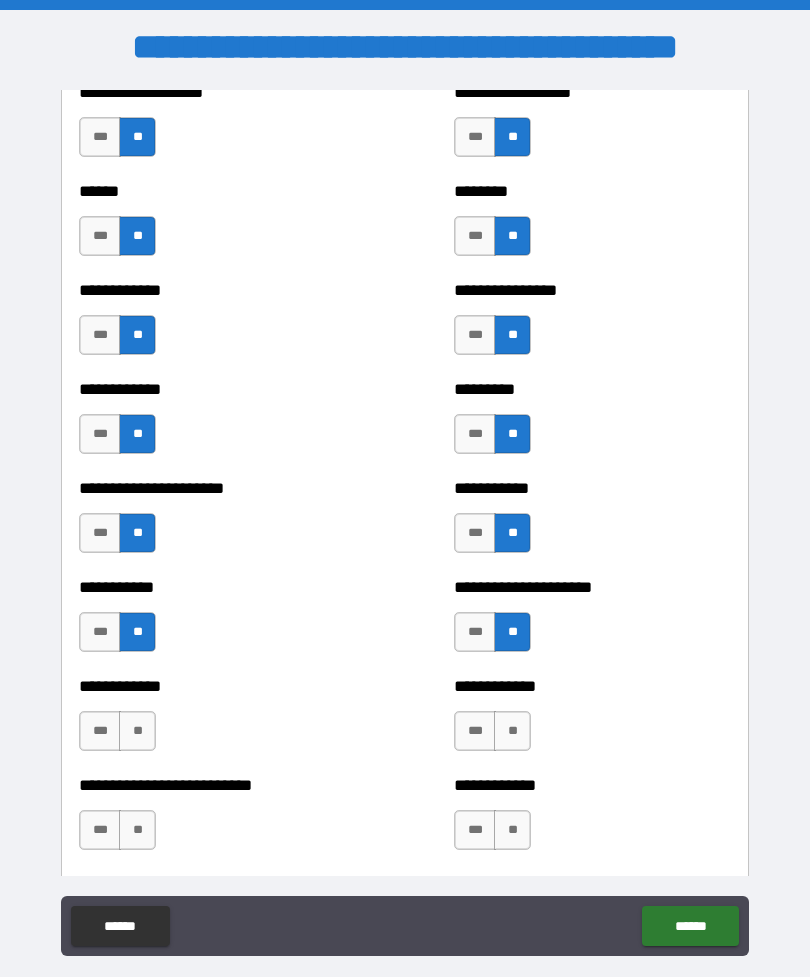 click on "**" at bounding box center [137, 731] 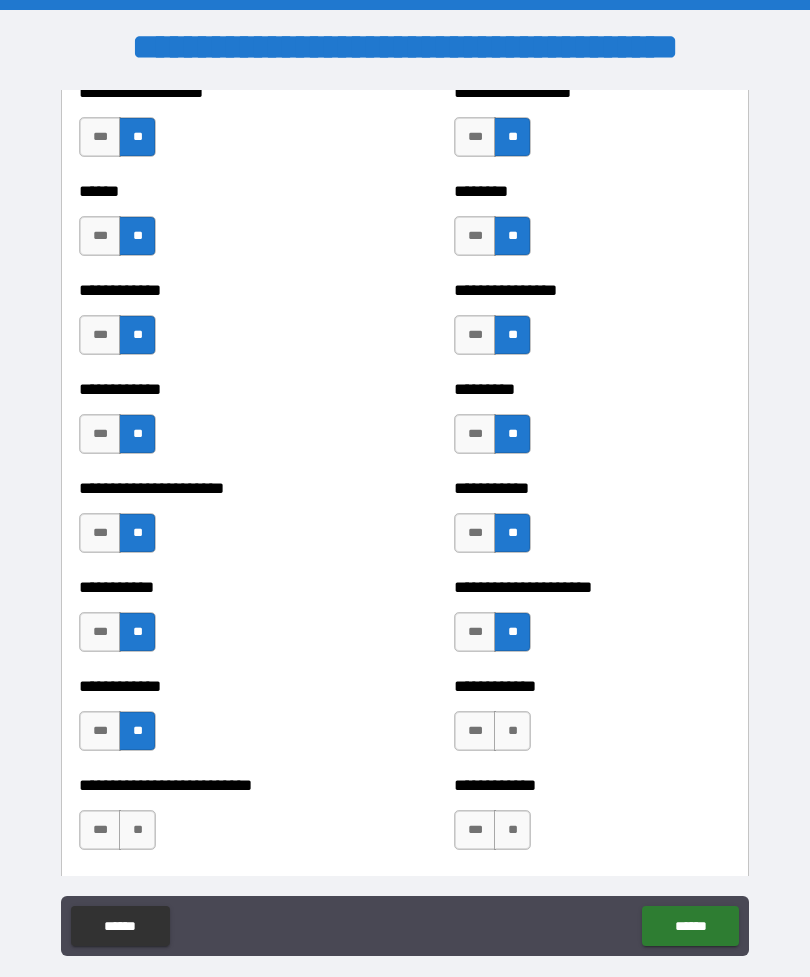 click on "**" at bounding box center (512, 731) 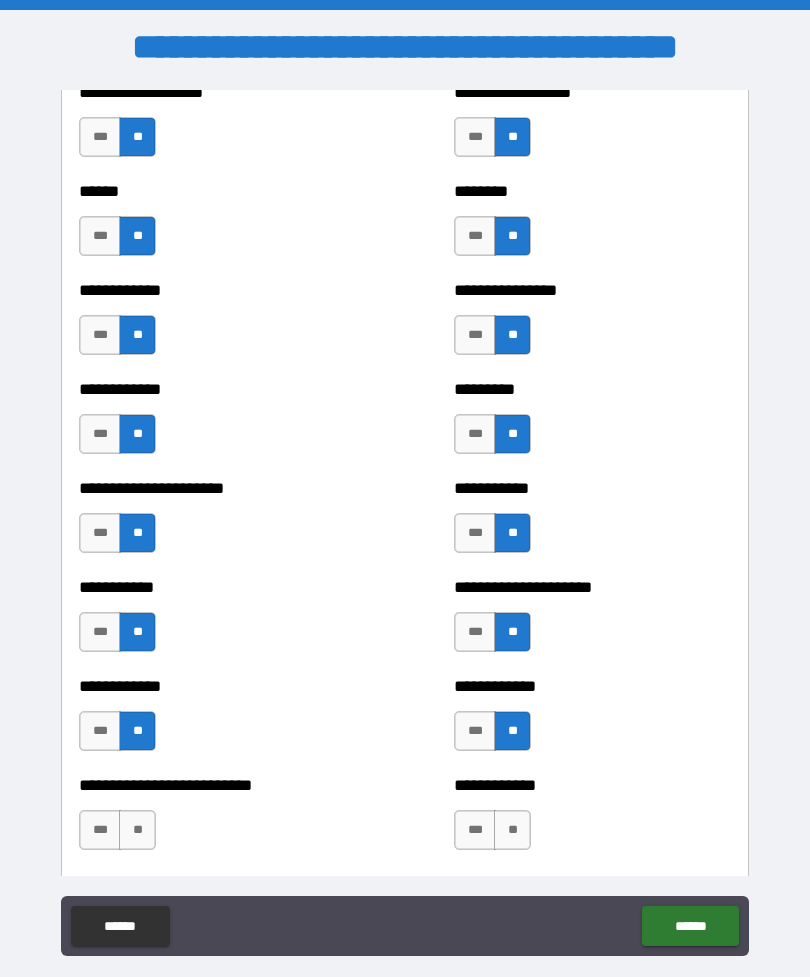 click on "**" at bounding box center (512, 830) 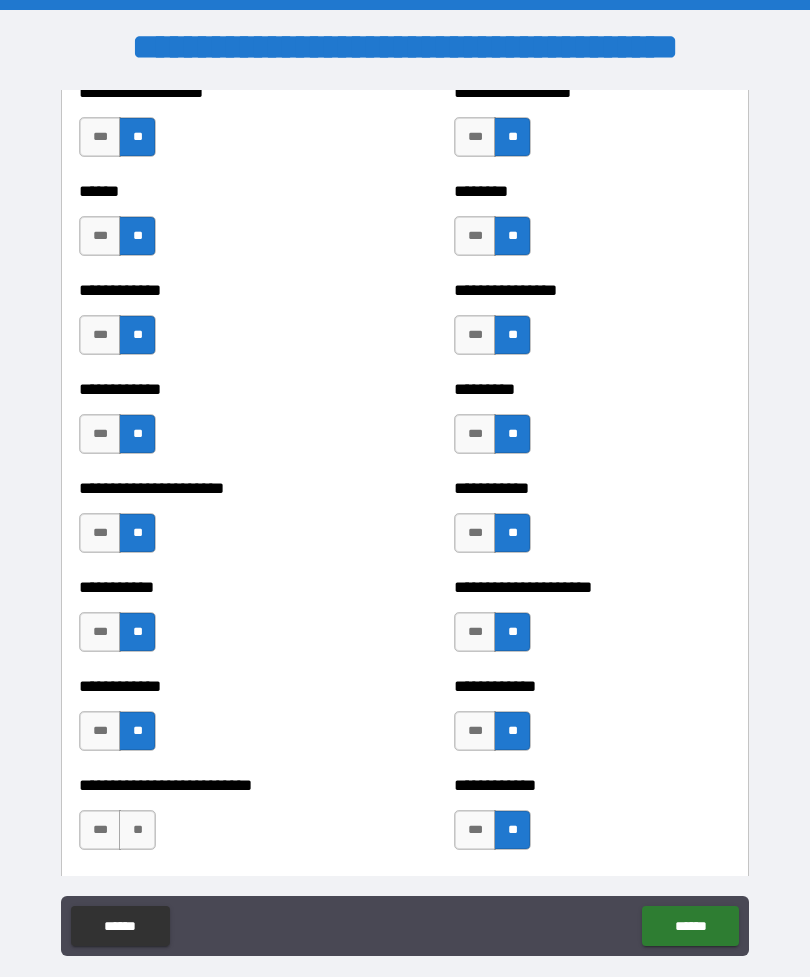 click on "**" at bounding box center [137, 830] 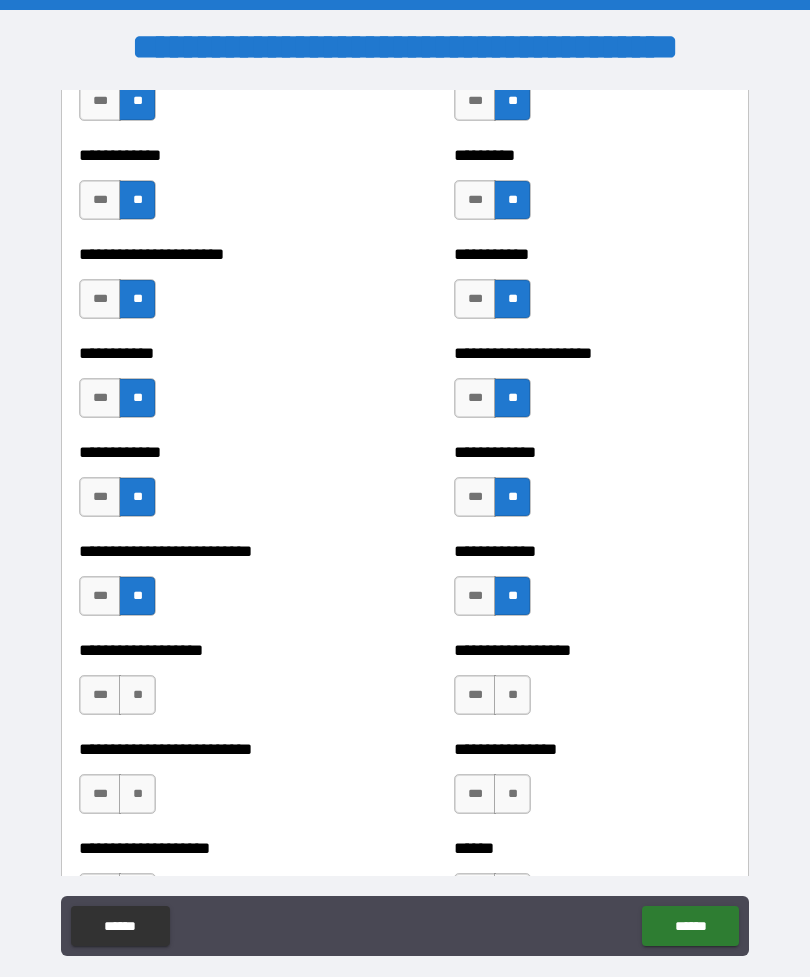 scroll, scrollTop: 5286, scrollLeft: 0, axis: vertical 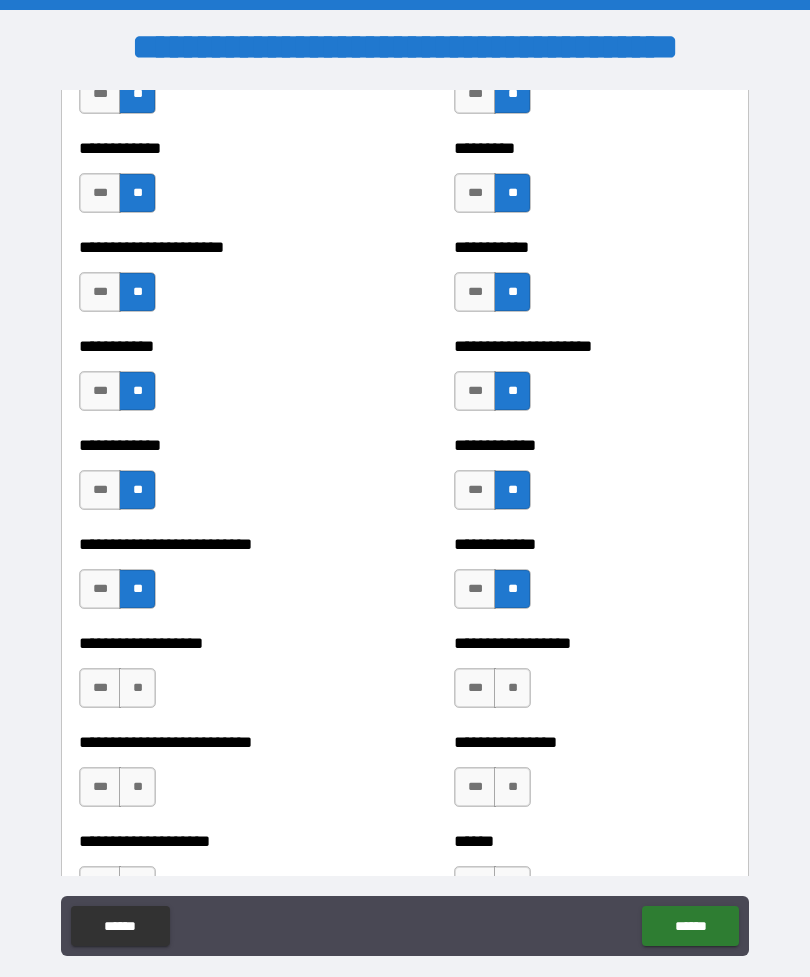click on "**" at bounding box center (137, 688) 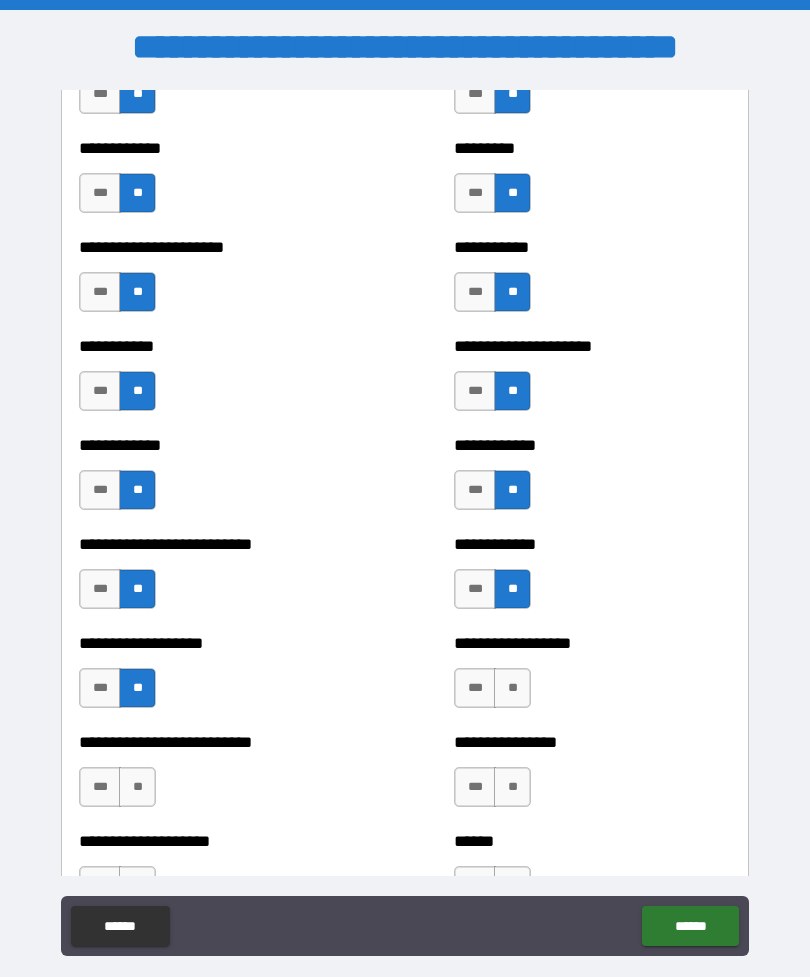 click on "**" at bounding box center (512, 688) 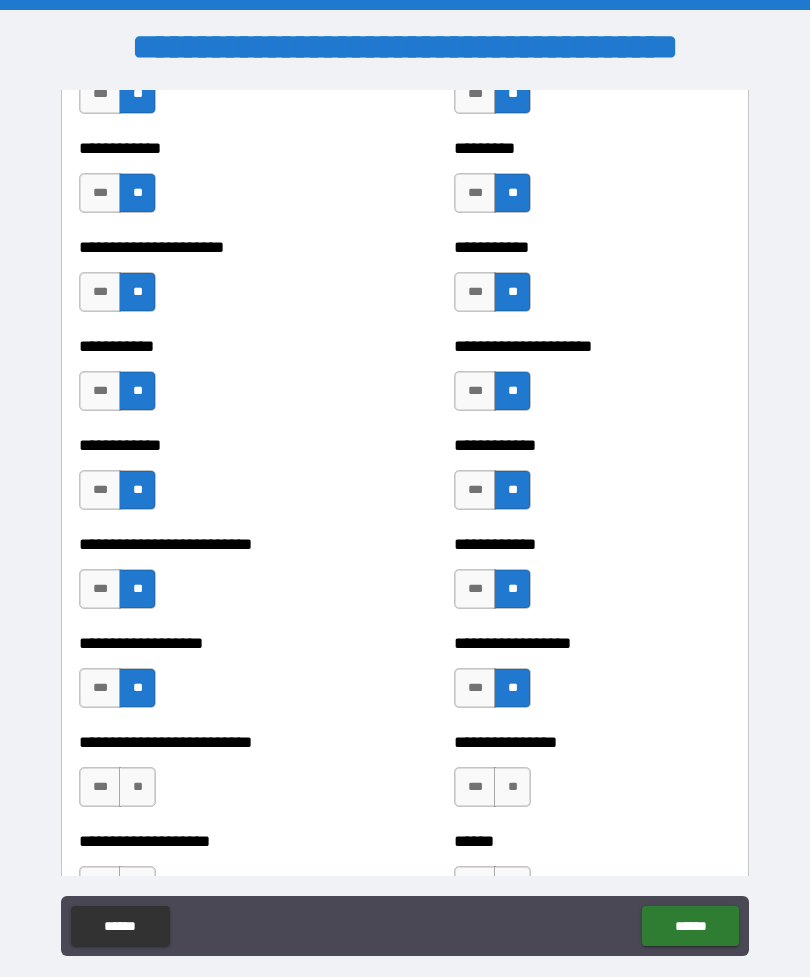 click on "**" at bounding box center (512, 787) 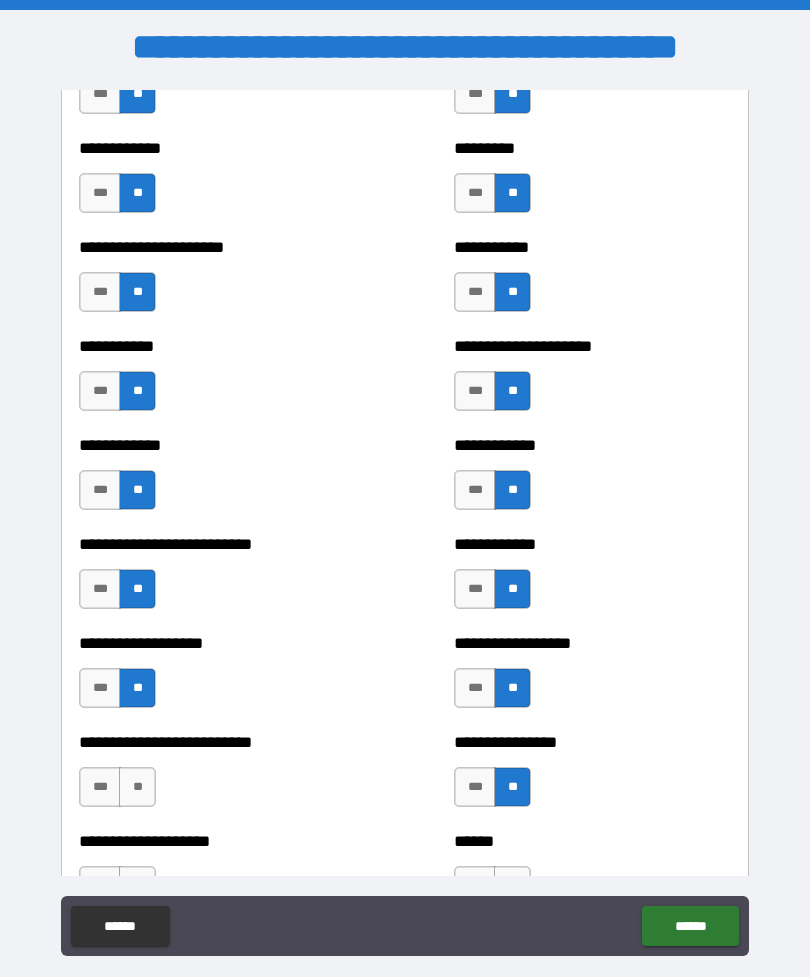 click on "**" at bounding box center [137, 787] 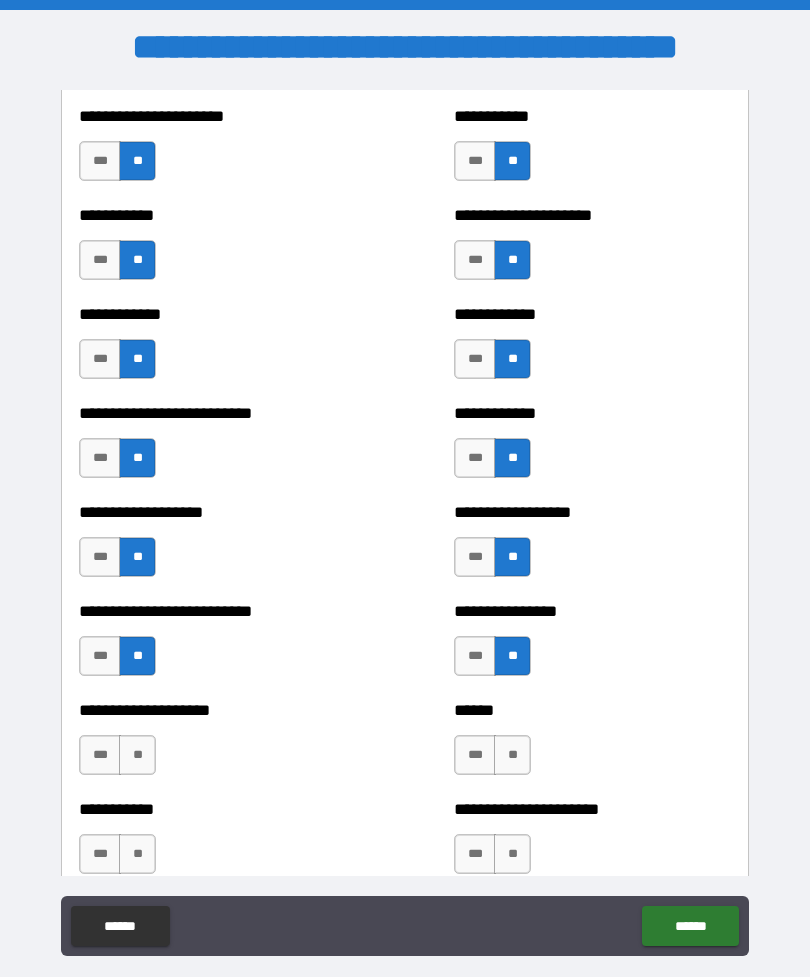 scroll, scrollTop: 5418, scrollLeft: 0, axis: vertical 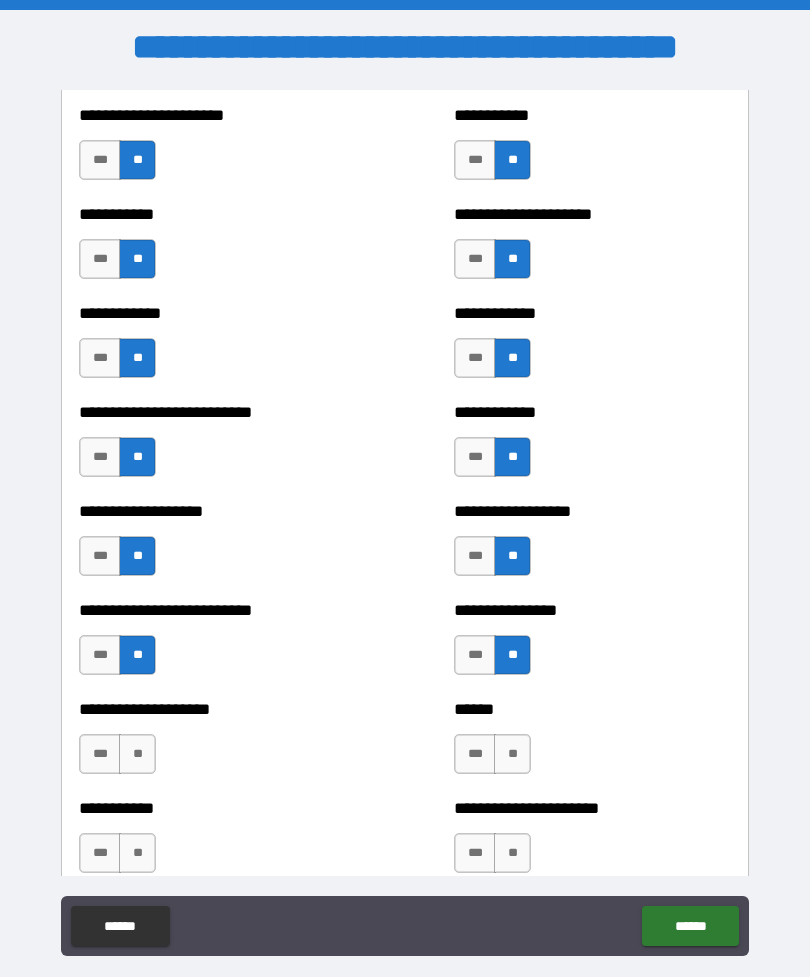 click on "**" at bounding box center (512, 754) 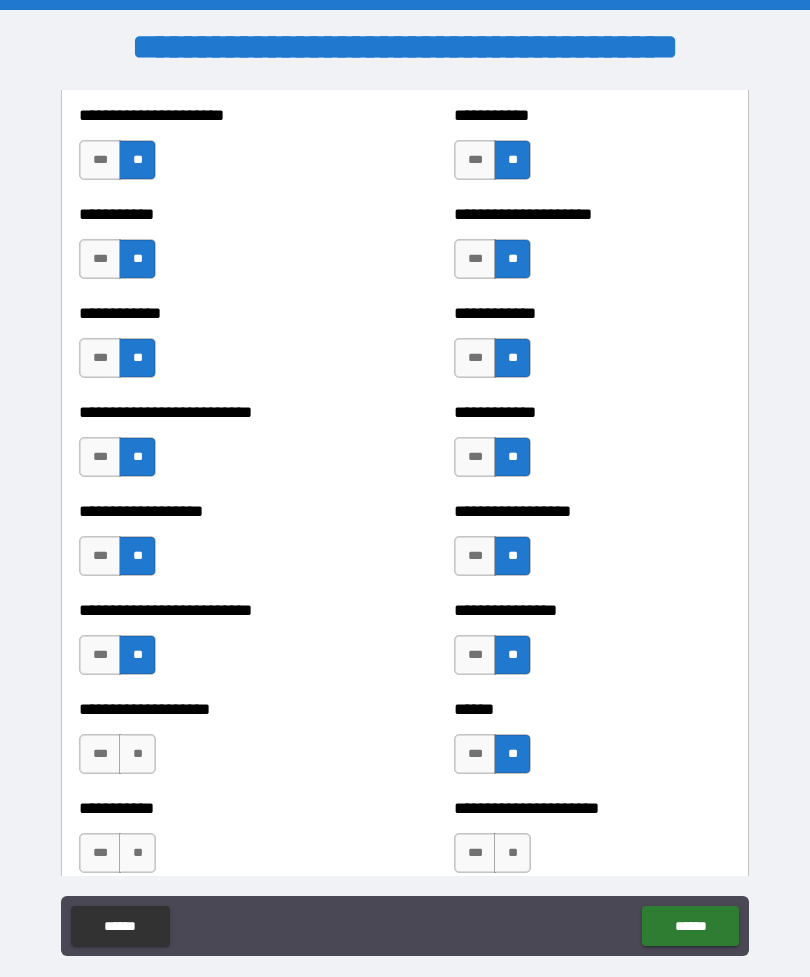 click on "**" at bounding box center [137, 754] 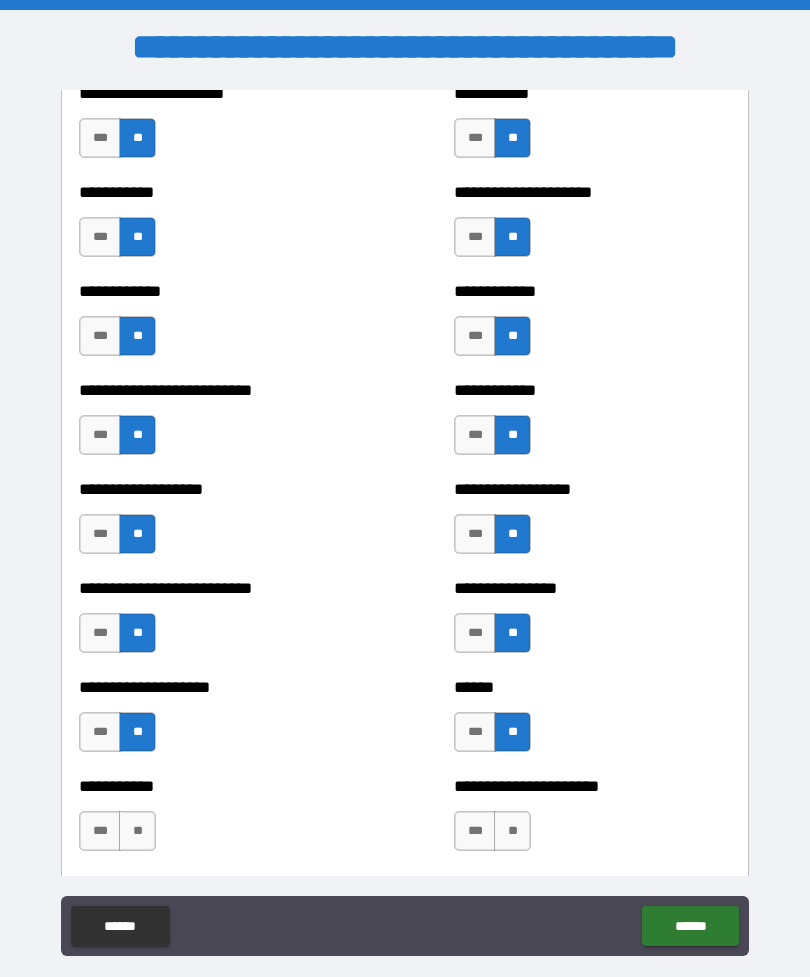 click on "**" at bounding box center [137, 831] 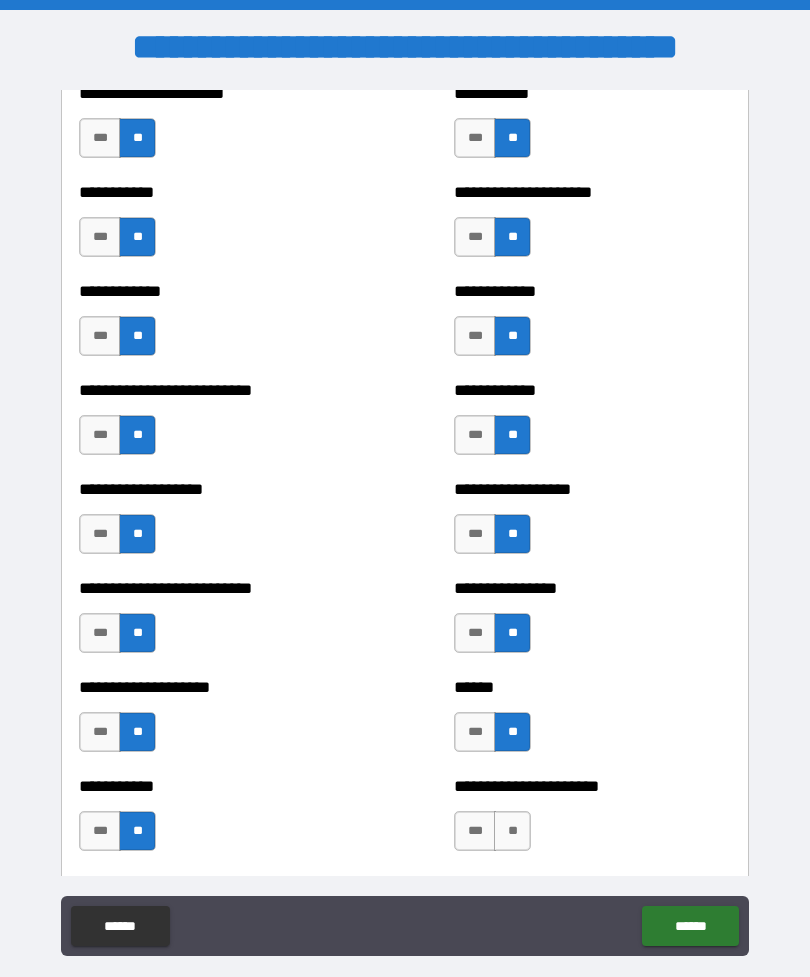 click on "**" at bounding box center [512, 831] 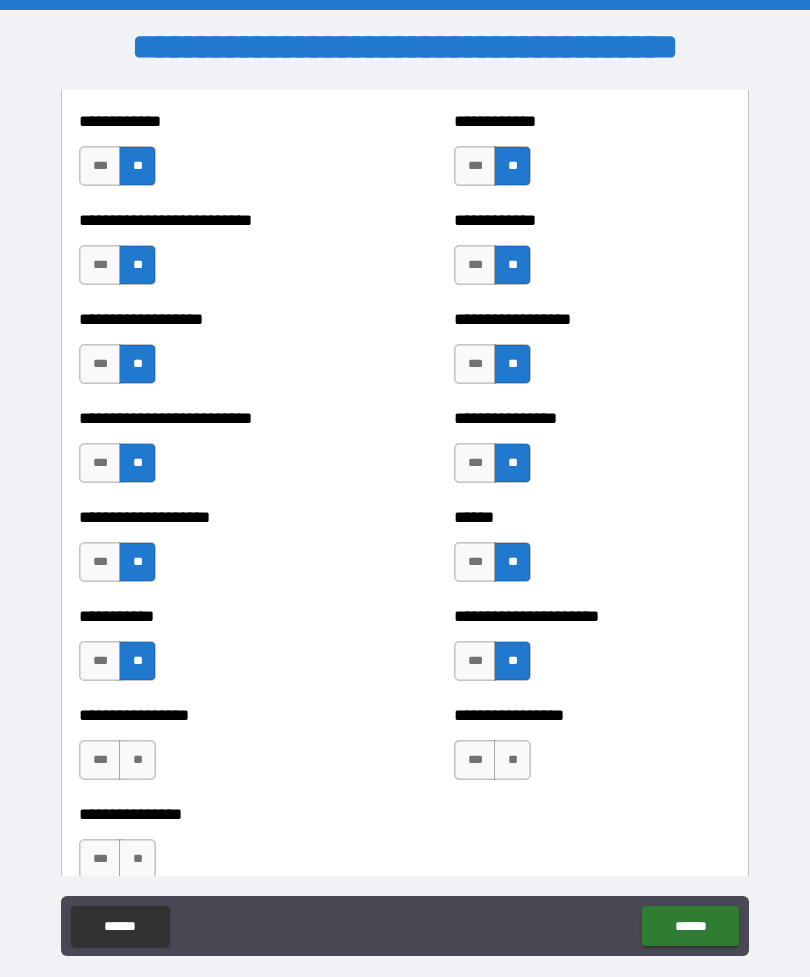 click on "**" at bounding box center [512, 760] 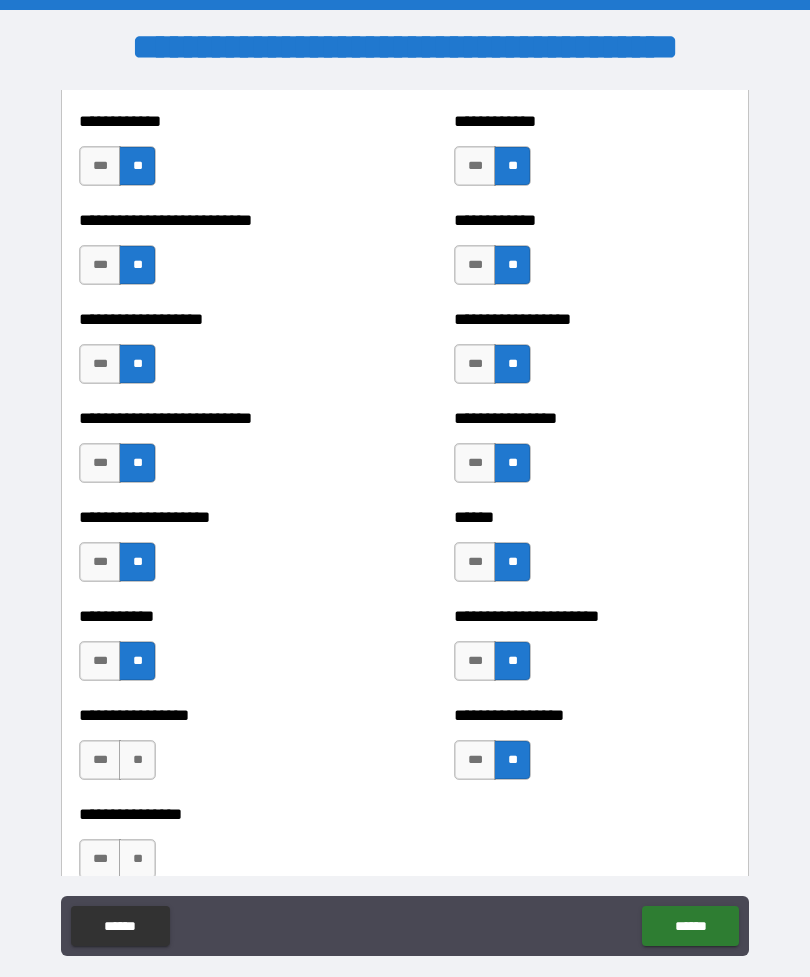 click on "**" at bounding box center (137, 760) 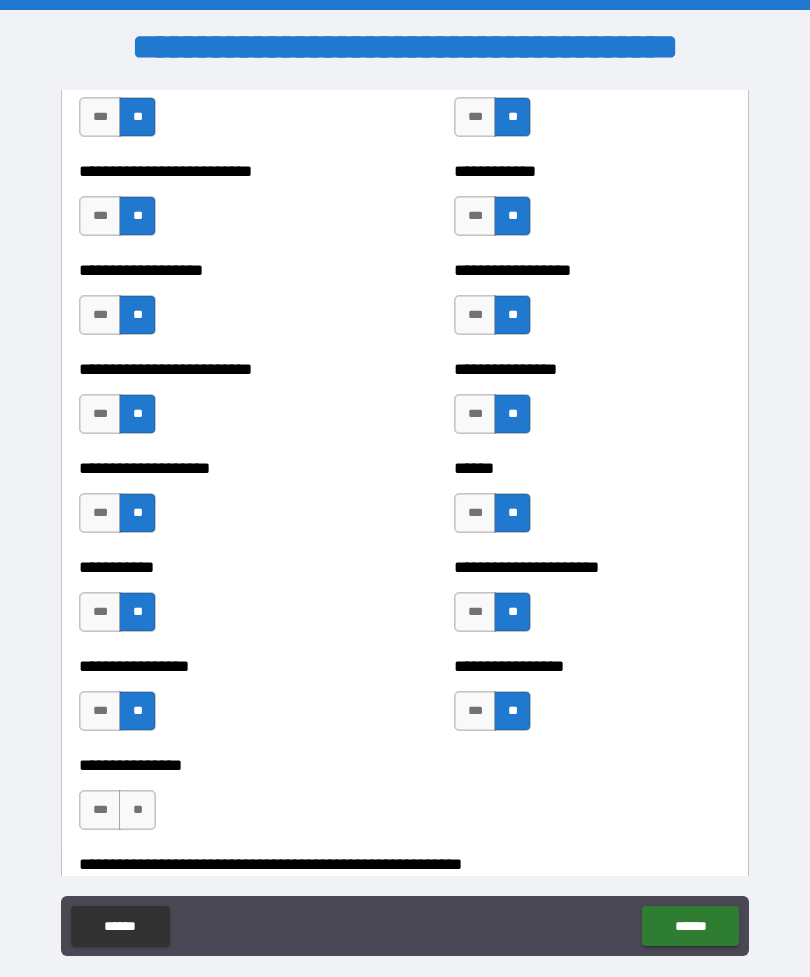 scroll, scrollTop: 5663, scrollLeft: 0, axis: vertical 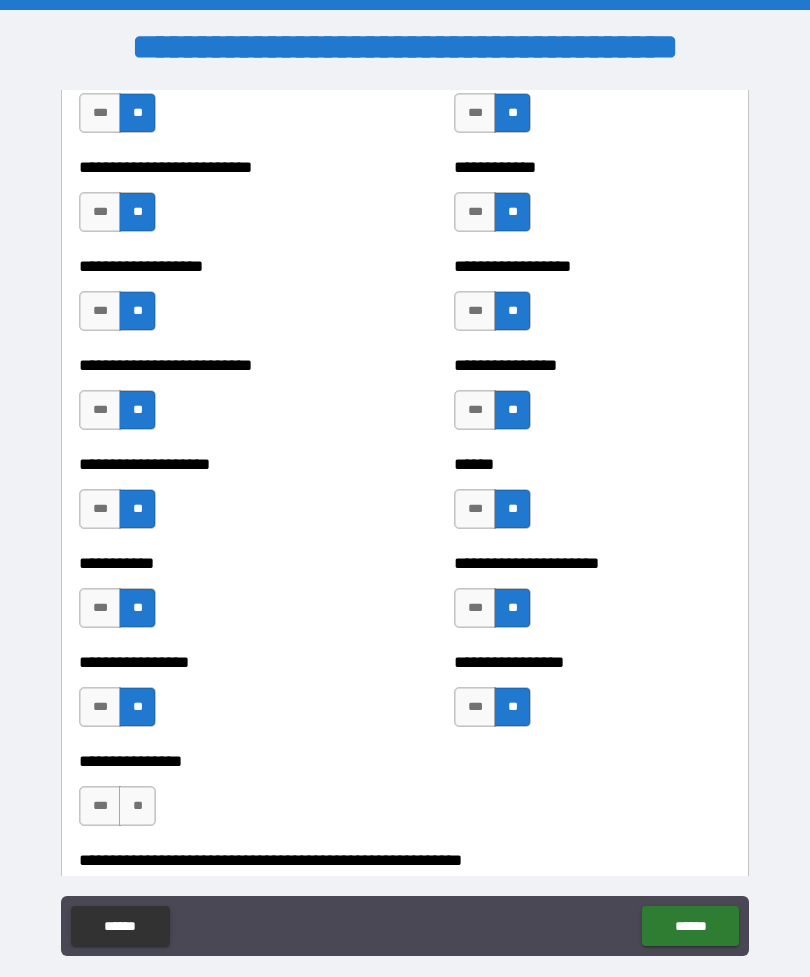 click on "**" at bounding box center [137, 806] 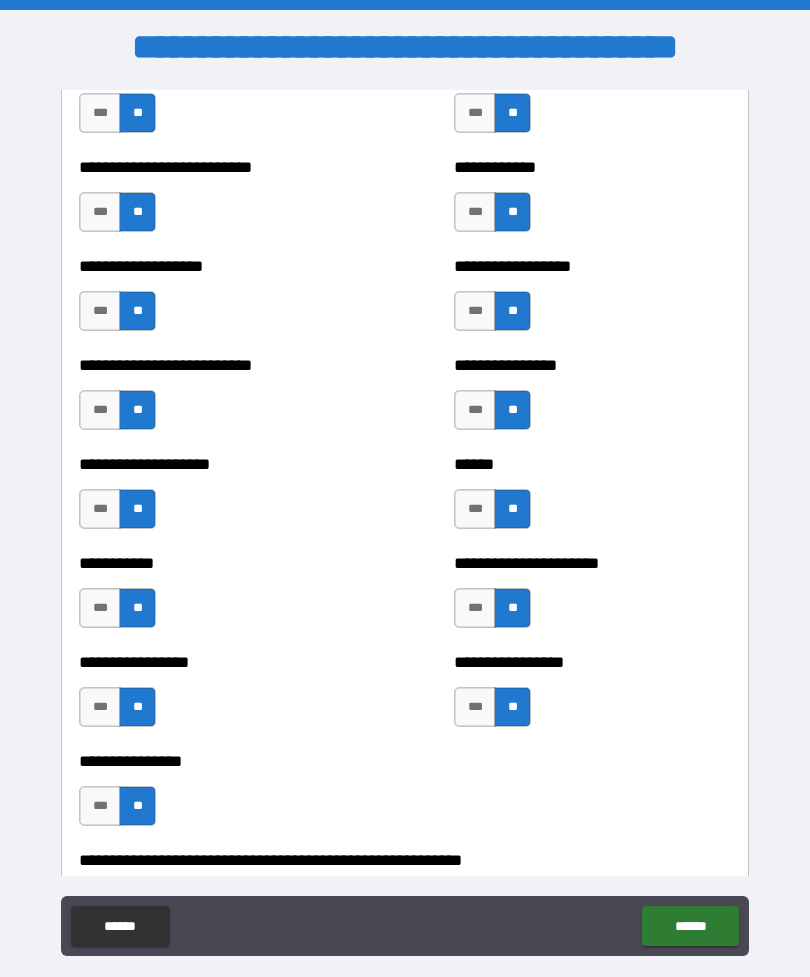 click on "***" at bounding box center [100, 707] 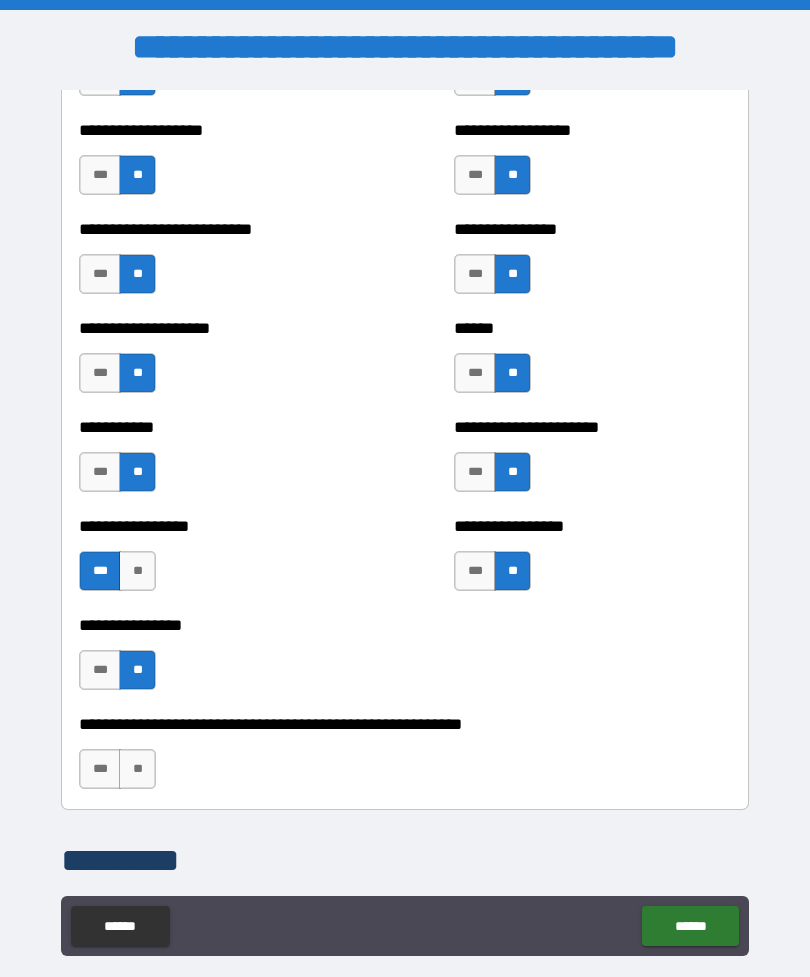 scroll, scrollTop: 5798, scrollLeft: 0, axis: vertical 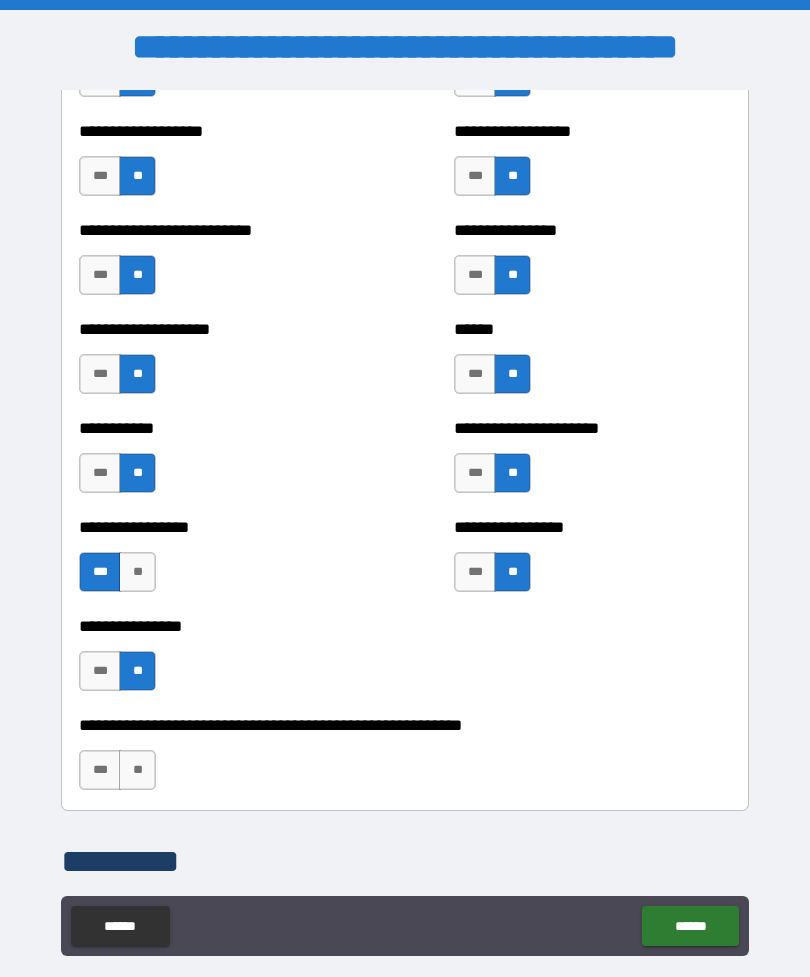 click on "**" at bounding box center [137, 770] 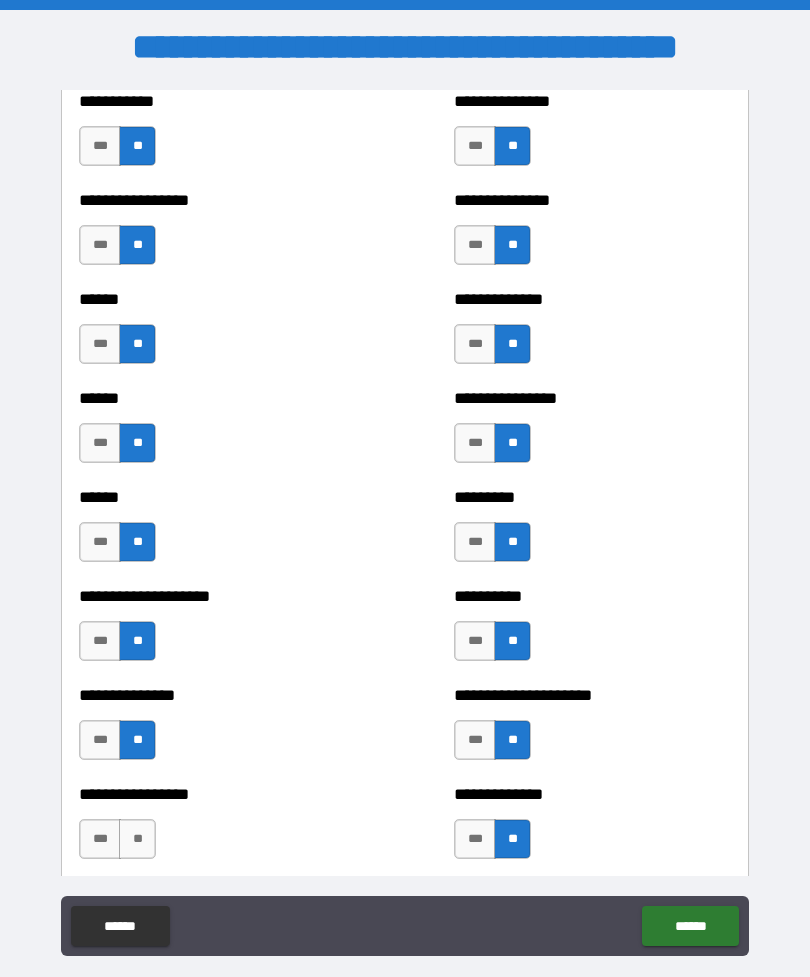 scroll, scrollTop: 2967, scrollLeft: 0, axis: vertical 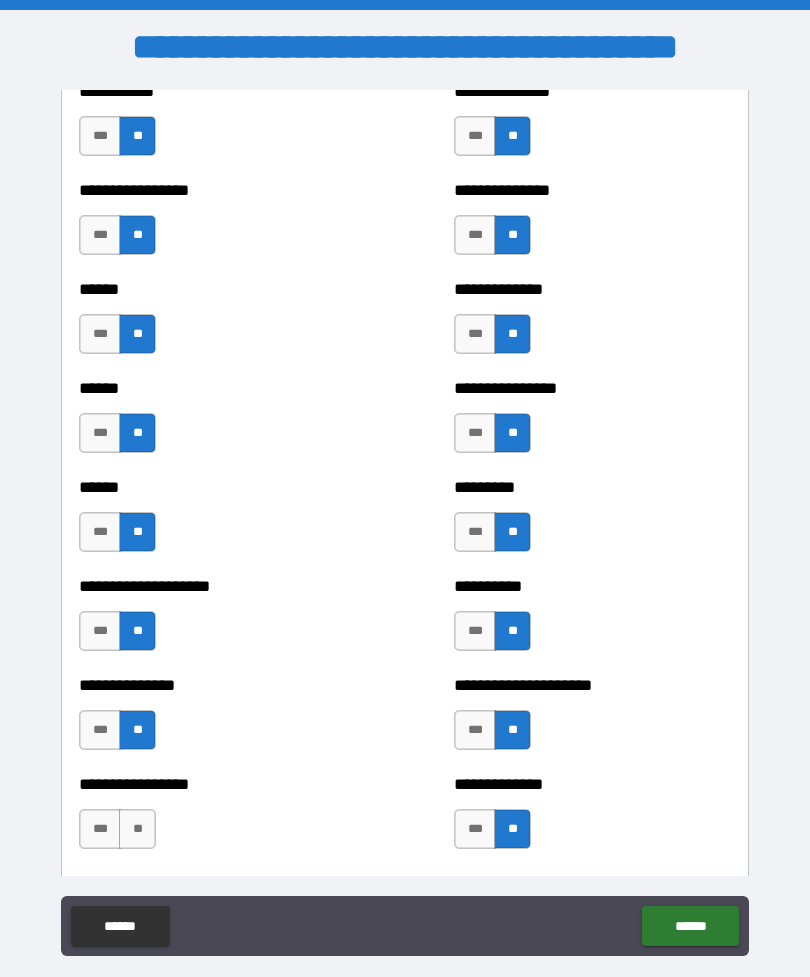 click on "**" at bounding box center [137, 829] 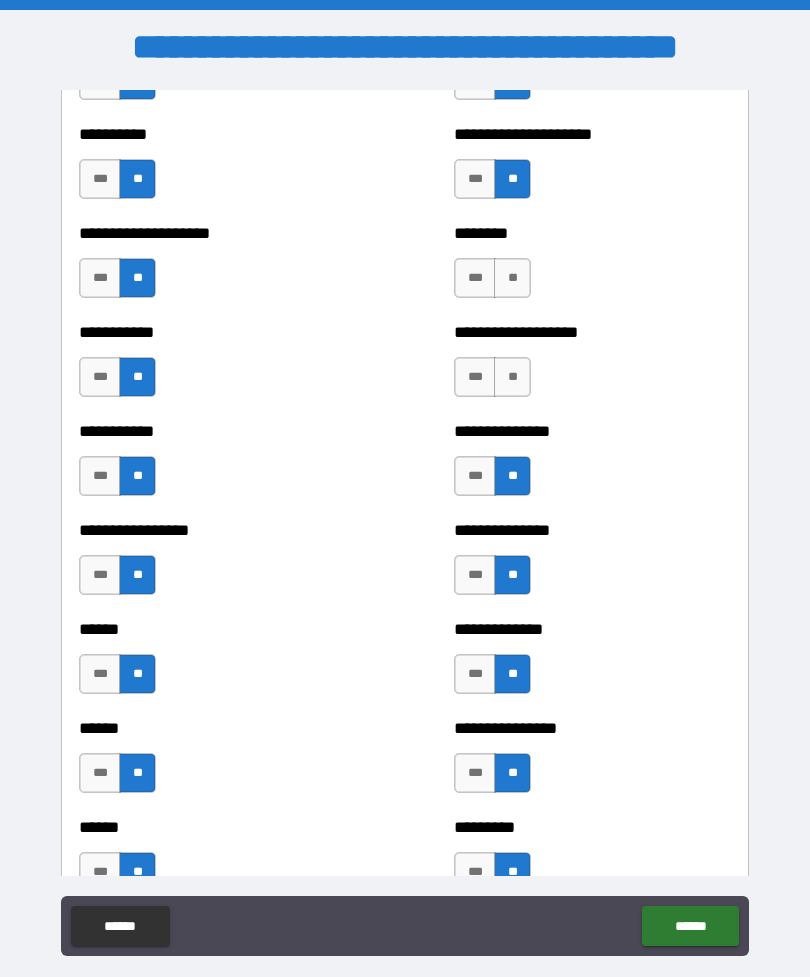 scroll, scrollTop: 2541, scrollLeft: 0, axis: vertical 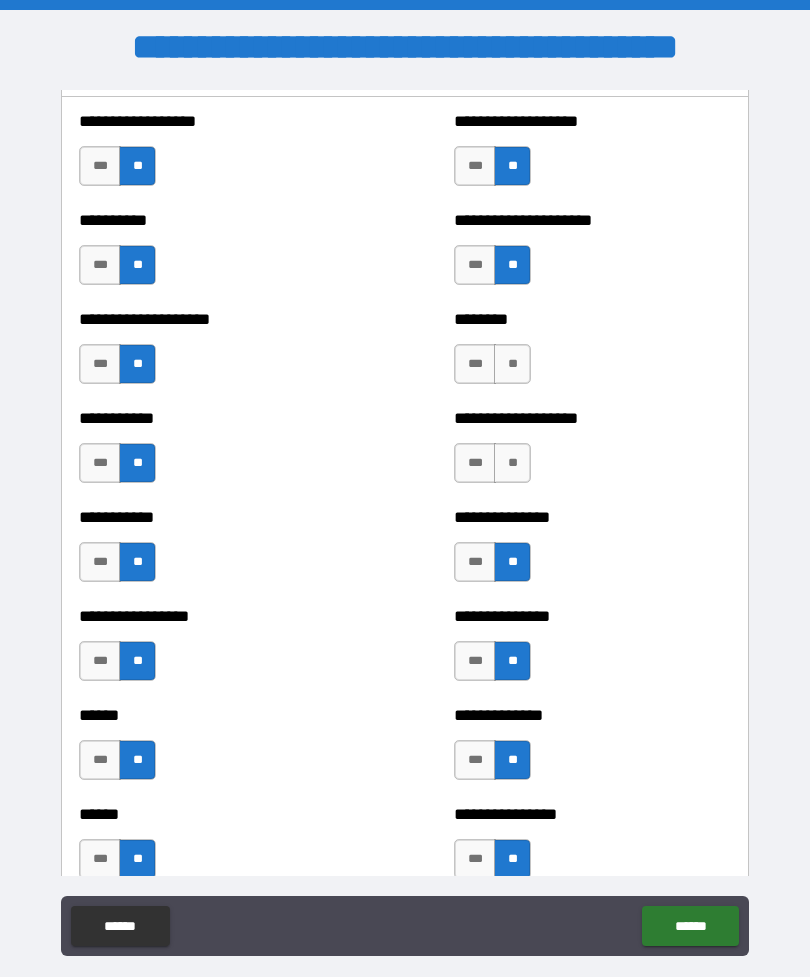 click on "**" at bounding box center [512, 463] 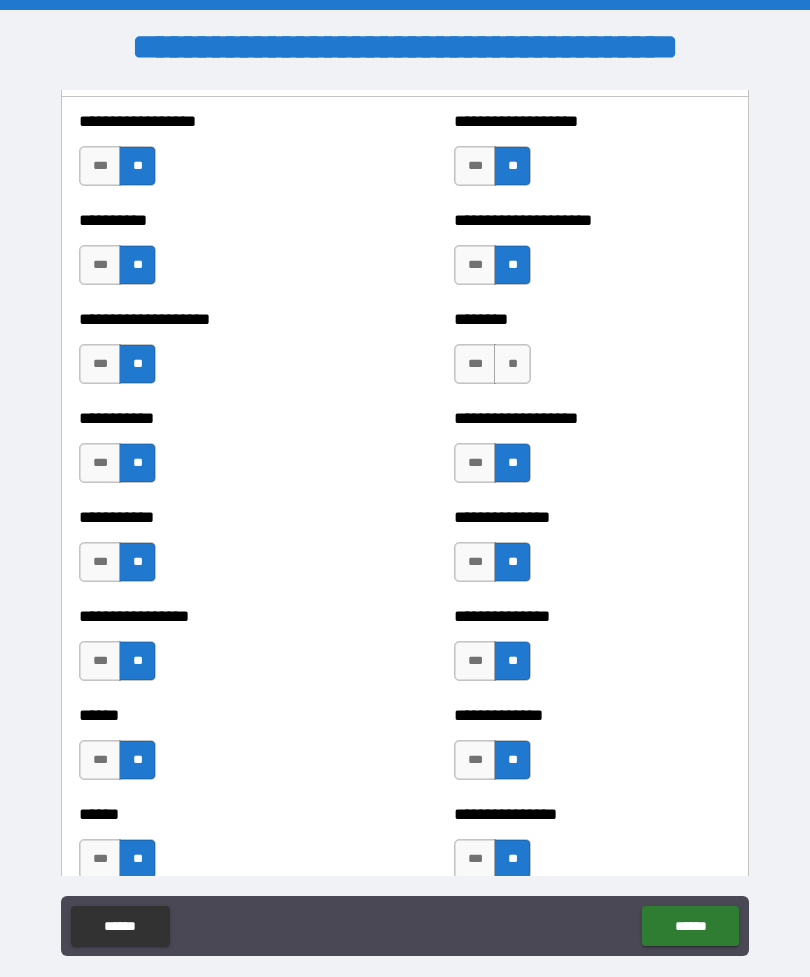 click on "**" at bounding box center [512, 364] 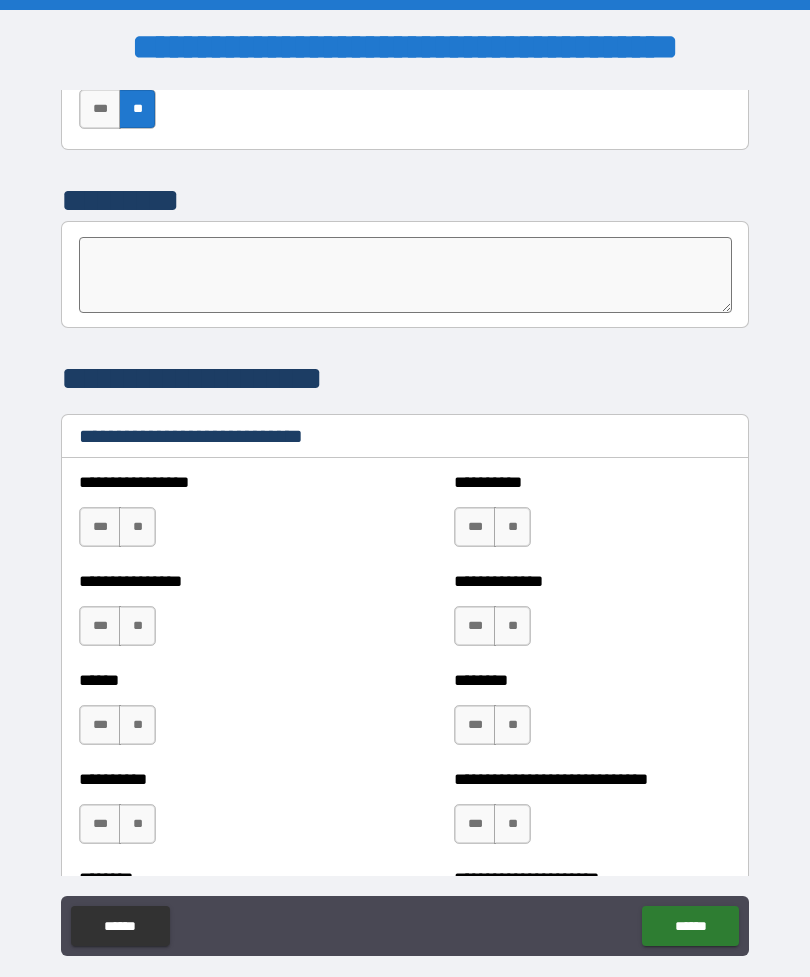 scroll, scrollTop: 6461, scrollLeft: 0, axis: vertical 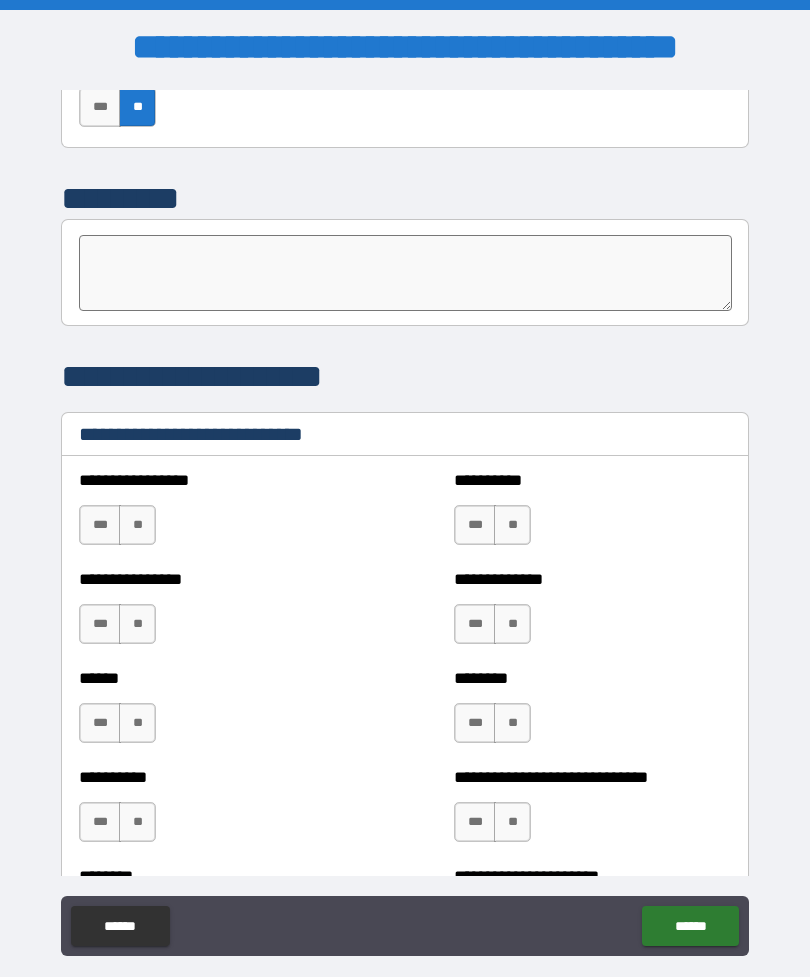 click on "***" at bounding box center [100, 525] 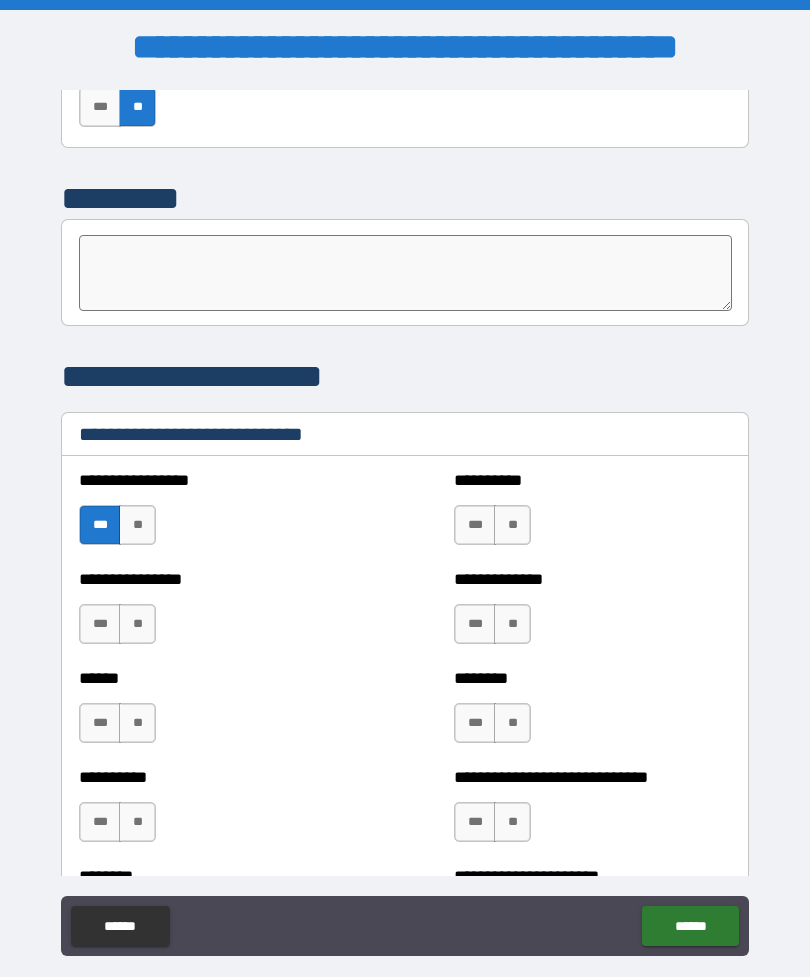 click on "***" at bounding box center (100, 525) 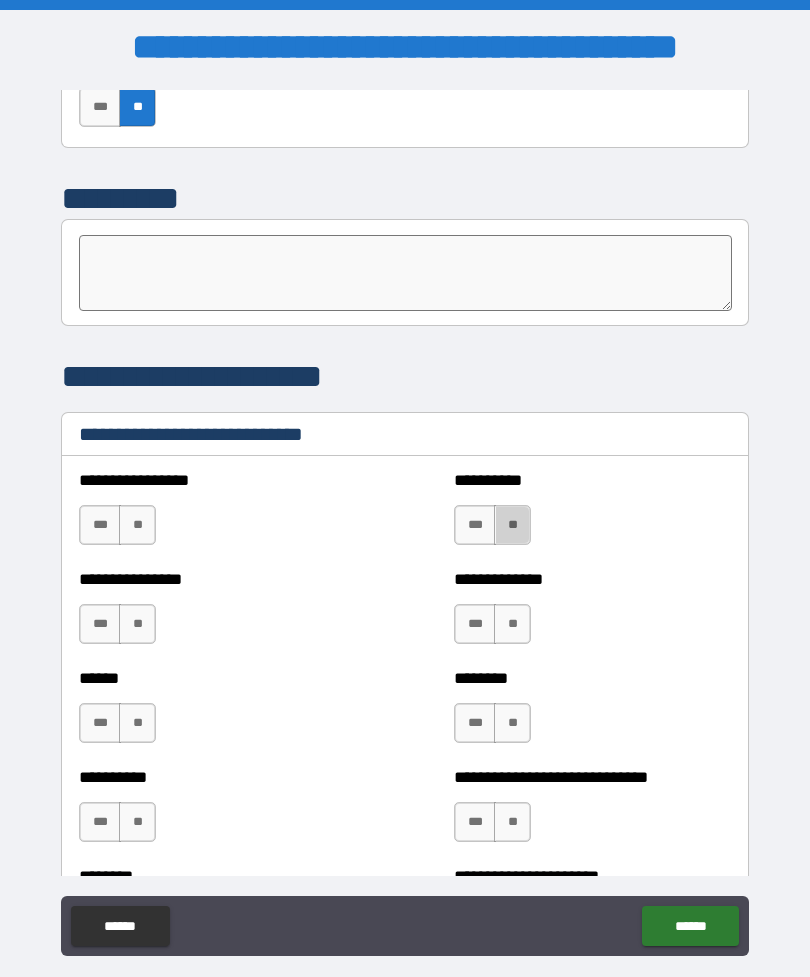 click on "**" at bounding box center (512, 525) 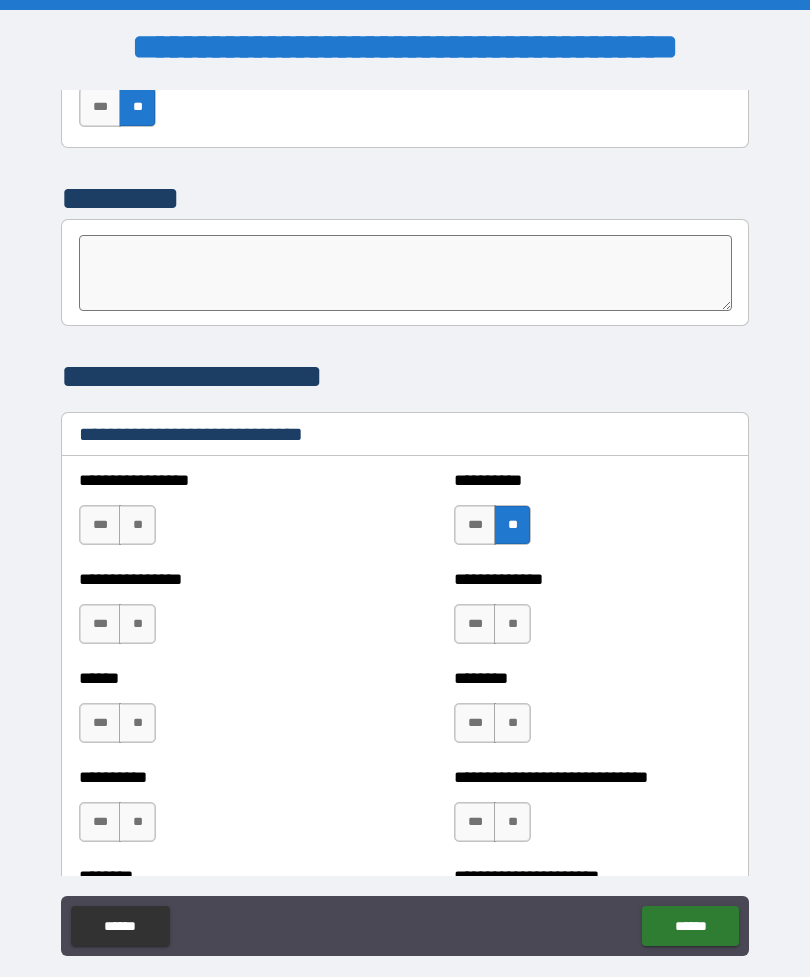 click on "***" at bounding box center (100, 525) 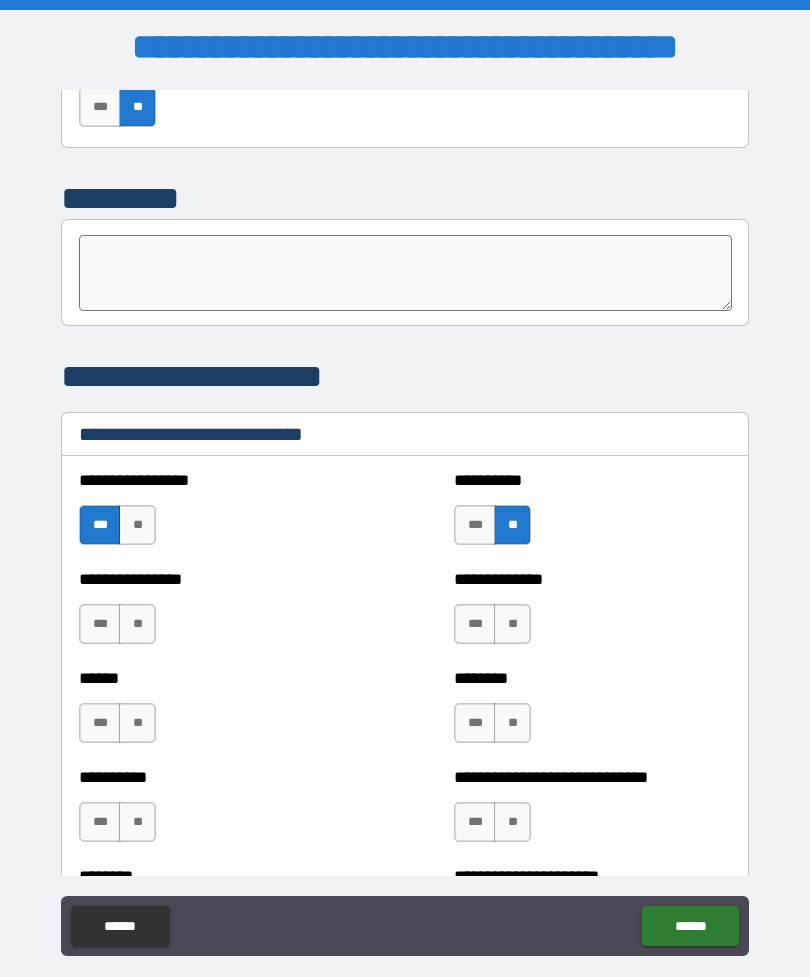 click on "**" at bounding box center (512, 624) 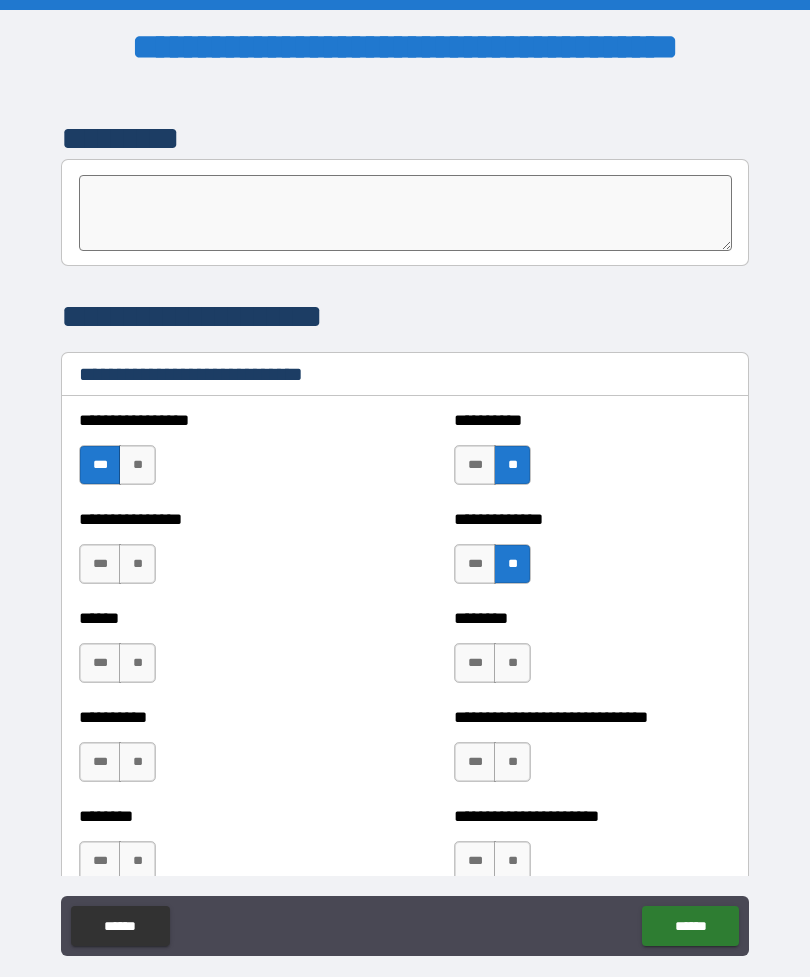 scroll, scrollTop: 6529, scrollLeft: 0, axis: vertical 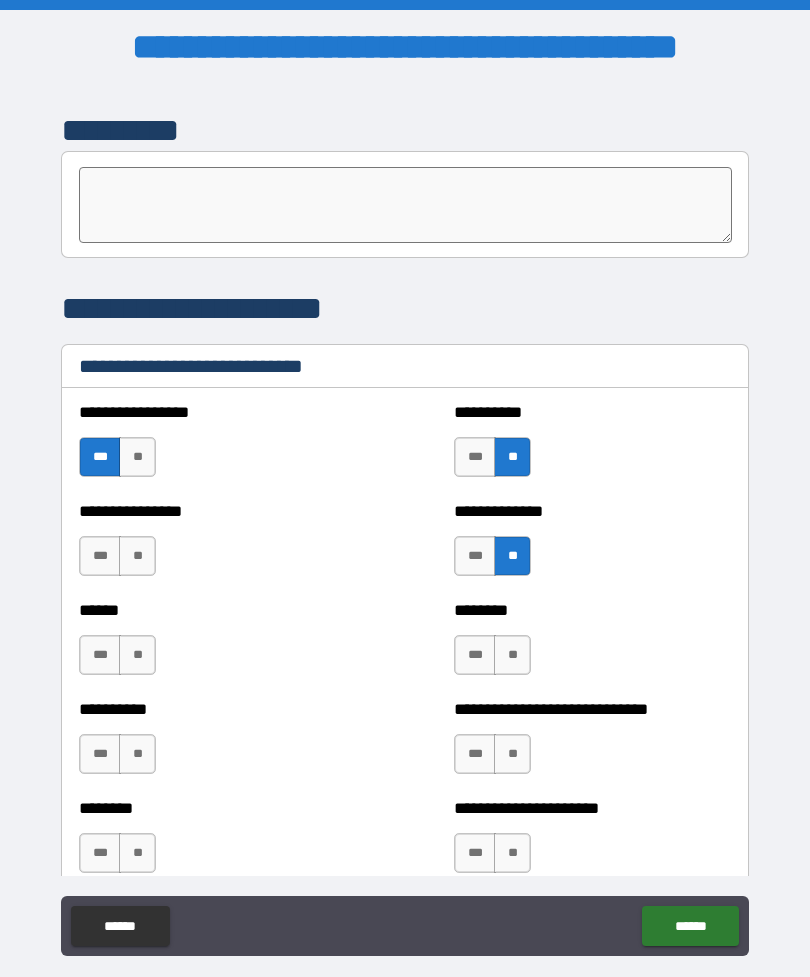click on "**" at bounding box center (512, 655) 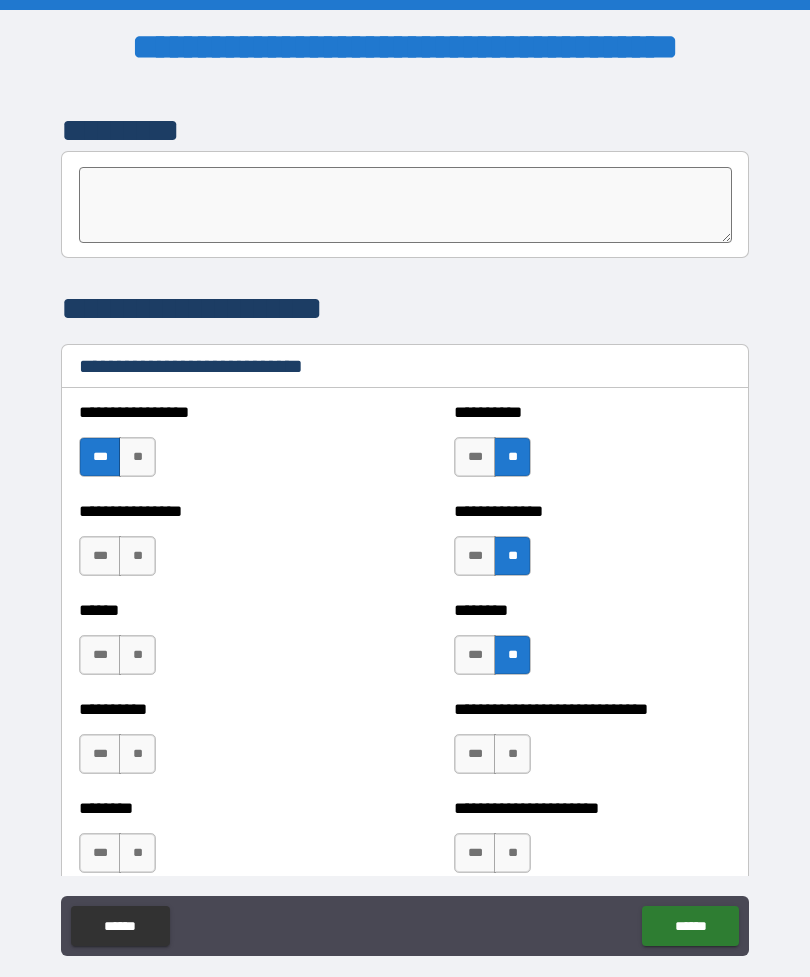 click on "***" at bounding box center (475, 754) 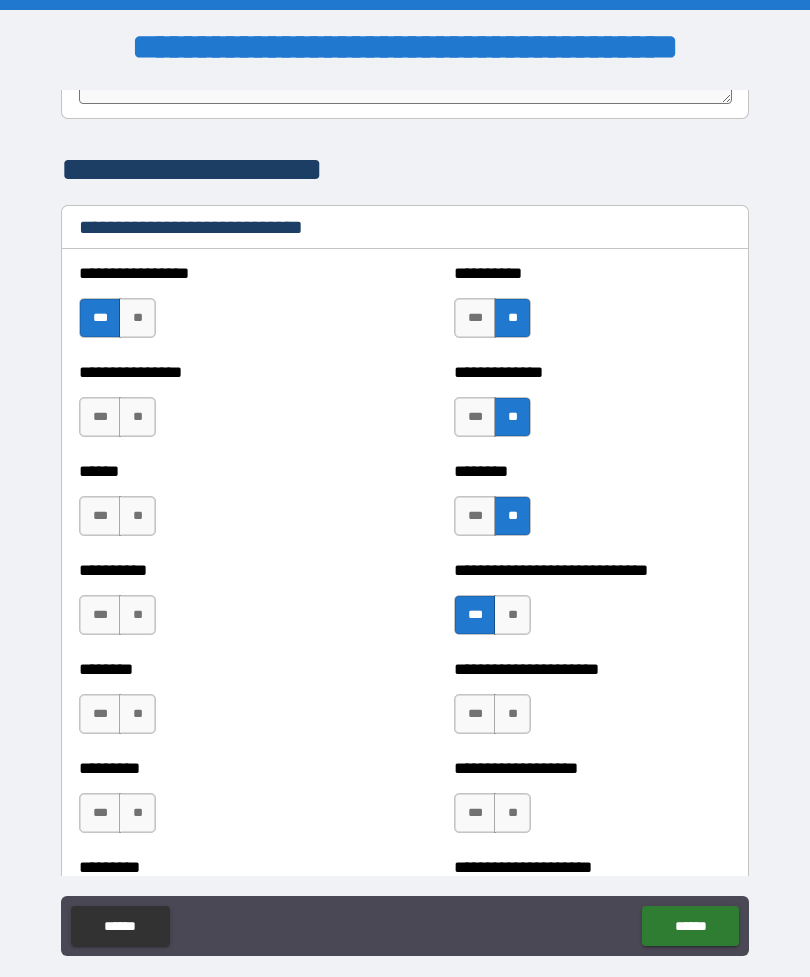 click on "***" at bounding box center (475, 714) 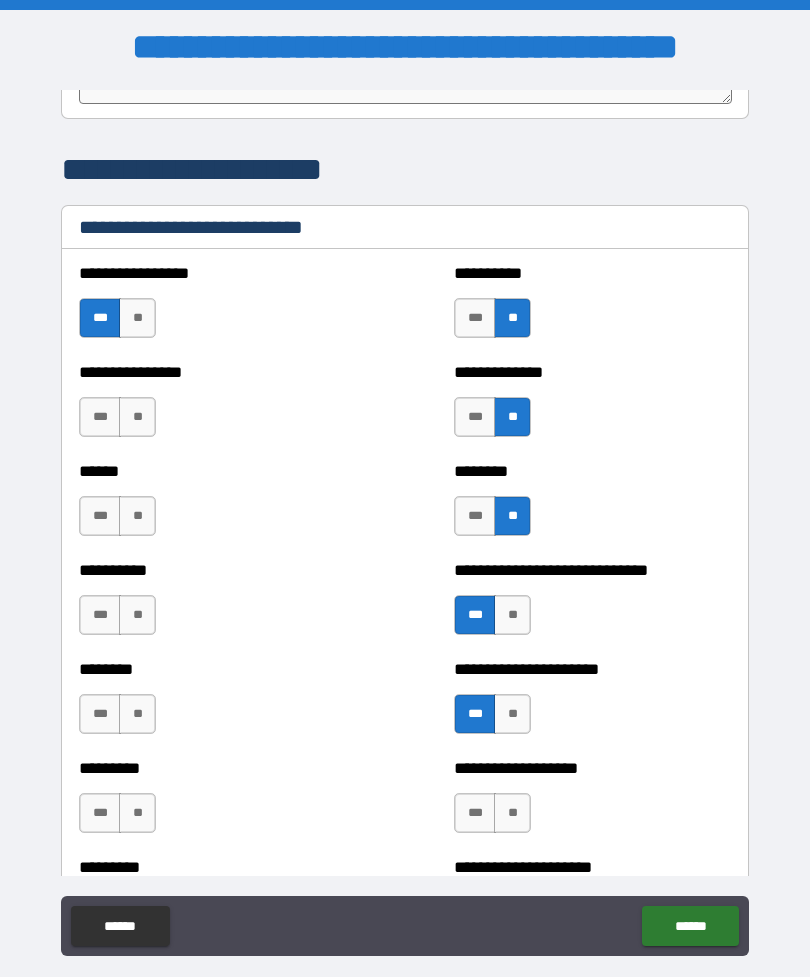 scroll, scrollTop: 6749, scrollLeft: 0, axis: vertical 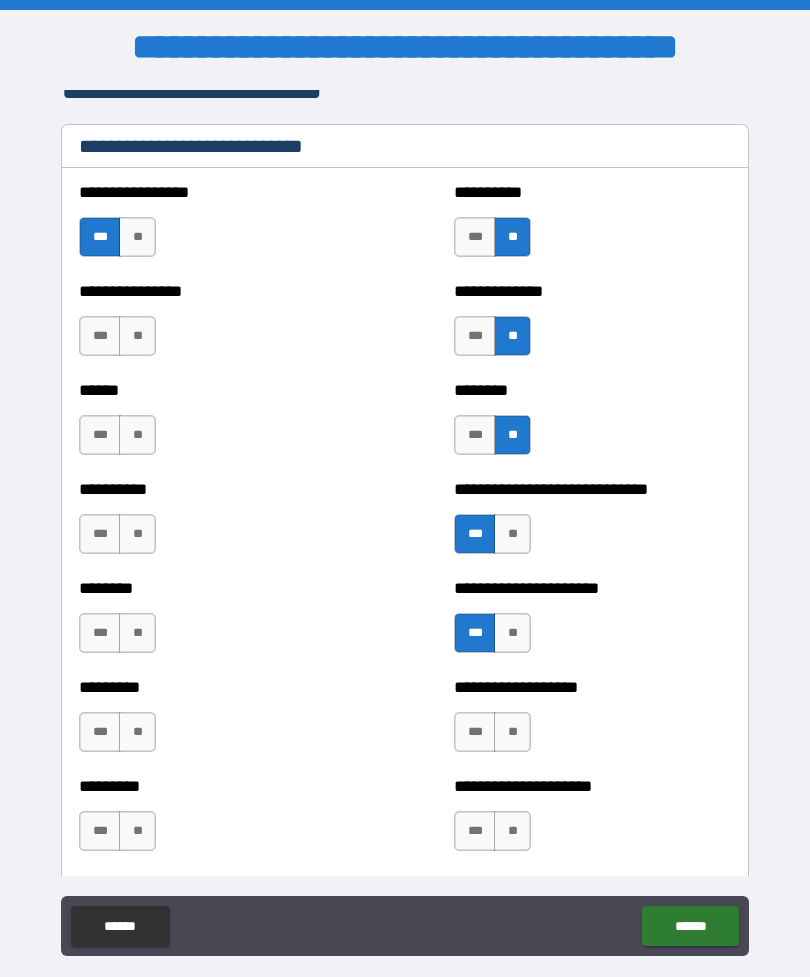 click on "**" at bounding box center (512, 732) 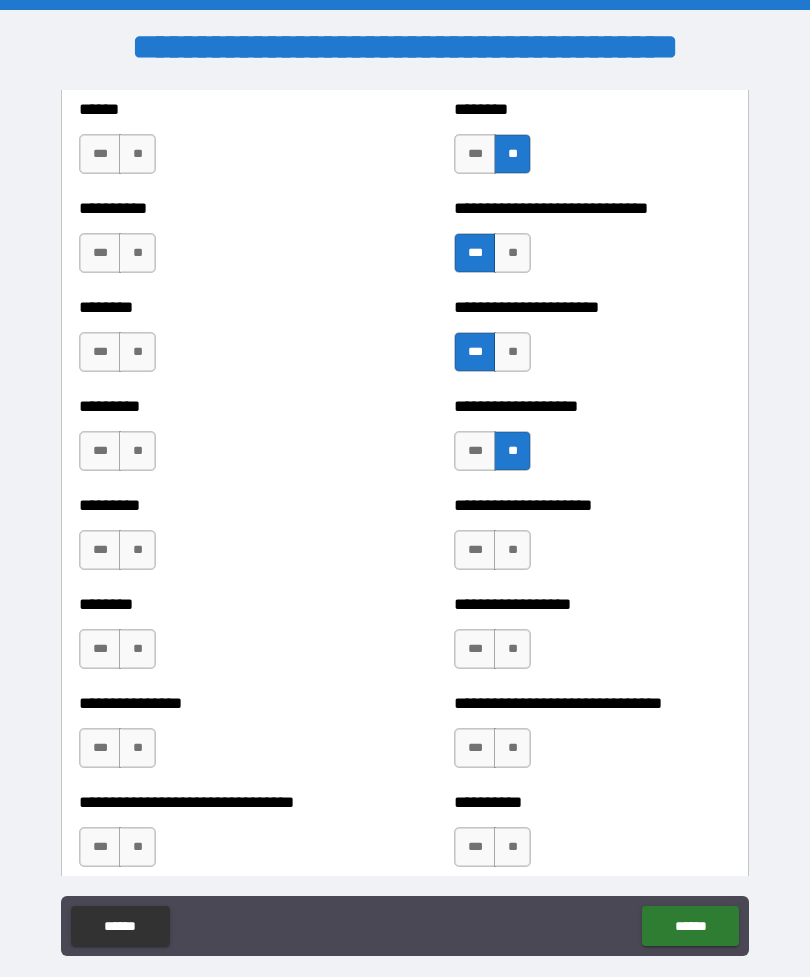 scroll, scrollTop: 7030, scrollLeft: 0, axis: vertical 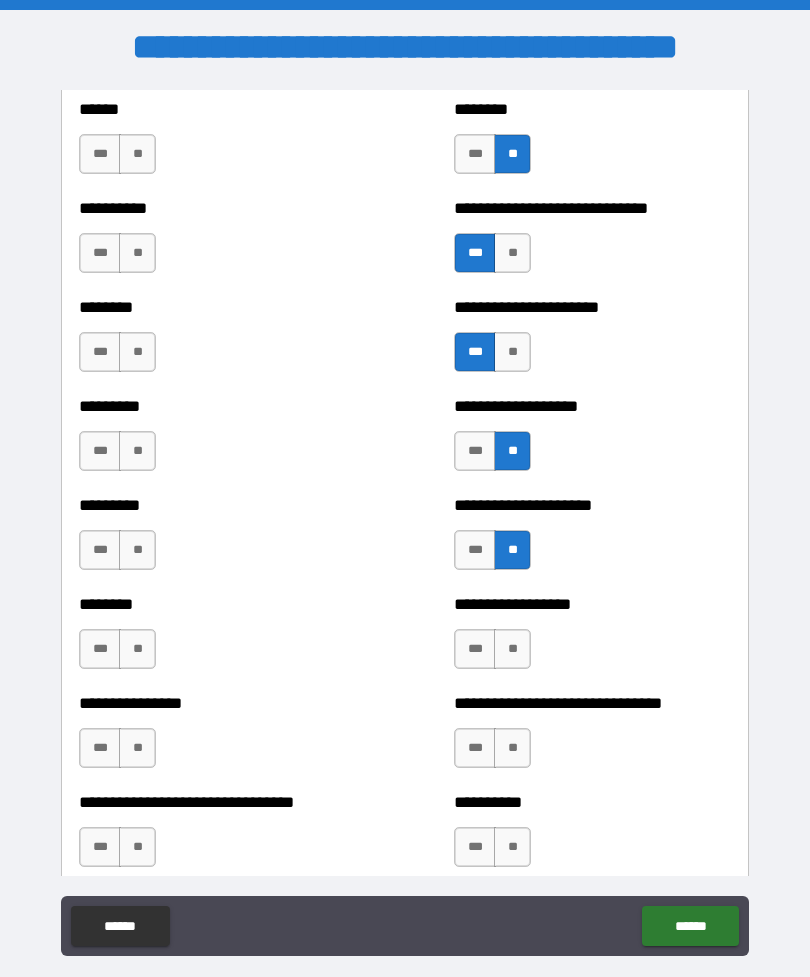 click on "**" at bounding box center [512, 649] 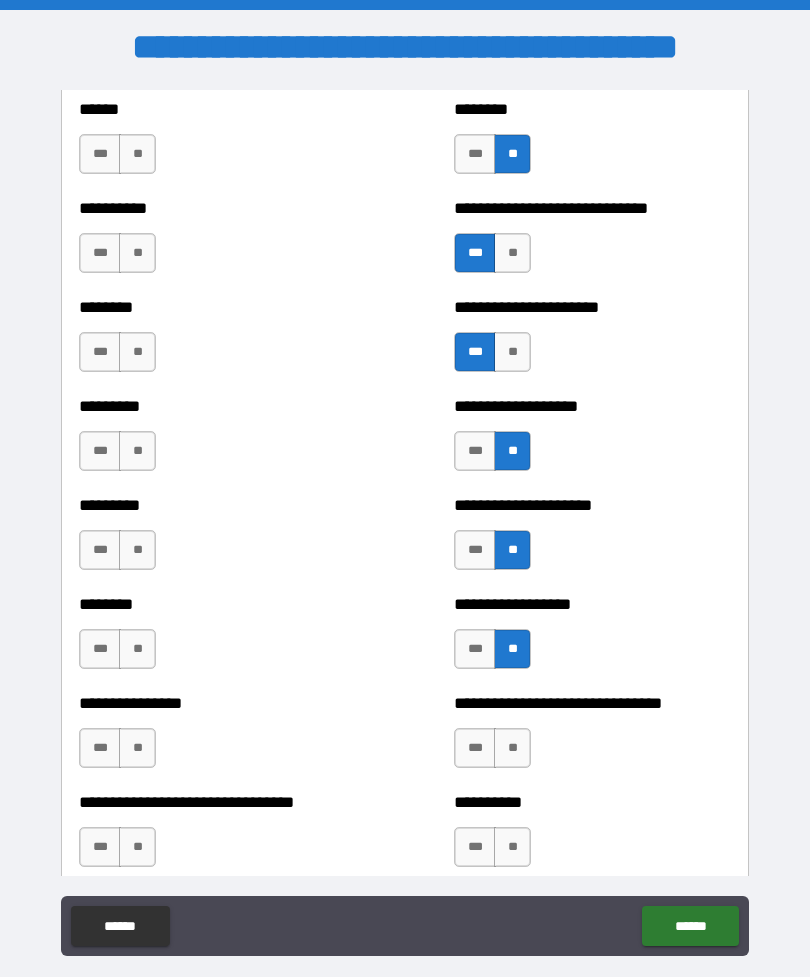 click on "**" at bounding box center (512, 748) 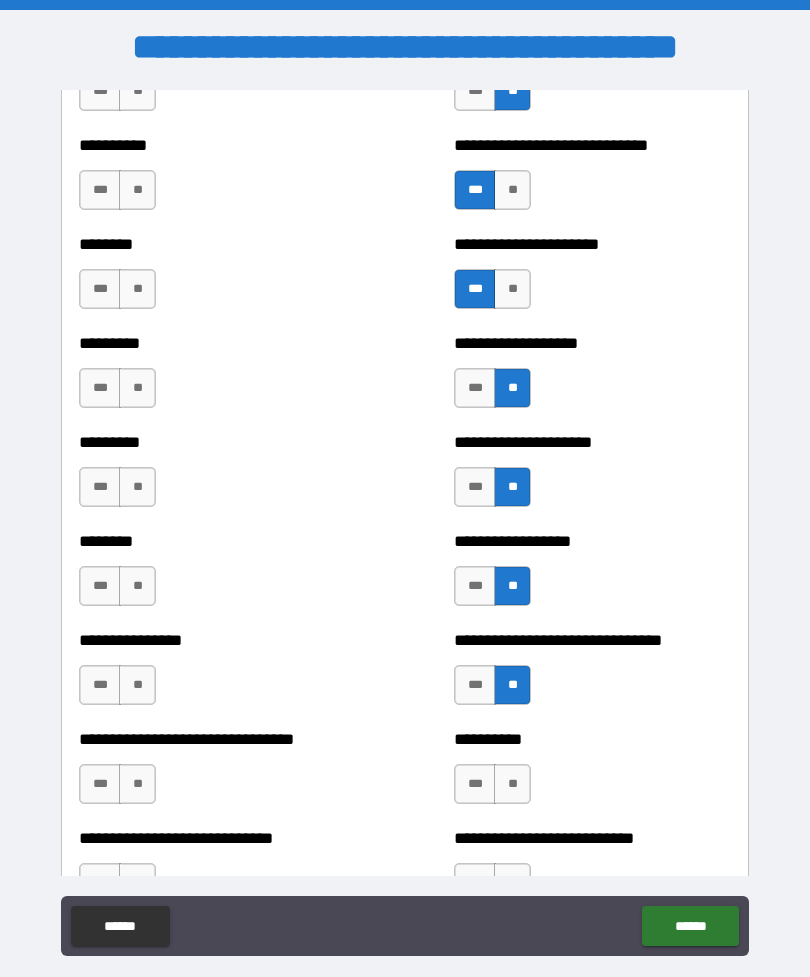 scroll, scrollTop: 7116, scrollLeft: 0, axis: vertical 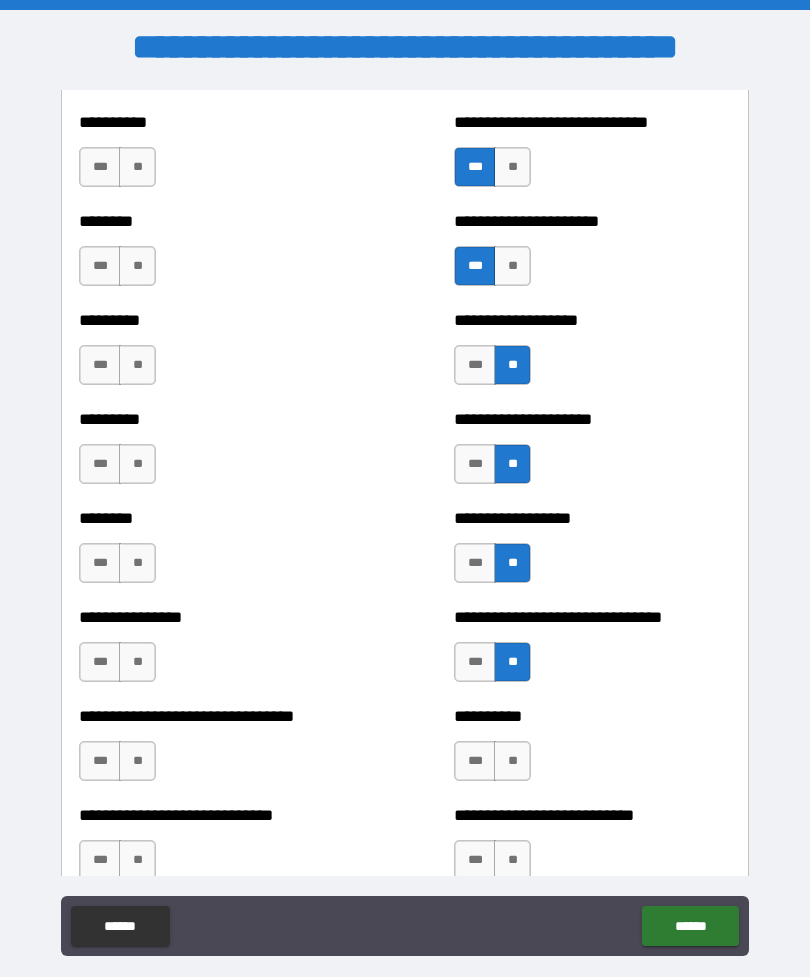 click on "**" at bounding box center [512, 761] 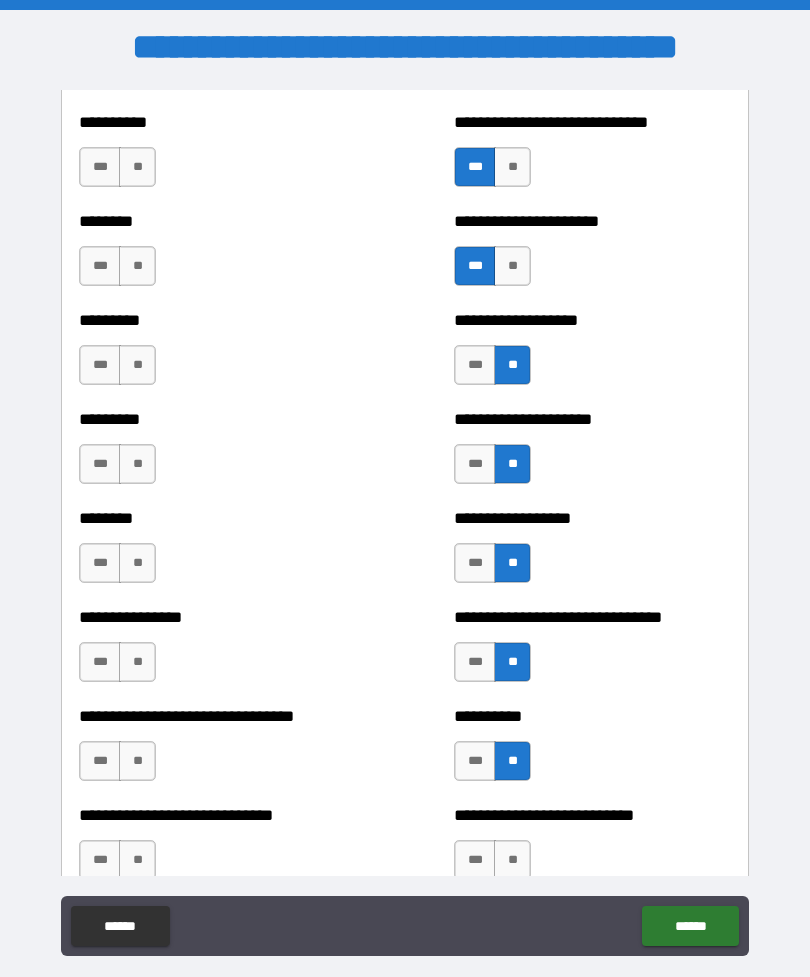 click on "**" at bounding box center (137, 761) 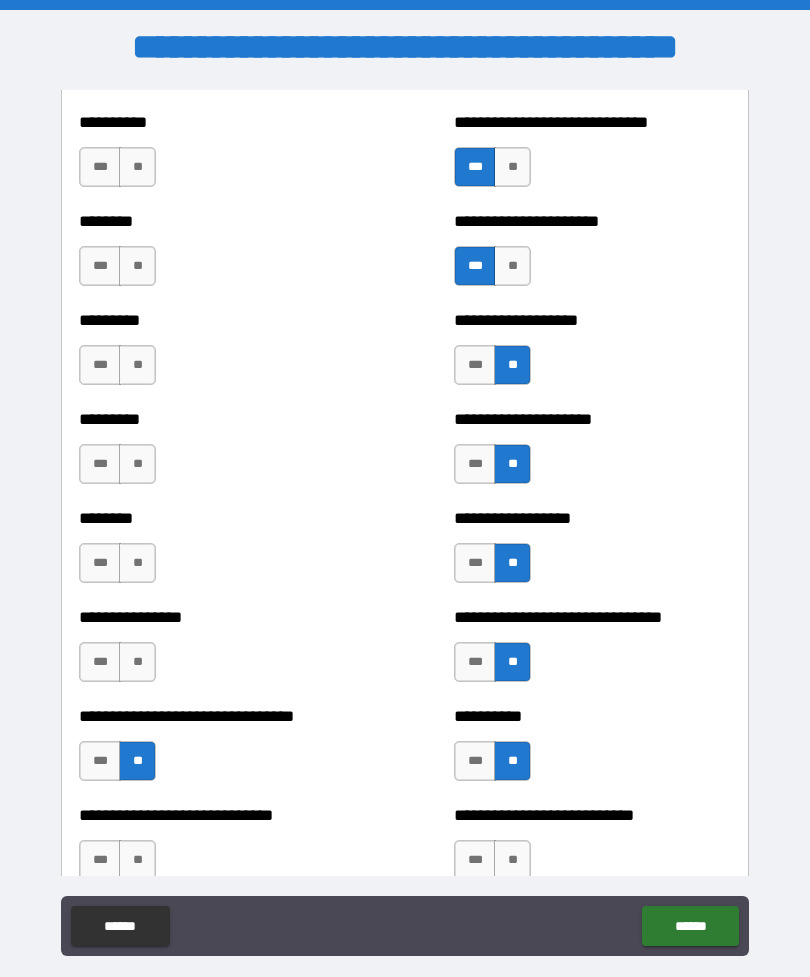 click on "**" at bounding box center (137, 662) 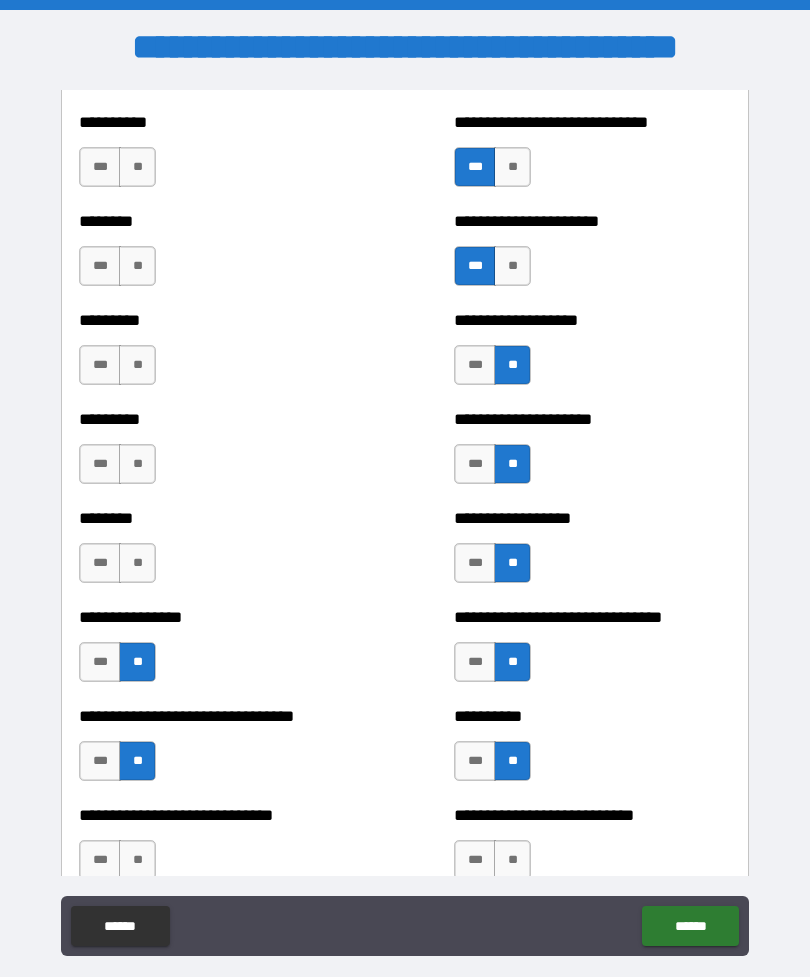 click on "**" at bounding box center (137, 563) 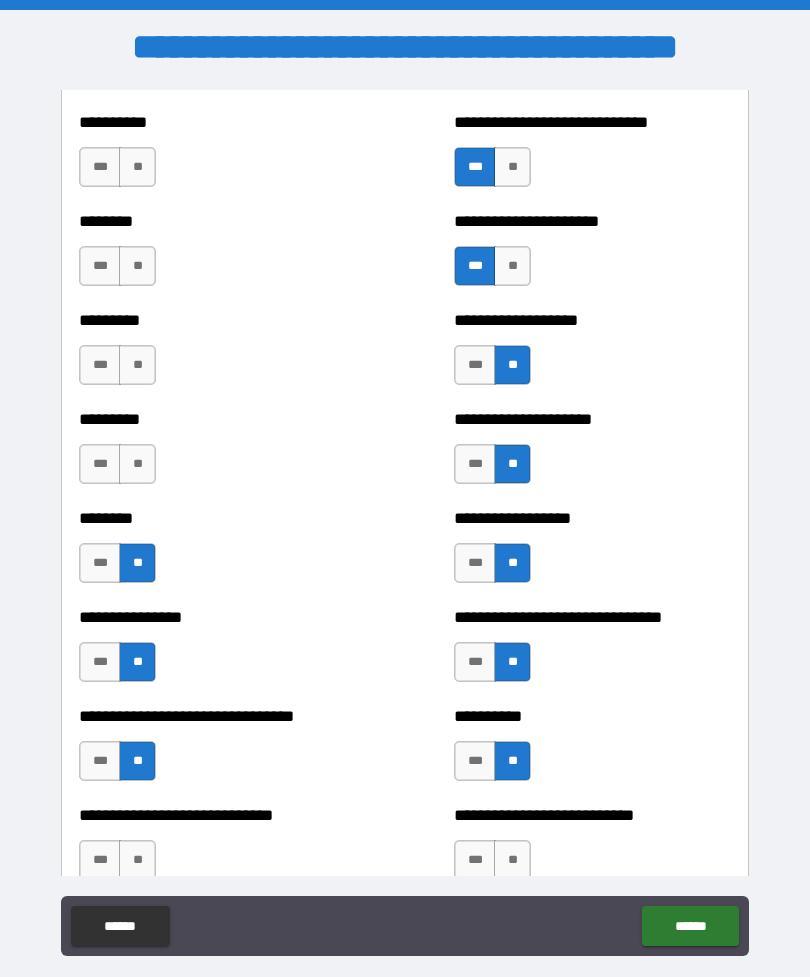 click on "**" at bounding box center [137, 464] 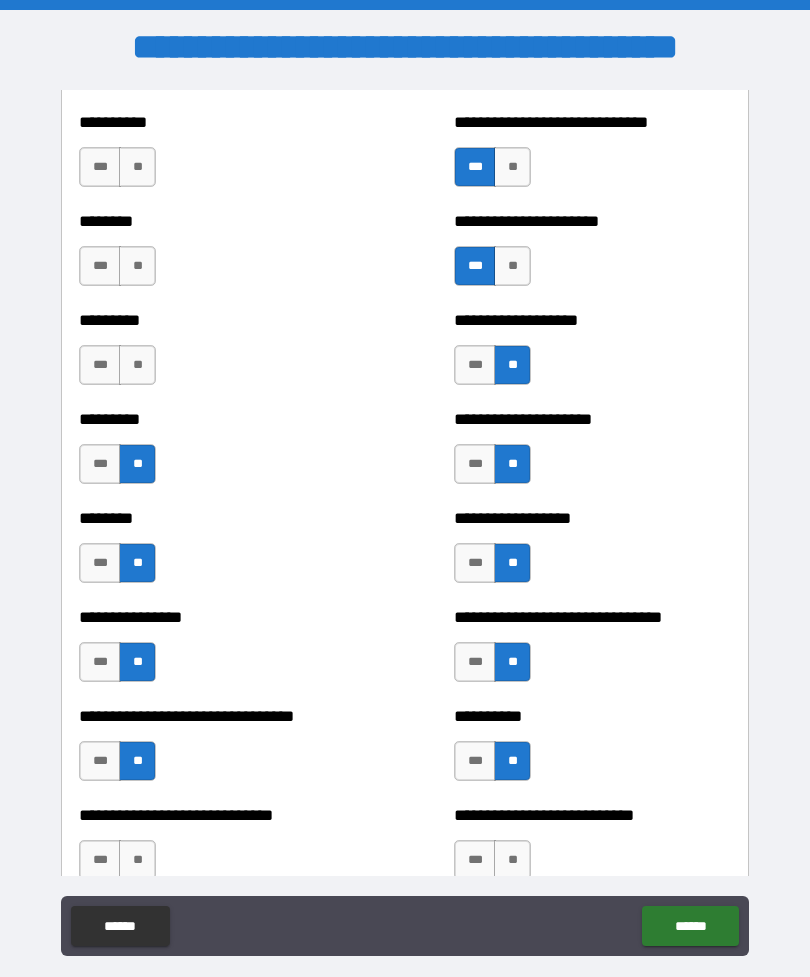 click on "**" at bounding box center [137, 365] 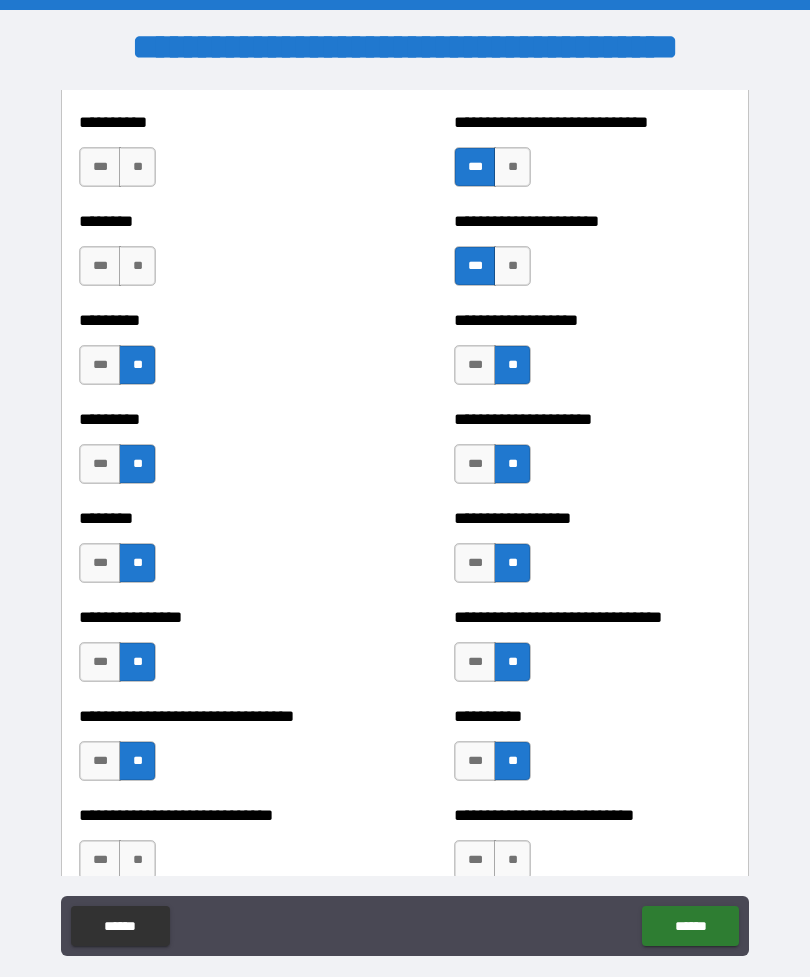 click on "**" at bounding box center [137, 266] 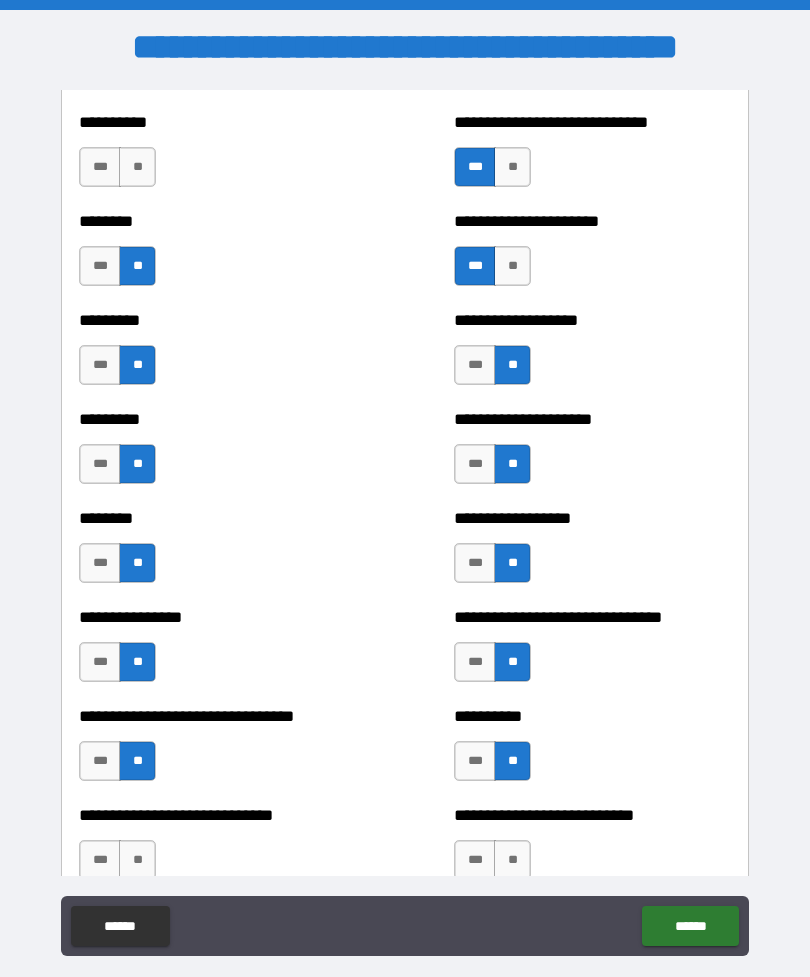 click on "**" at bounding box center (137, 167) 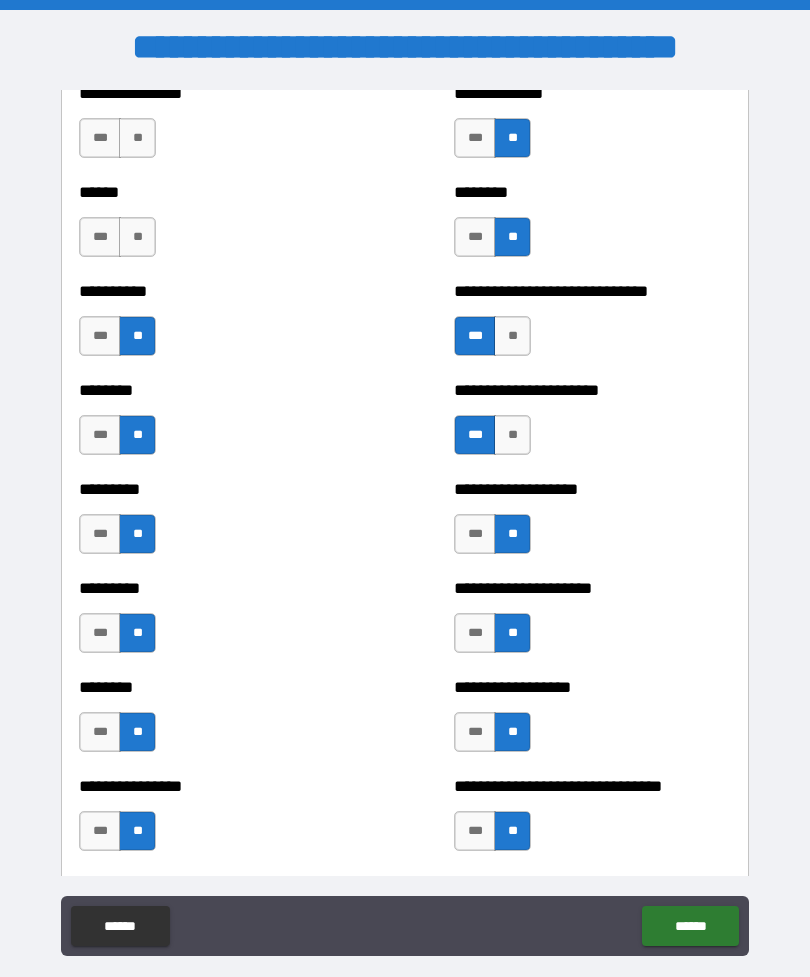 scroll, scrollTop: 6942, scrollLeft: 0, axis: vertical 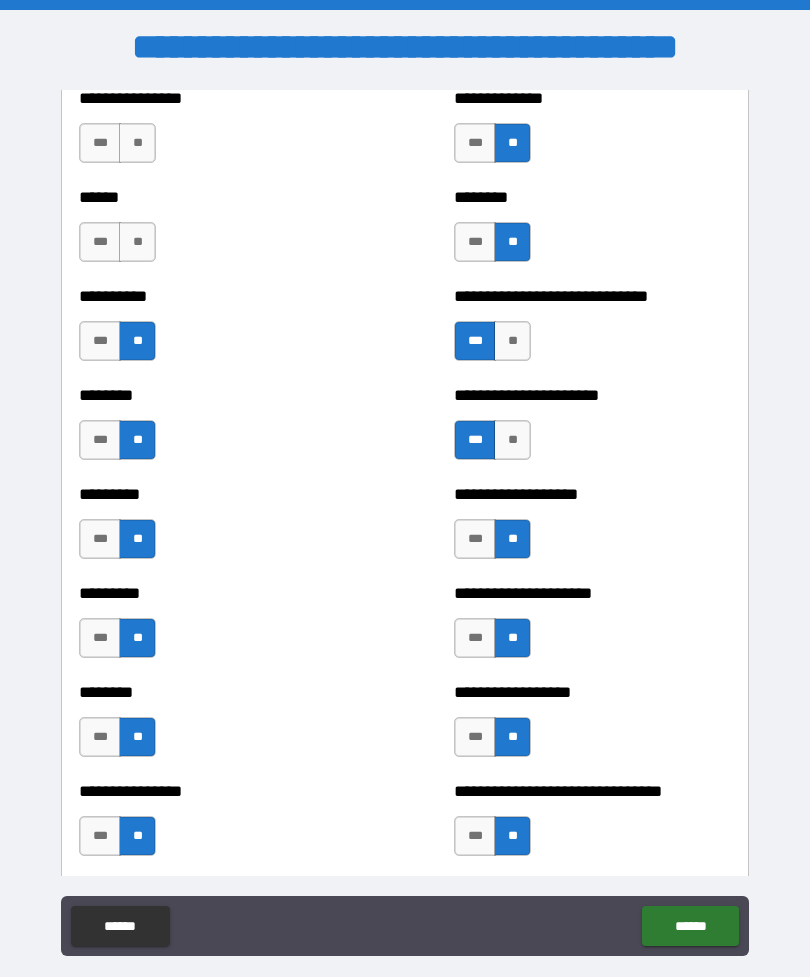 click on "**" at bounding box center (137, 242) 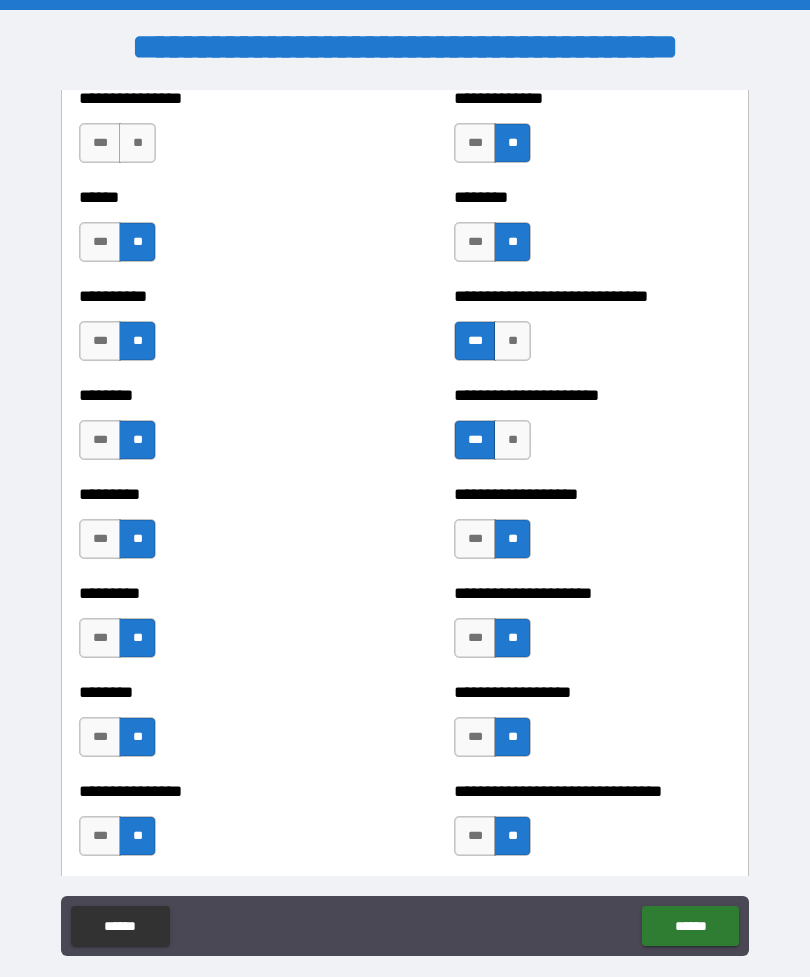 click on "***" at bounding box center (100, 242) 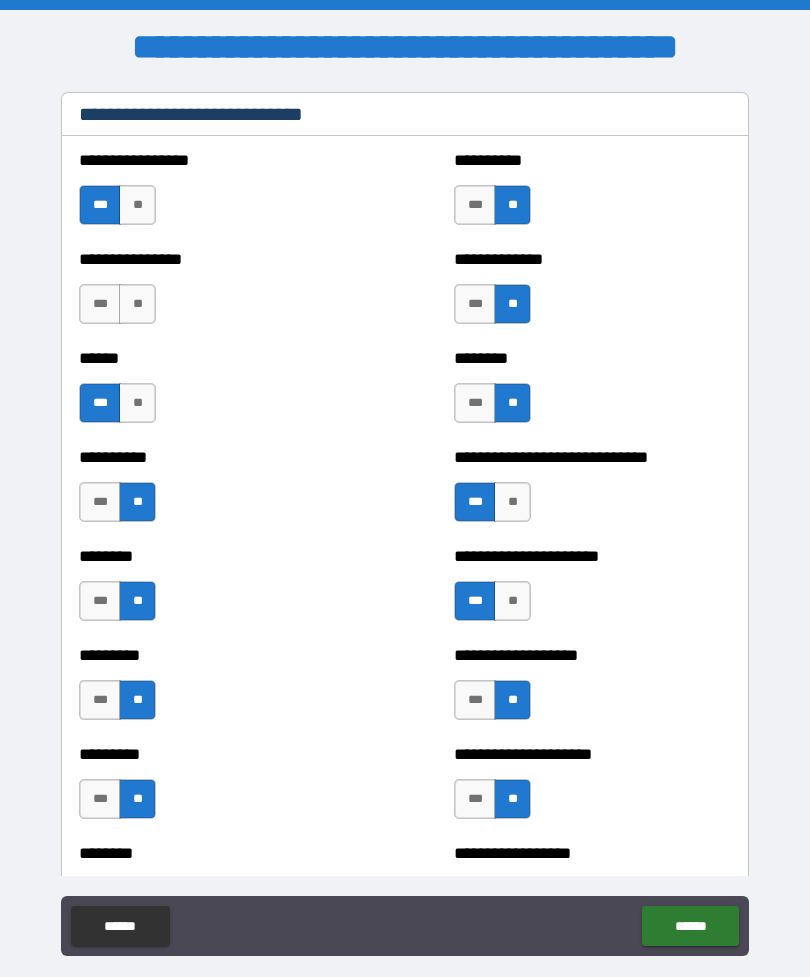scroll, scrollTop: 6775, scrollLeft: 0, axis: vertical 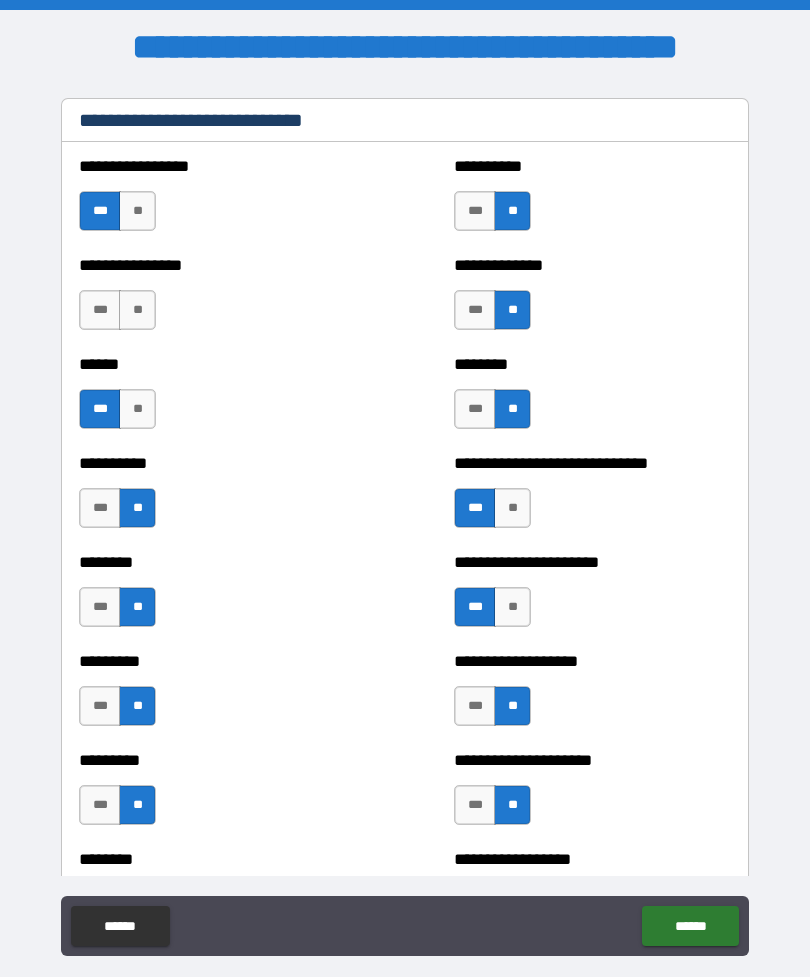 click on "**" at bounding box center [137, 409] 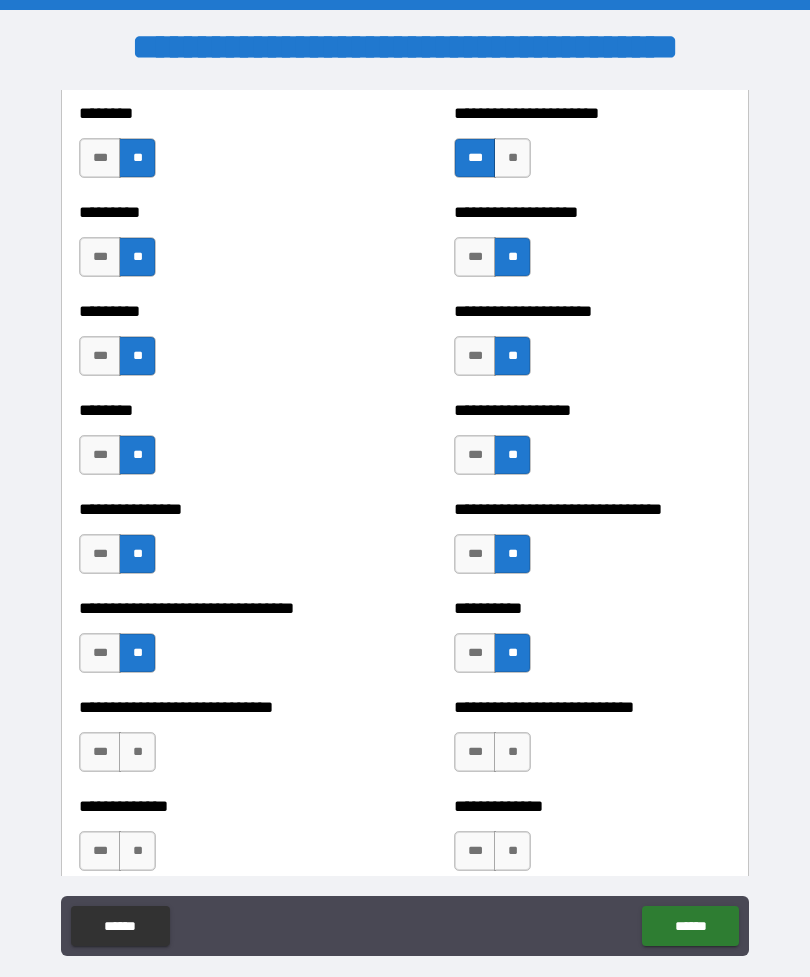 scroll, scrollTop: 7231, scrollLeft: 0, axis: vertical 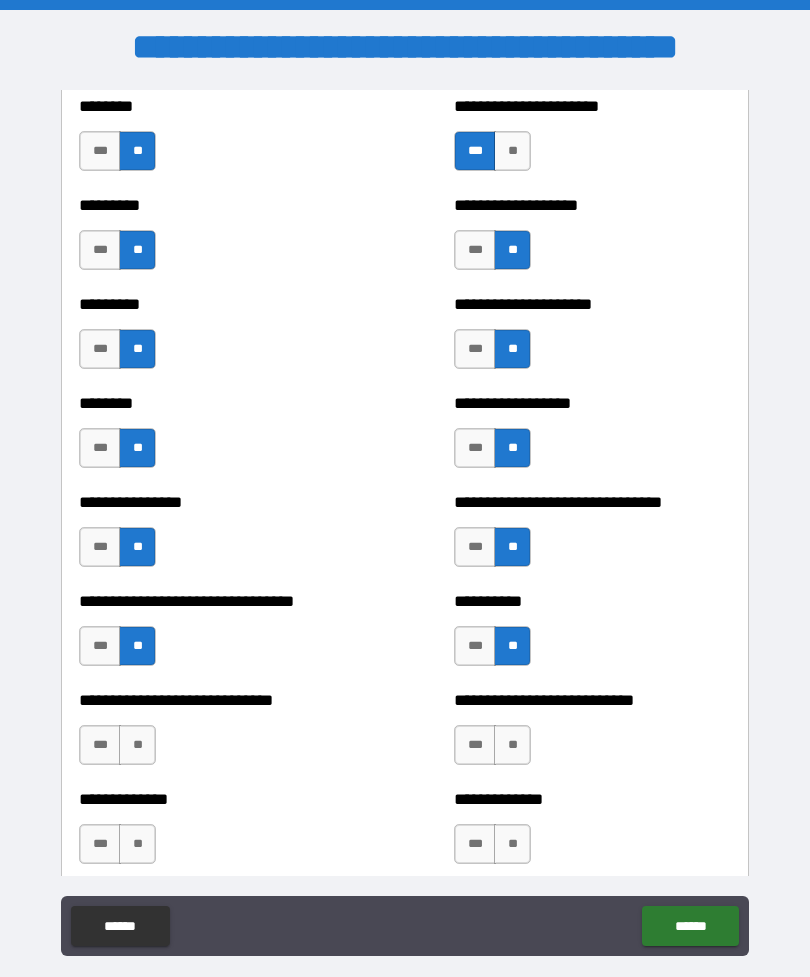 click on "**" at bounding box center (137, 745) 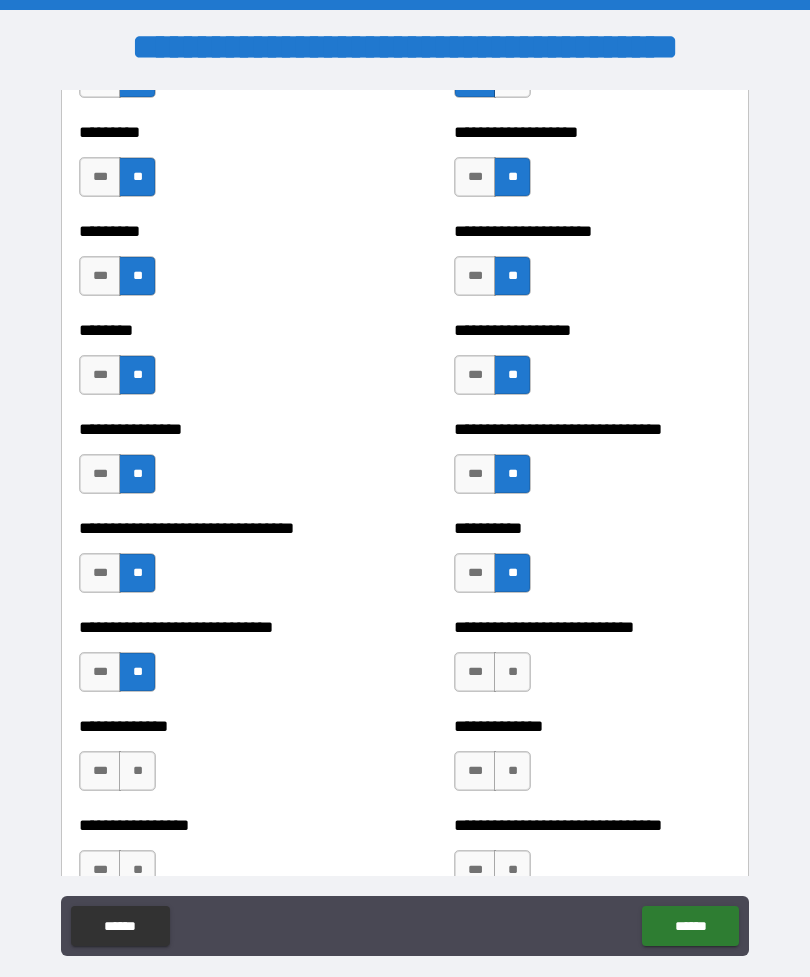 scroll, scrollTop: 7309, scrollLeft: 0, axis: vertical 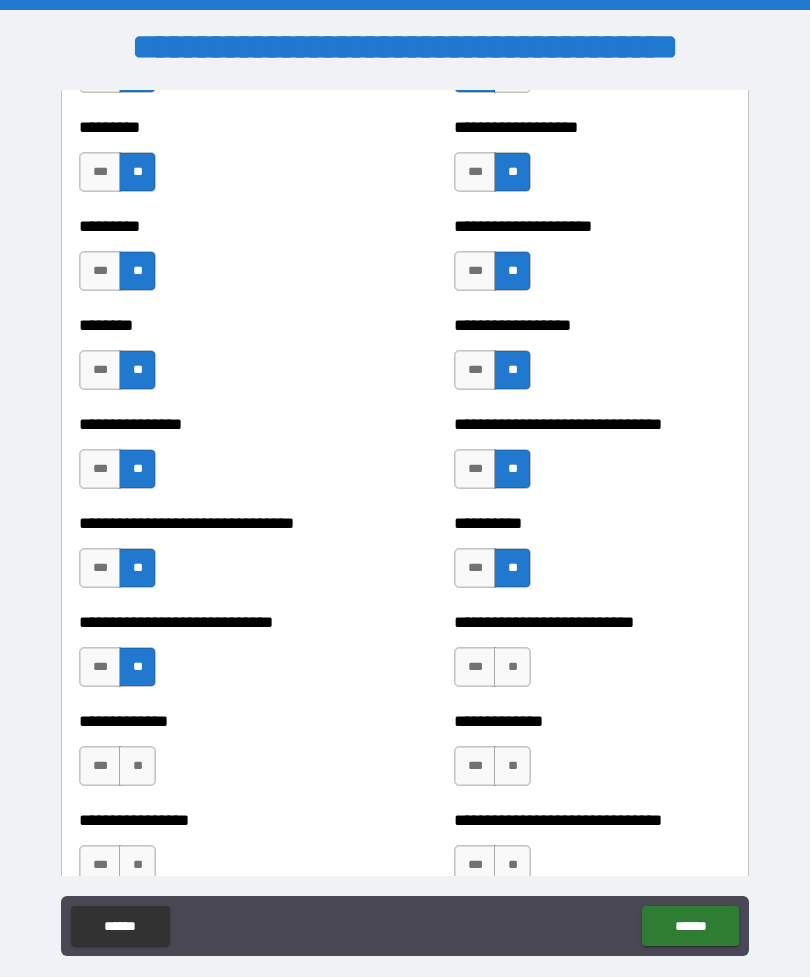 click on "***" at bounding box center (100, 568) 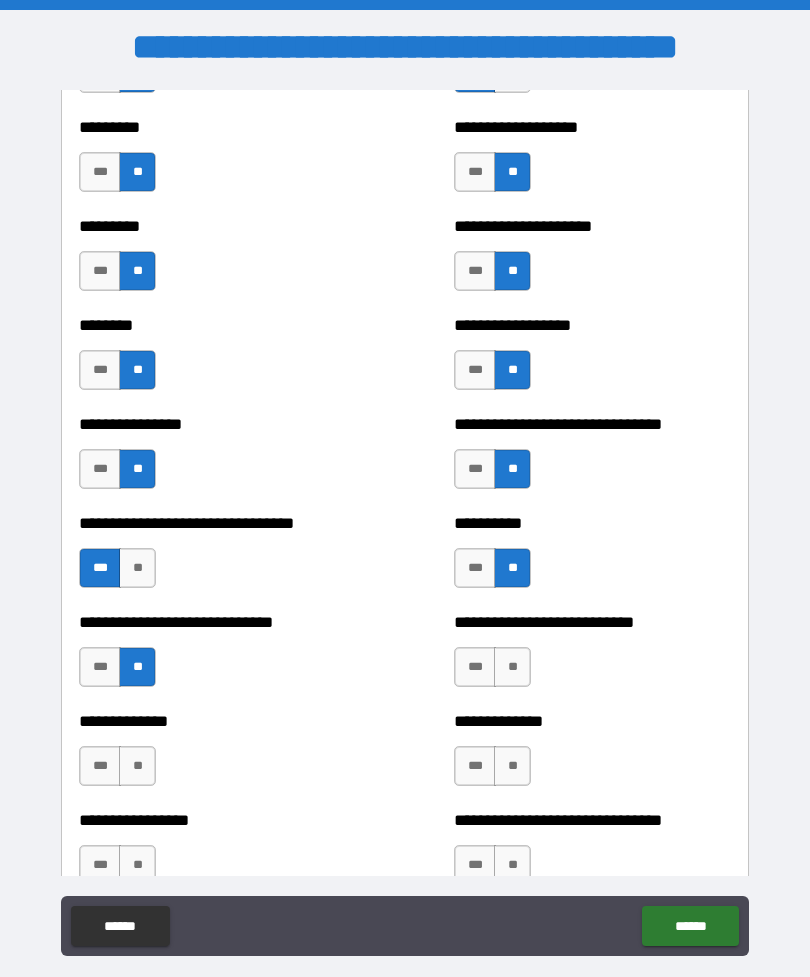 click on "**" at bounding box center (512, 667) 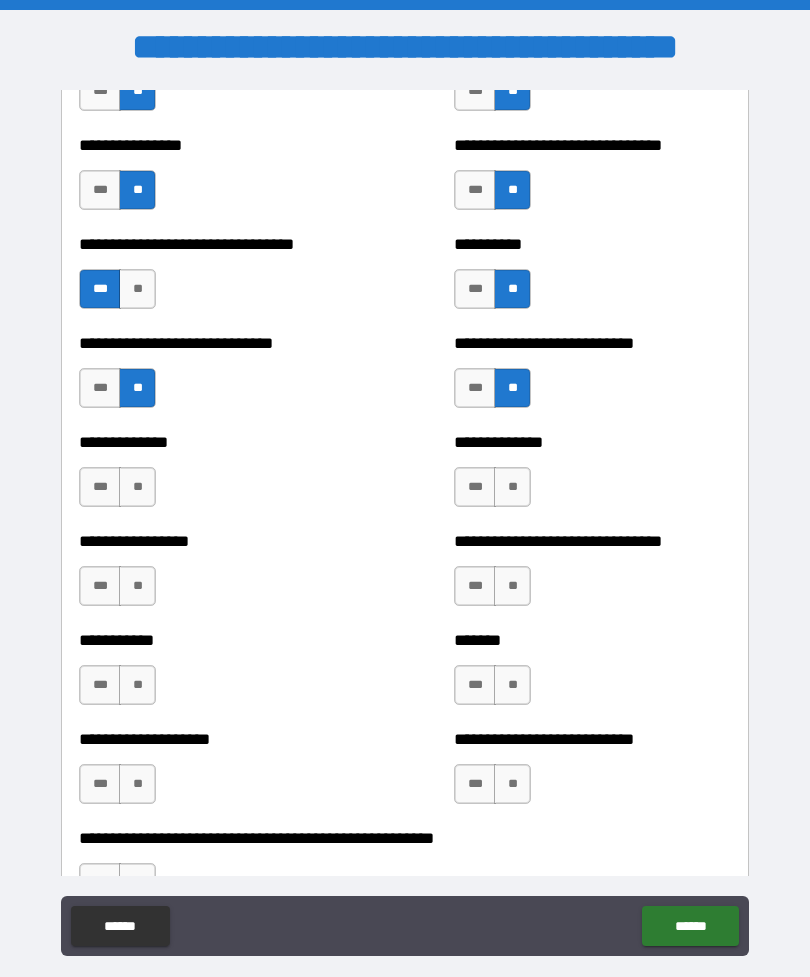 scroll, scrollTop: 7581, scrollLeft: 0, axis: vertical 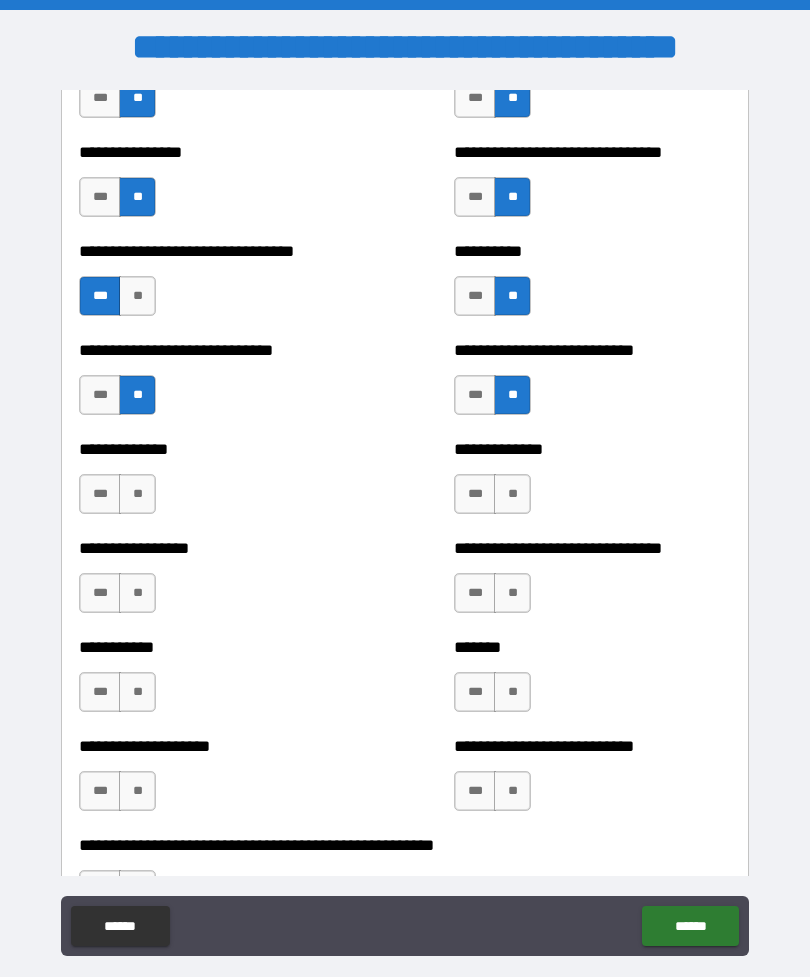 click on "**" at bounding box center (512, 494) 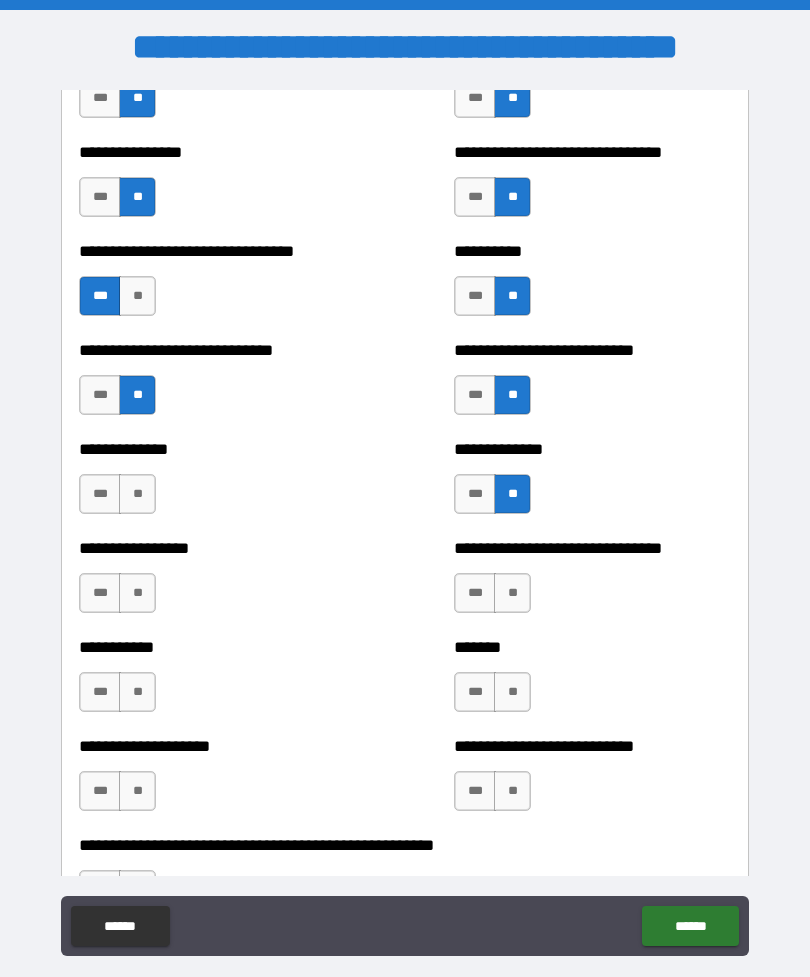 click on "**" at bounding box center (137, 494) 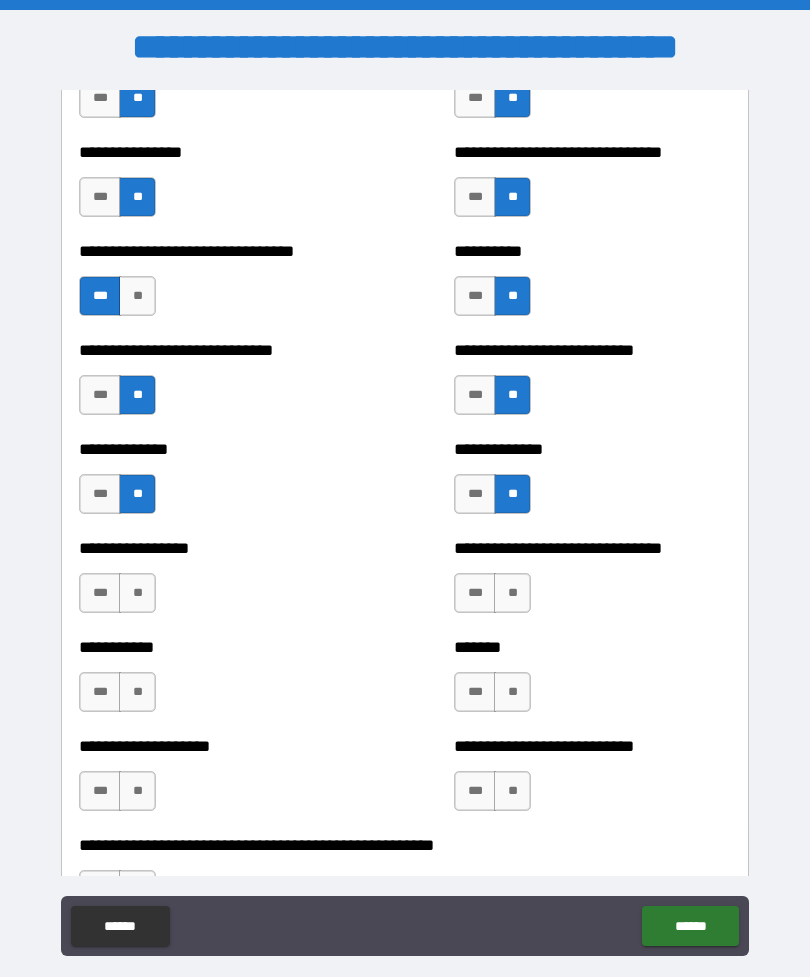 click on "**" at bounding box center (137, 593) 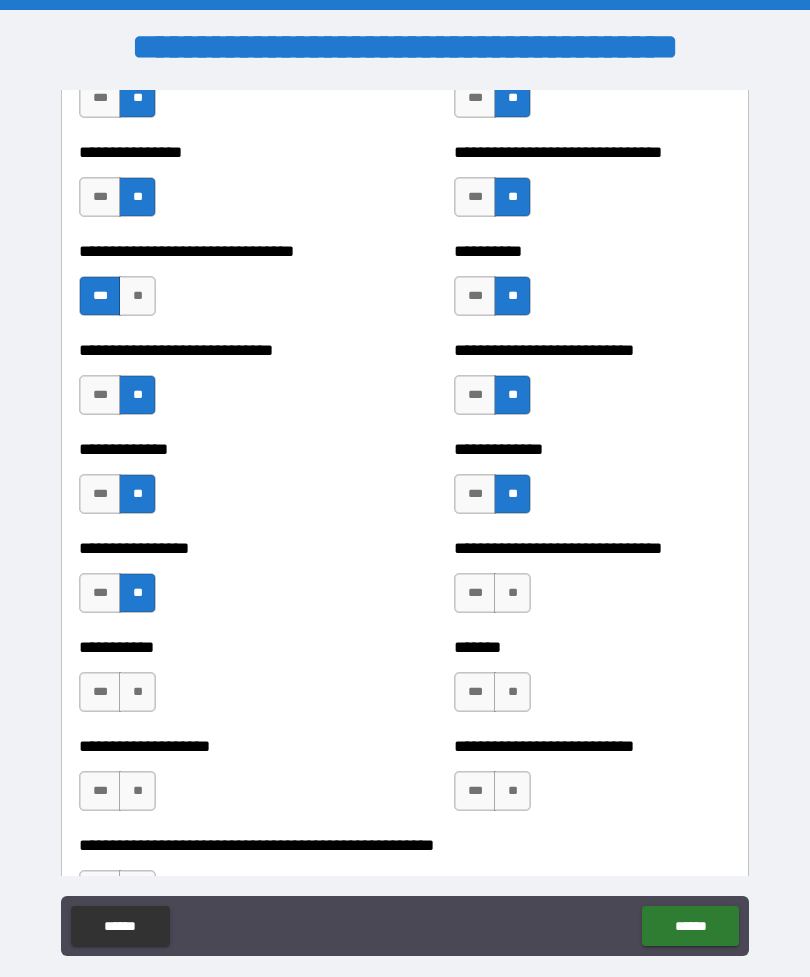 click on "**" at bounding box center [512, 593] 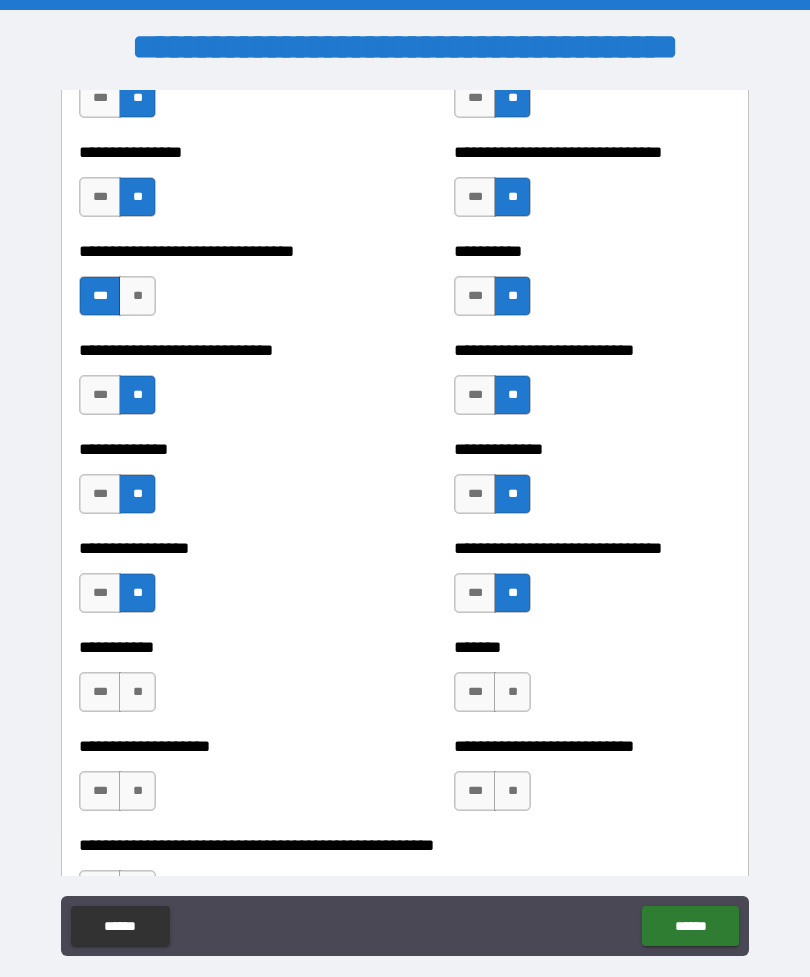 click on "***" at bounding box center (100, 593) 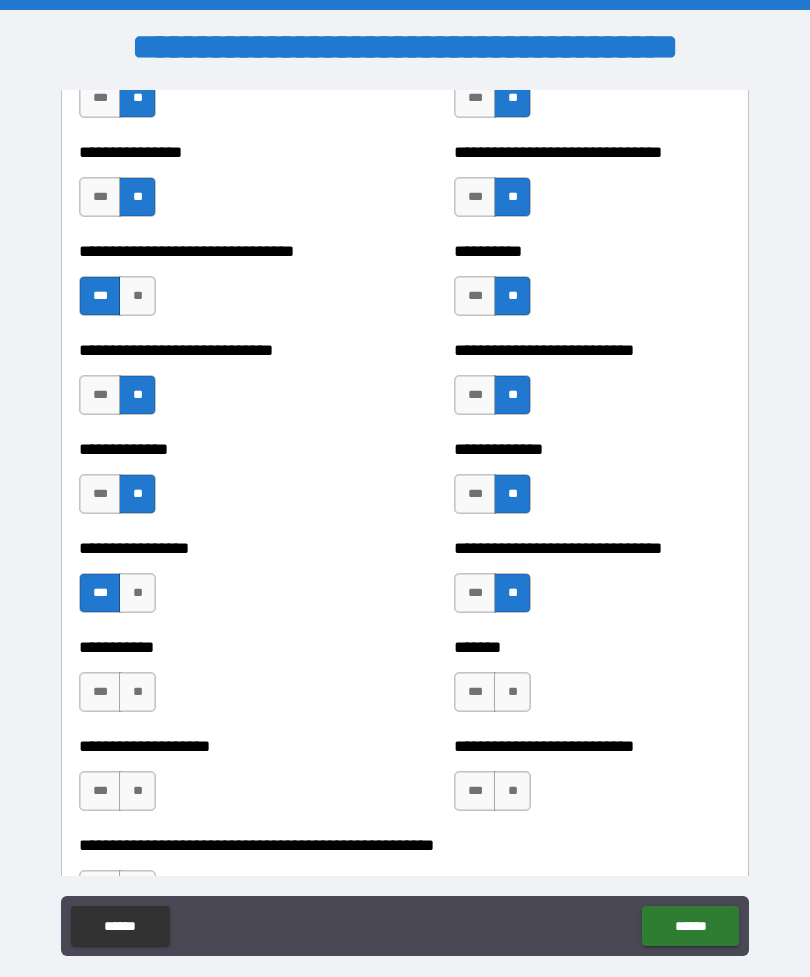 click on "***" at bounding box center (475, 593) 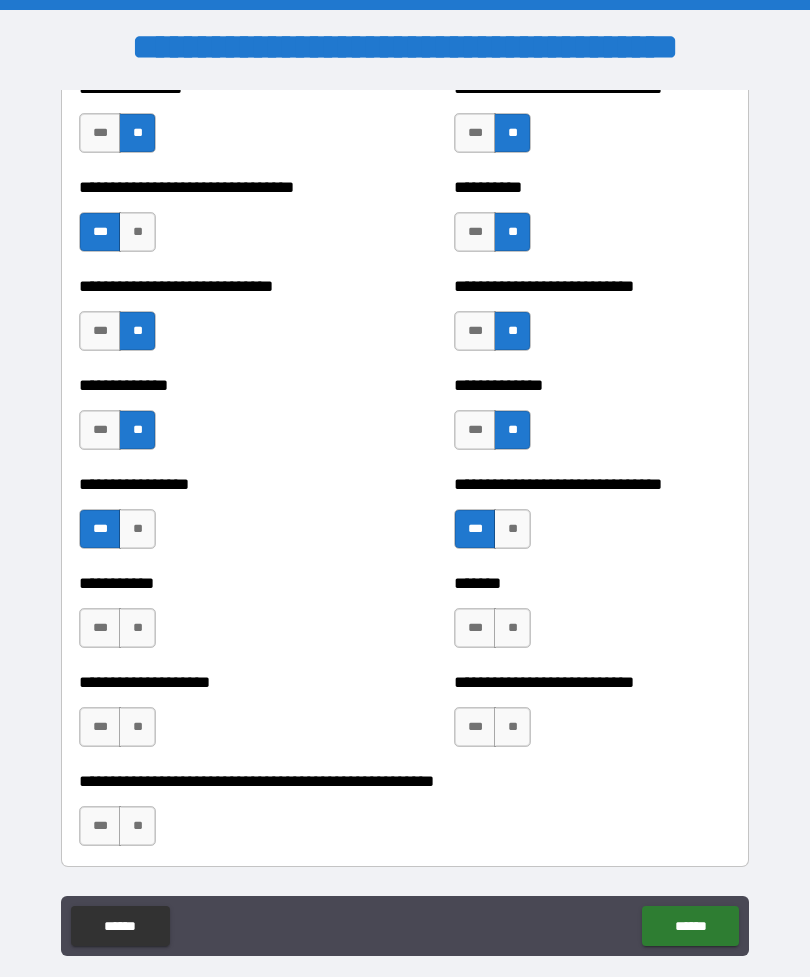scroll, scrollTop: 7651, scrollLeft: 0, axis: vertical 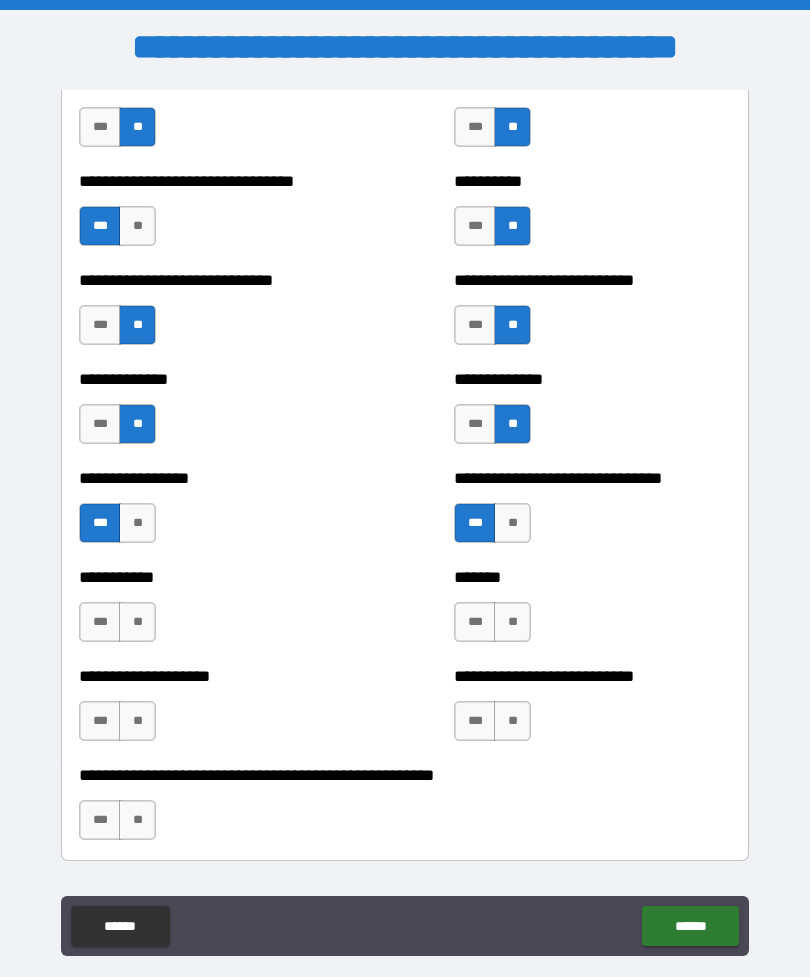 click on "**" at bounding box center (137, 721) 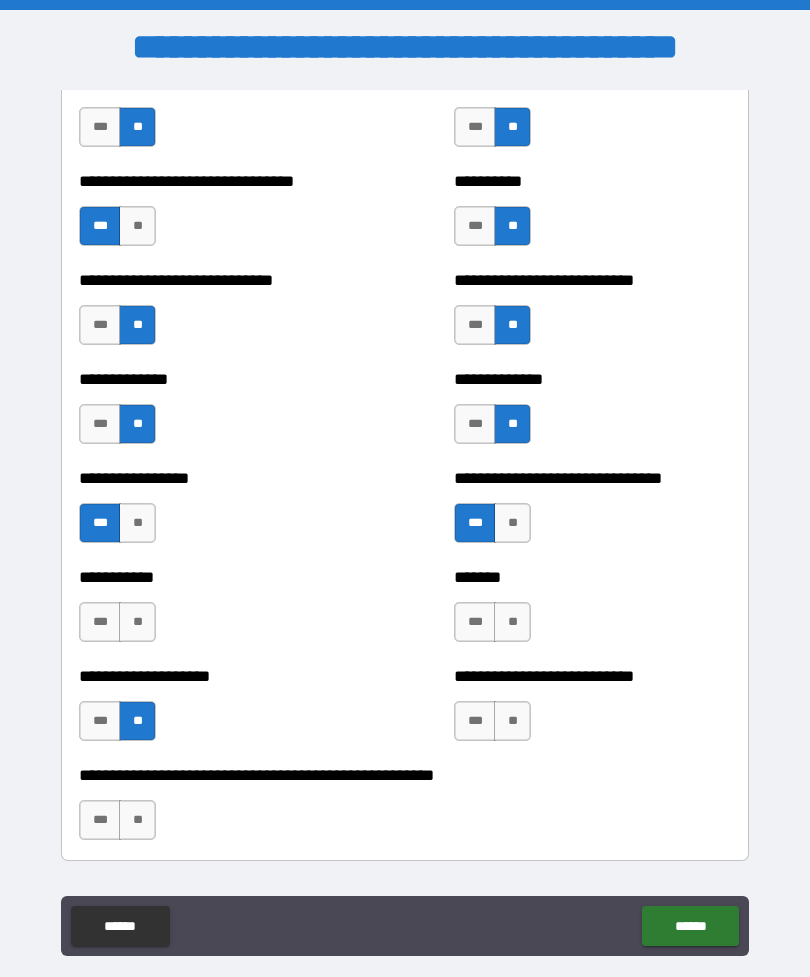 click on "**" at bounding box center (512, 721) 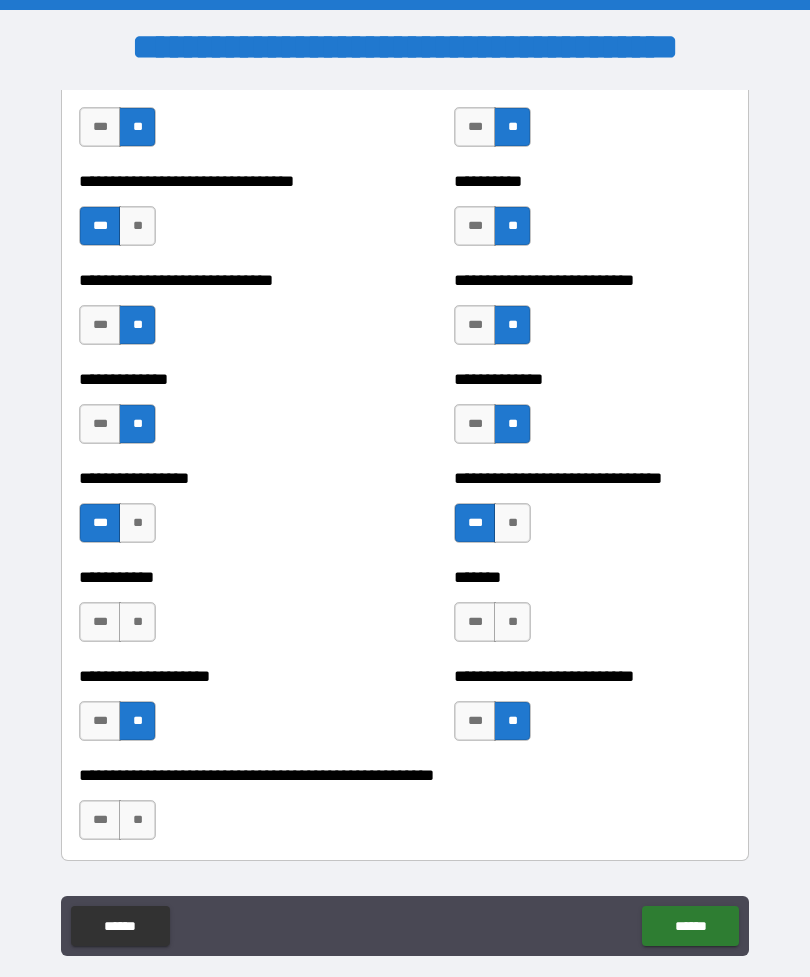 click on "**" at bounding box center [512, 622] 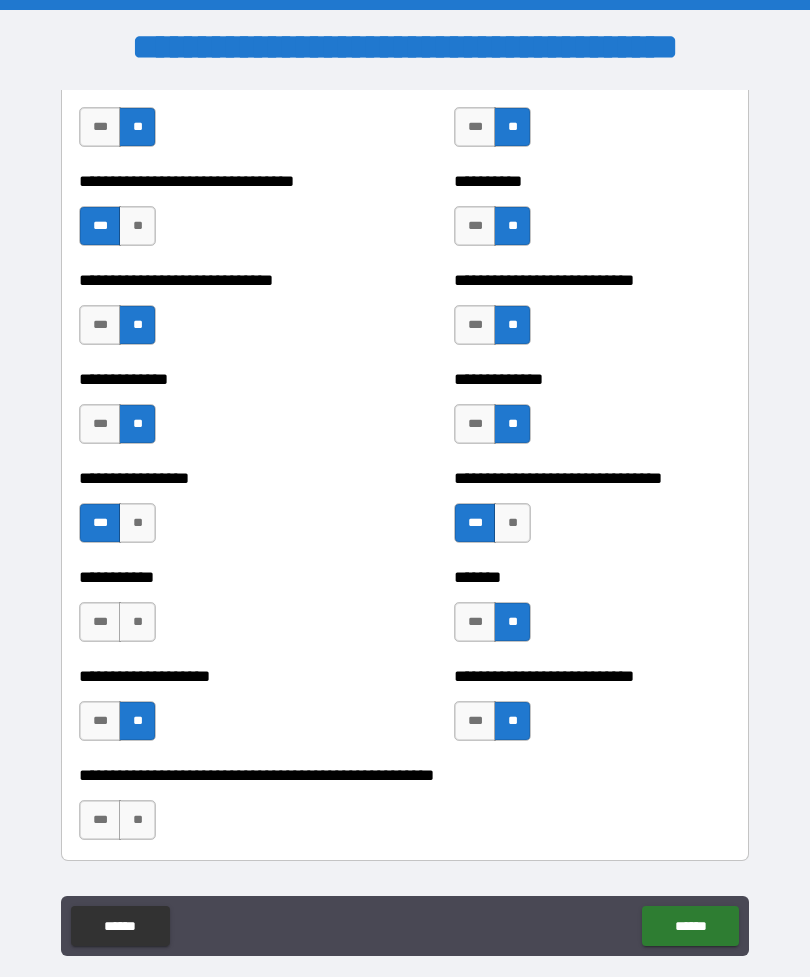 click on "**" at bounding box center [137, 622] 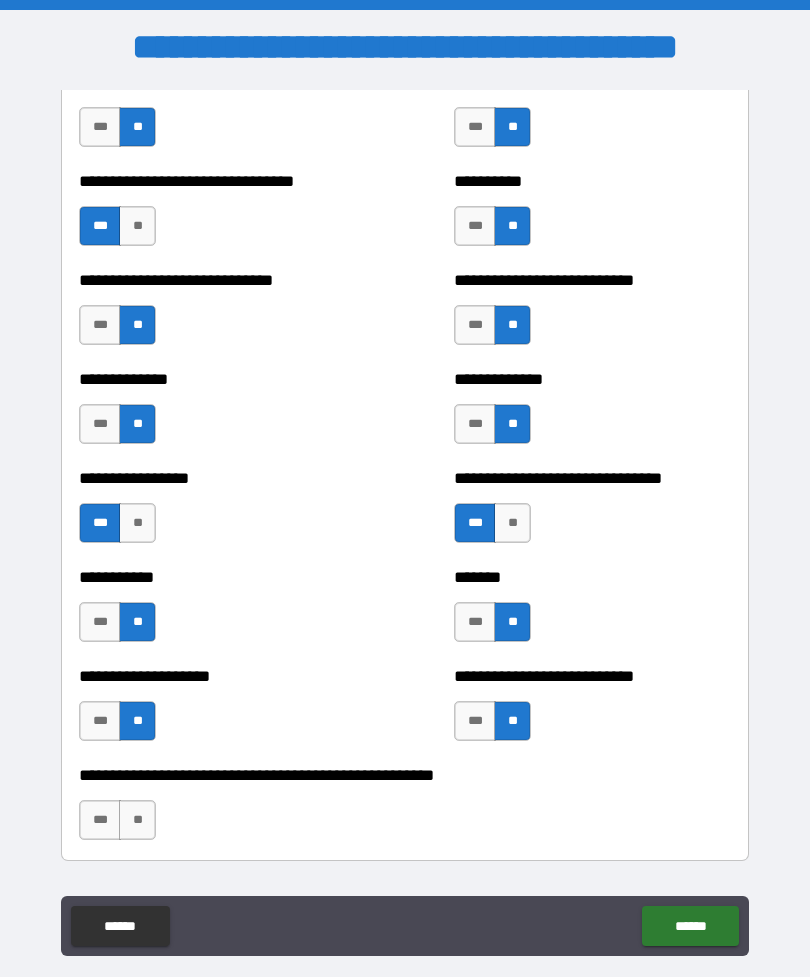 click on "***" at bounding box center [100, 622] 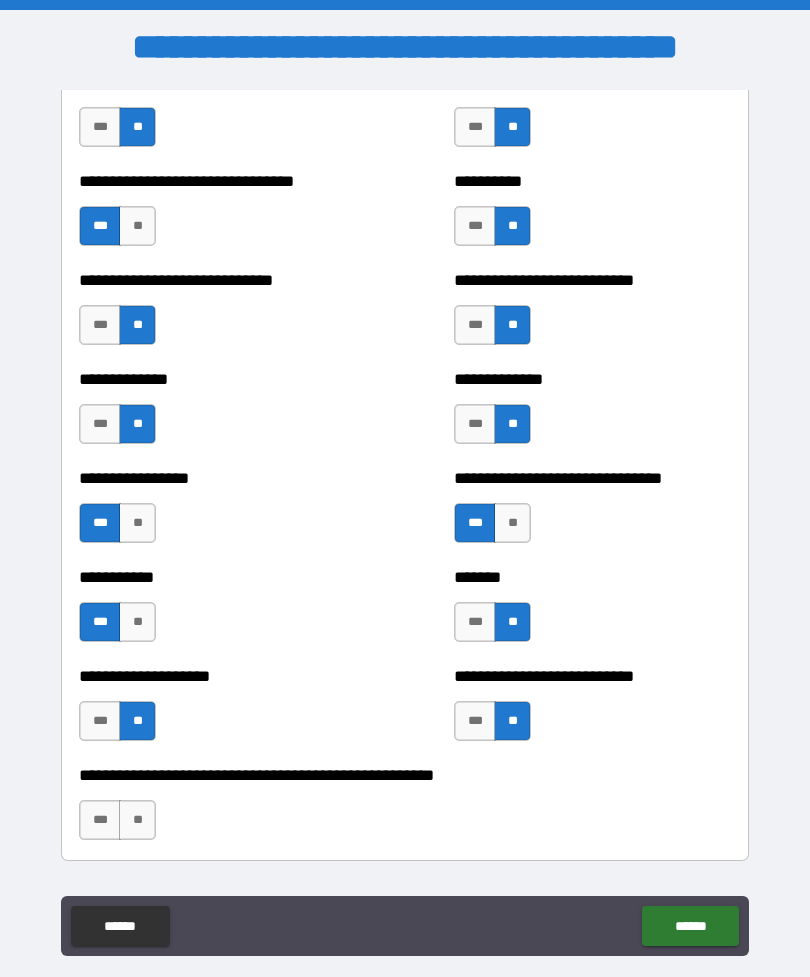 click on "**" at bounding box center [137, 820] 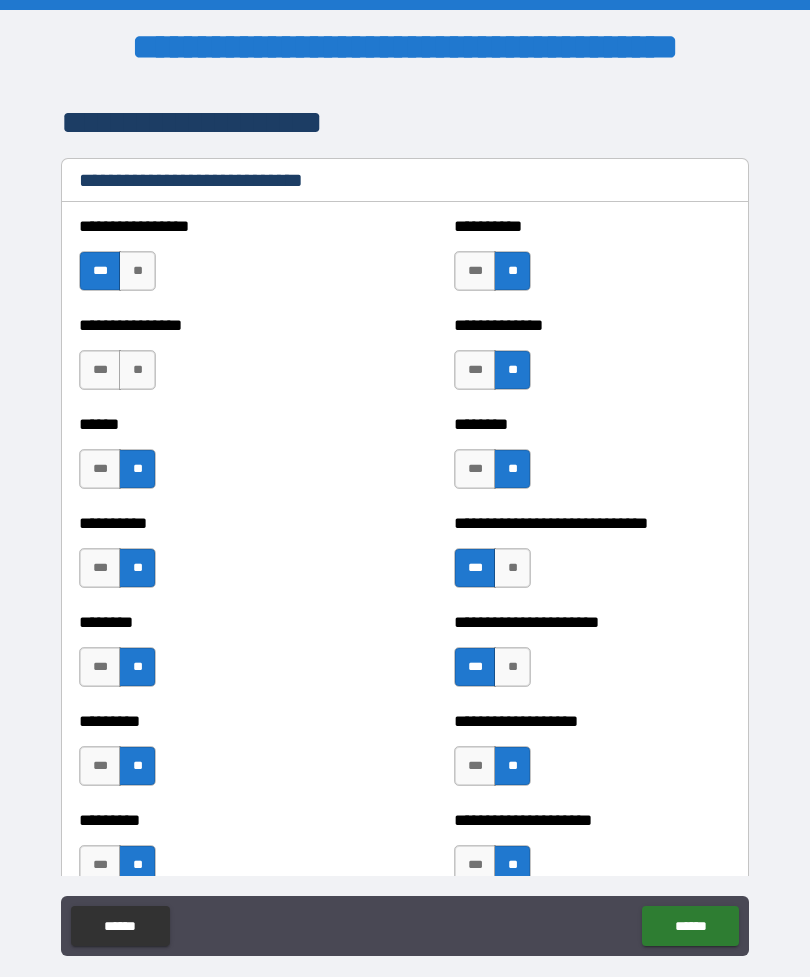 scroll, scrollTop: 6619, scrollLeft: 0, axis: vertical 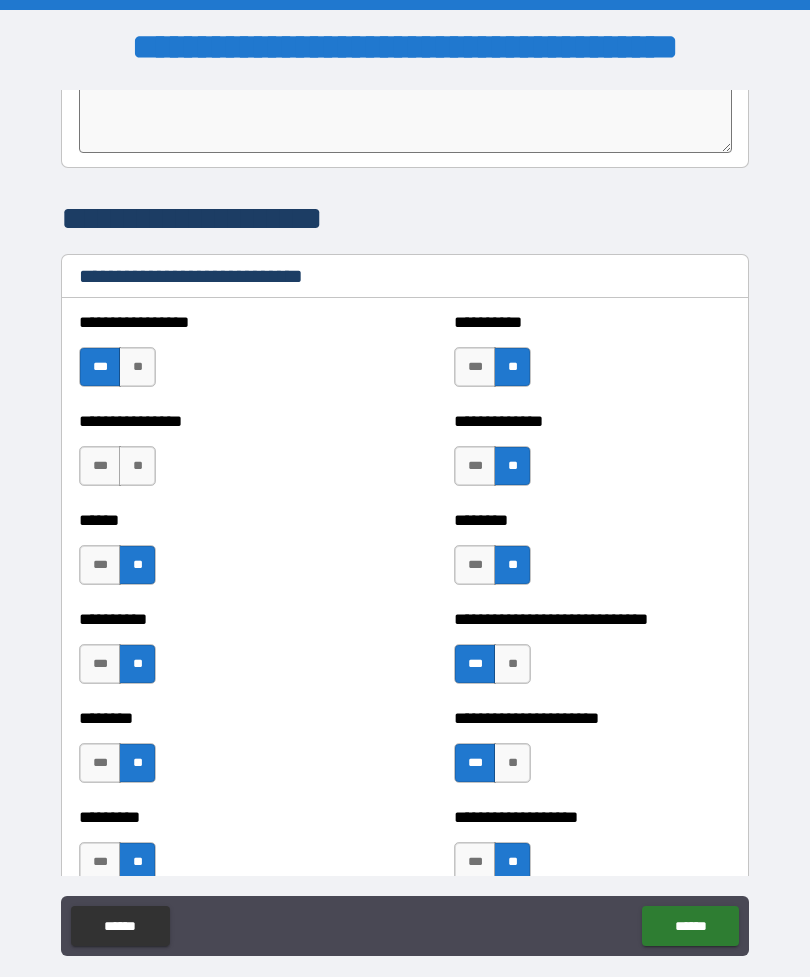 click on "**" at bounding box center [137, 466] 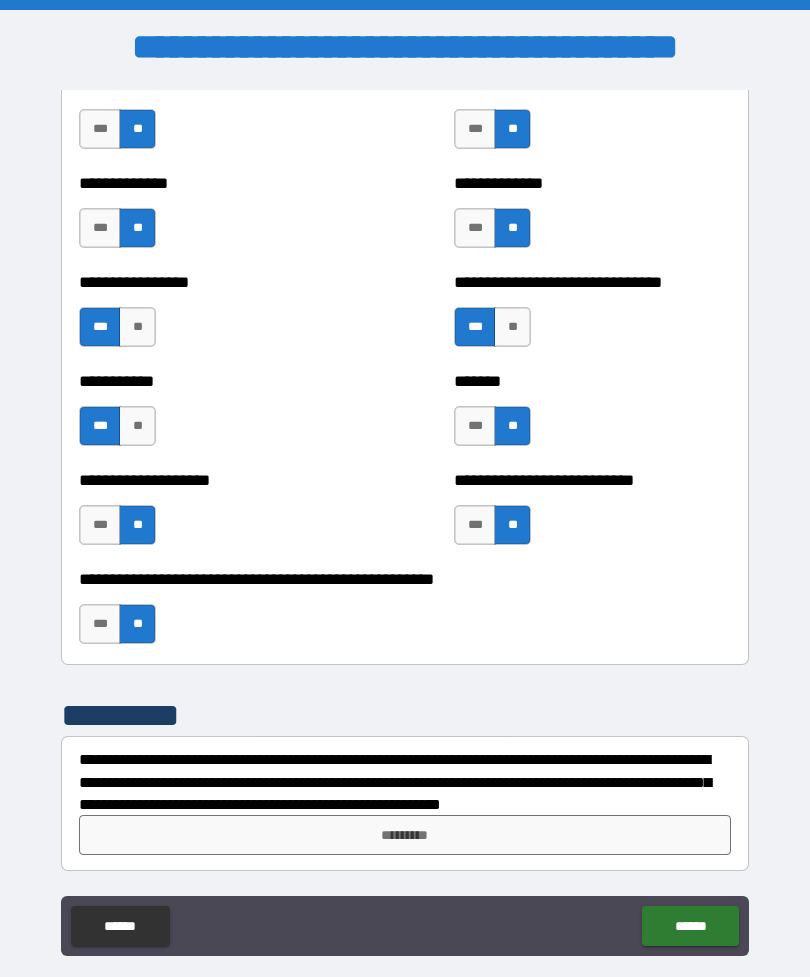 scroll, scrollTop: 7847, scrollLeft: 0, axis: vertical 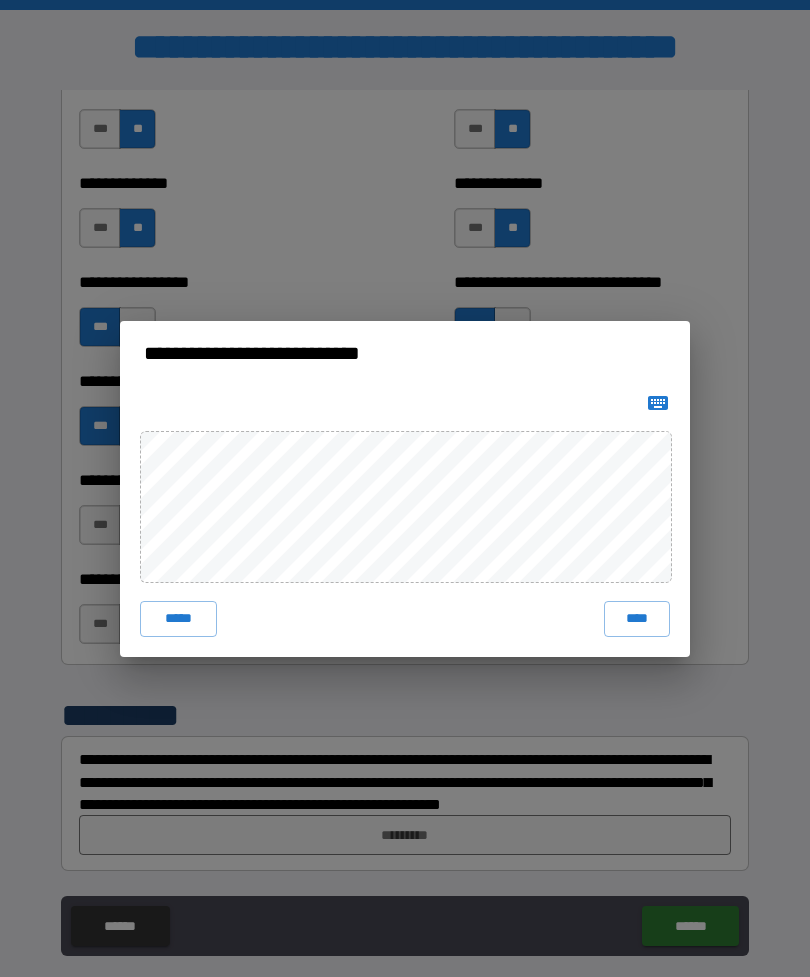 click on "****" at bounding box center (637, 619) 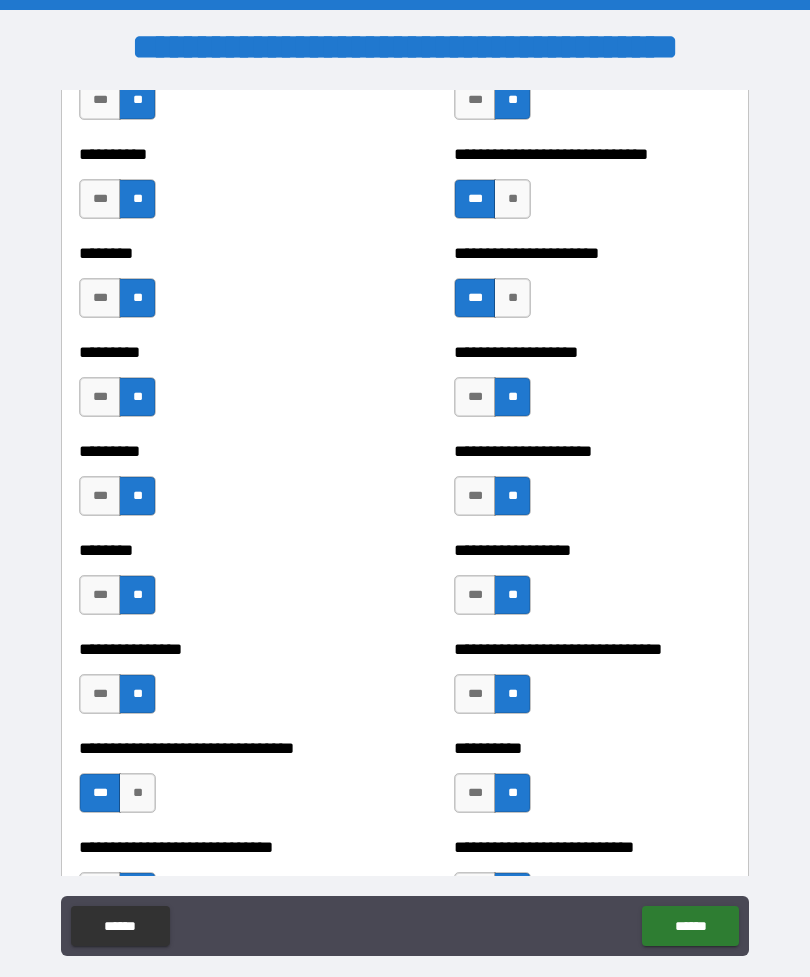 scroll, scrollTop: 7048, scrollLeft: 0, axis: vertical 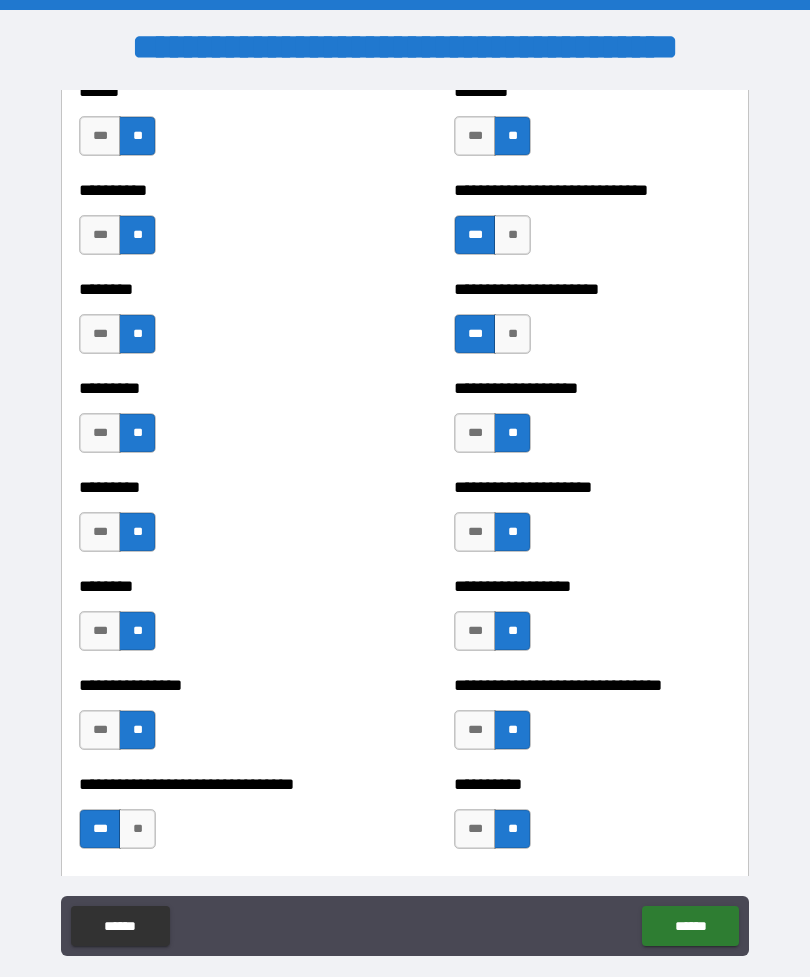 click on "******" at bounding box center (690, 926) 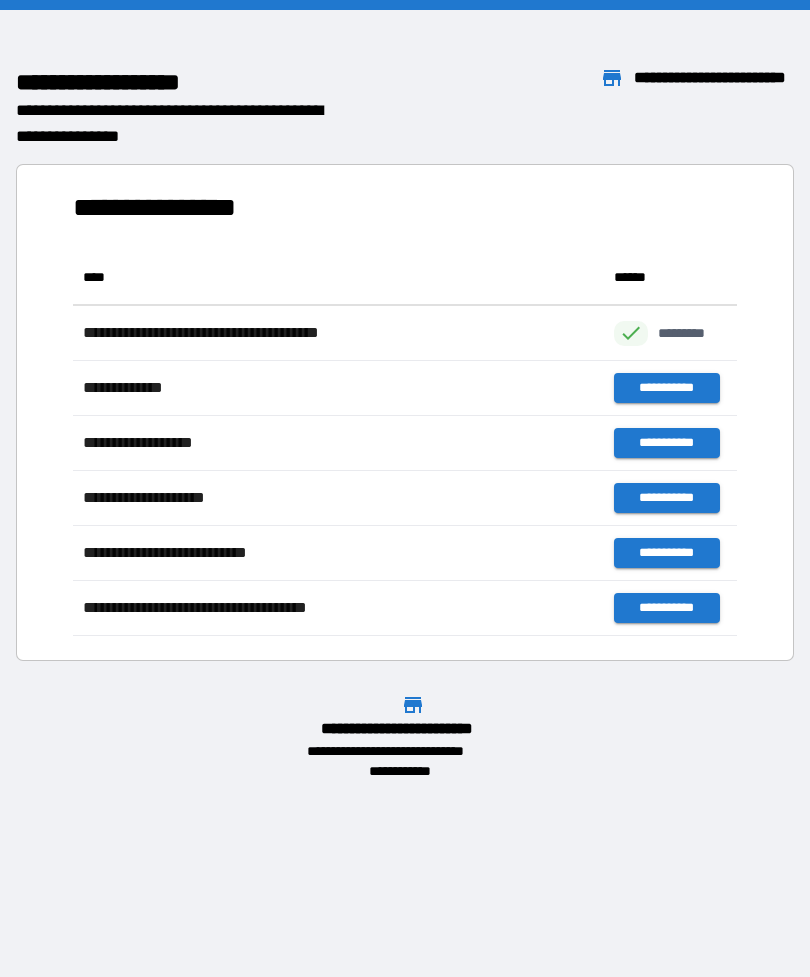 scroll, scrollTop: 1, scrollLeft: 1, axis: both 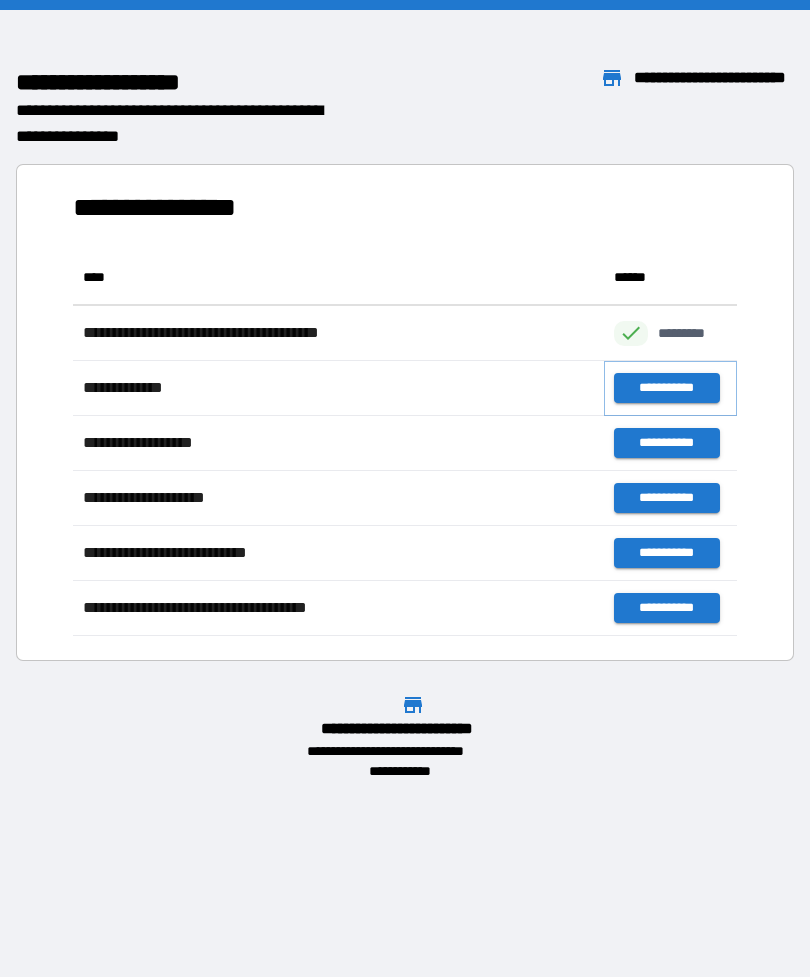 click on "**********" at bounding box center (666, 388) 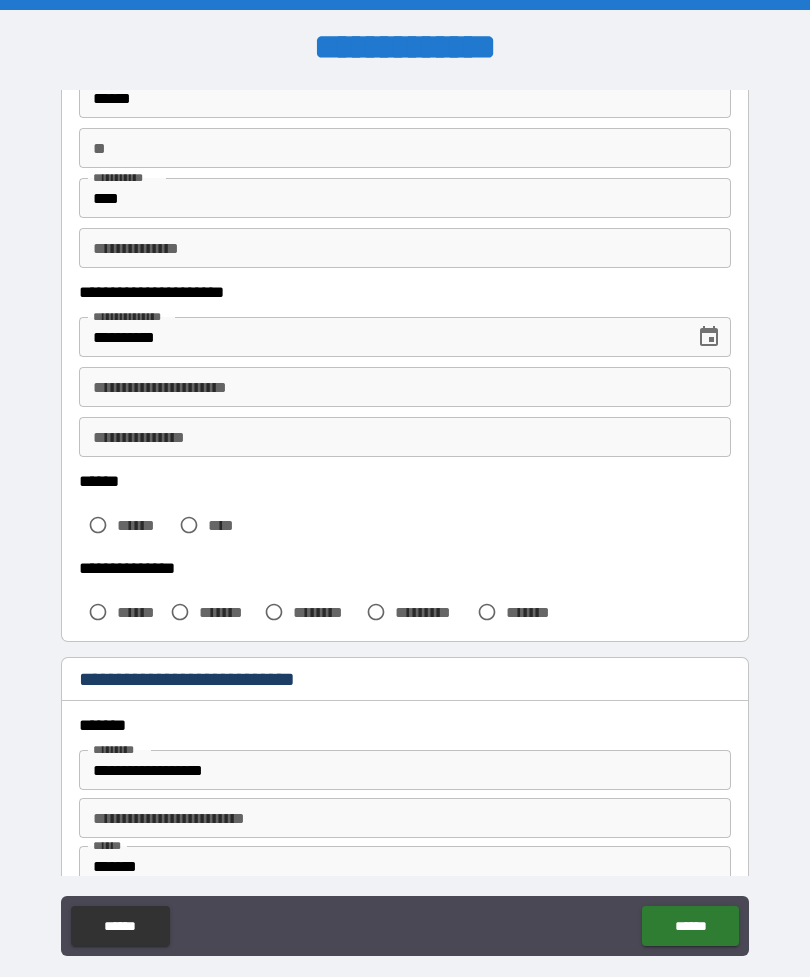 scroll, scrollTop: 169, scrollLeft: 0, axis: vertical 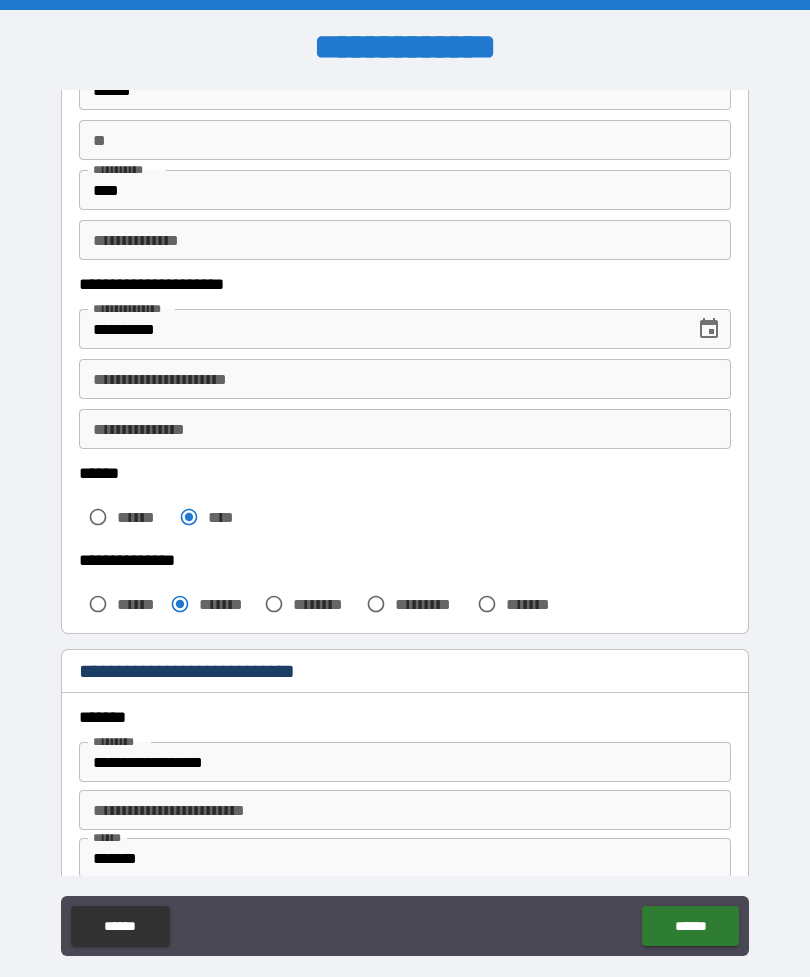 click on "******" at bounding box center (139, 604) 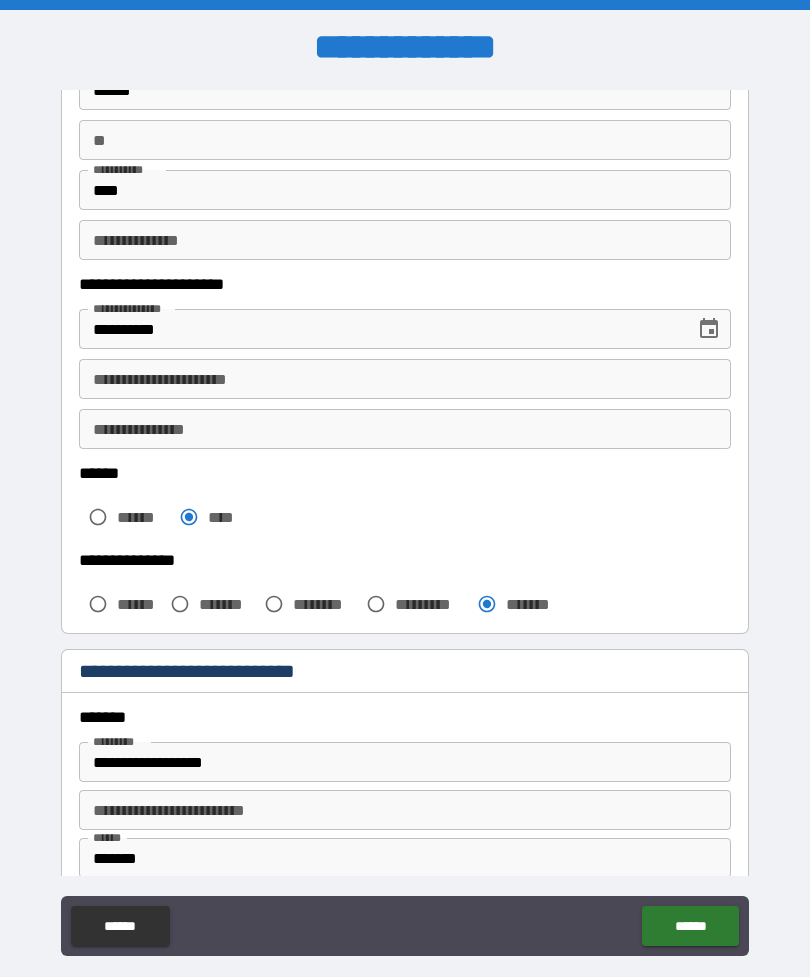 click on "*******" at bounding box center (227, 604) 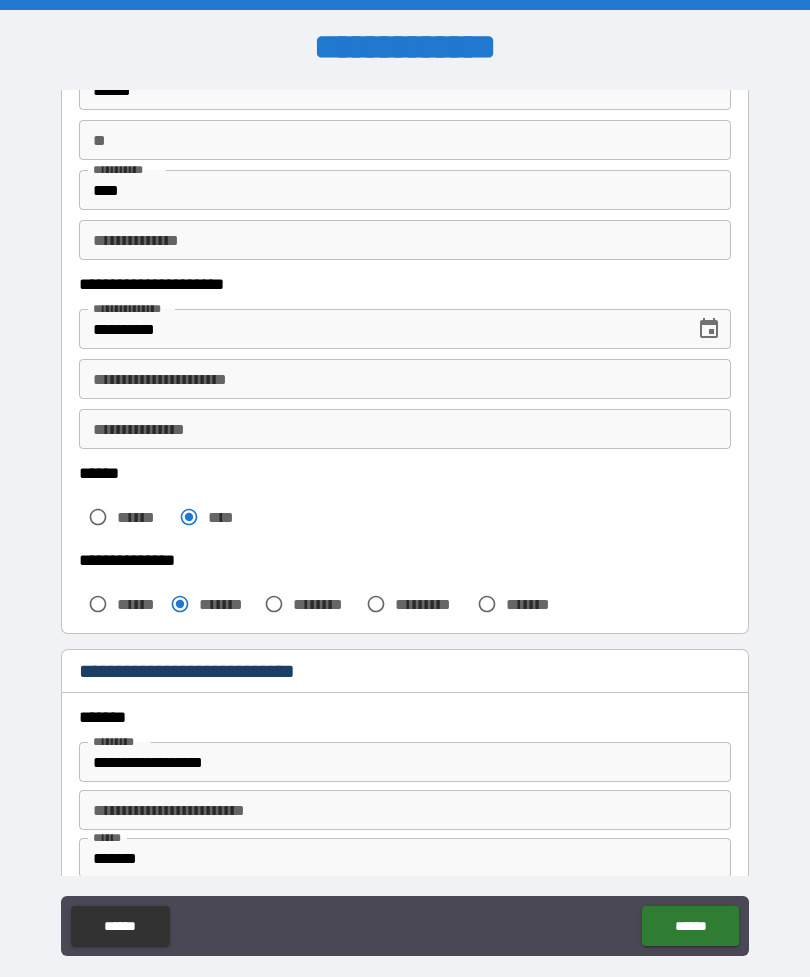 click on "******" at bounding box center (139, 604) 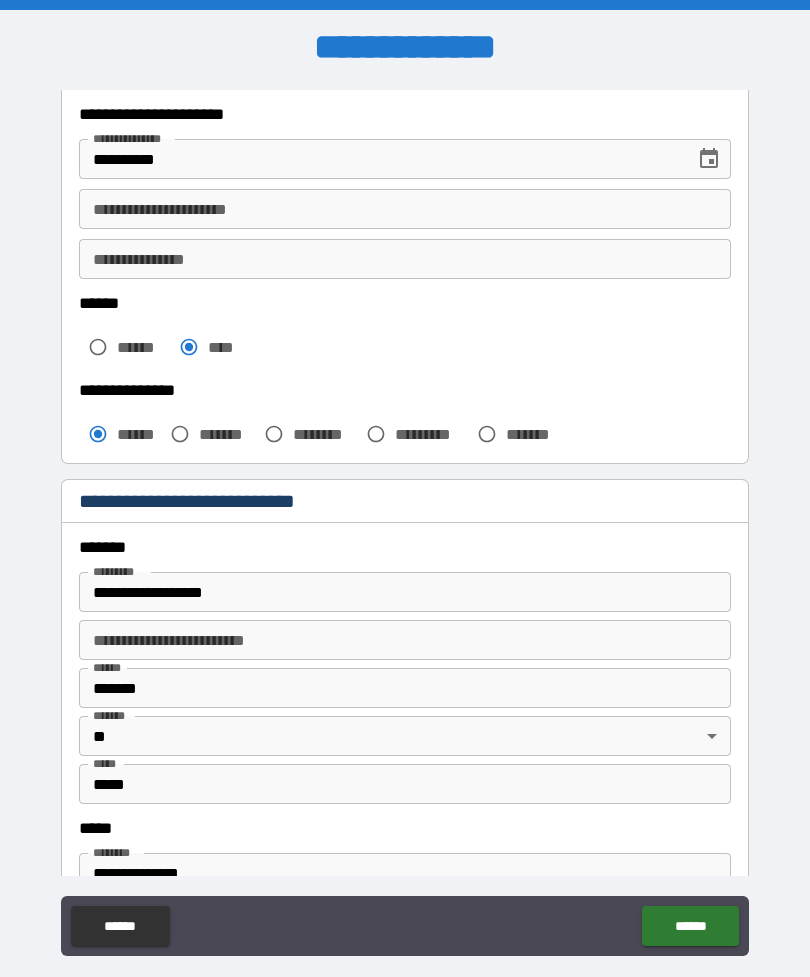 scroll, scrollTop: 347, scrollLeft: 0, axis: vertical 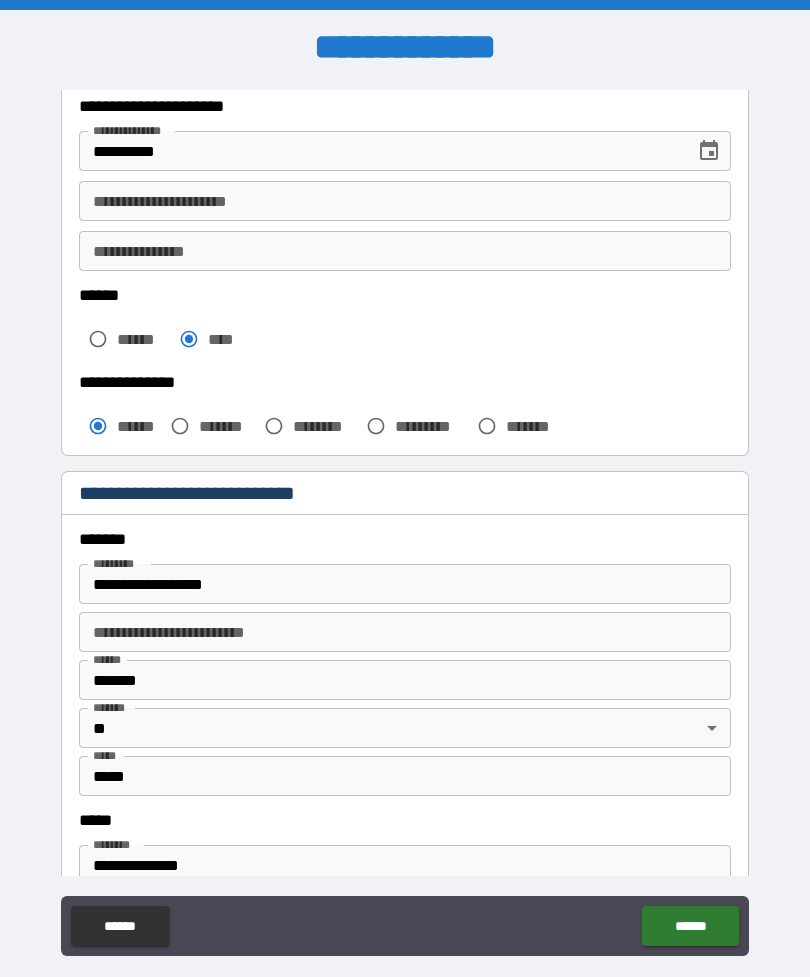 click on "**********" at bounding box center (405, 584) 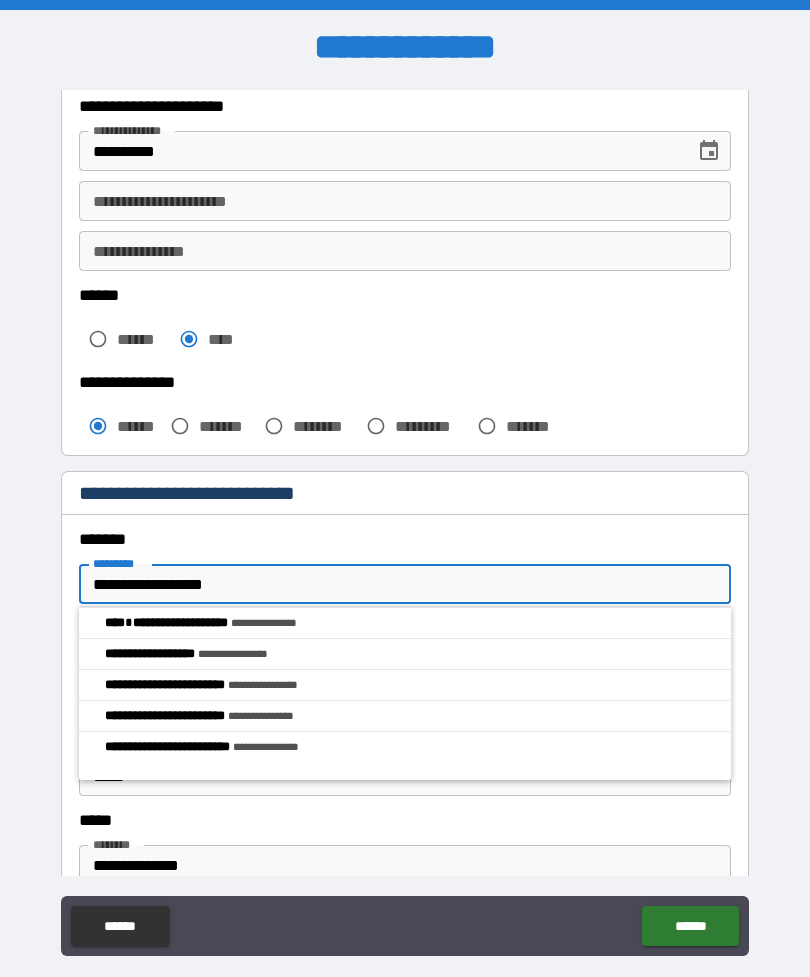 click on "**********" at bounding box center (405, 584) 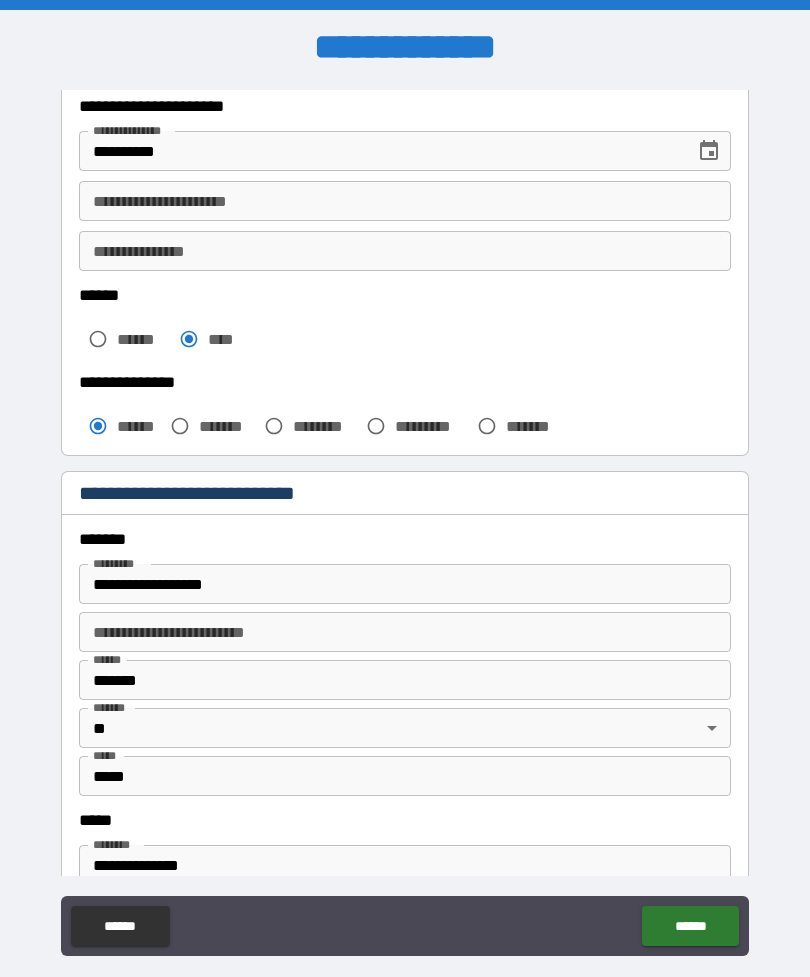 type on "**********" 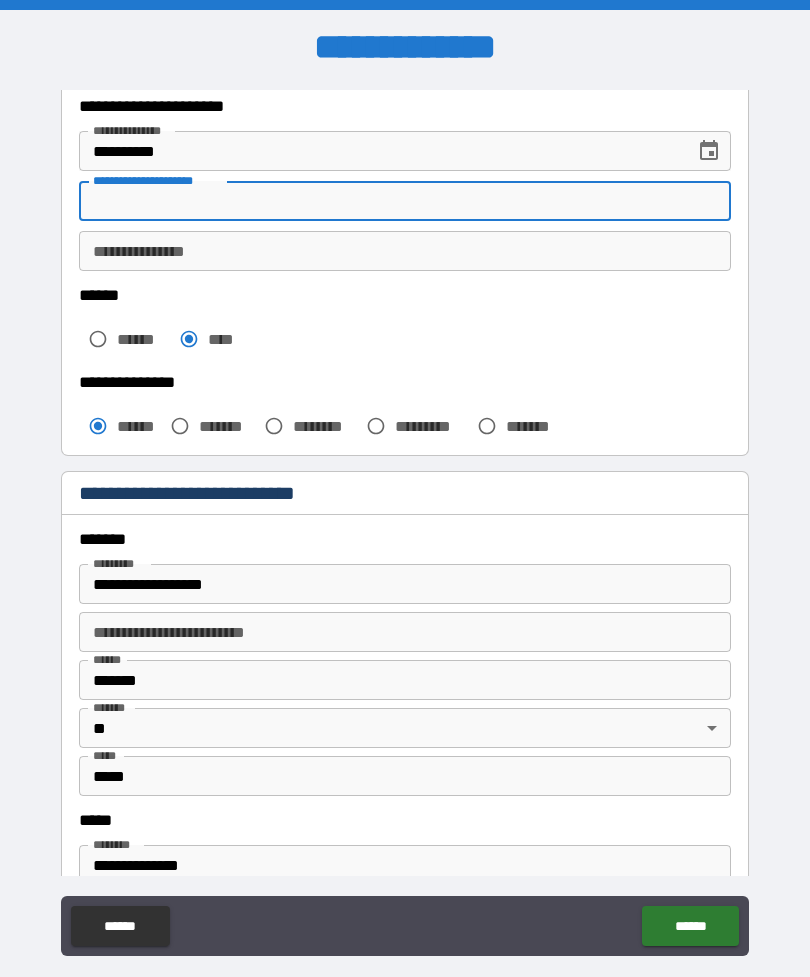 click on "**********" at bounding box center [405, 251] 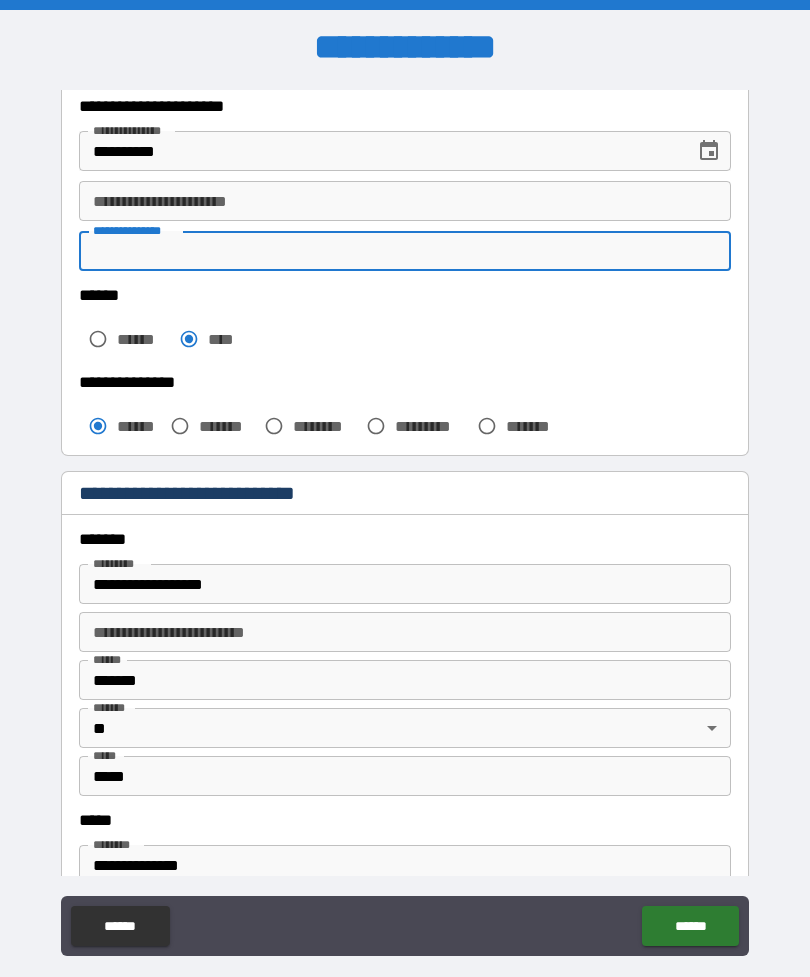 click on "**********" at bounding box center (405, 201) 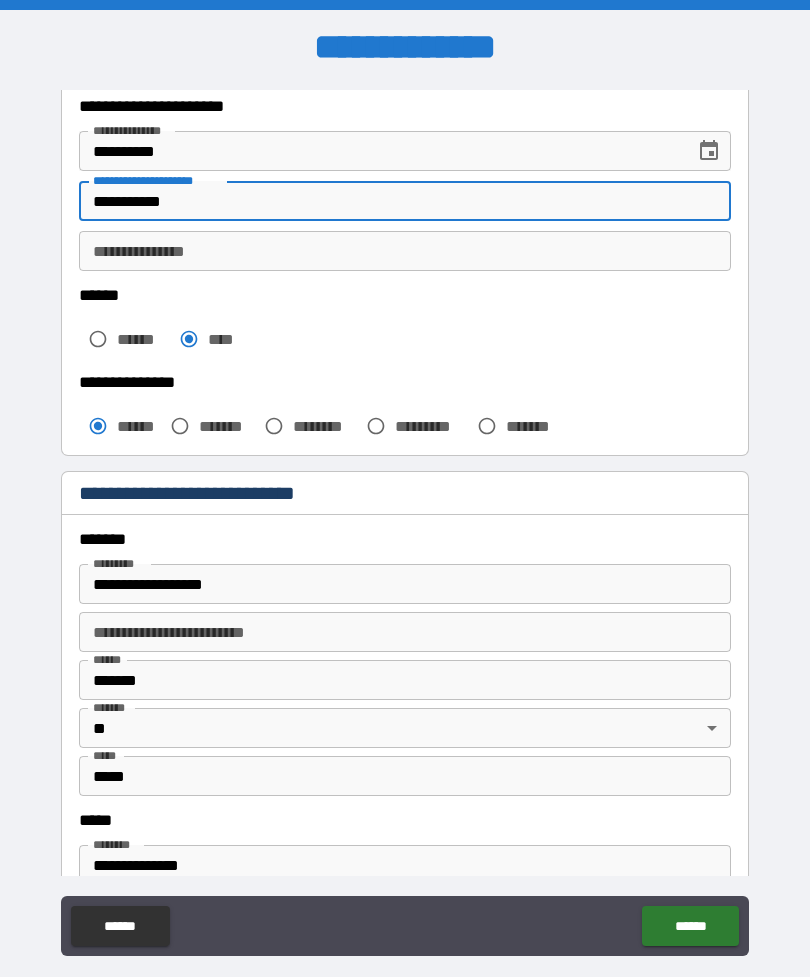 type on "**********" 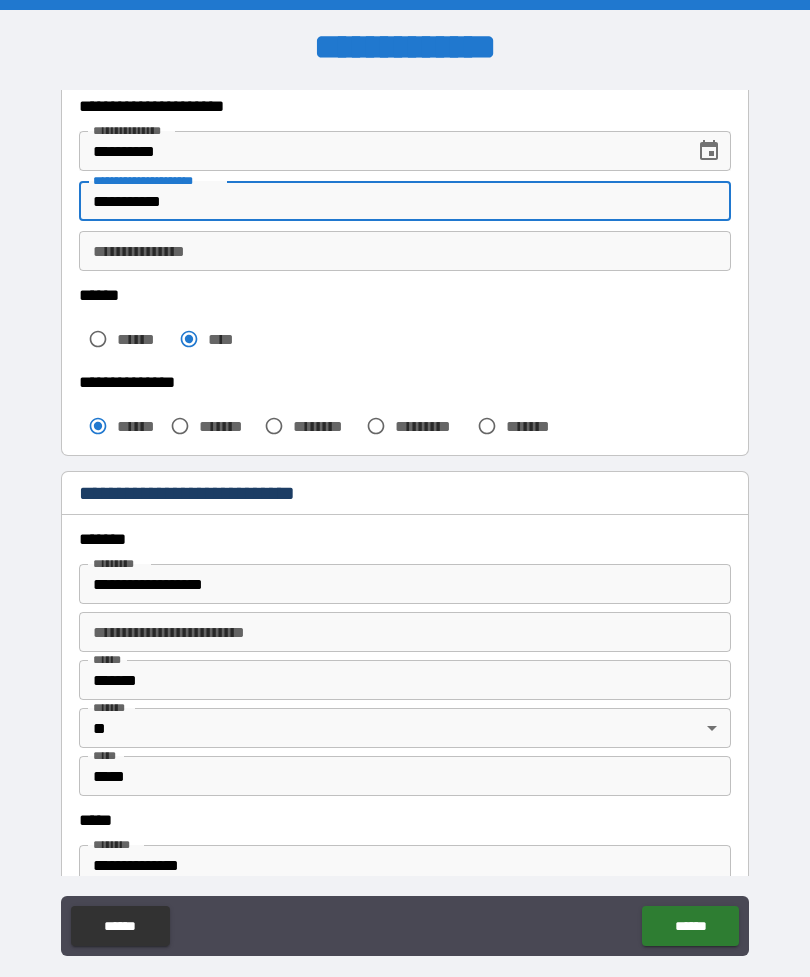 click on "**********" at bounding box center (405, 251) 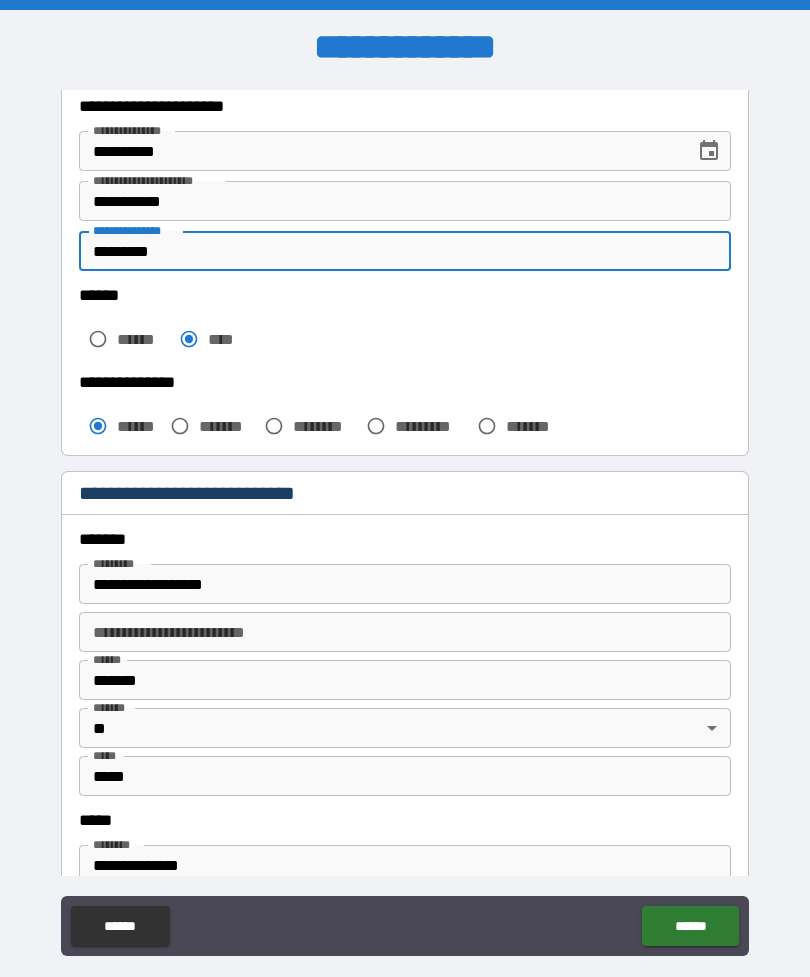 type on "*********" 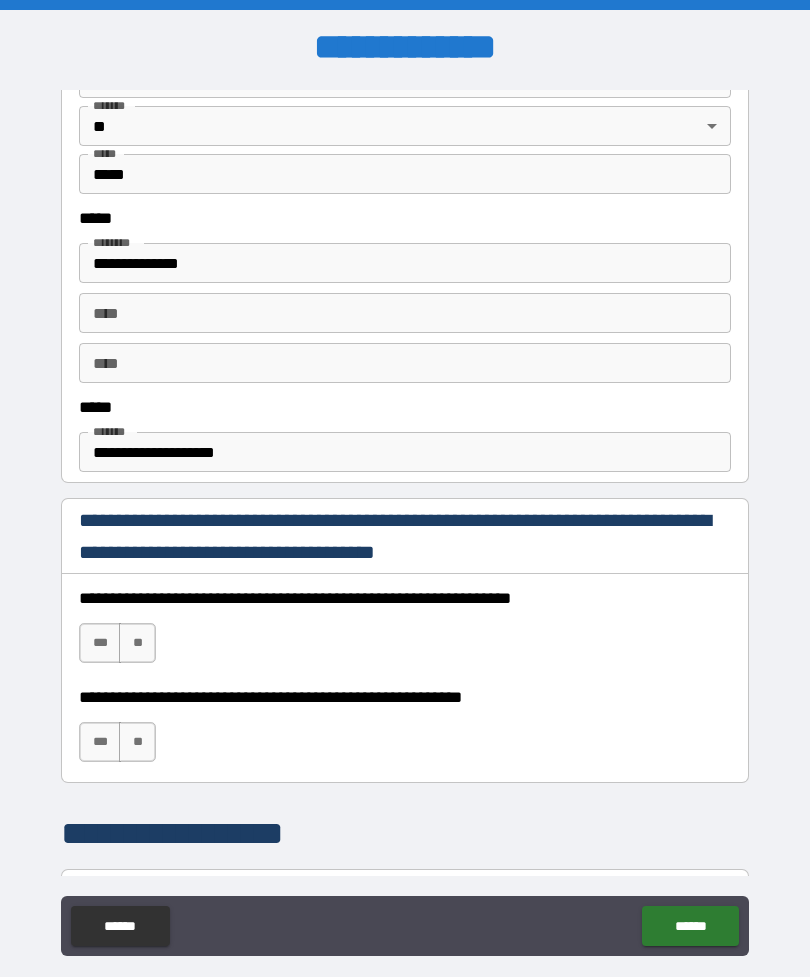 scroll, scrollTop: 950, scrollLeft: 0, axis: vertical 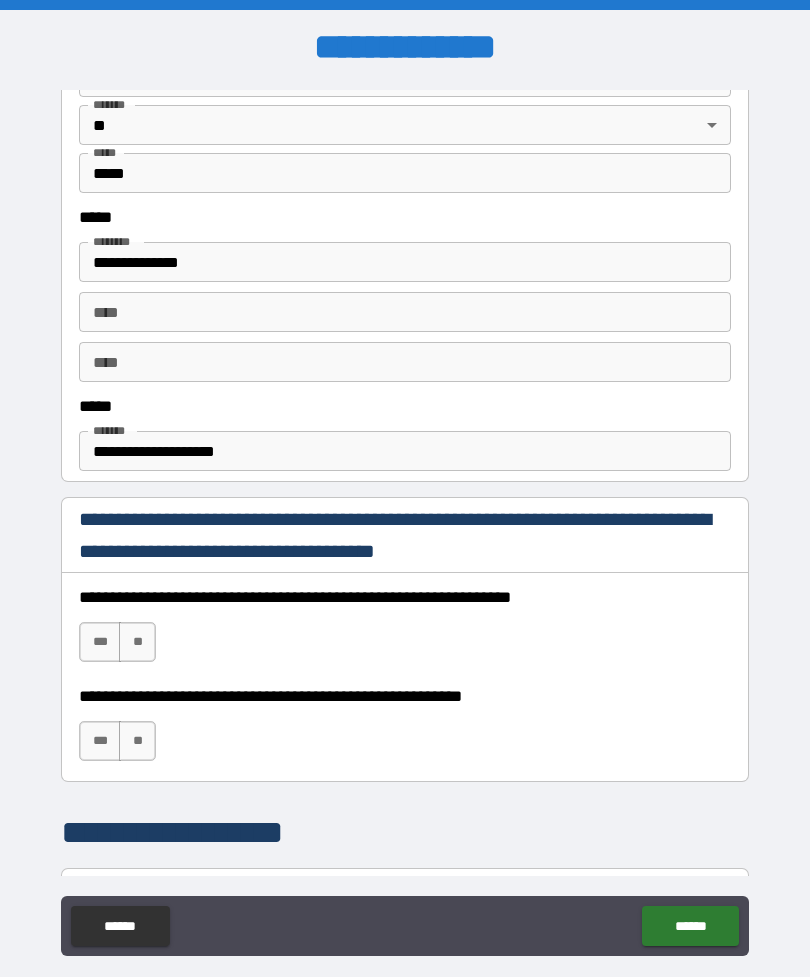click on "**********" at bounding box center [405, 451] 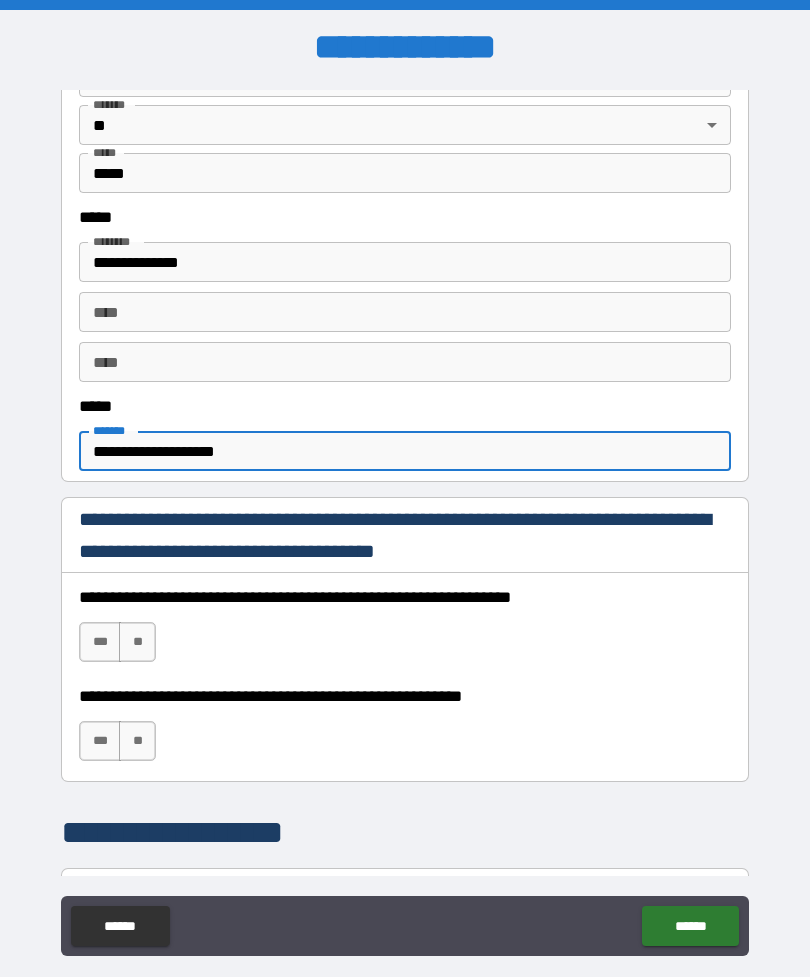 click on "**********" at bounding box center [405, 451] 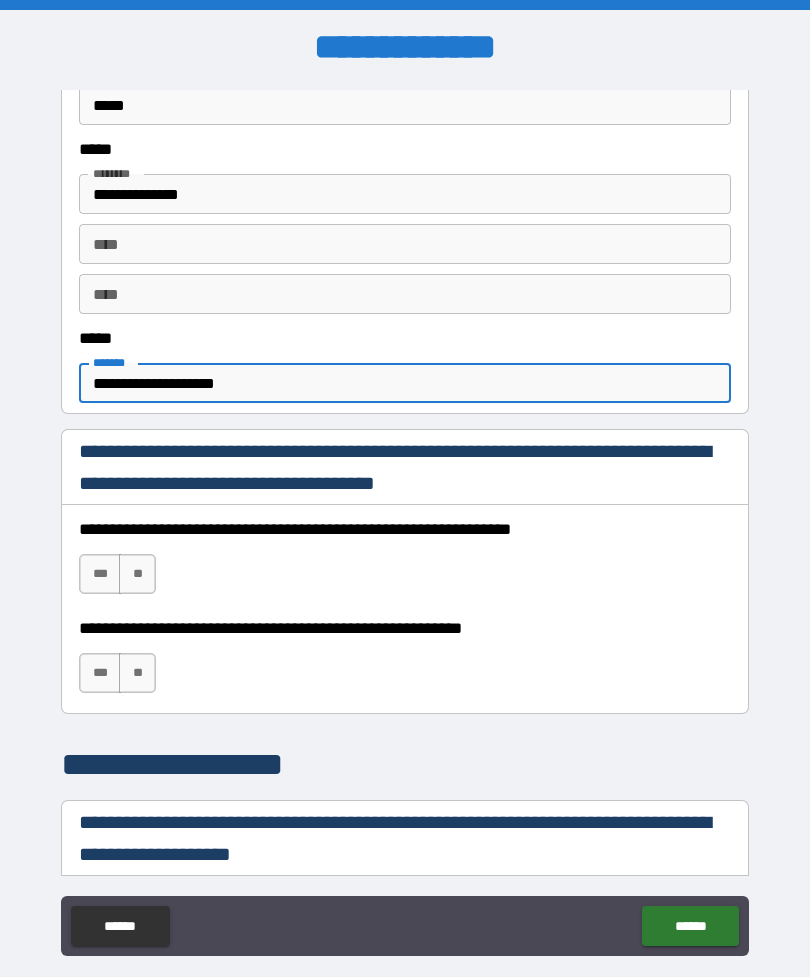 scroll, scrollTop: 1022, scrollLeft: 0, axis: vertical 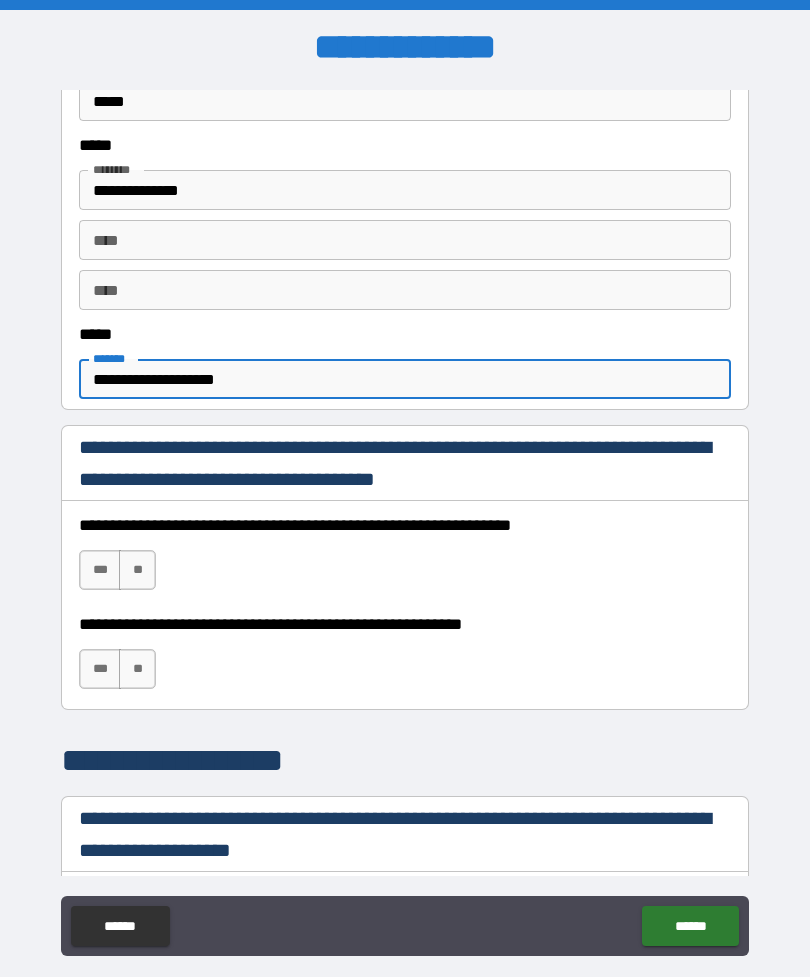 type on "**********" 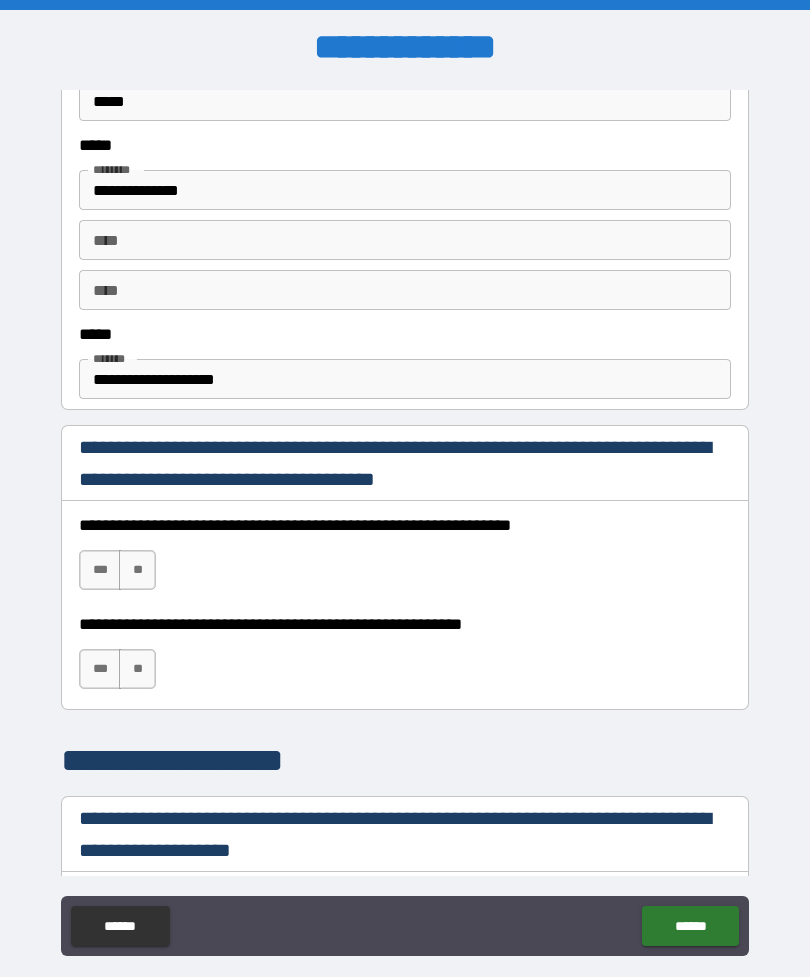 click on "***" at bounding box center (100, 570) 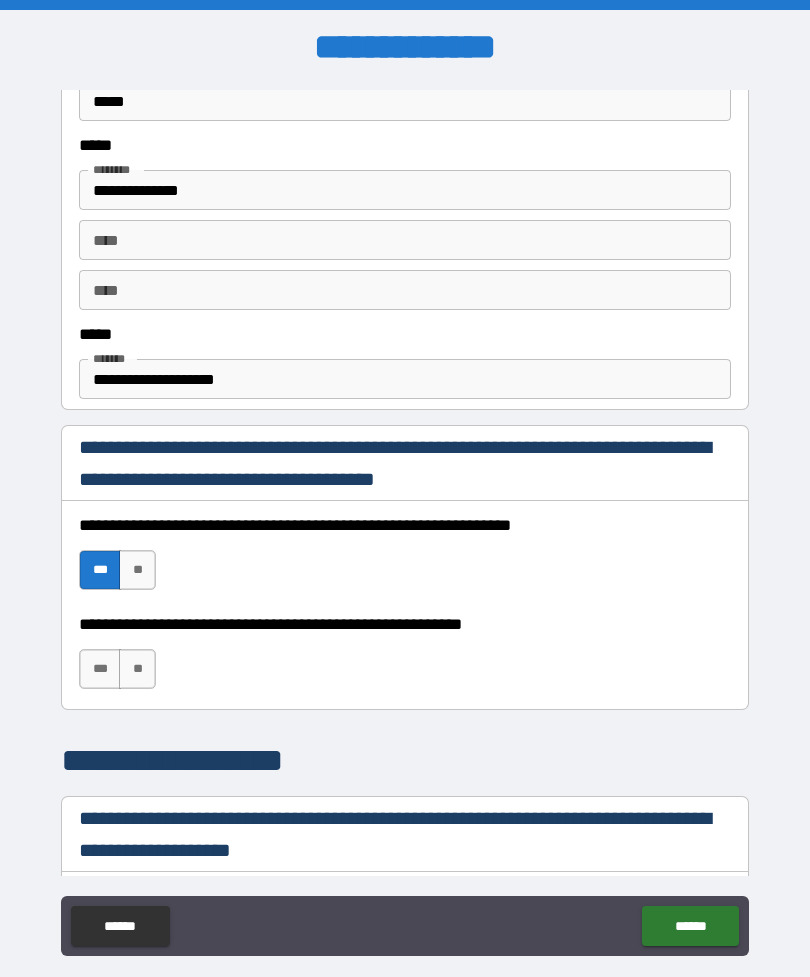 click on "***" at bounding box center (100, 669) 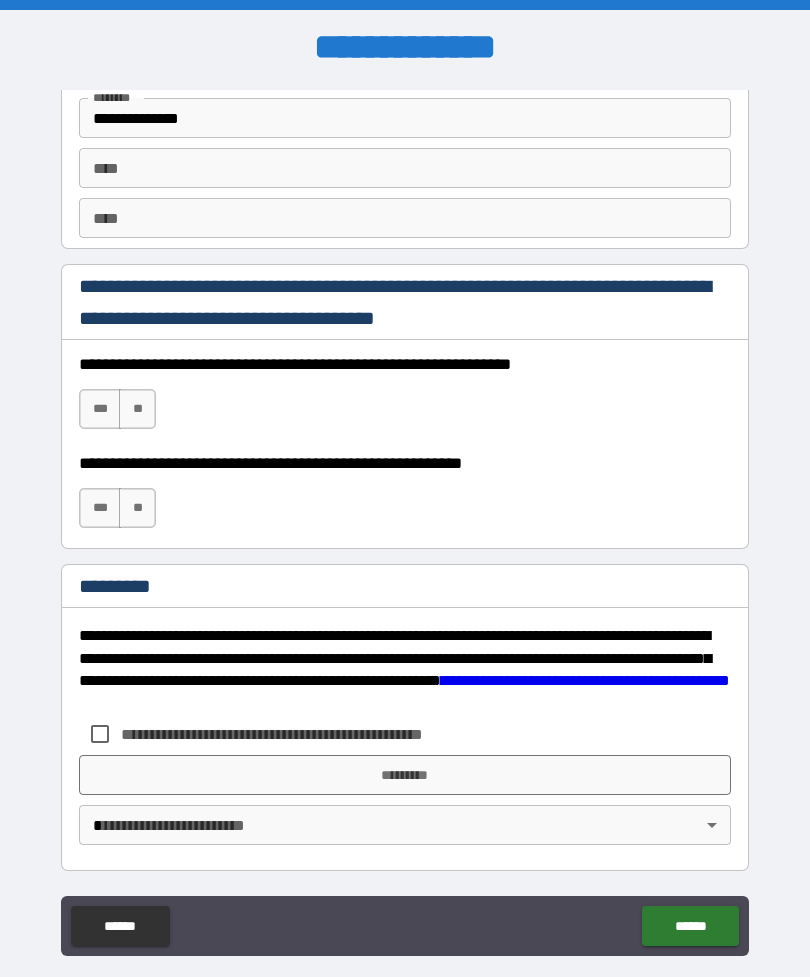 scroll, scrollTop: 2820, scrollLeft: 0, axis: vertical 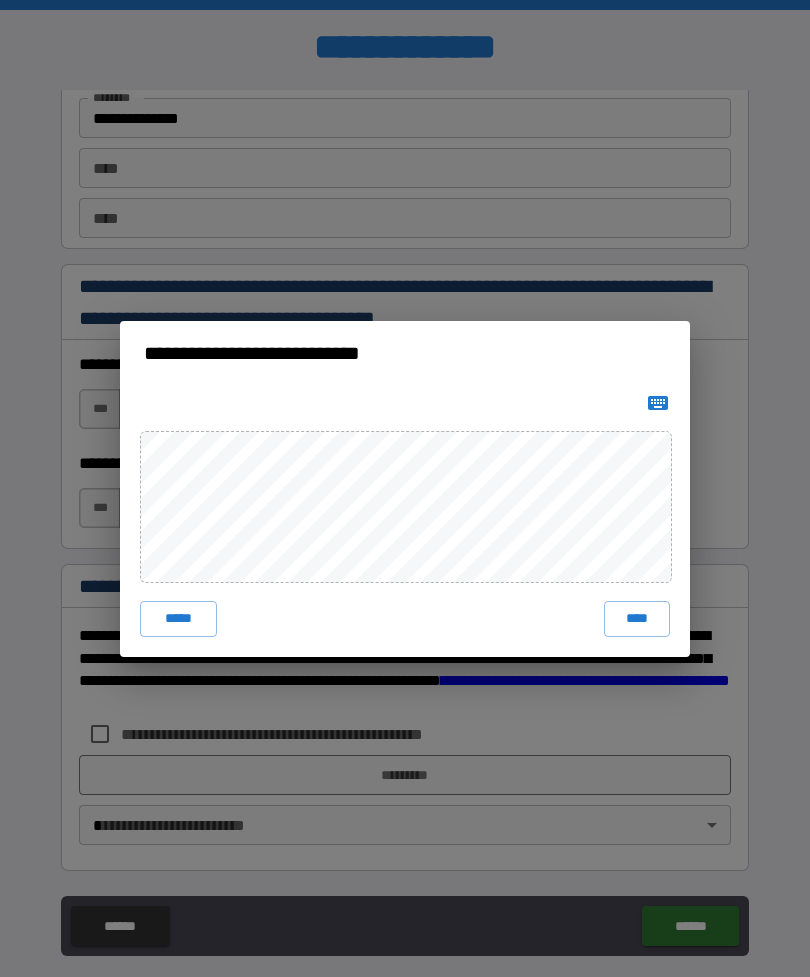 click on "****" at bounding box center [637, 619] 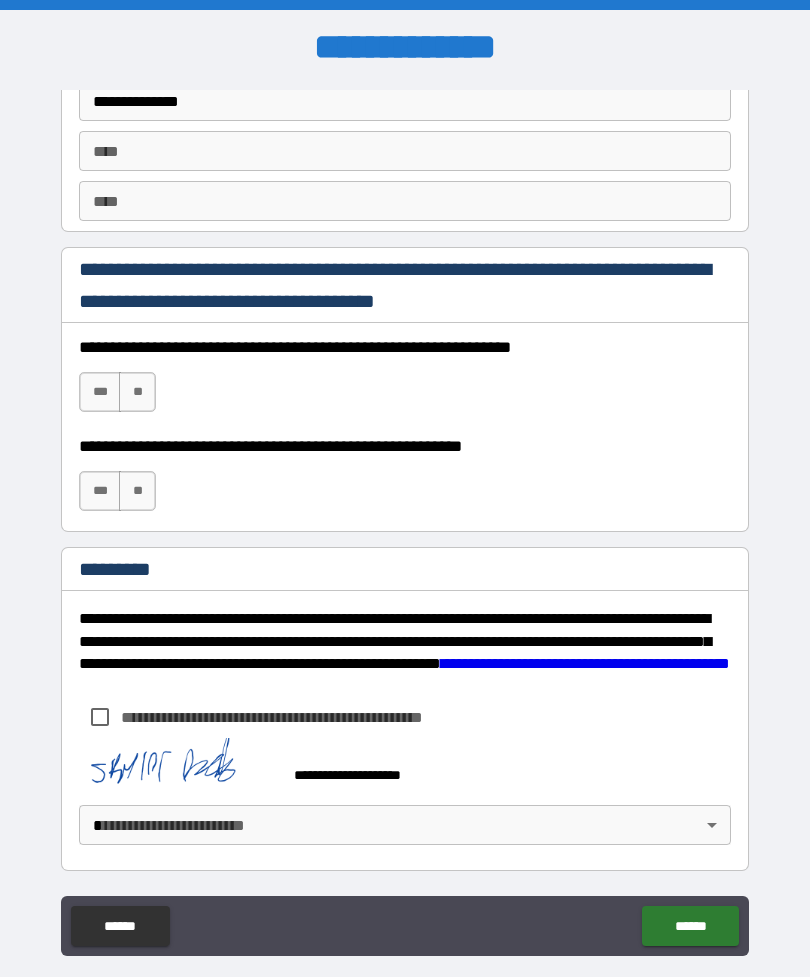 scroll, scrollTop: 2837, scrollLeft: 0, axis: vertical 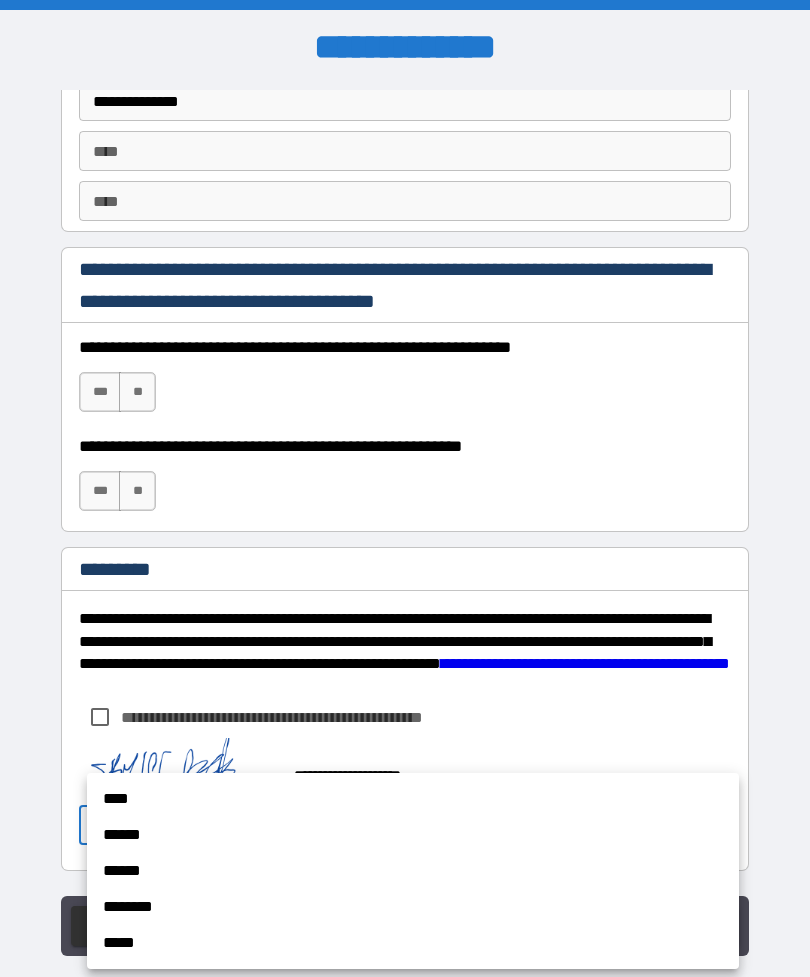 click on "****" at bounding box center (413, 799) 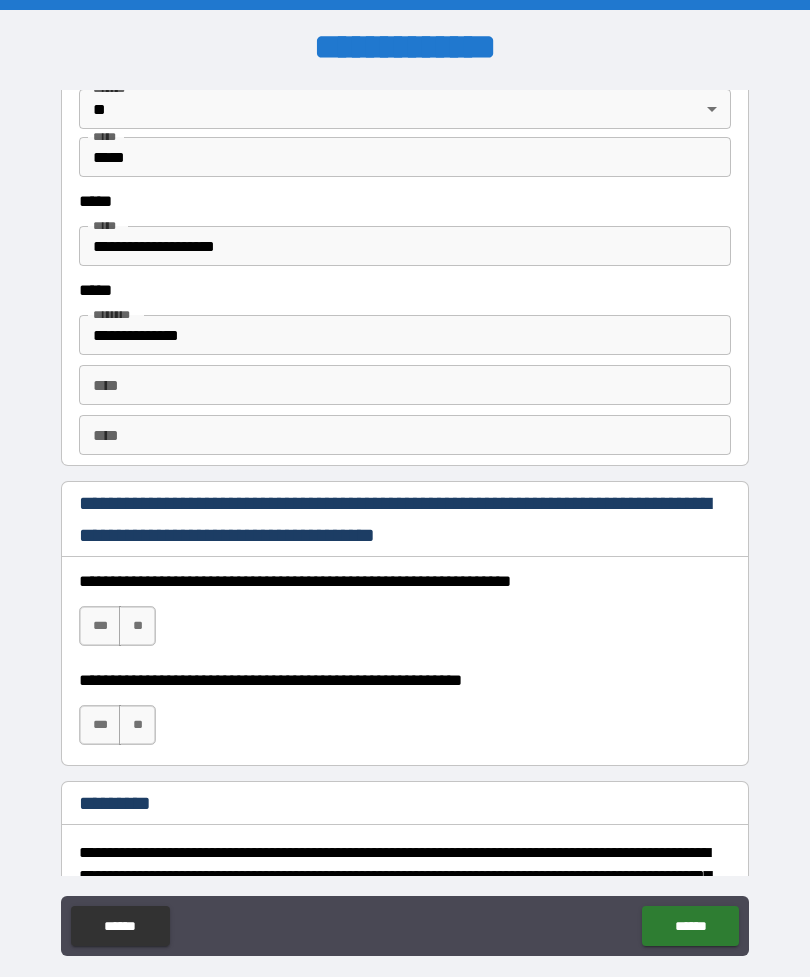 click on "******" at bounding box center [690, 926] 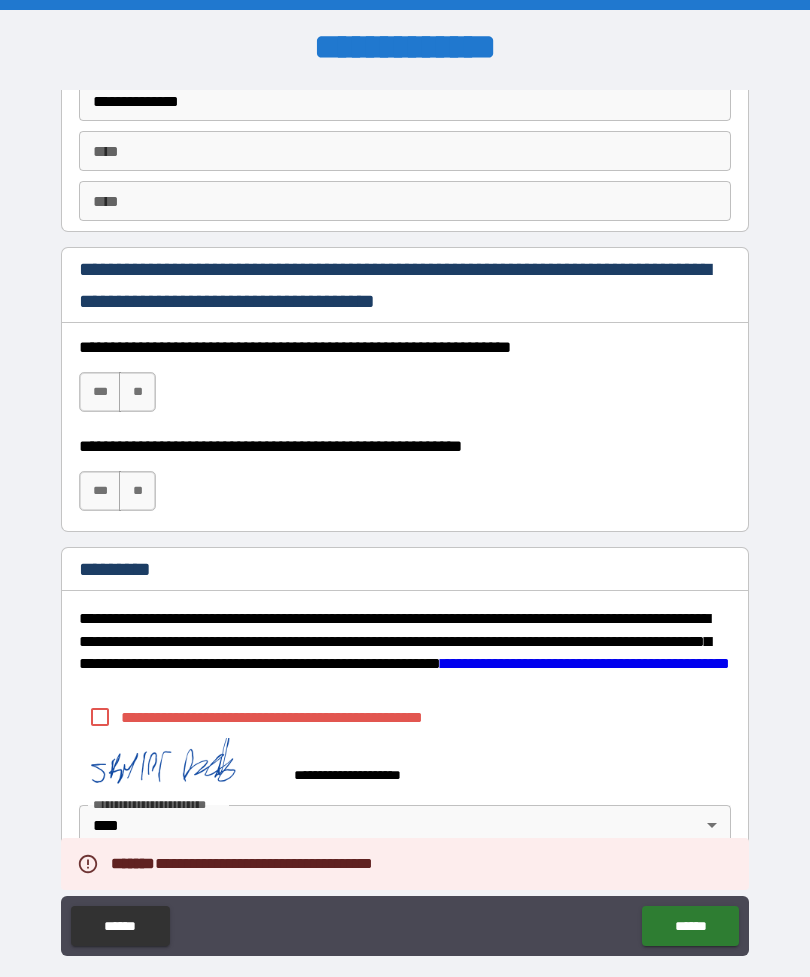 scroll, scrollTop: 2837, scrollLeft: 0, axis: vertical 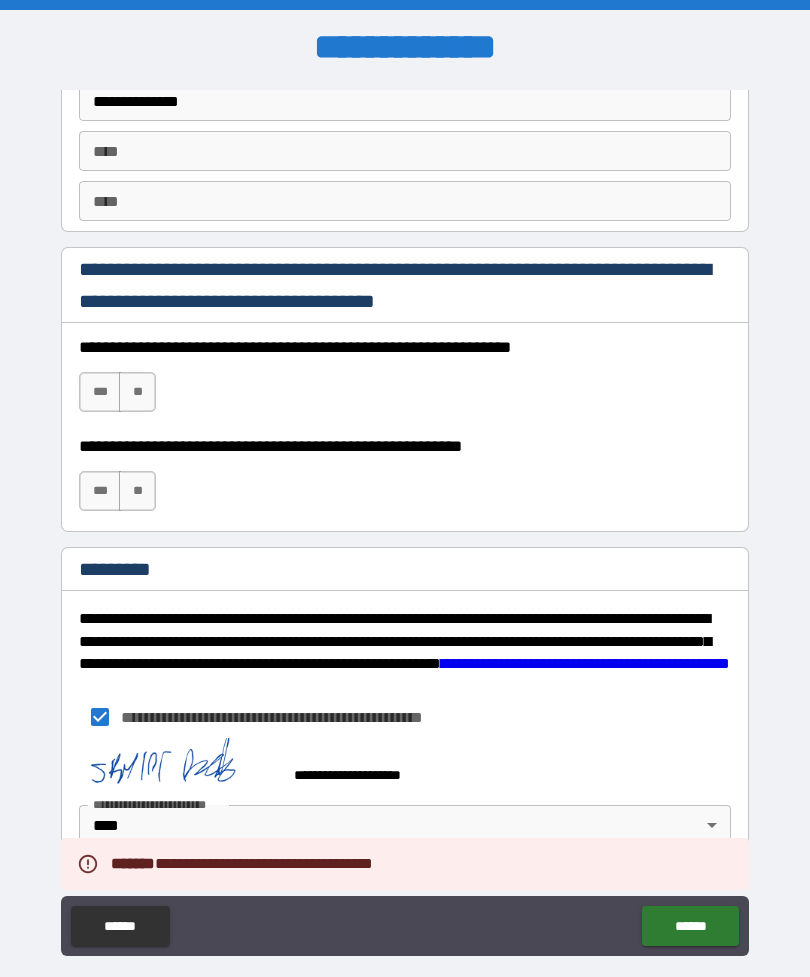 click on "******" at bounding box center [690, 926] 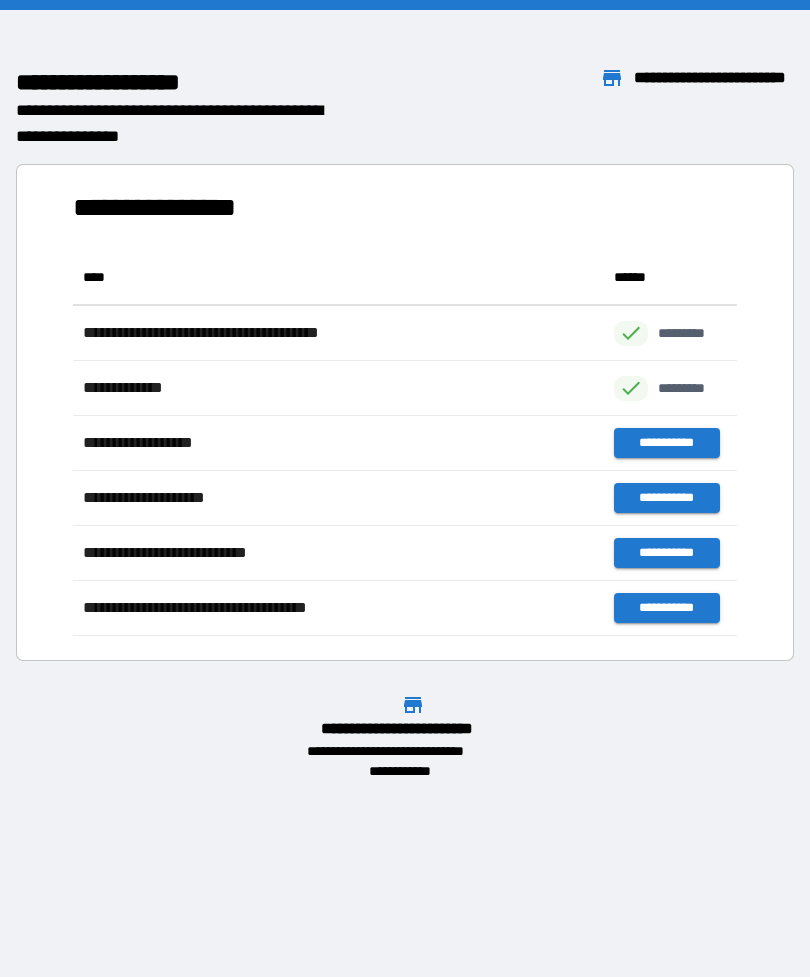 scroll, scrollTop: 1, scrollLeft: 1, axis: both 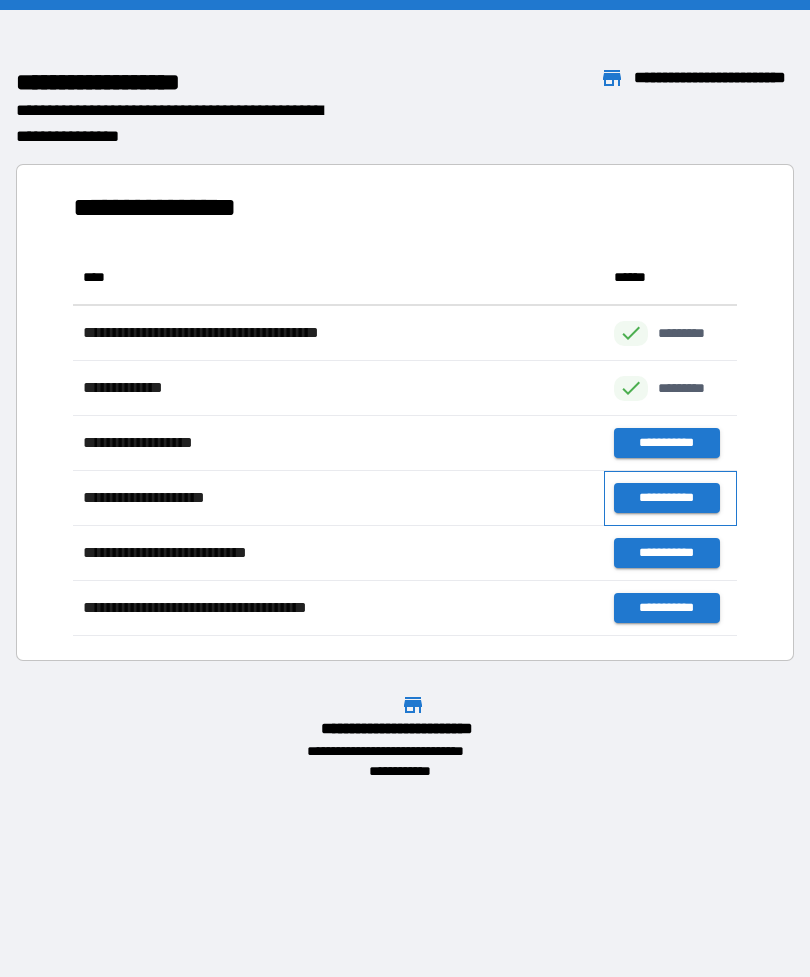 click on "**********" at bounding box center [670, 498] 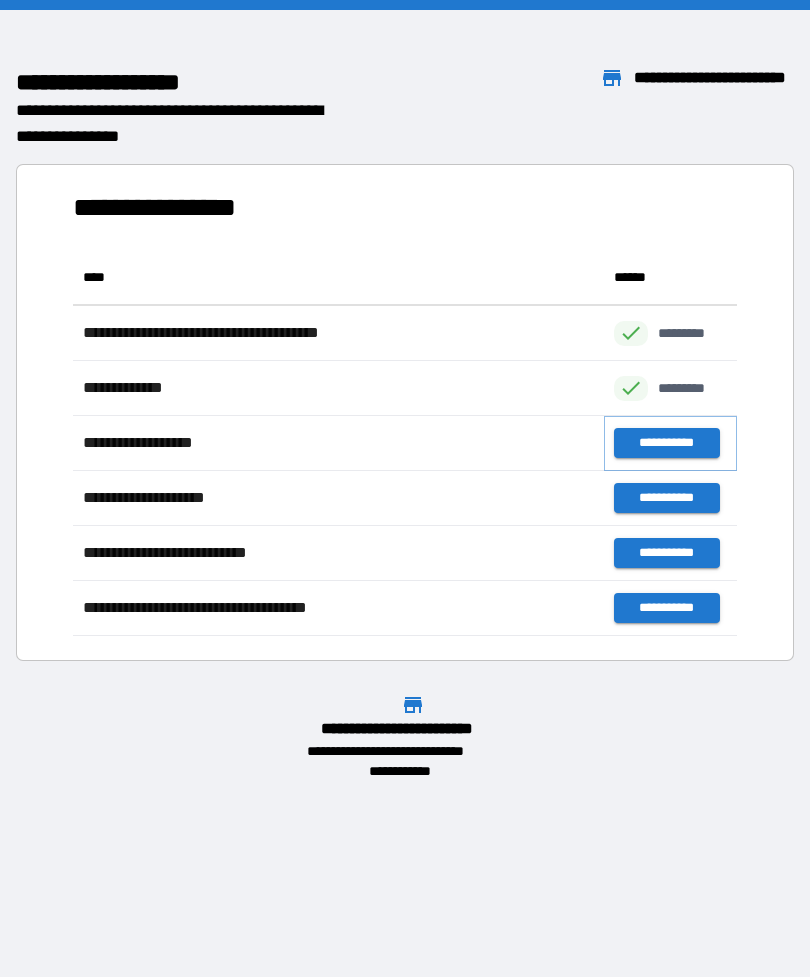 click on "**********" at bounding box center [666, 443] 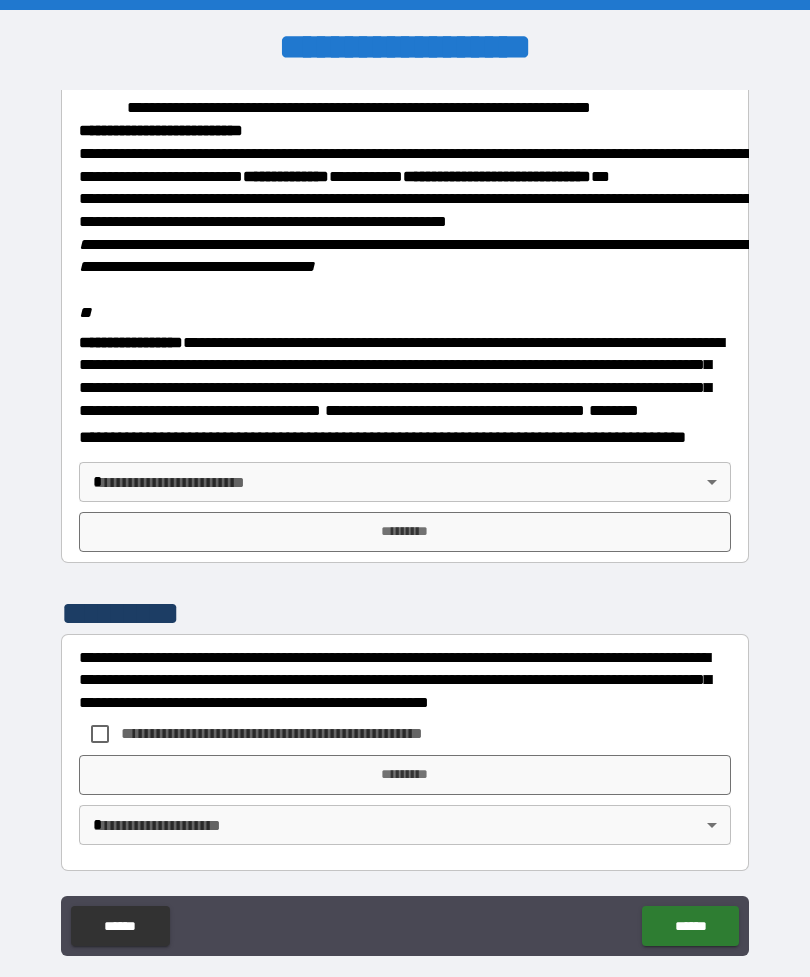 scroll, scrollTop: 2345, scrollLeft: 0, axis: vertical 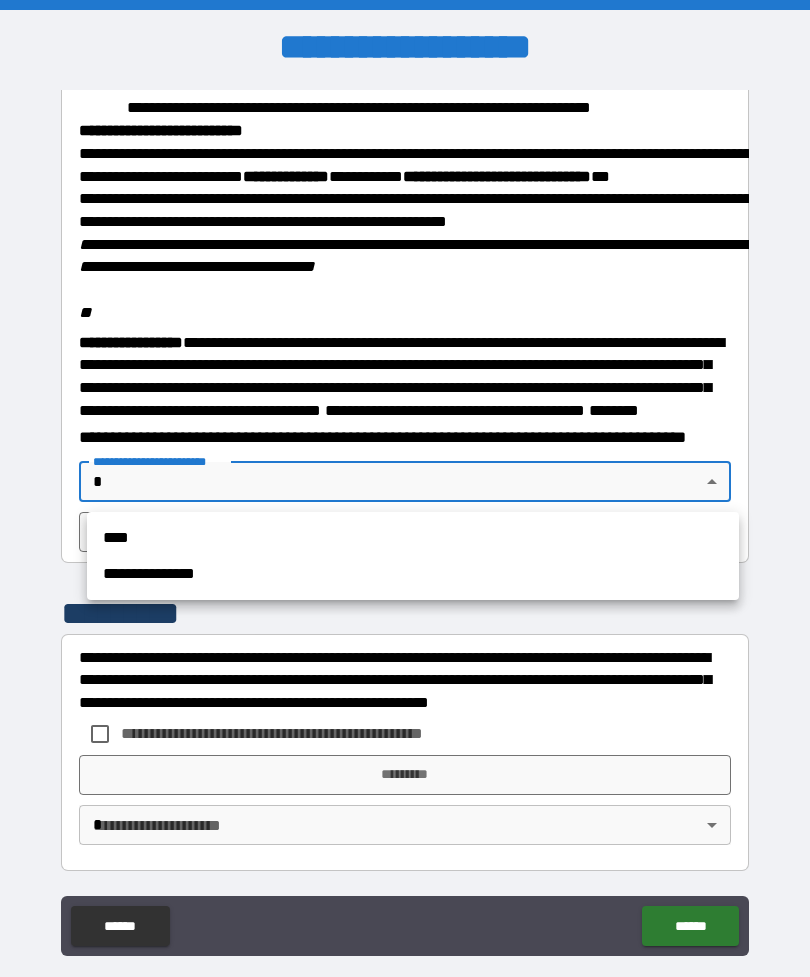 click at bounding box center [405, 488] 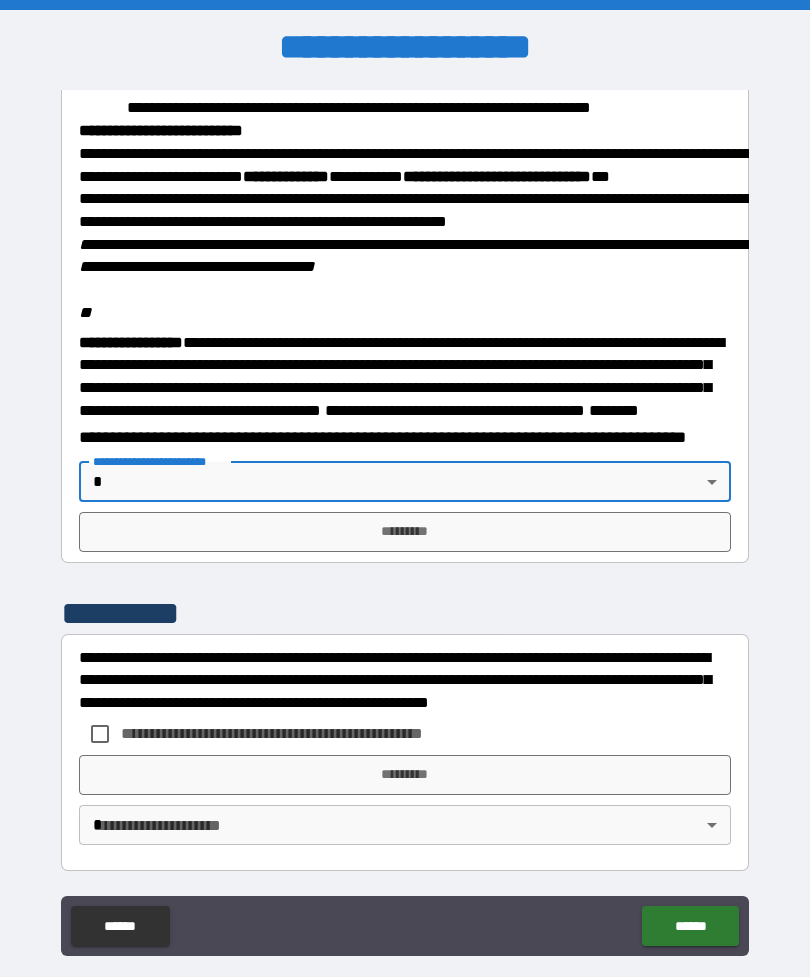 click on "**********" at bounding box center [405, 520] 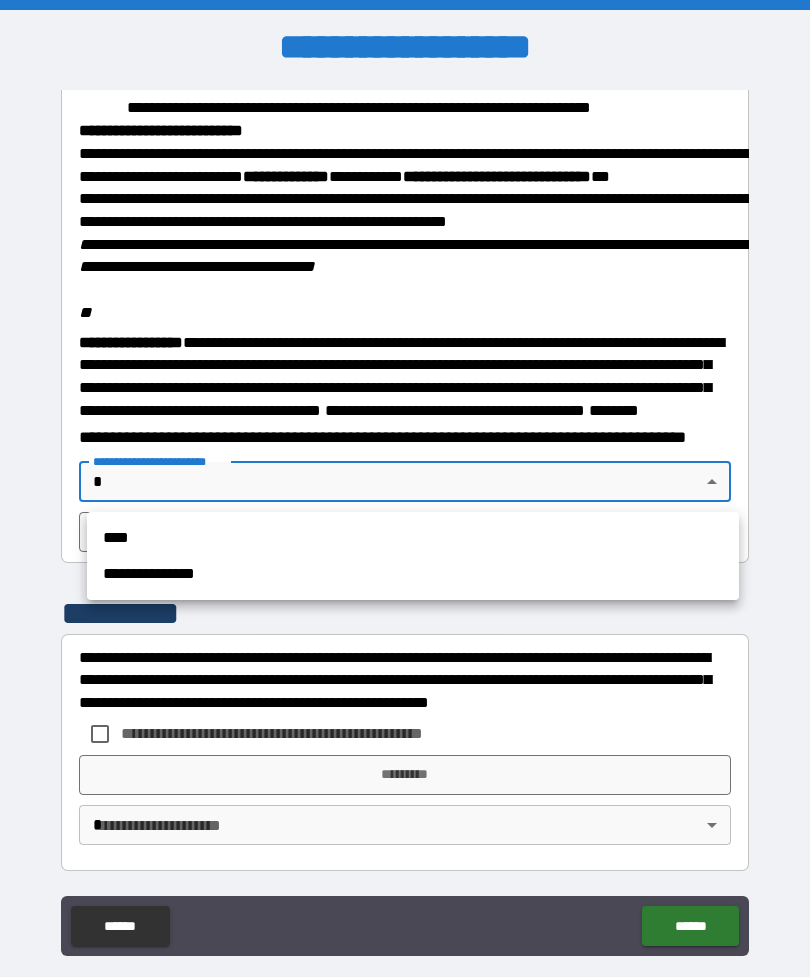 click on "****" at bounding box center [413, 538] 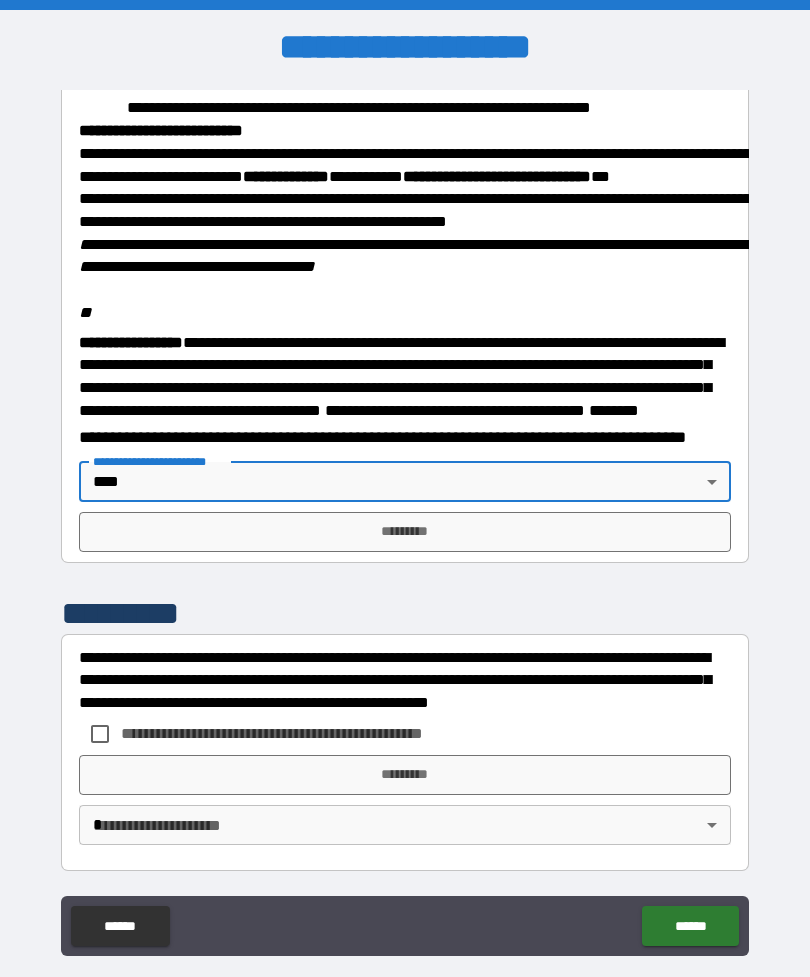 scroll, scrollTop: 2345, scrollLeft: 0, axis: vertical 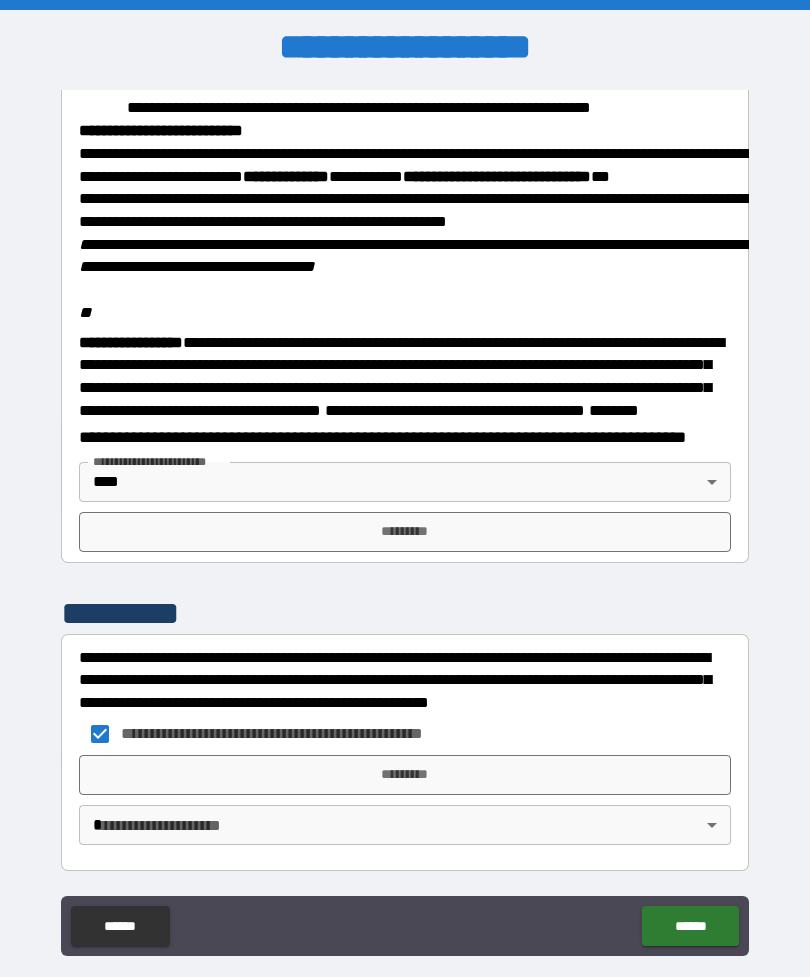 click on "*********" at bounding box center (405, 775) 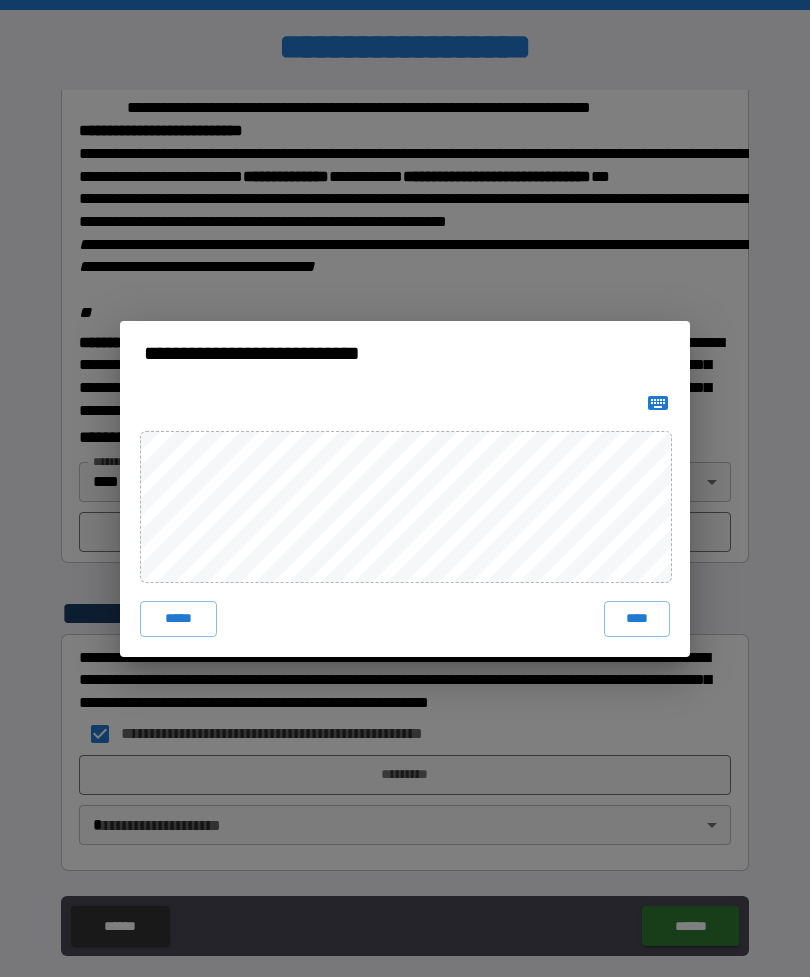 click on "****" at bounding box center (637, 619) 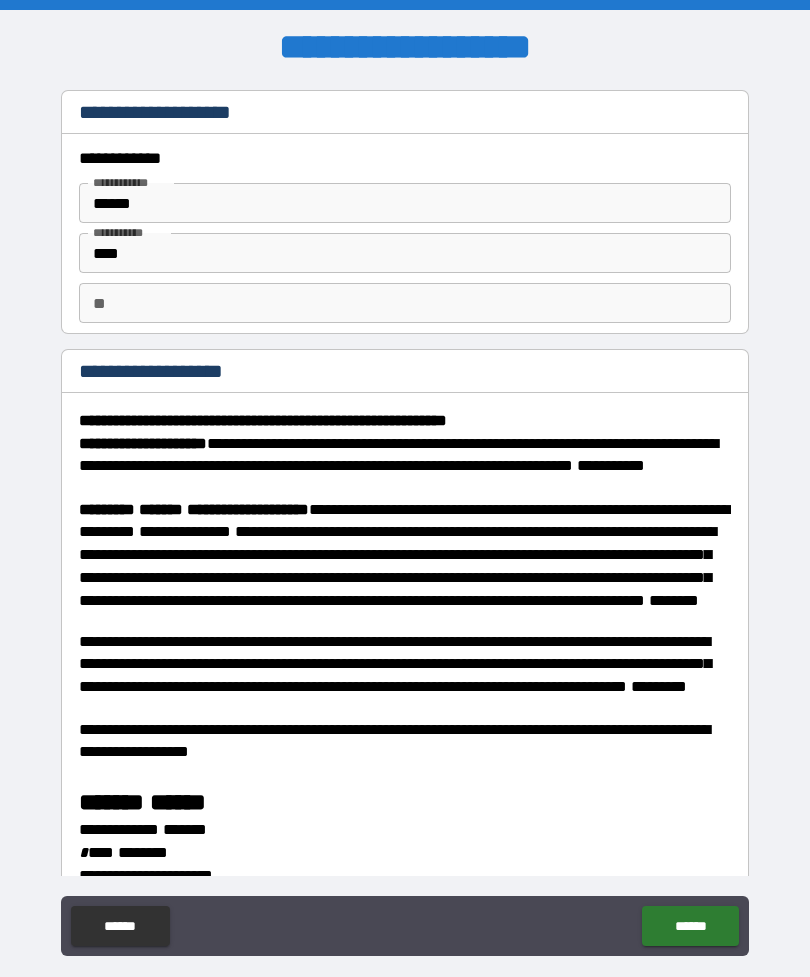 scroll, scrollTop: 0, scrollLeft: 0, axis: both 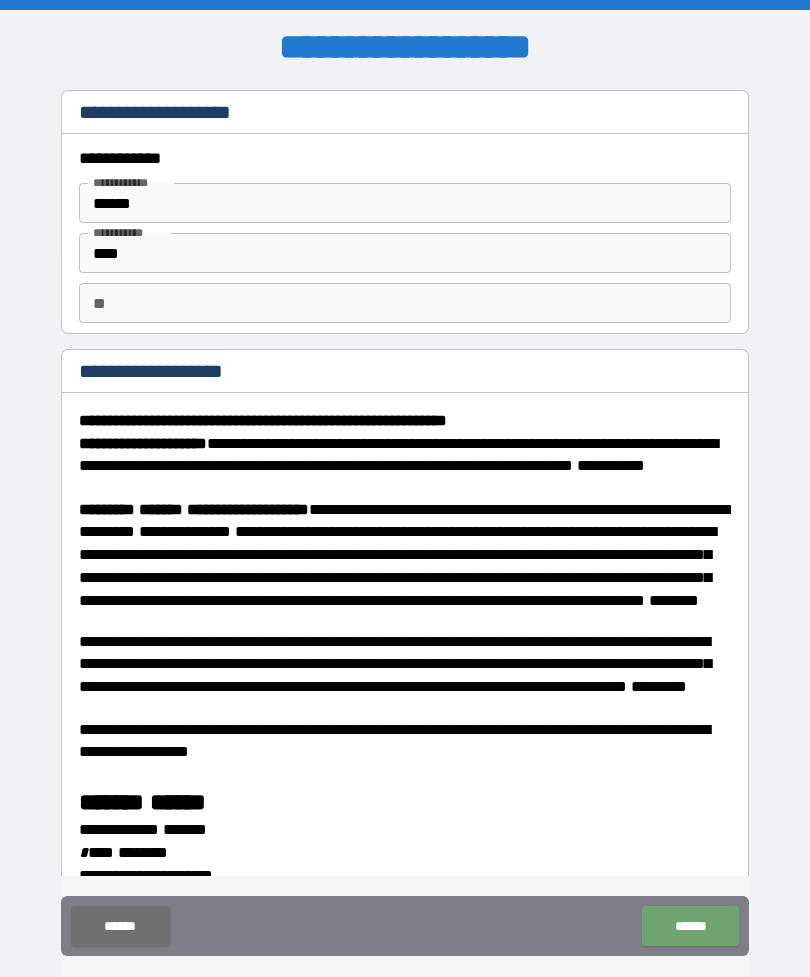 click on "******" at bounding box center (690, 926) 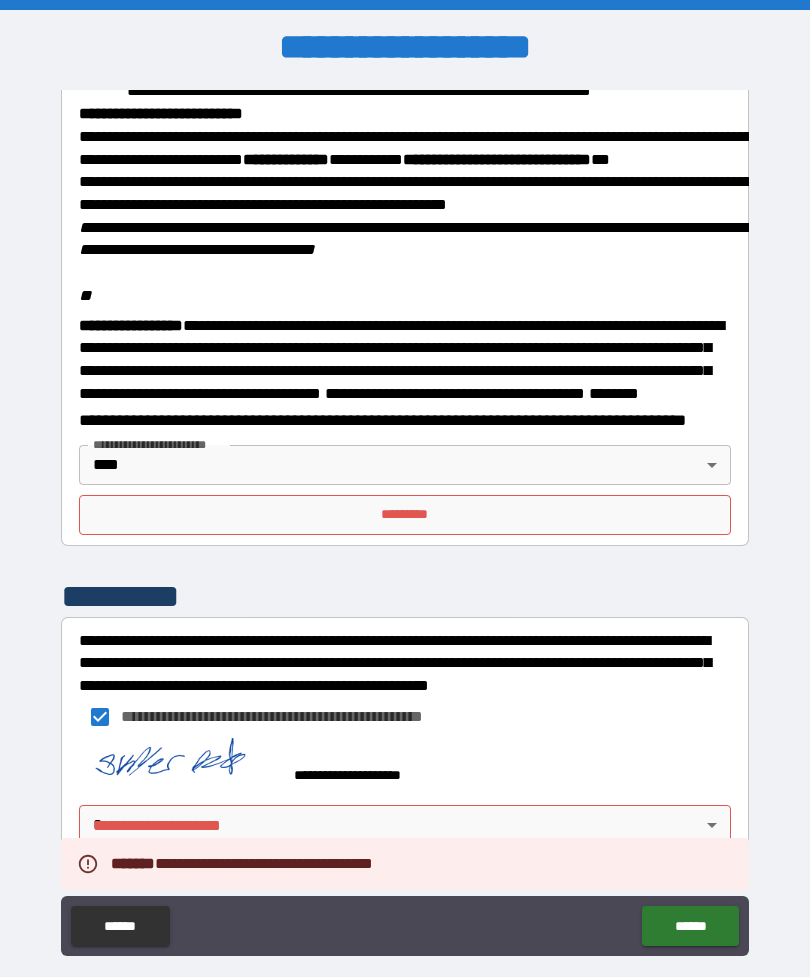 scroll, scrollTop: 2323, scrollLeft: 0, axis: vertical 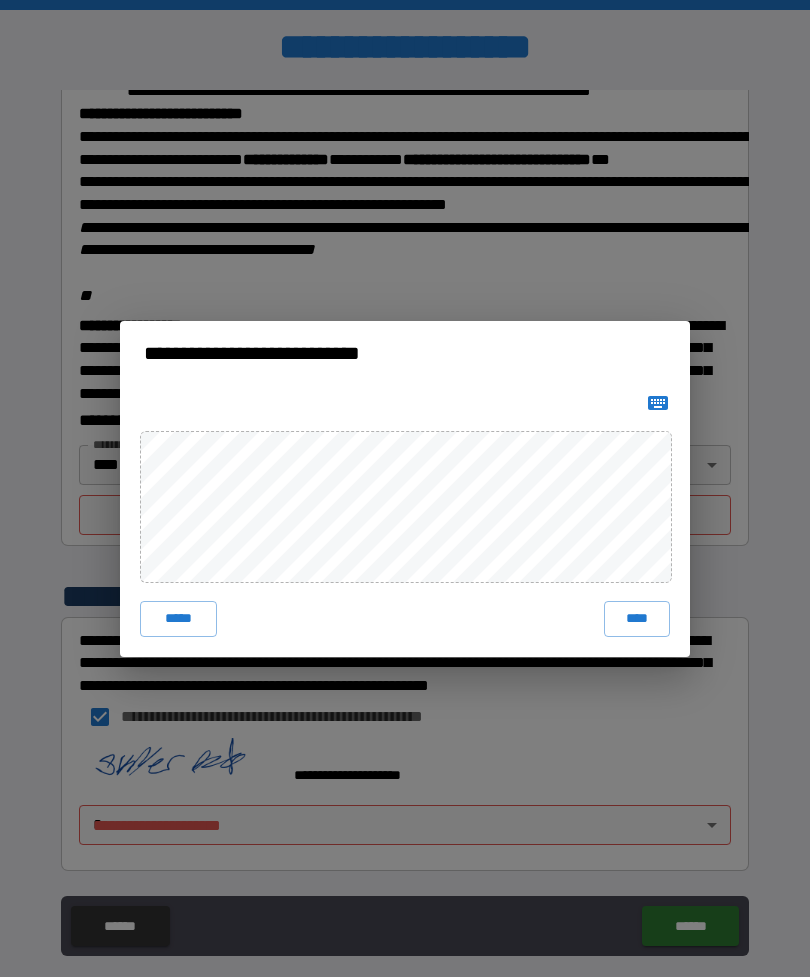 click on "****" at bounding box center [637, 619] 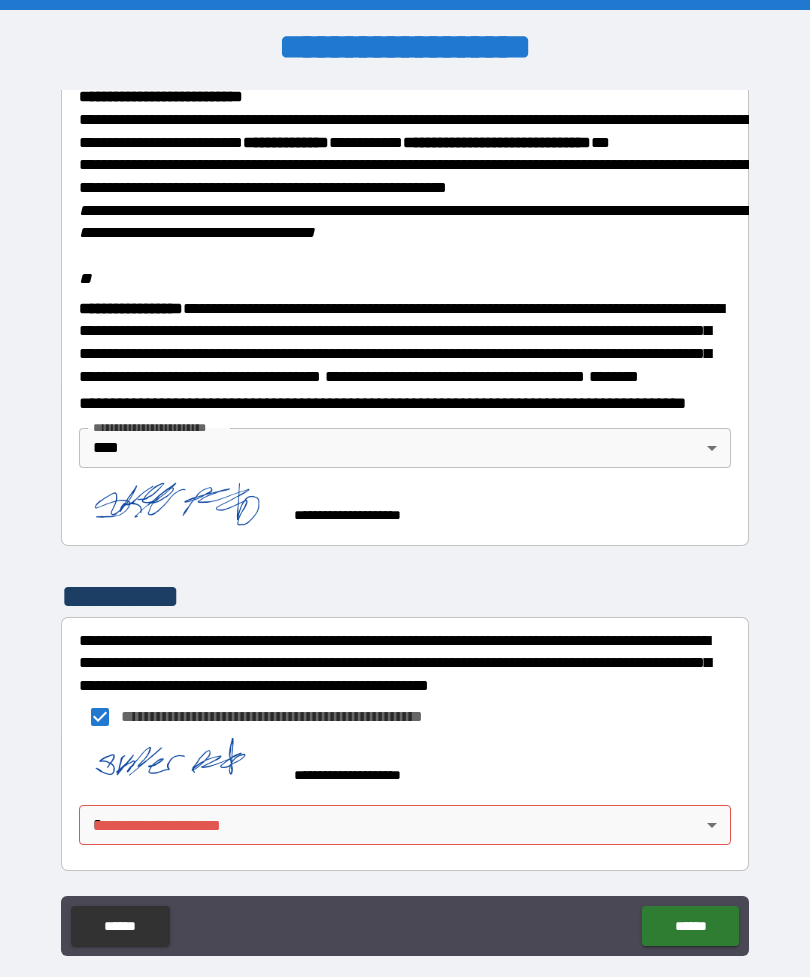 scroll, scrollTop: 2379, scrollLeft: 0, axis: vertical 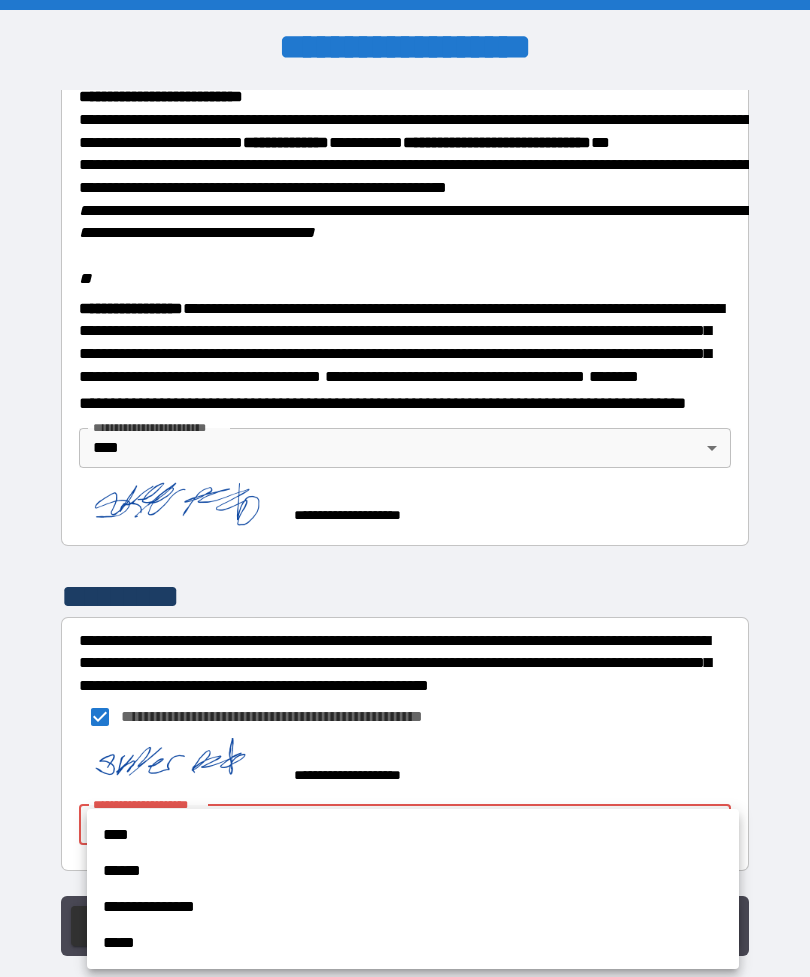 click on "****" at bounding box center [413, 835] 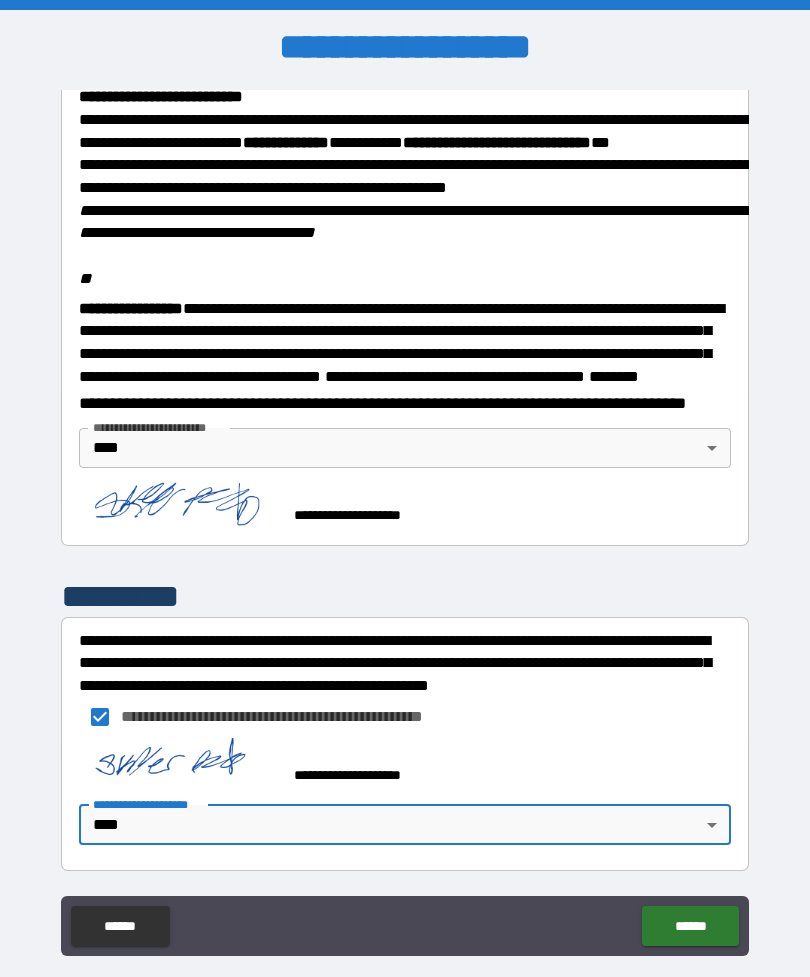 click on "******" at bounding box center (690, 926) 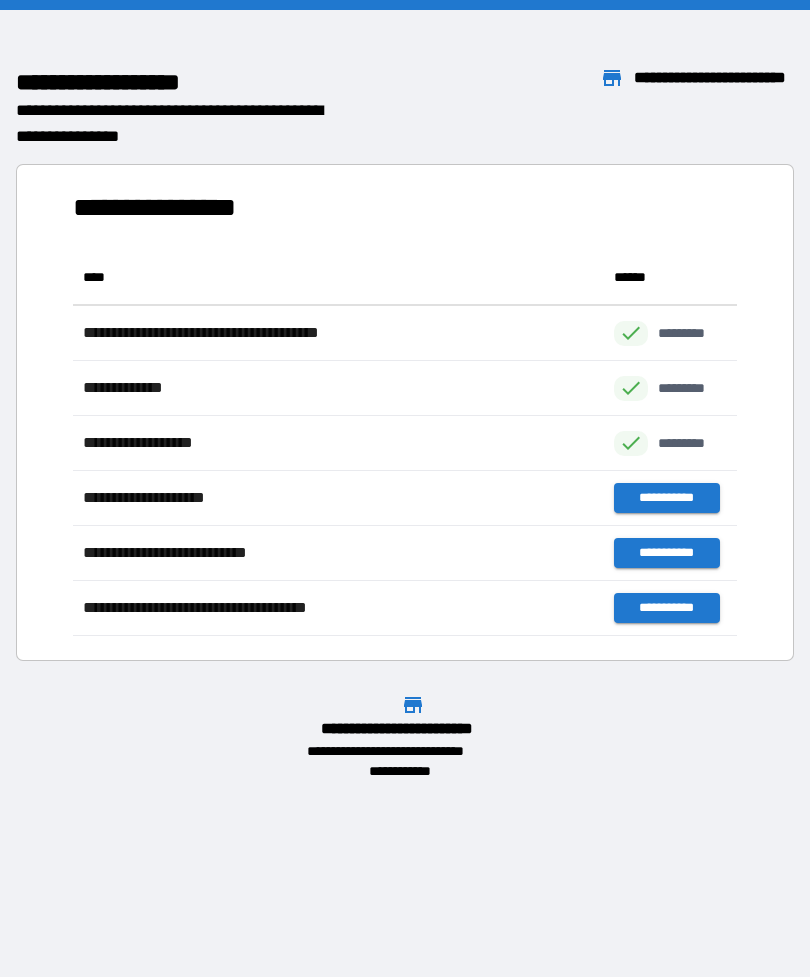 scroll, scrollTop: 1, scrollLeft: 1, axis: both 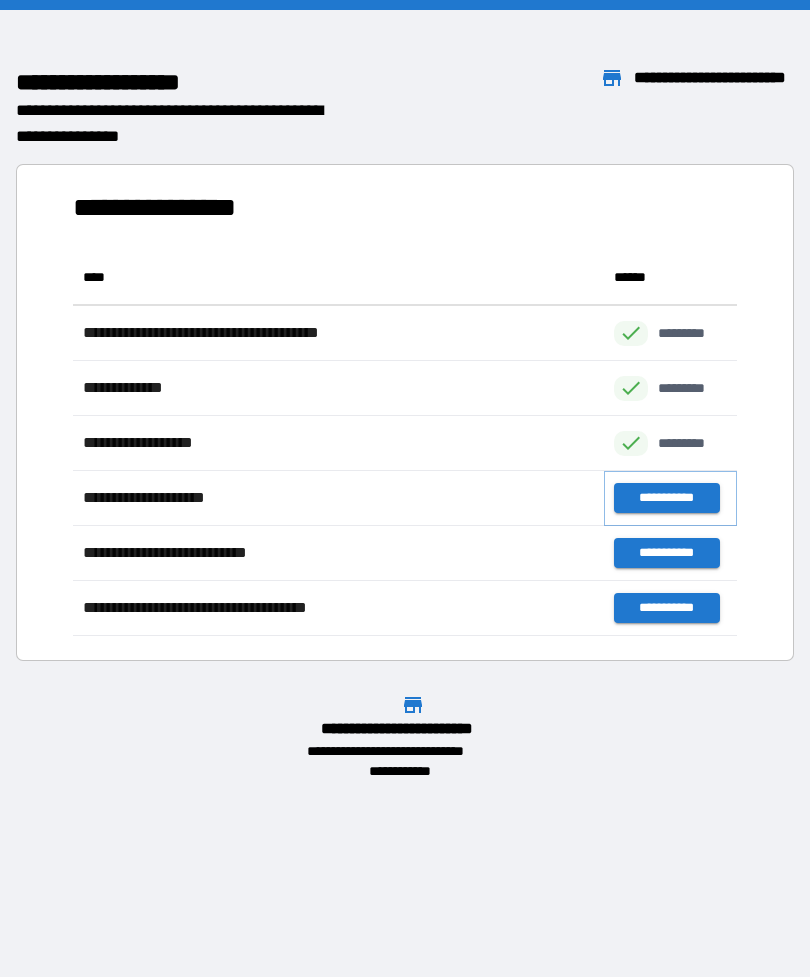 click on "**********" at bounding box center [666, 498] 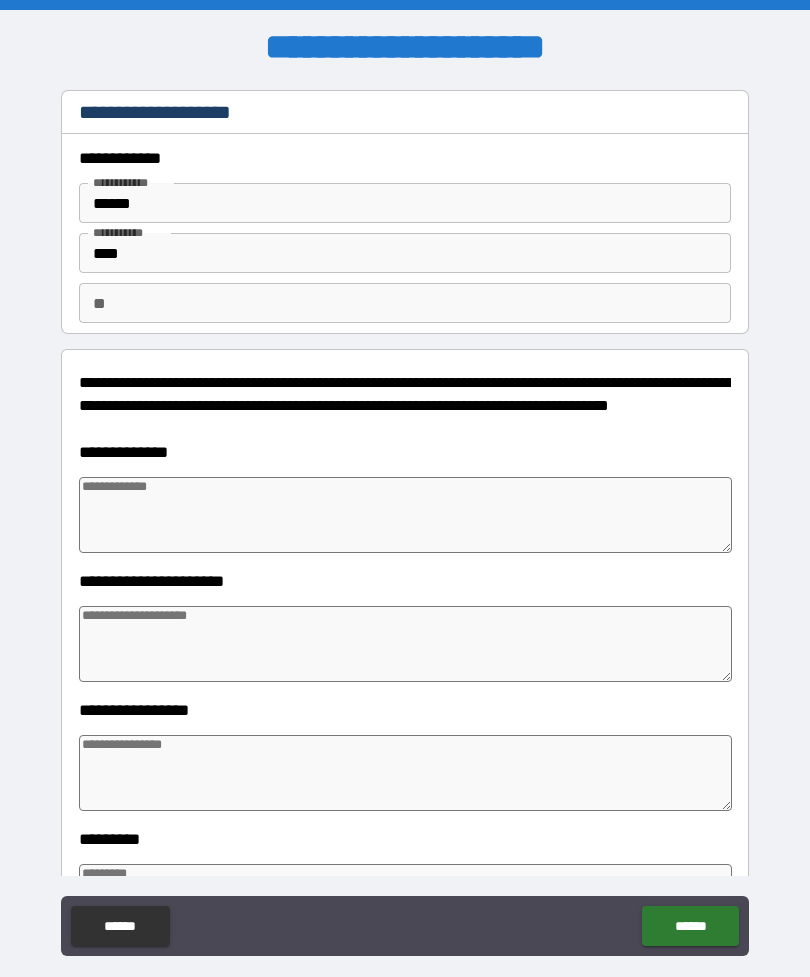 type on "*" 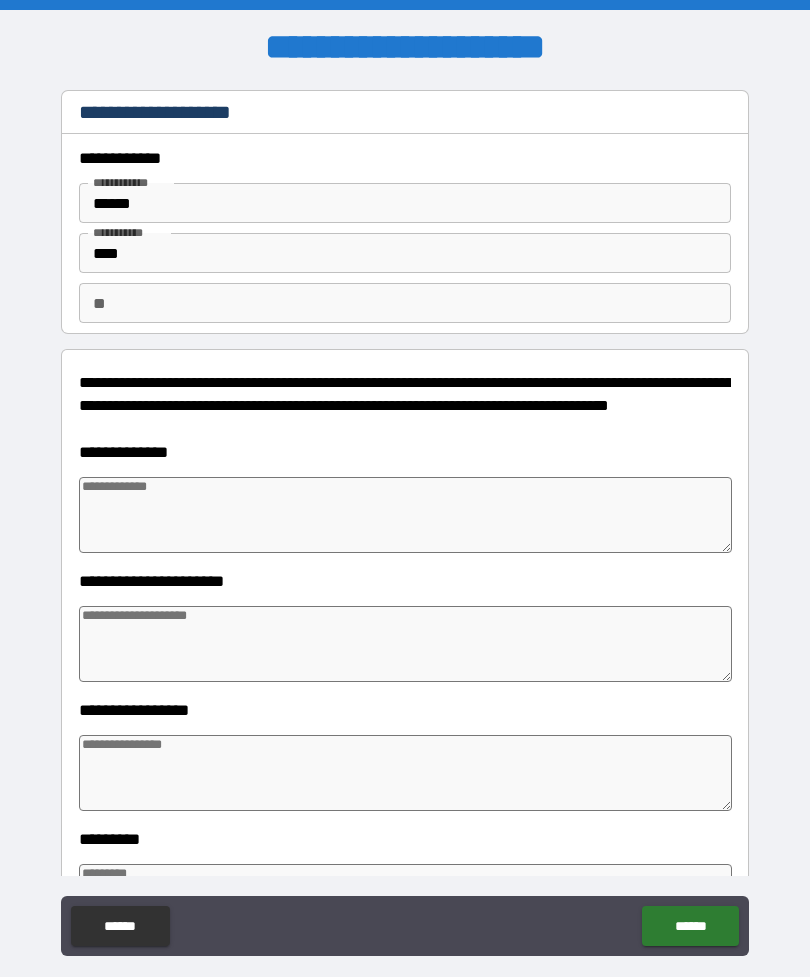 type on "*" 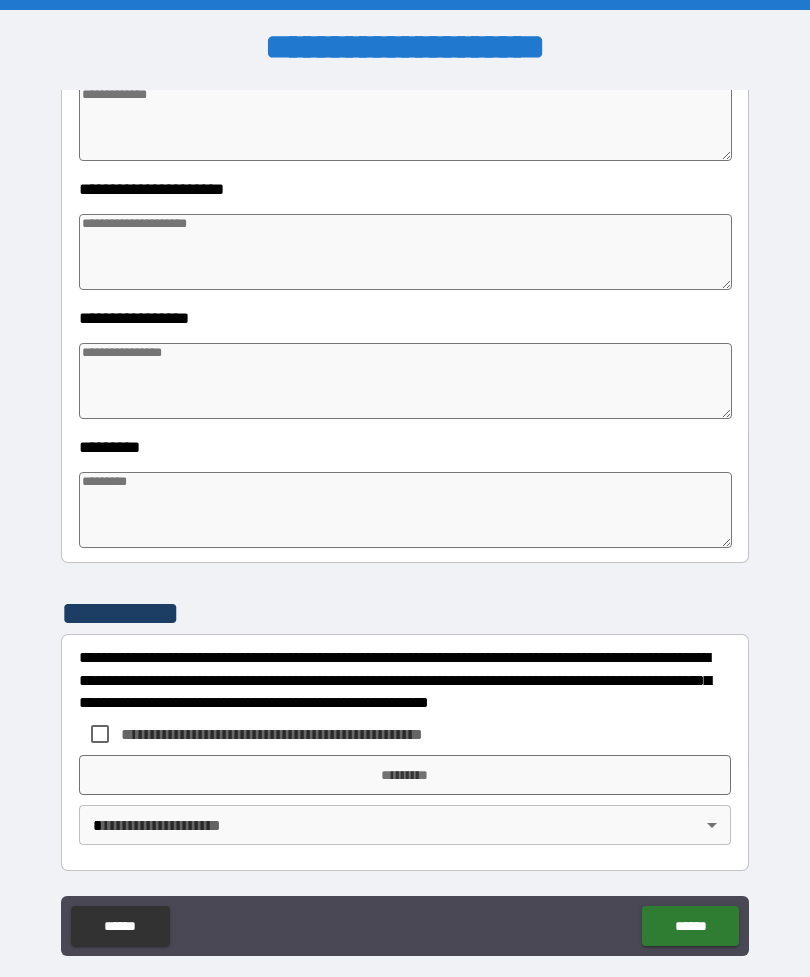 type on "*" 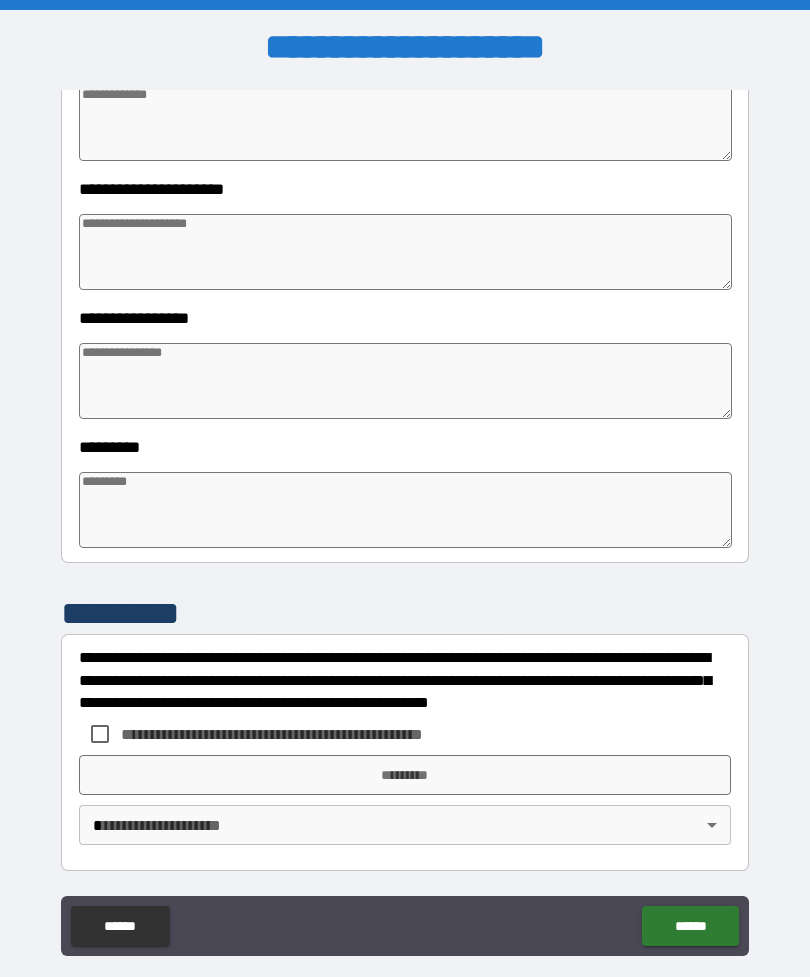 type on "*" 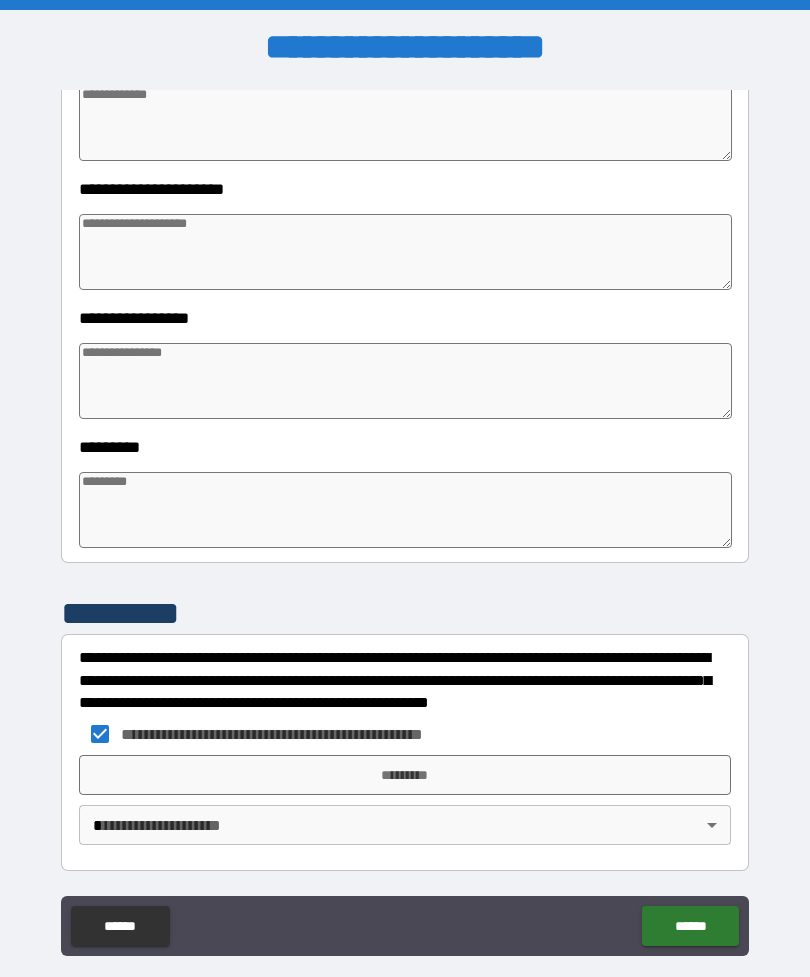 type on "*" 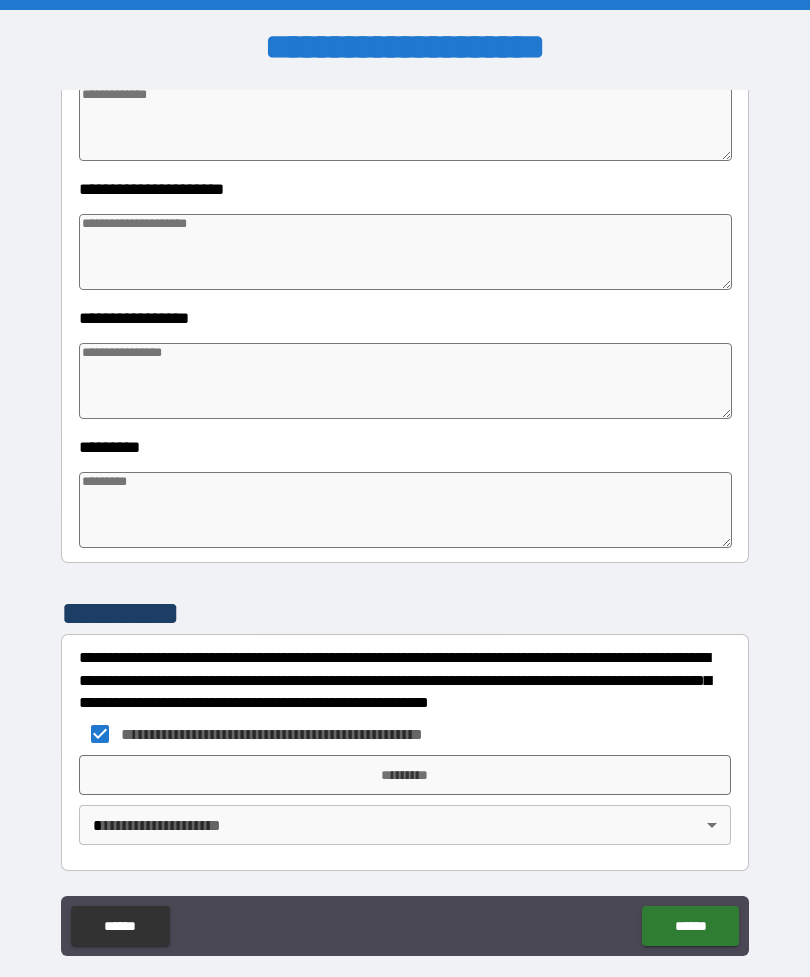 type on "*" 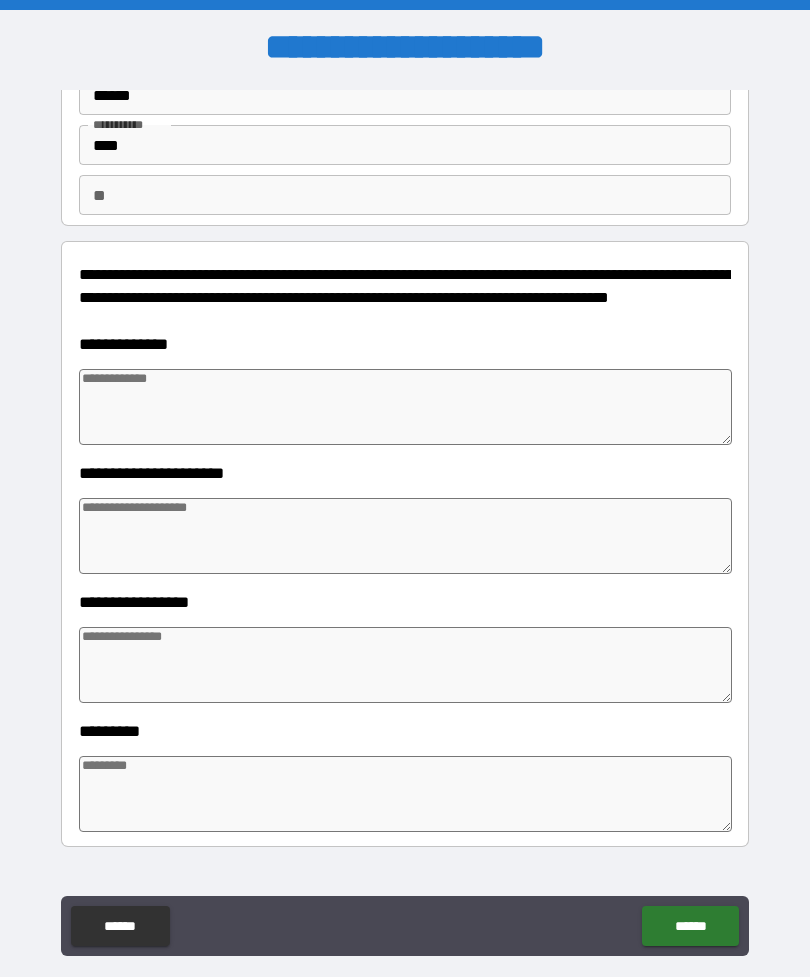 scroll, scrollTop: 5, scrollLeft: 0, axis: vertical 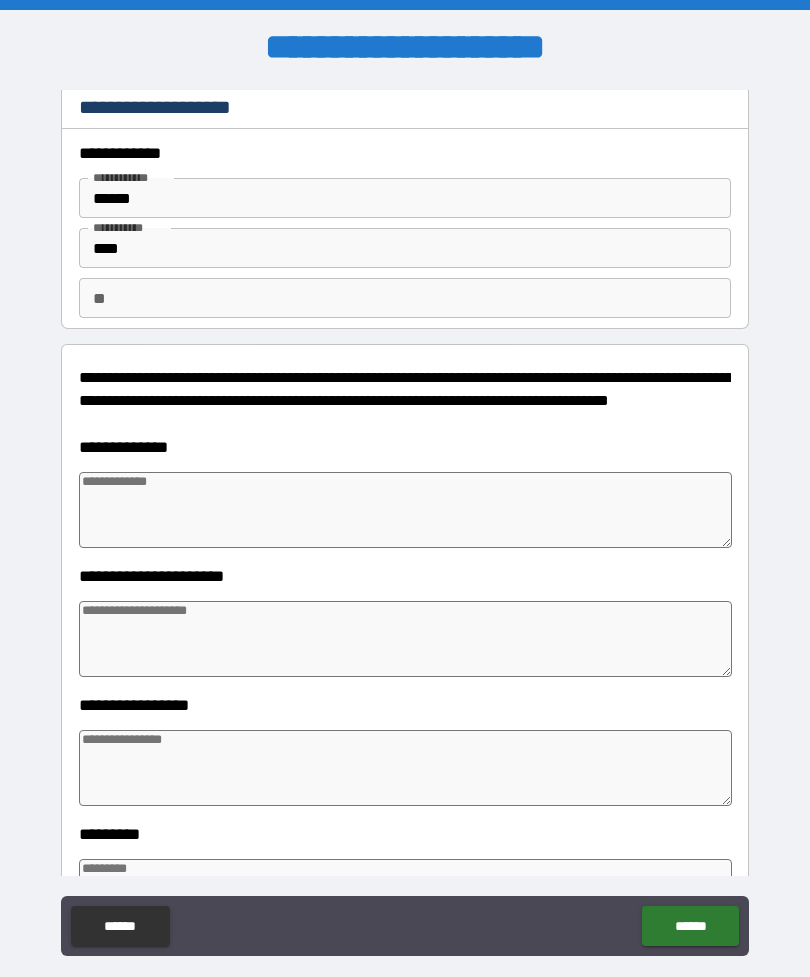 click at bounding box center [405, 510] 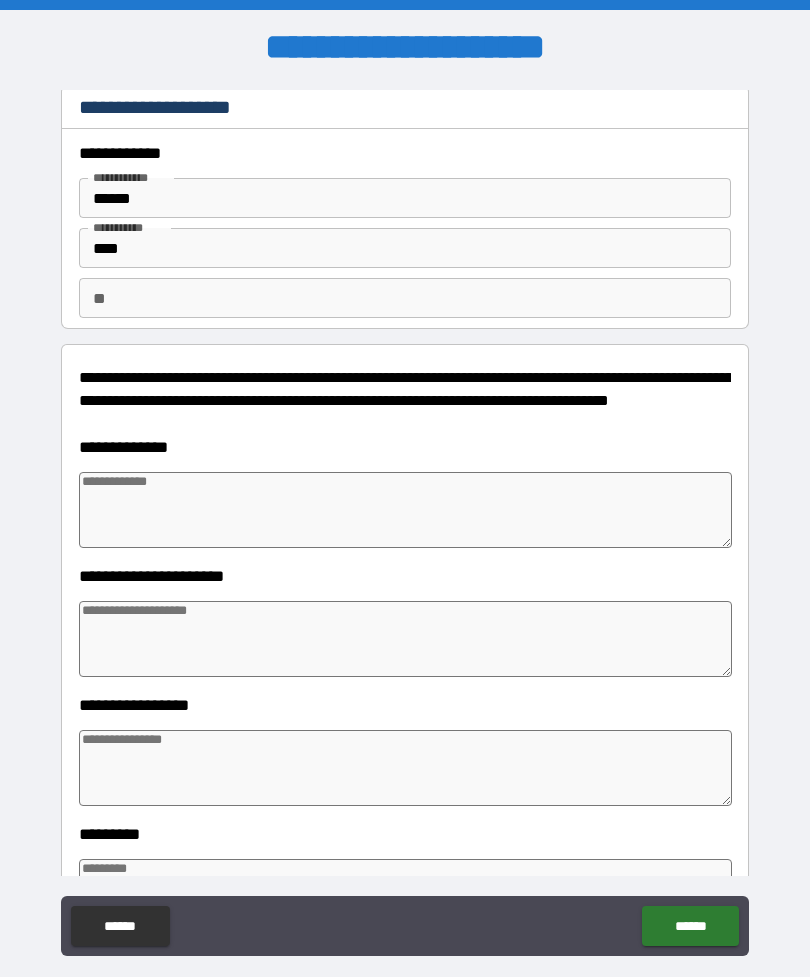 type on "*" 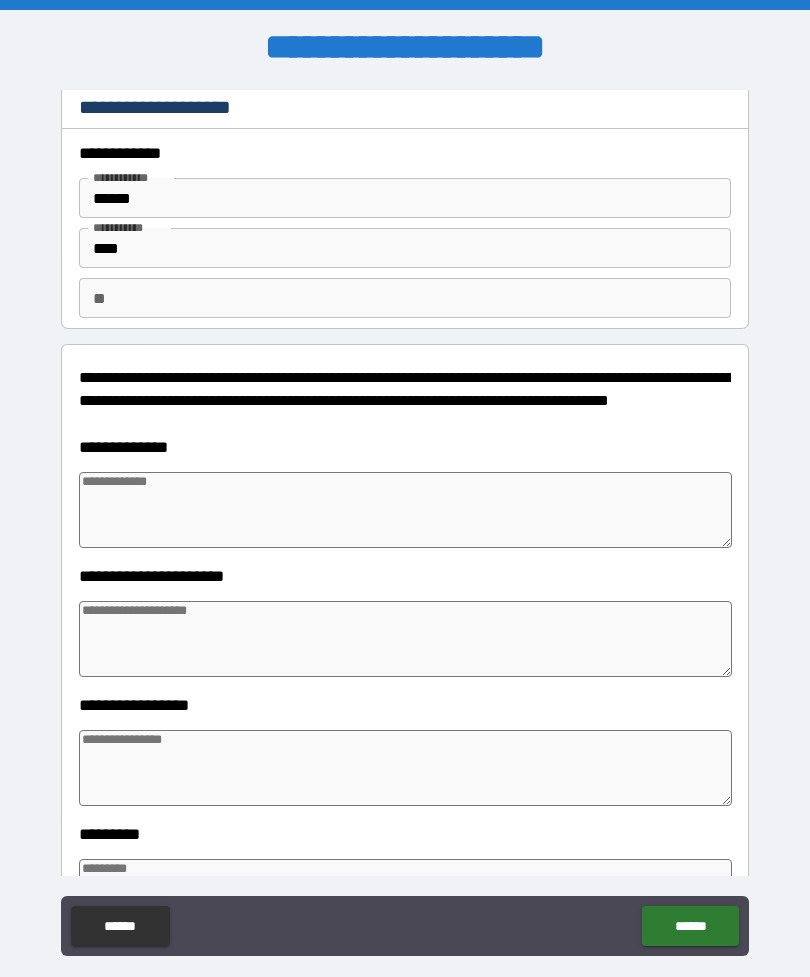 type on "*" 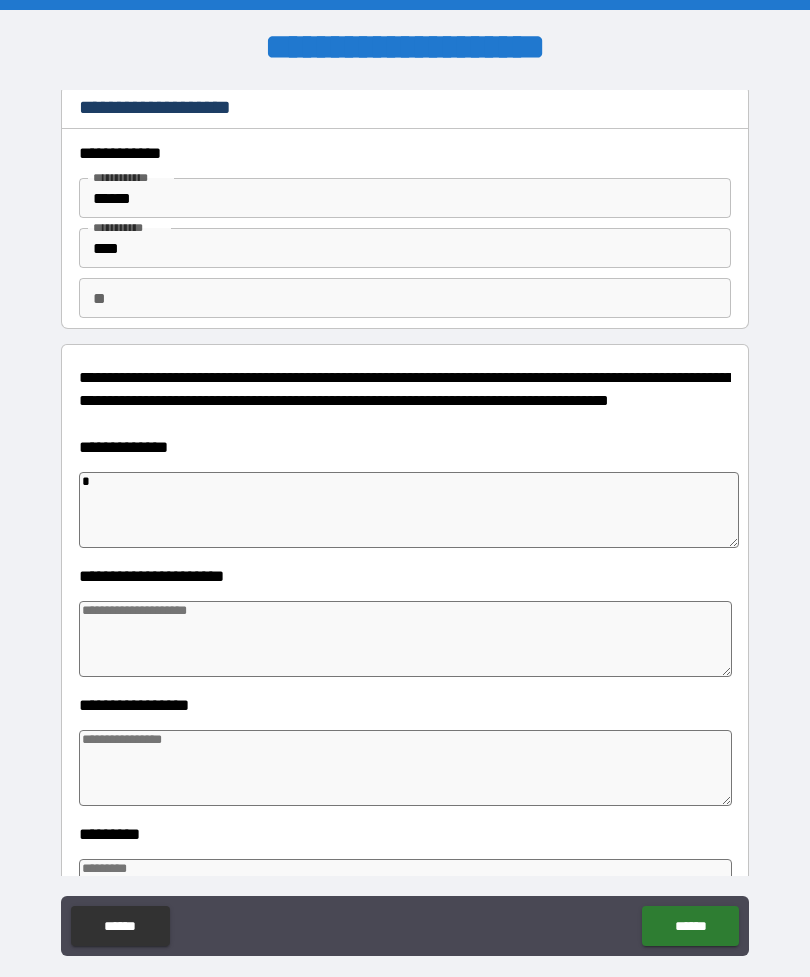 type on "**" 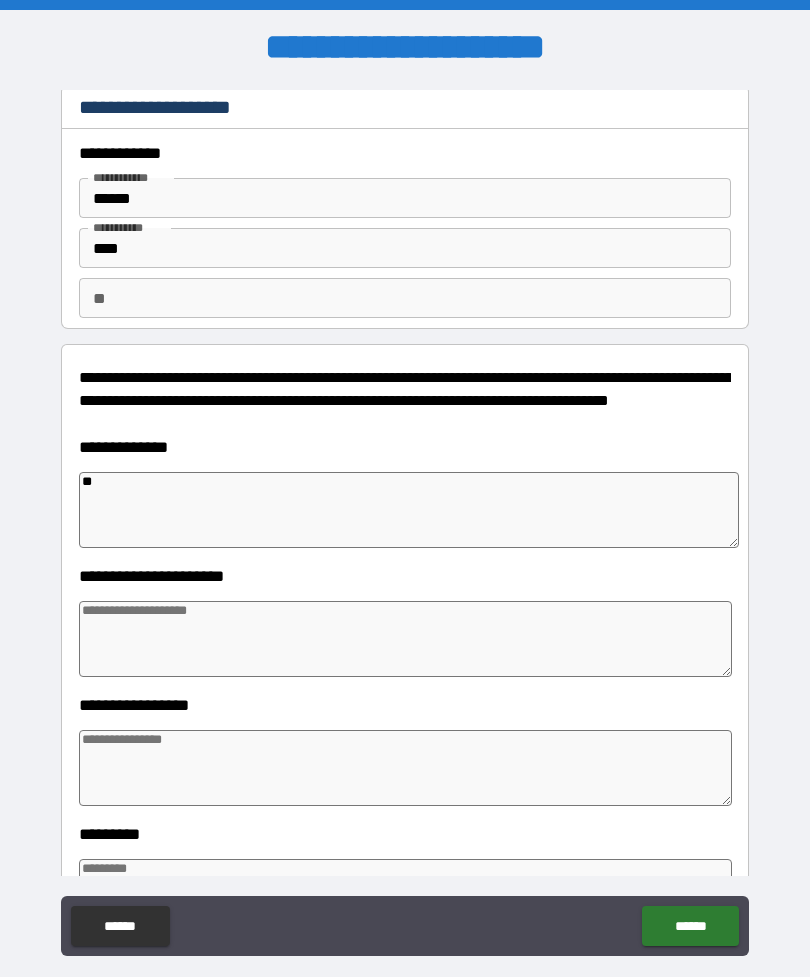 type on "*" 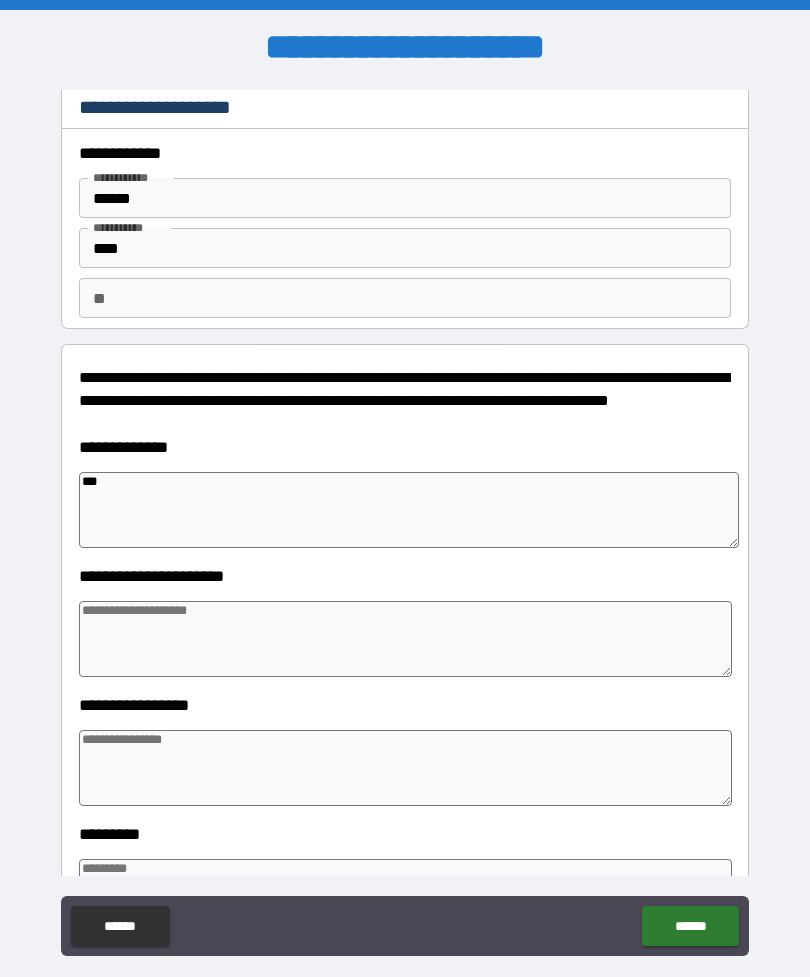 type on "*" 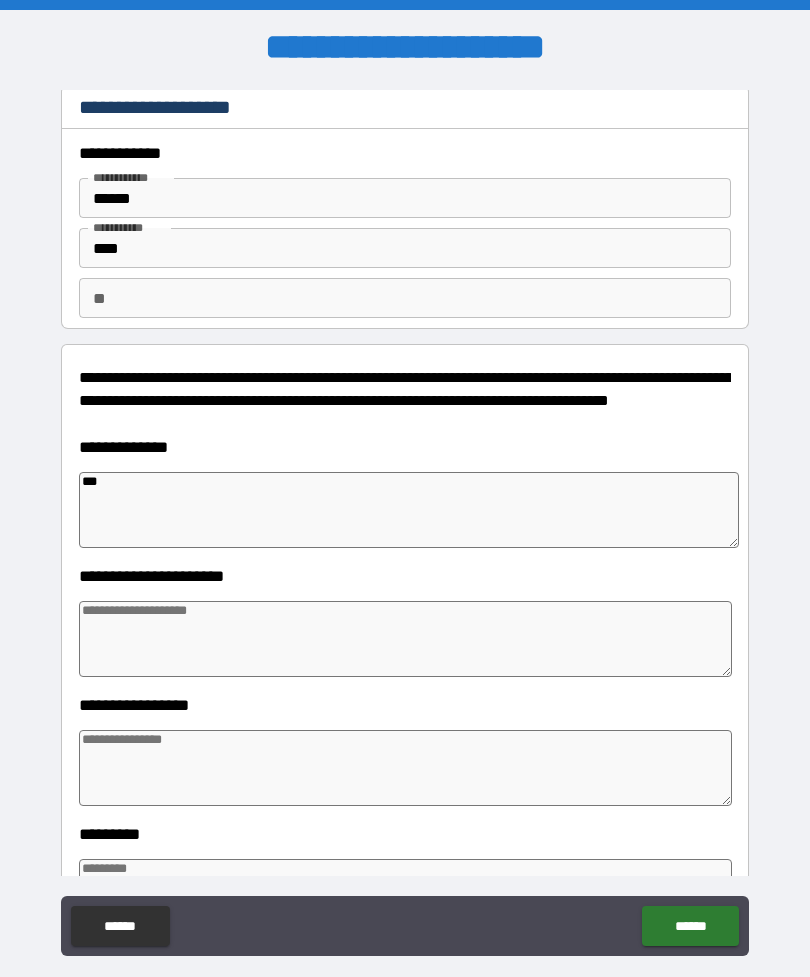 type on "*" 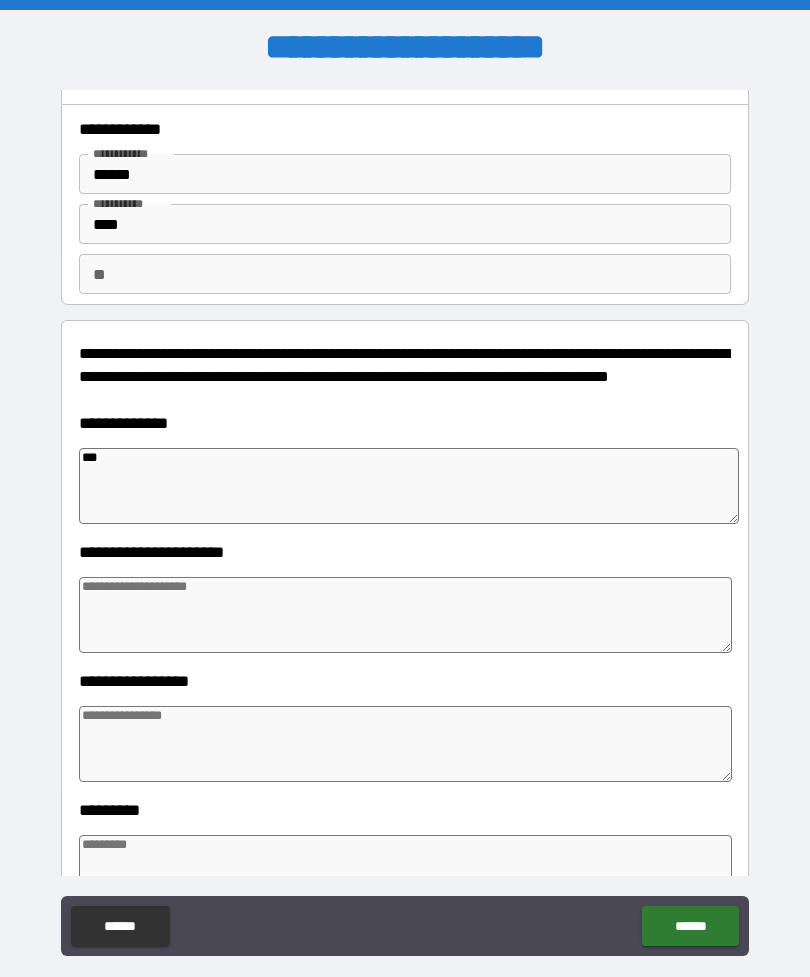 scroll, scrollTop: 28, scrollLeft: 0, axis: vertical 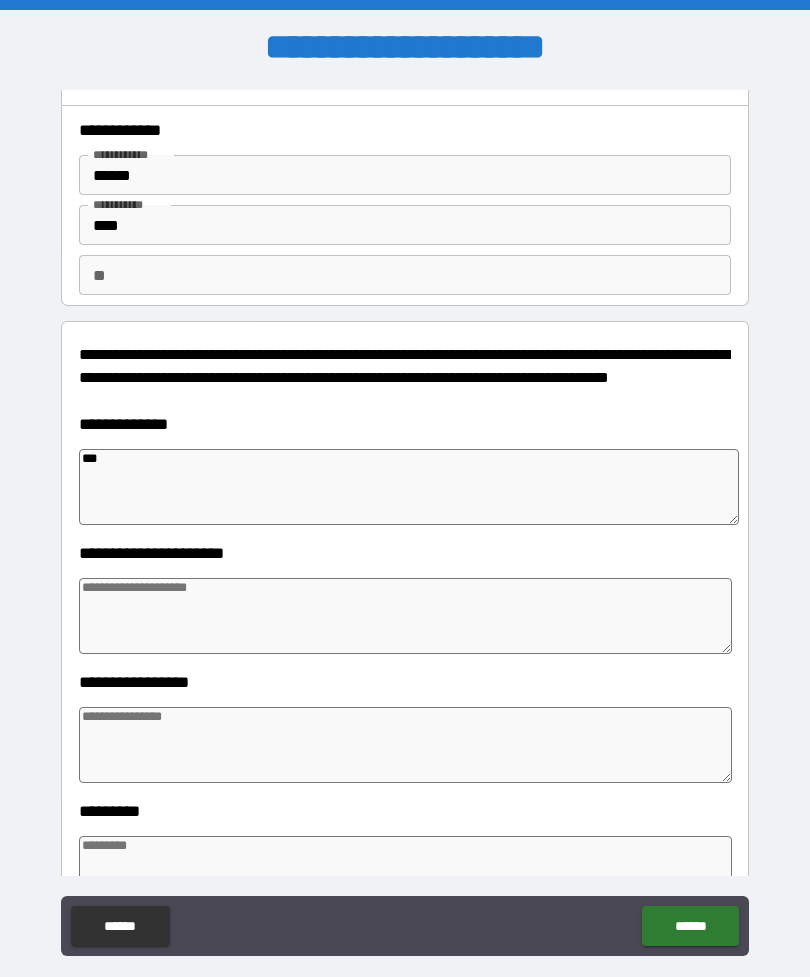 type on "**" 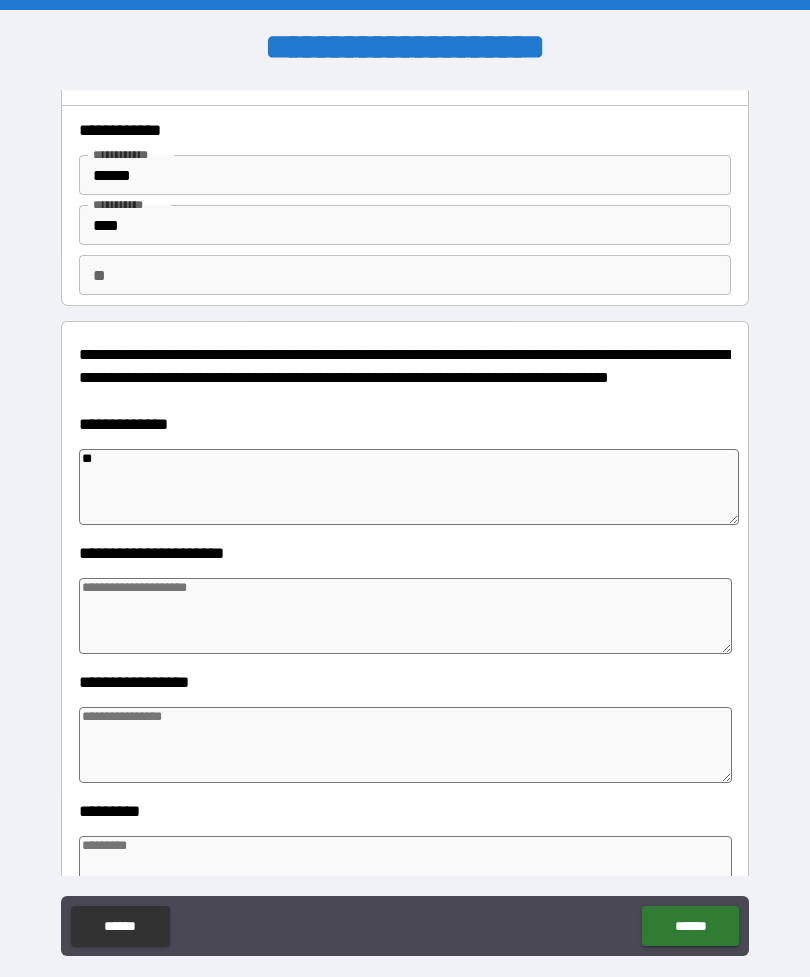 type on "*" 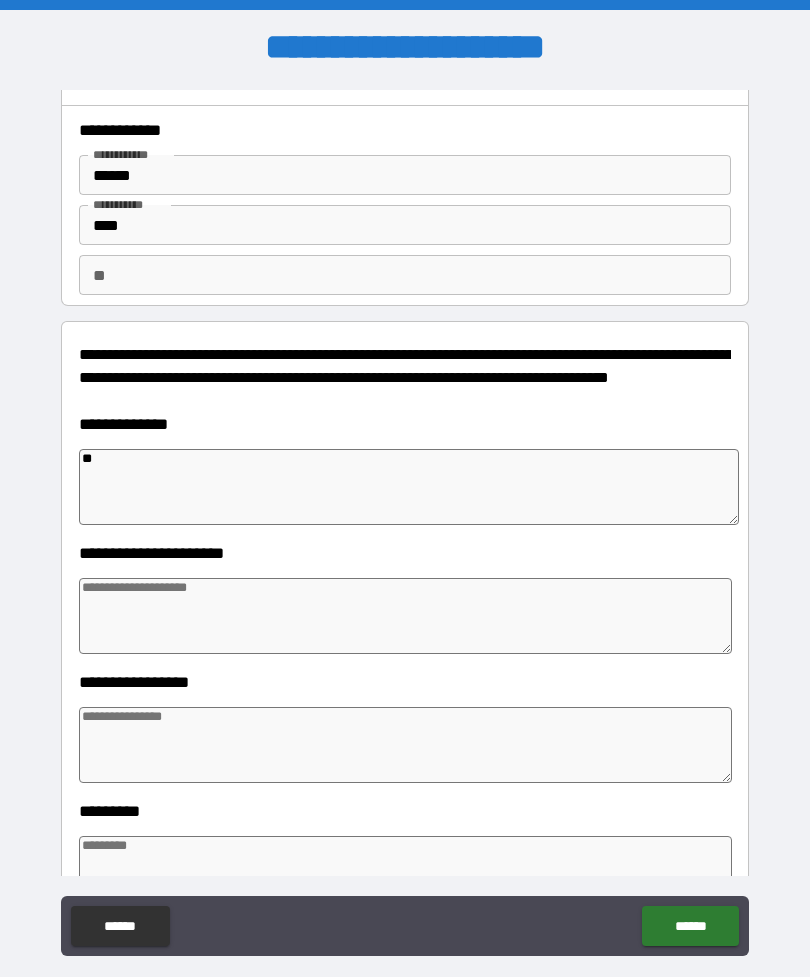 type on "*" 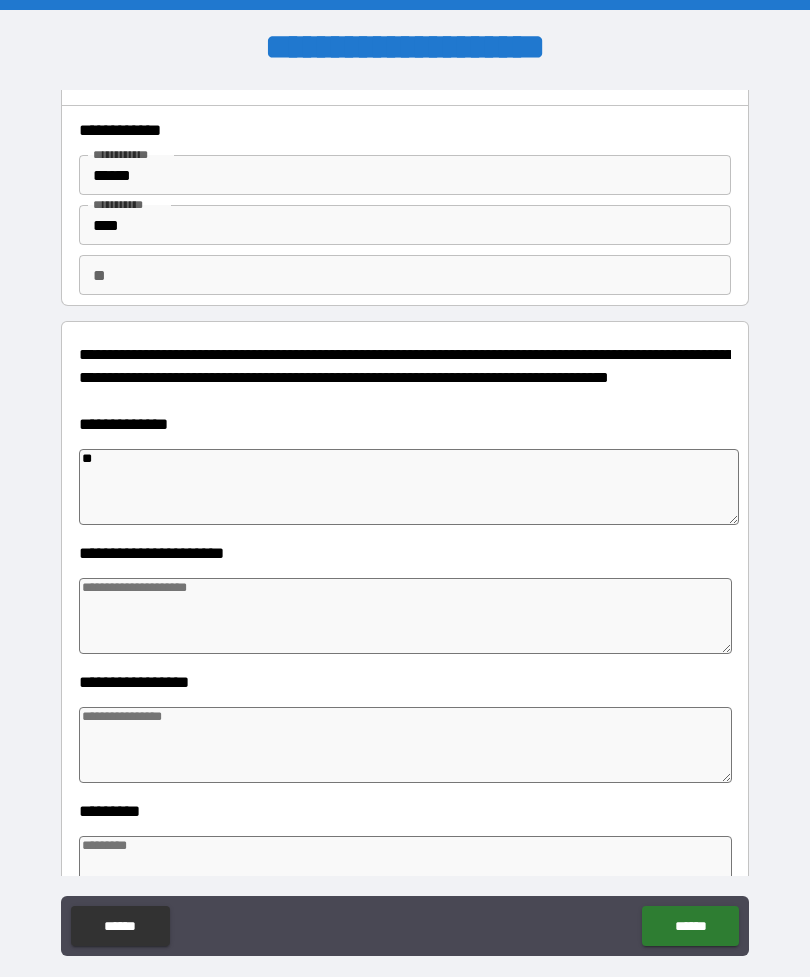 type on "*" 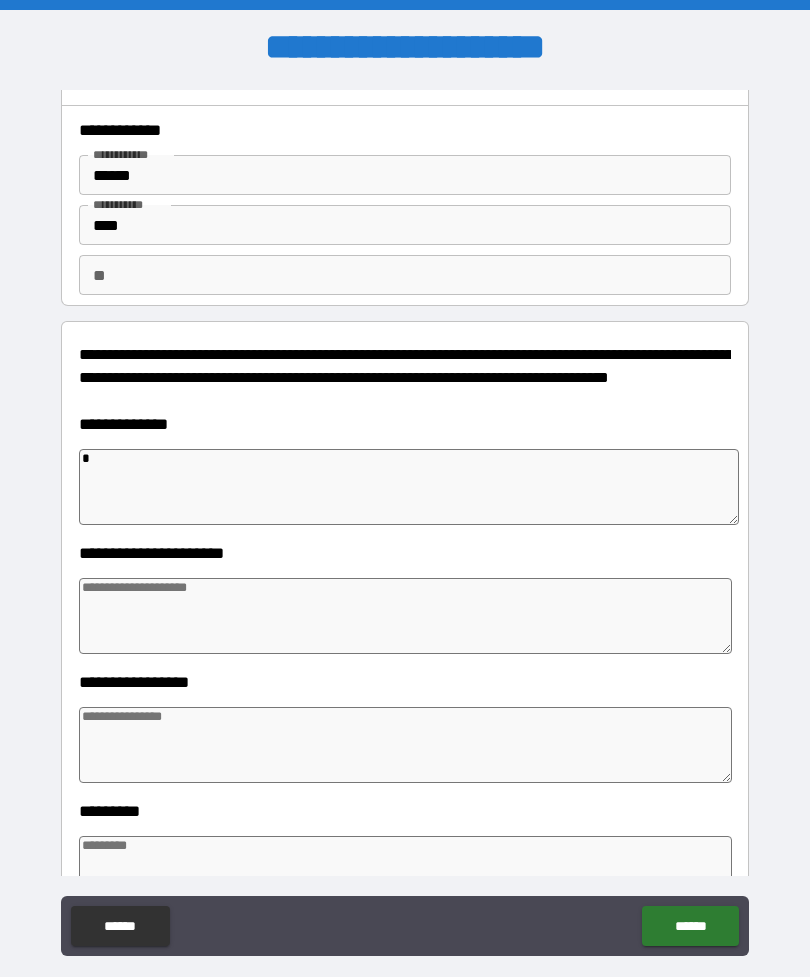 type on "*" 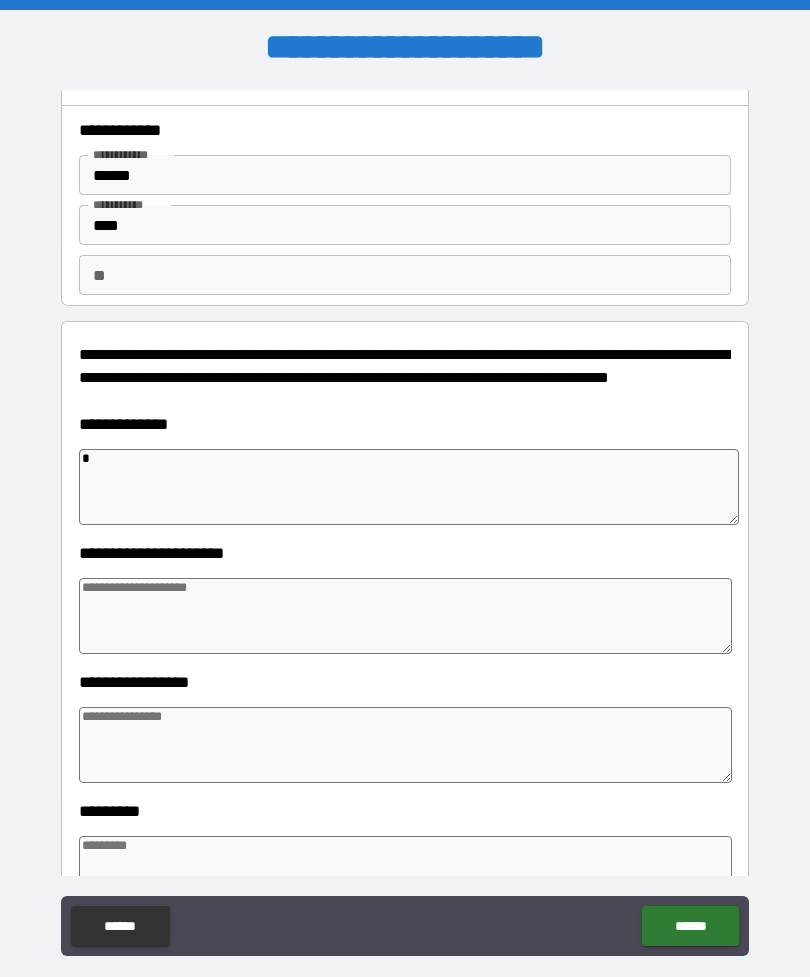 type on "*" 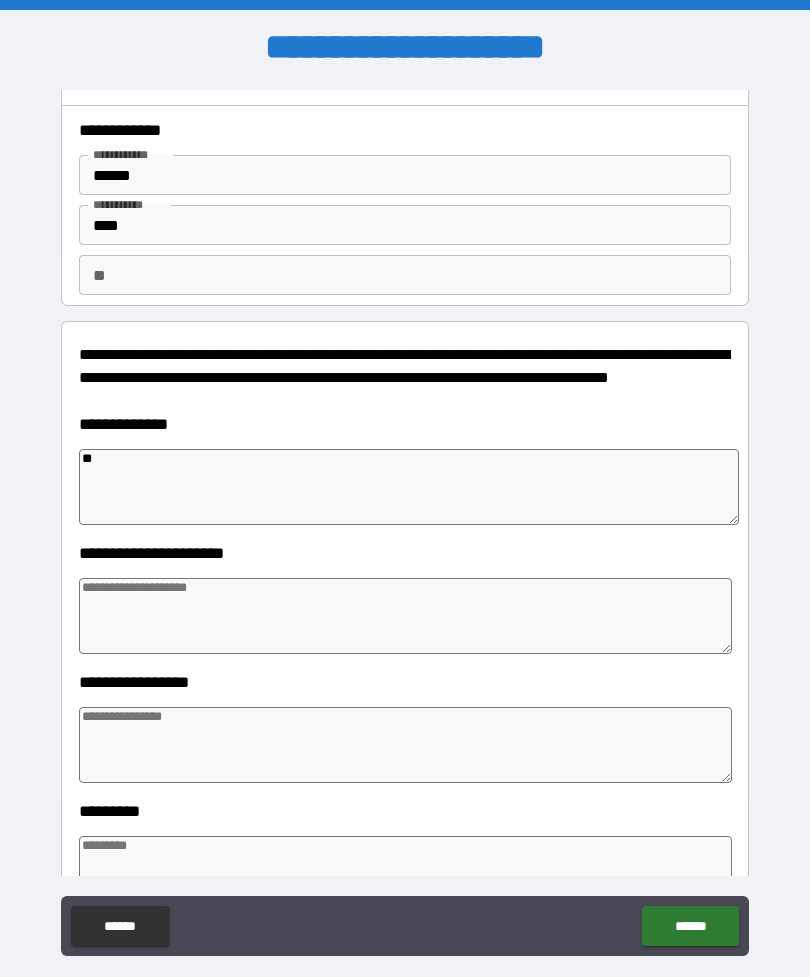 type on "*" 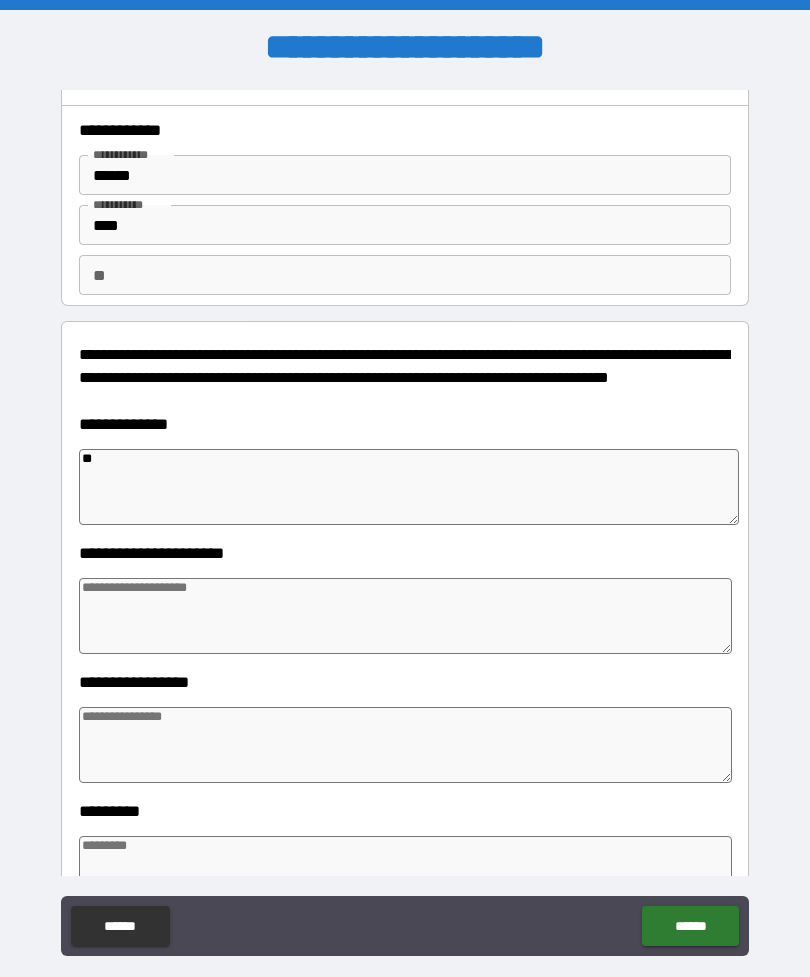type on "*" 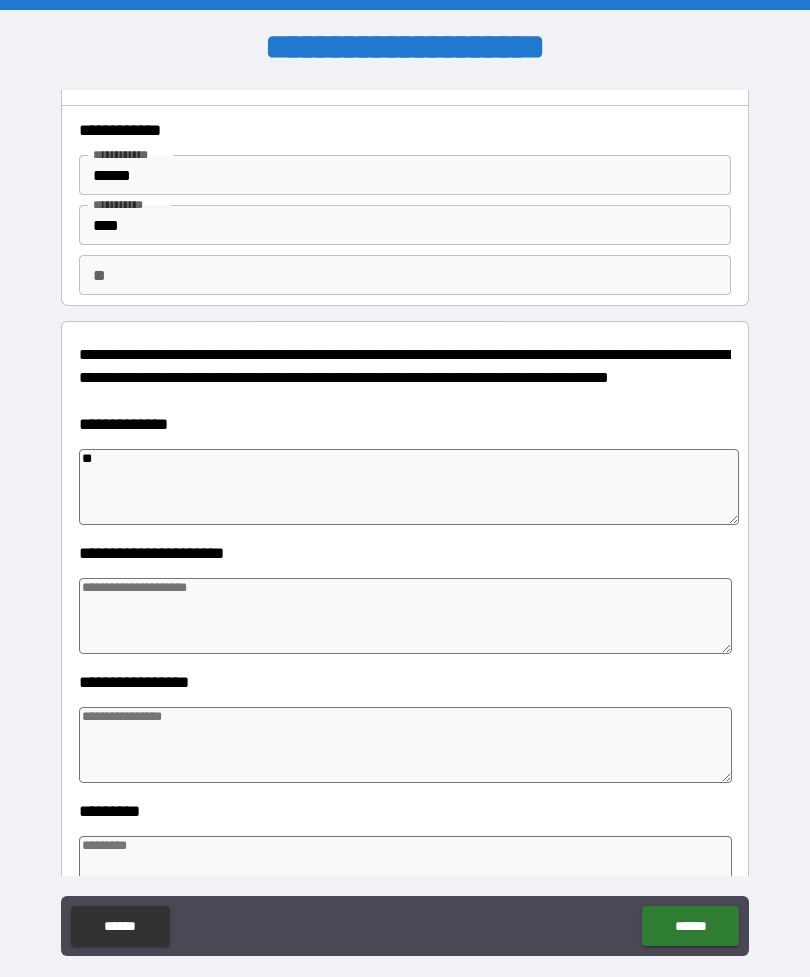 type on "*" 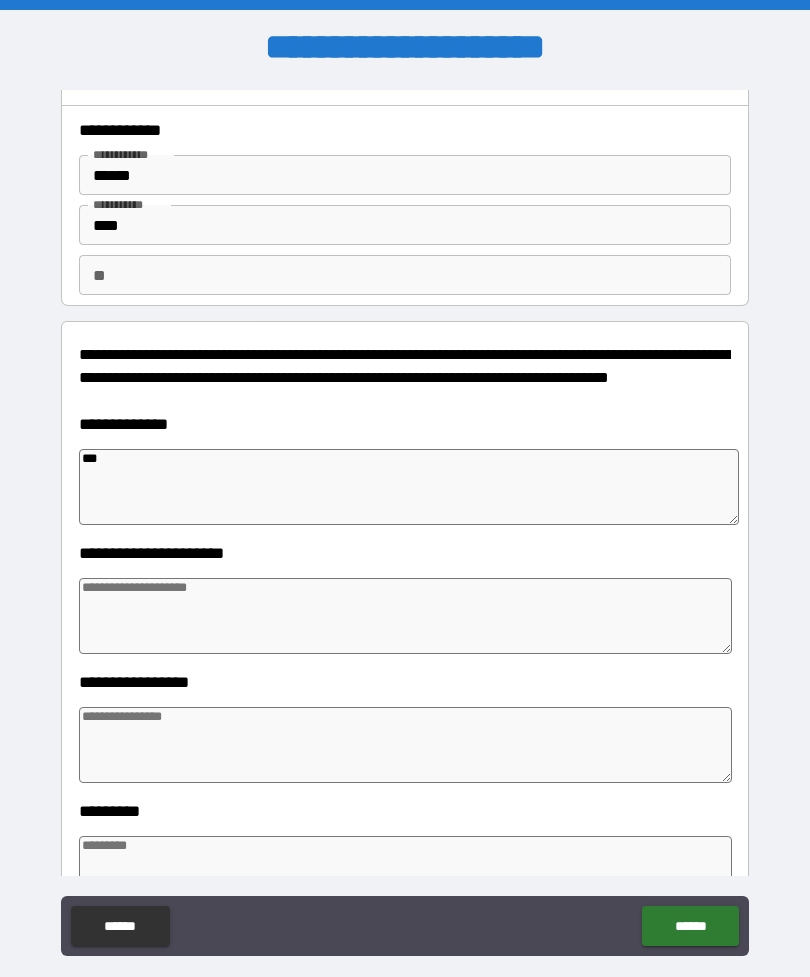 type on "*" 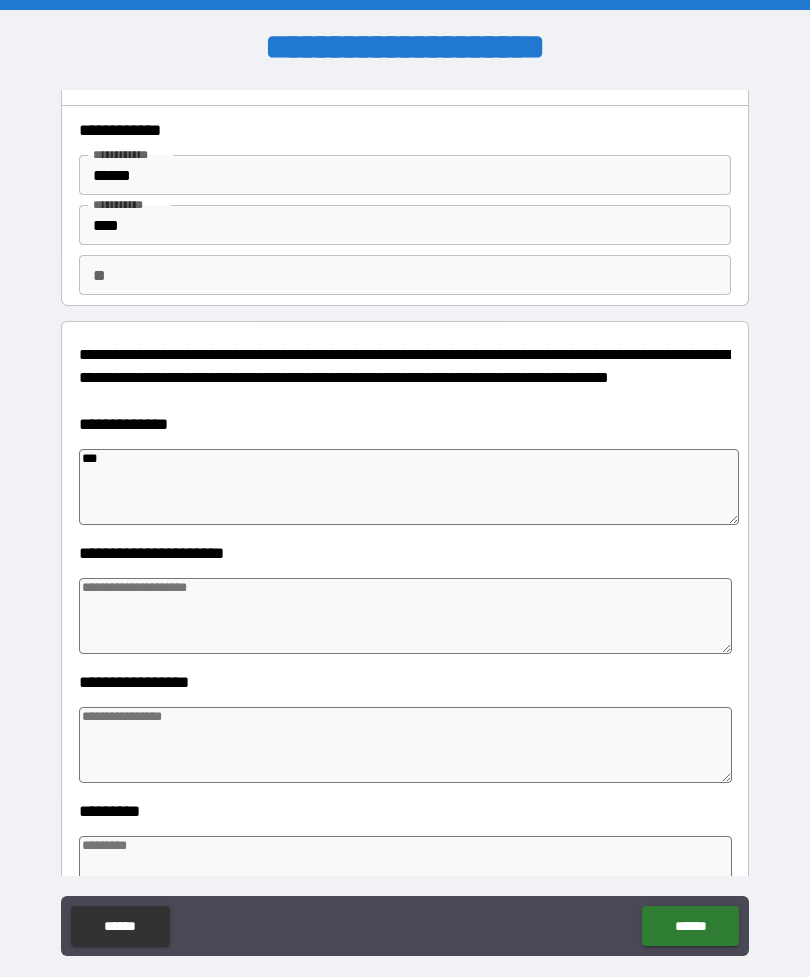 type on "*" 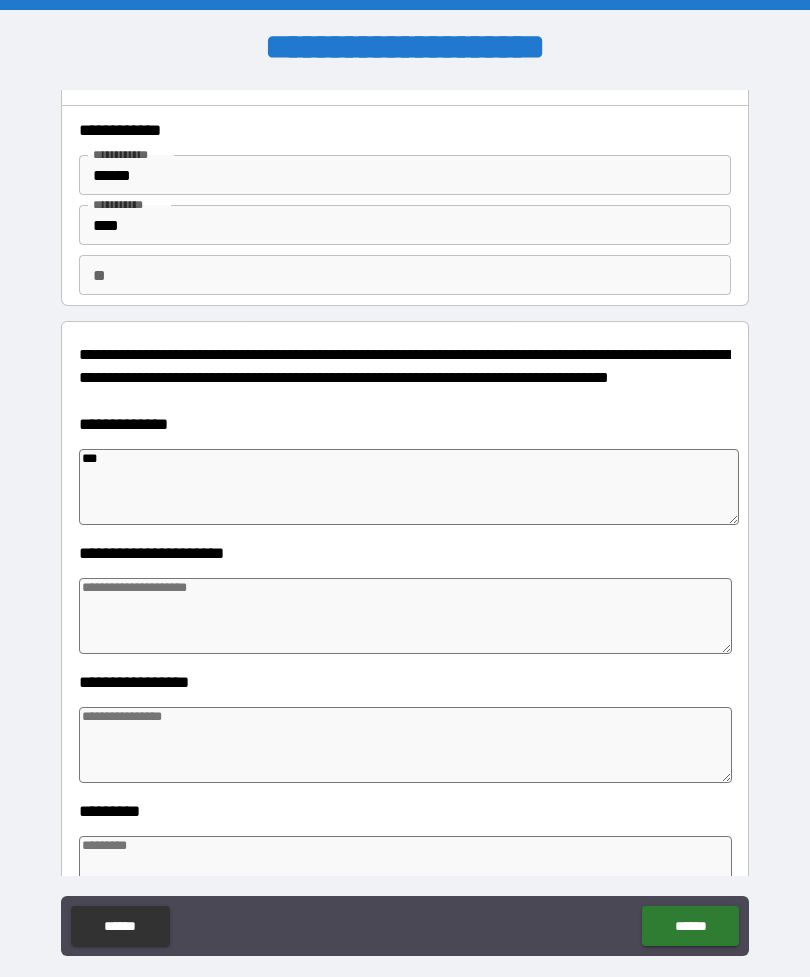 type on "*" 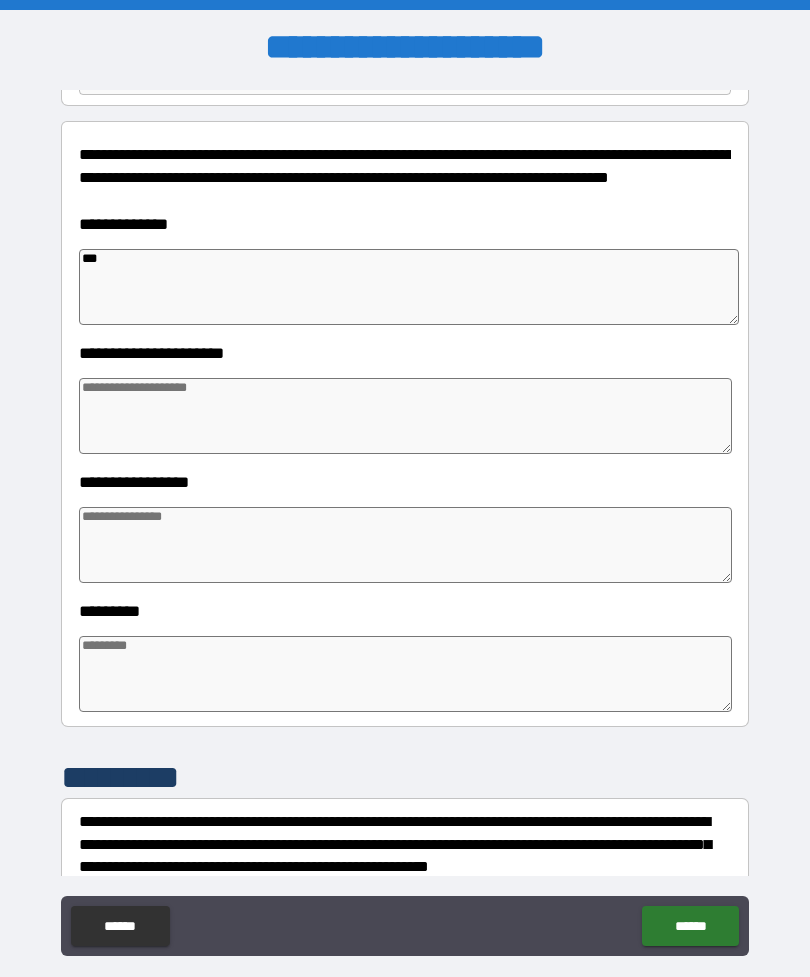scroll, scrollTop: 235, scrollLeft: 0, axis: vertical 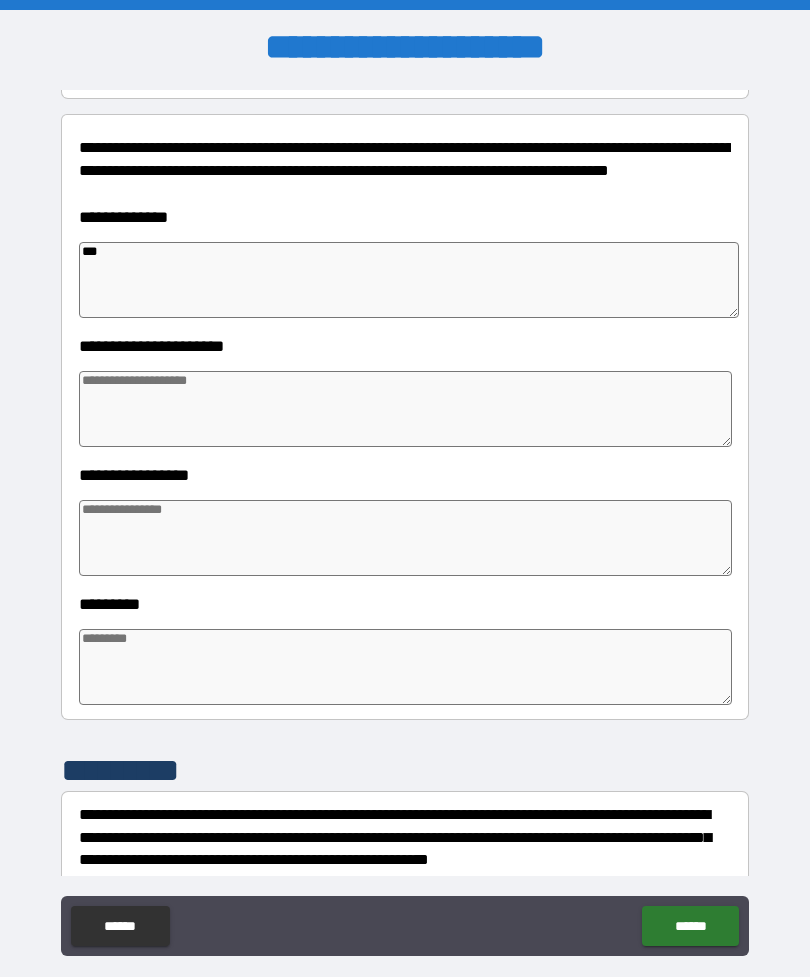 type on "***" 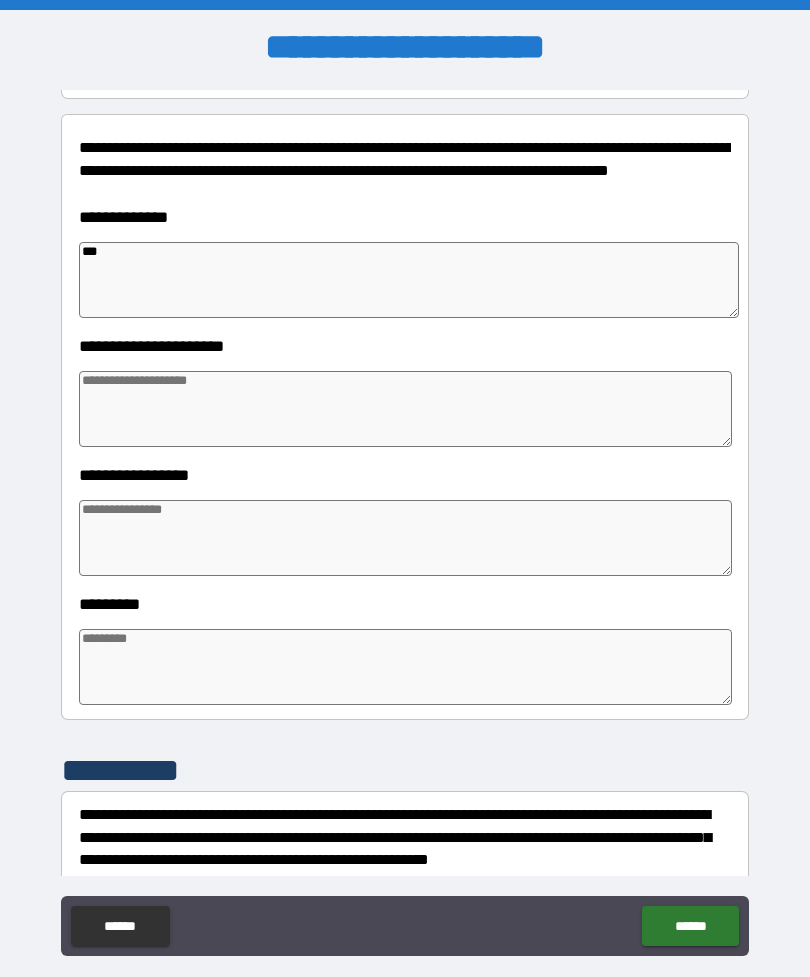 scroll, scrollTop: 310, scrollLeft: 0, axis: vertical 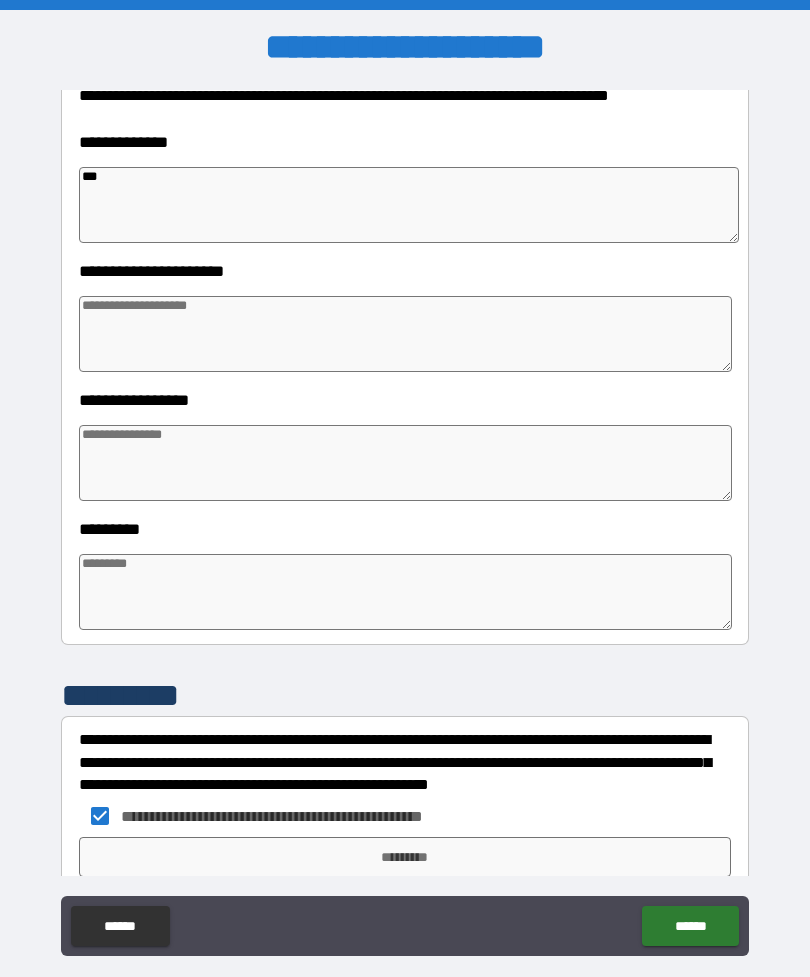 click at bounding box center [405, 463] 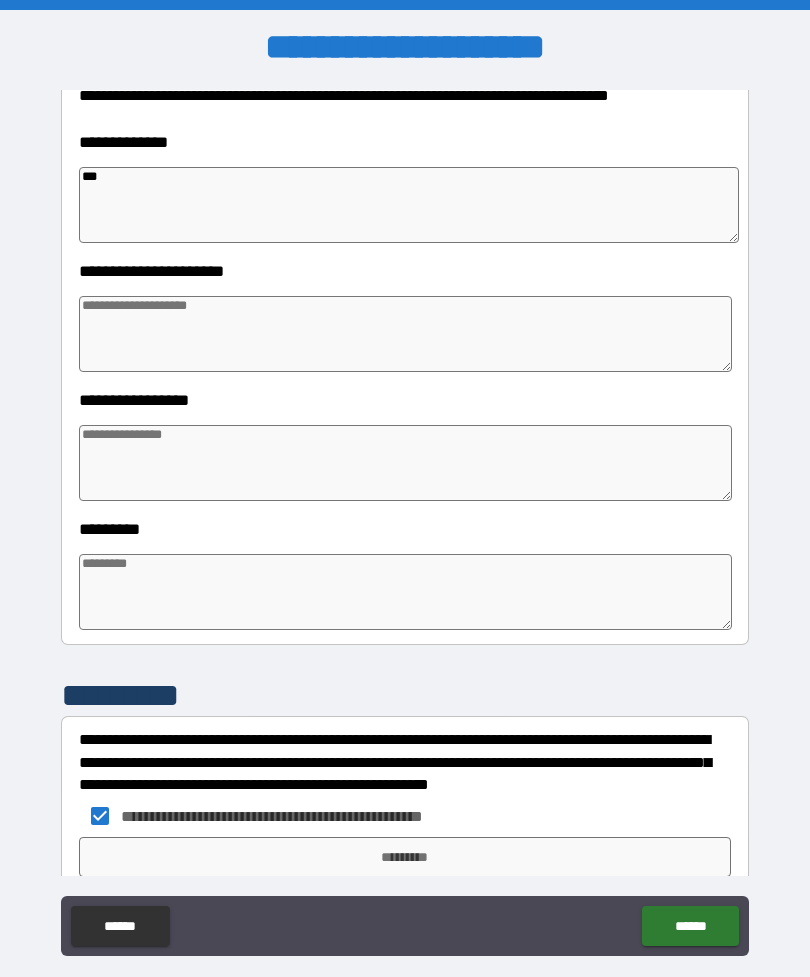 type on "*" 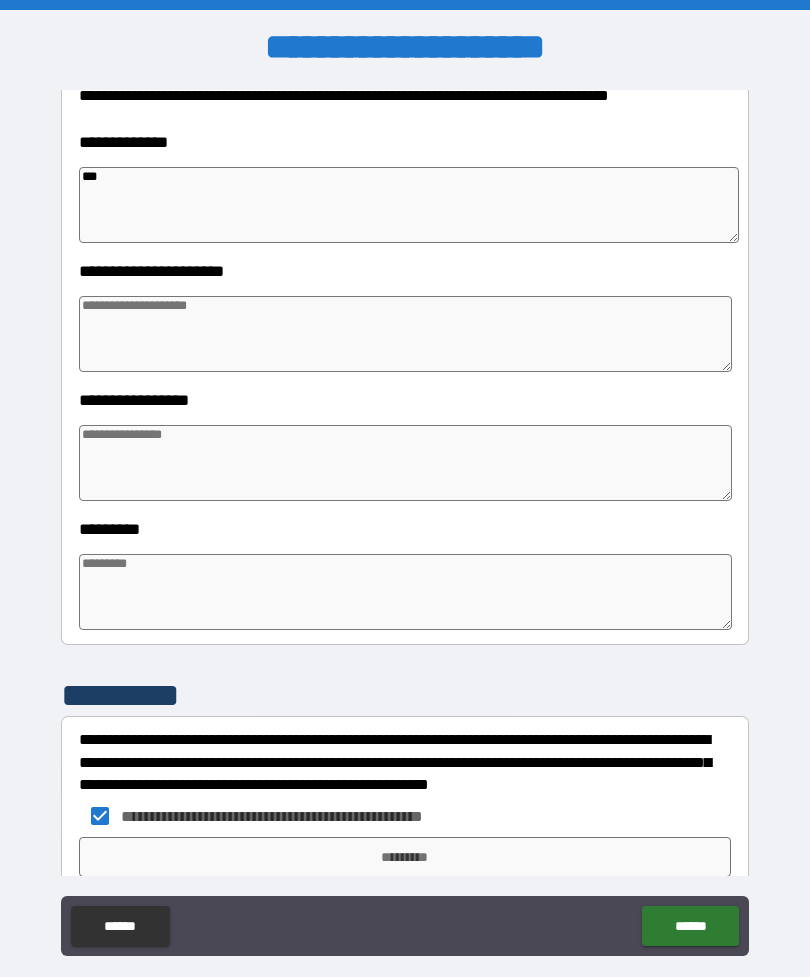 type on "*" 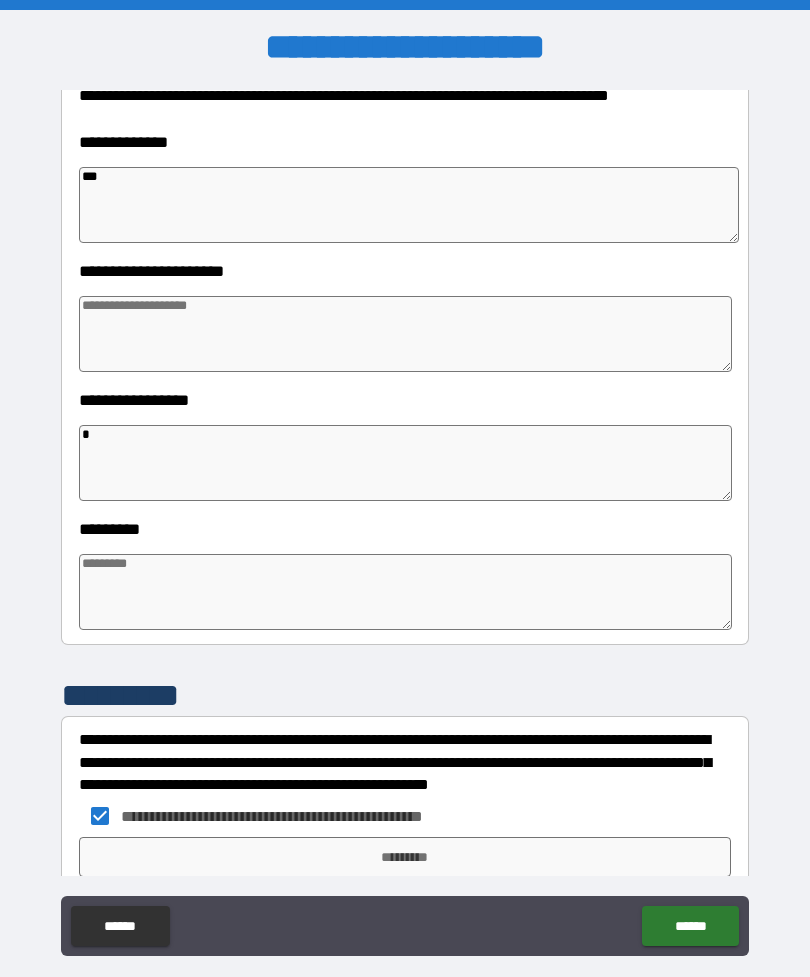type on "**" 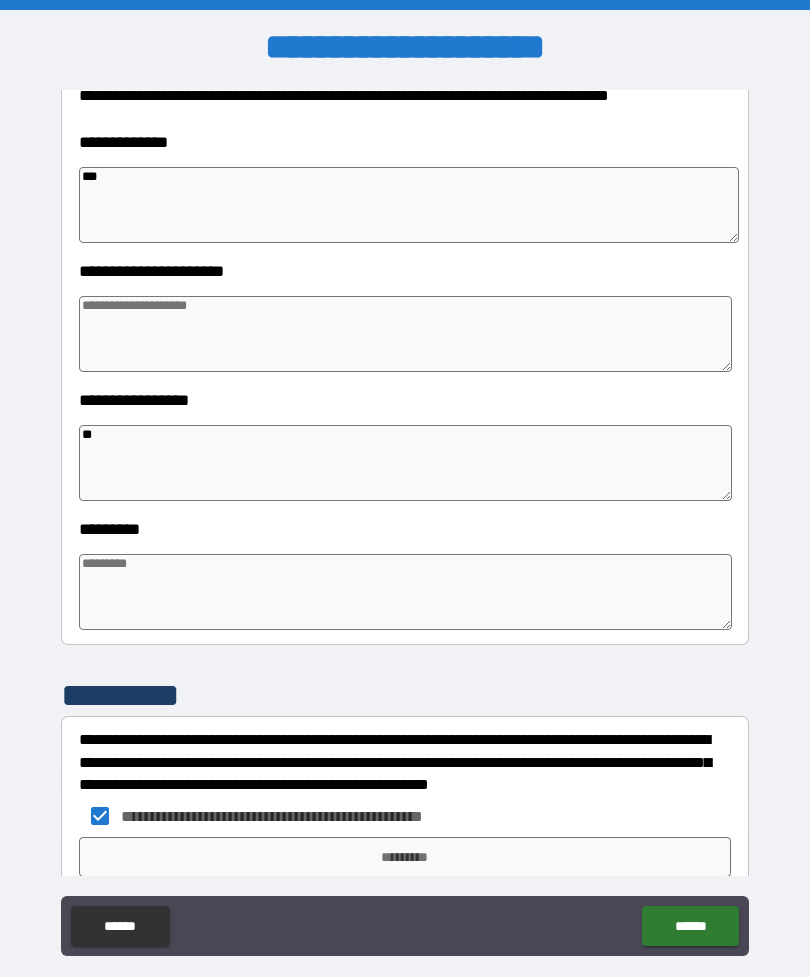 type on "*" 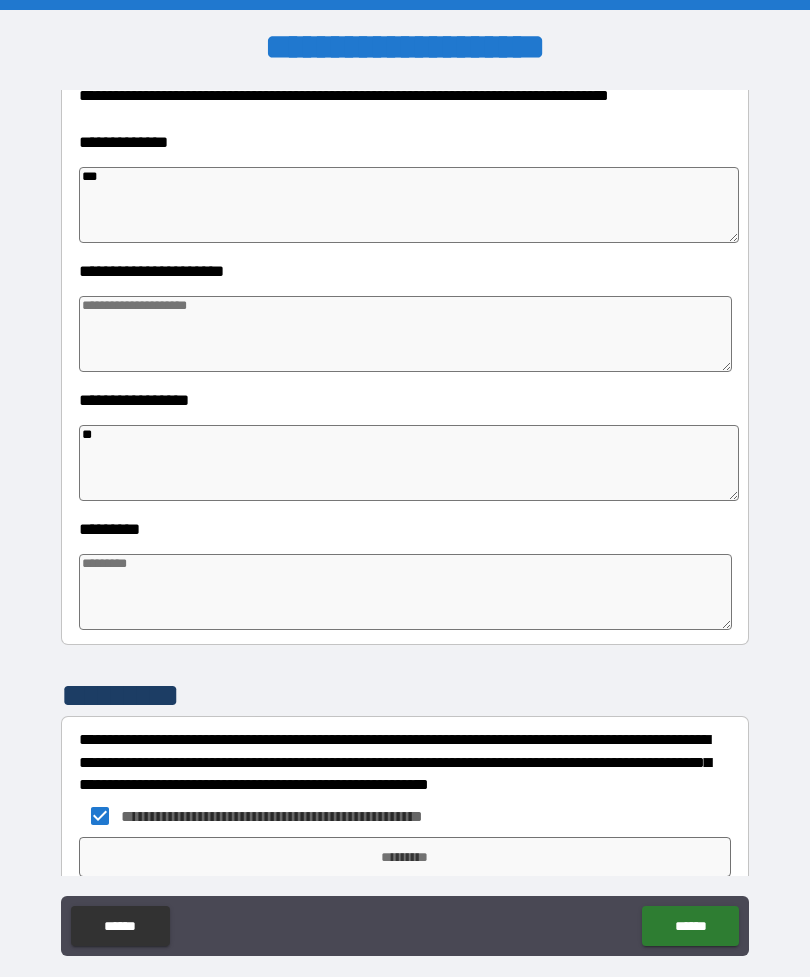 type on "*" 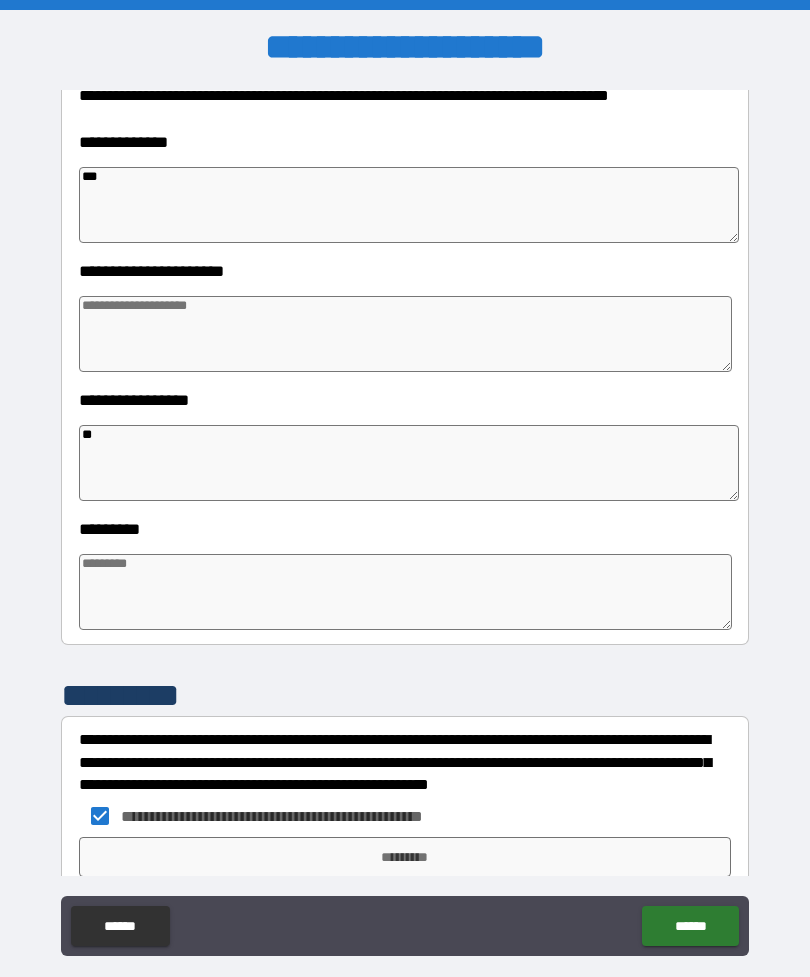 type on "*" 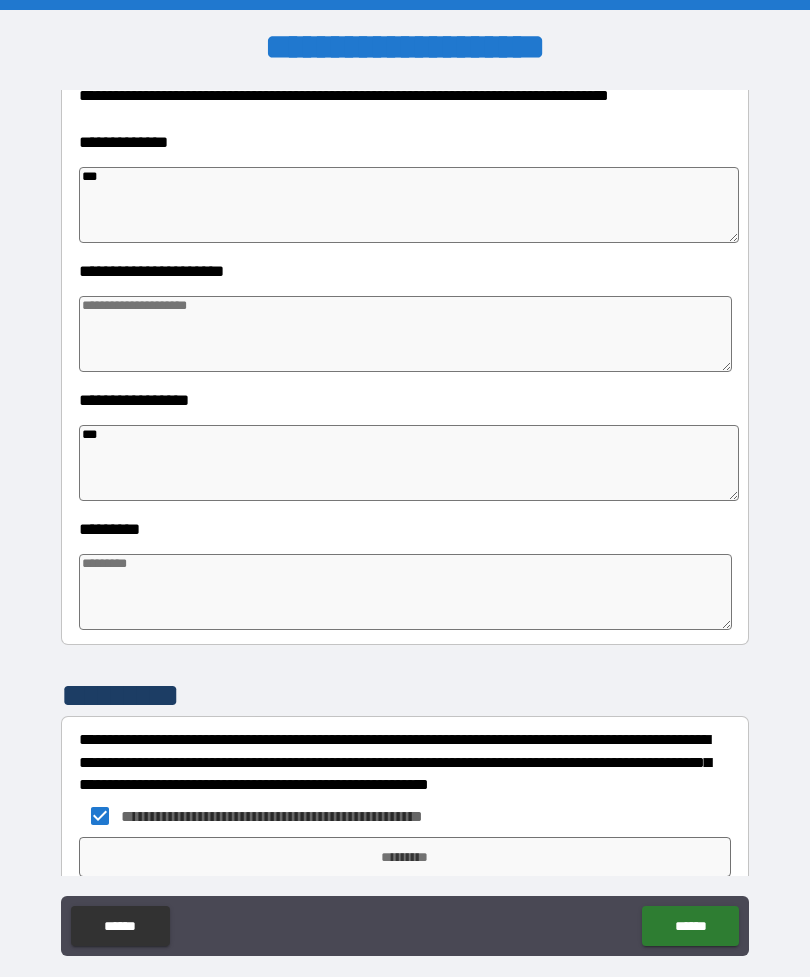 type on "*" 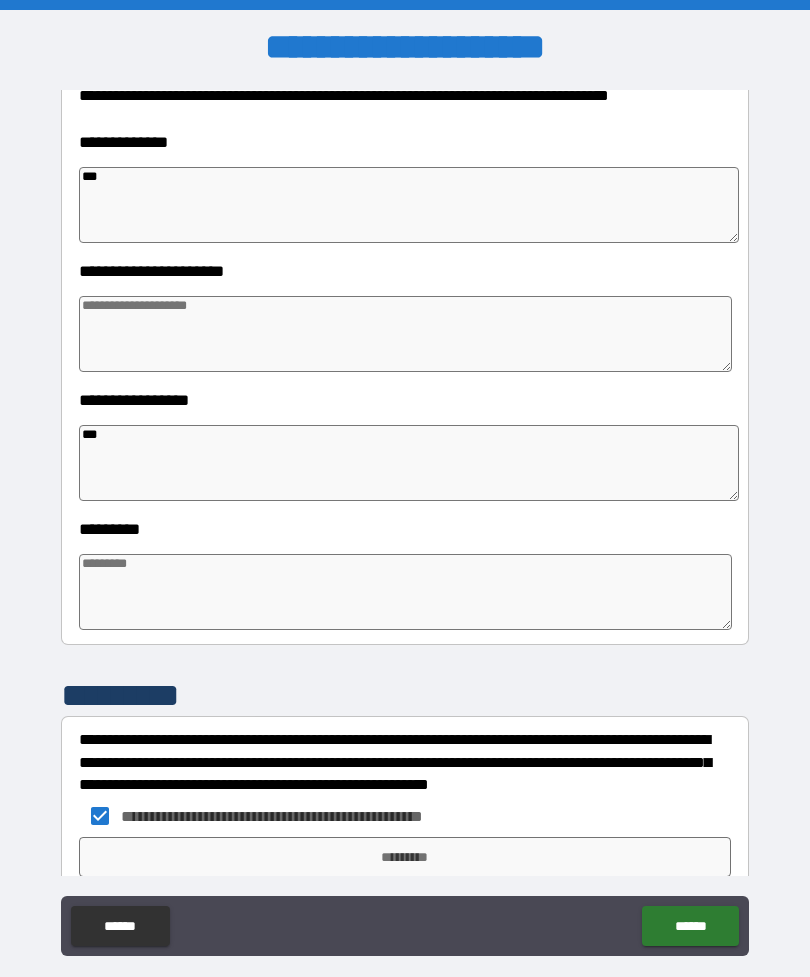 type on "*" 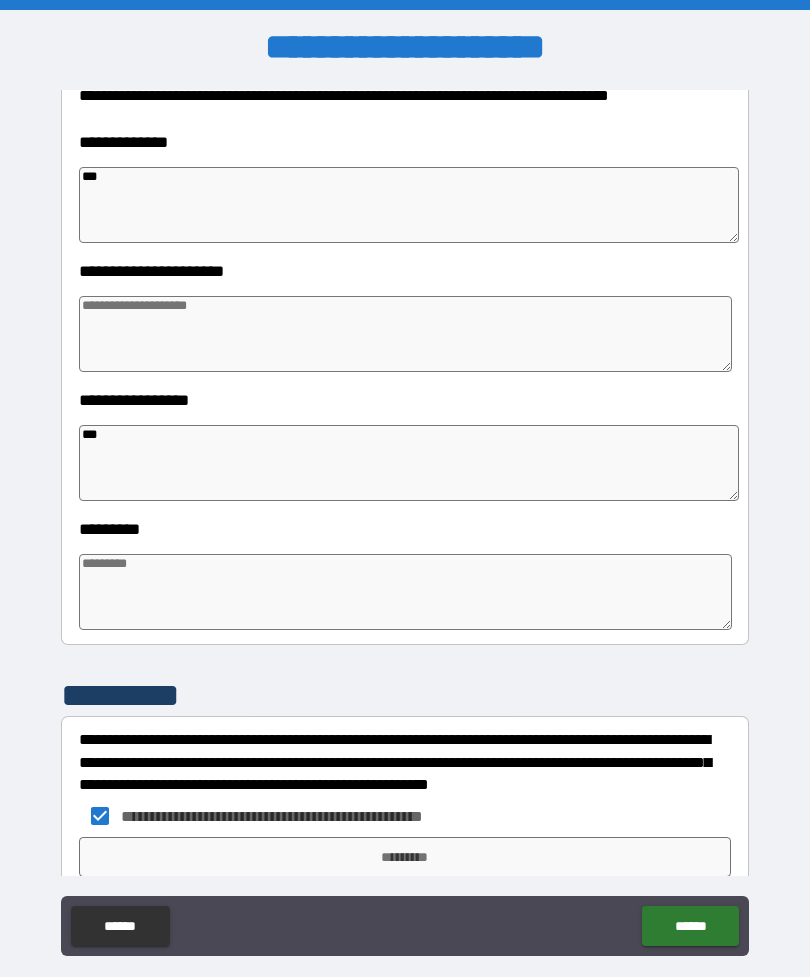 type on "*" 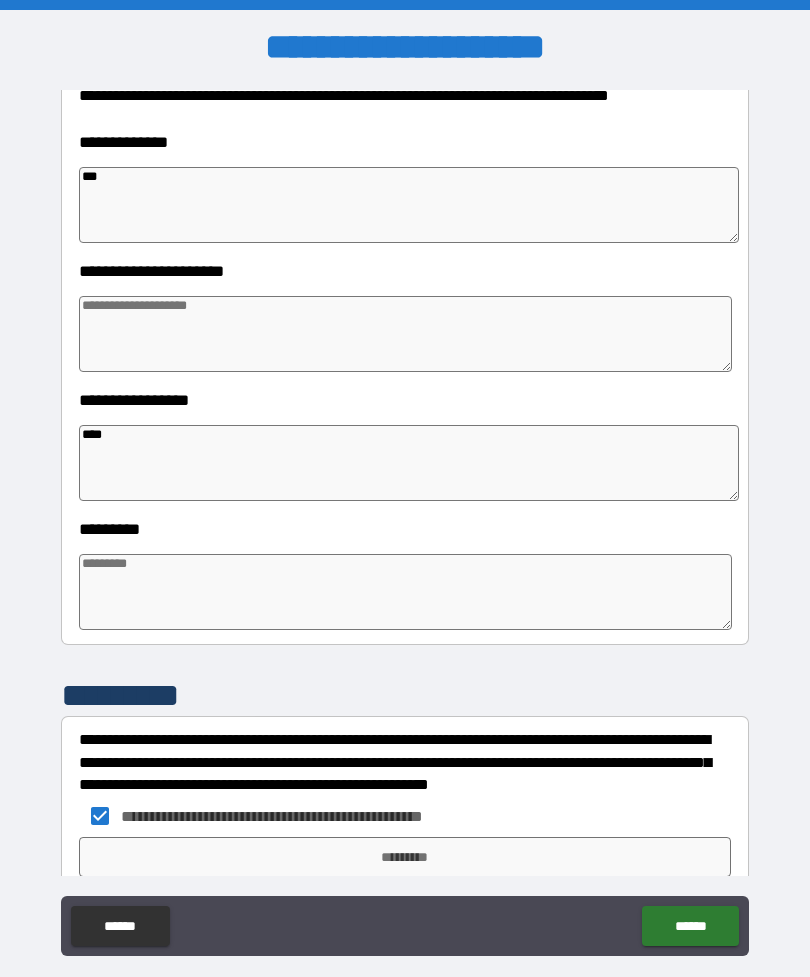 type on "*" 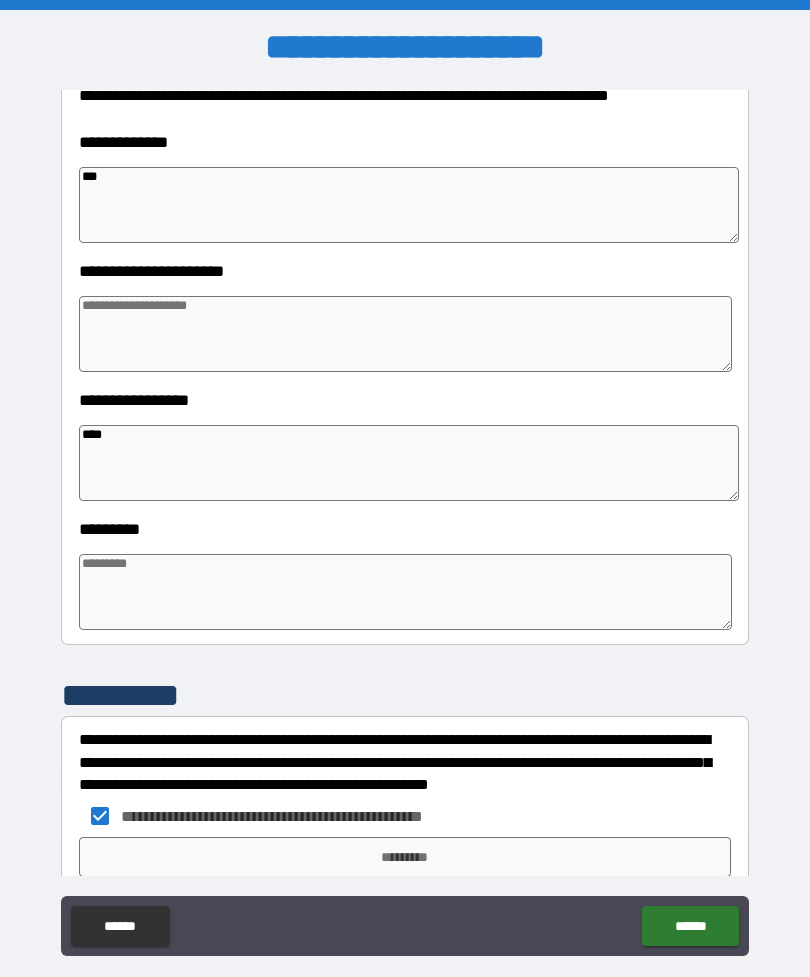 type on "*" 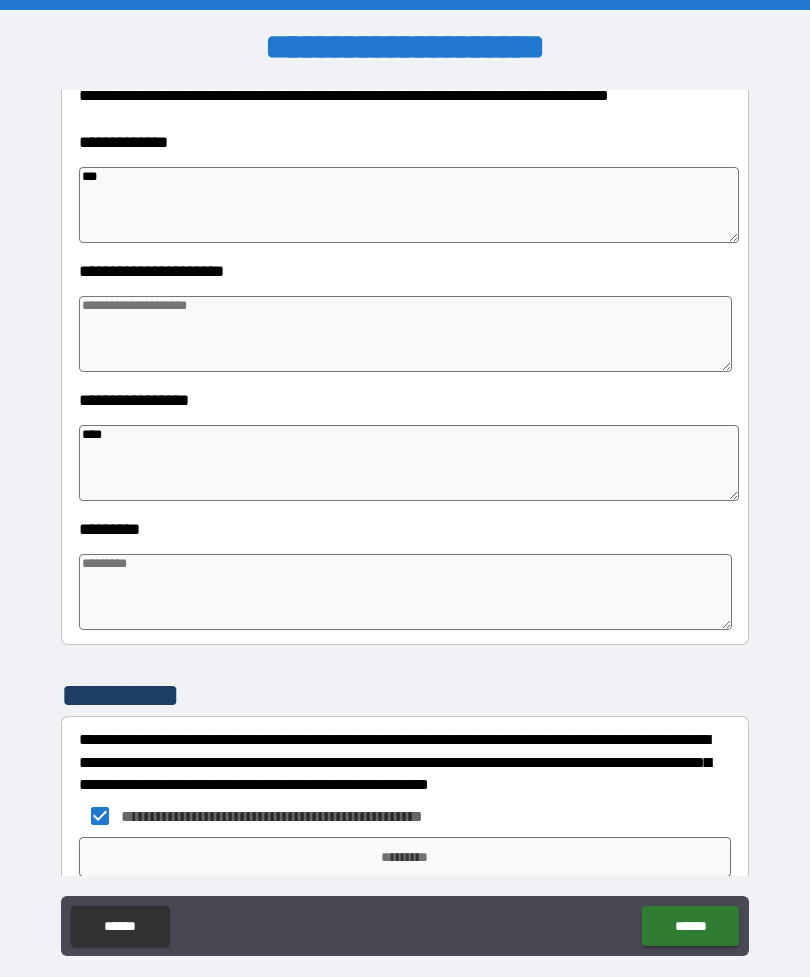 type on "*" 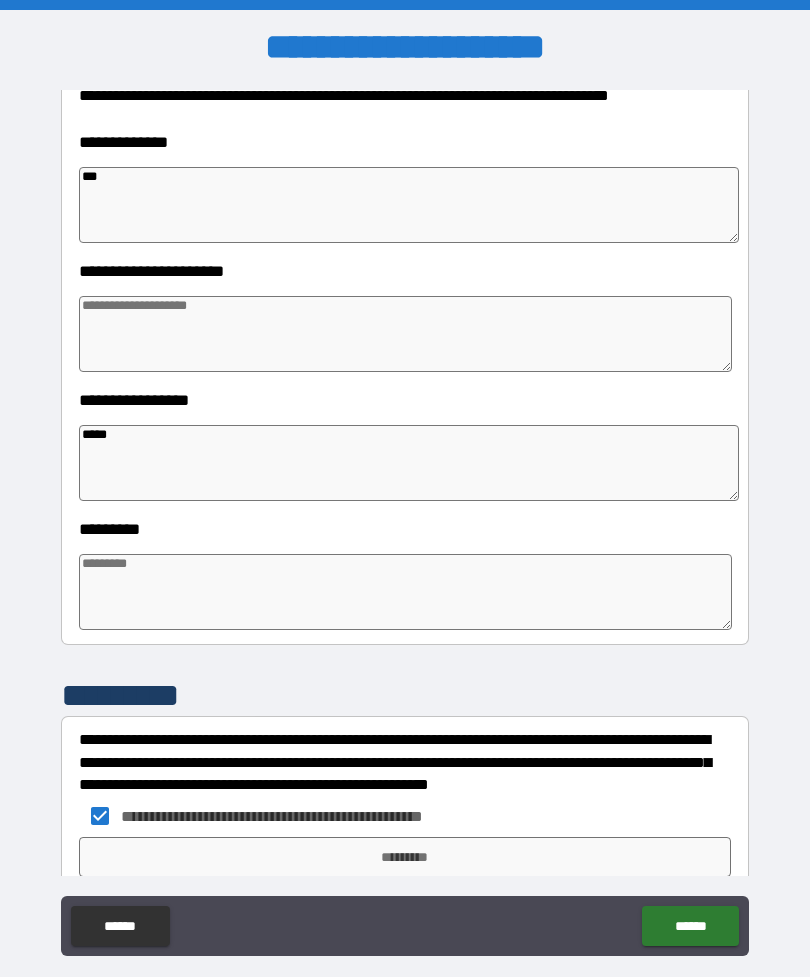 type on "*" 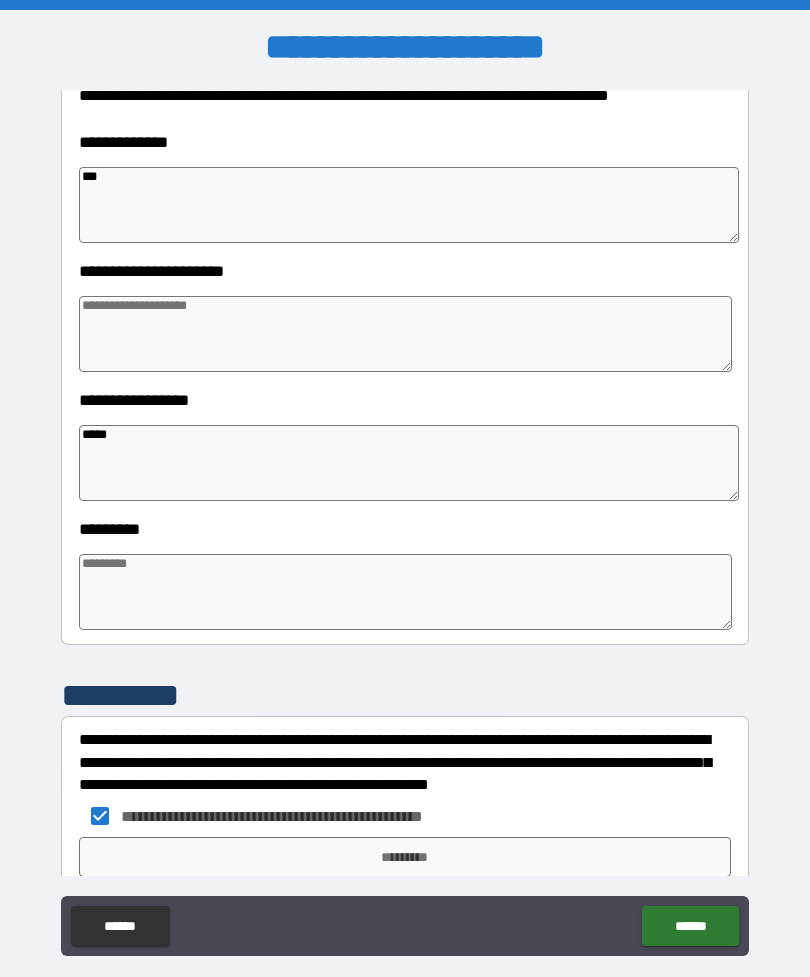 type on "*" 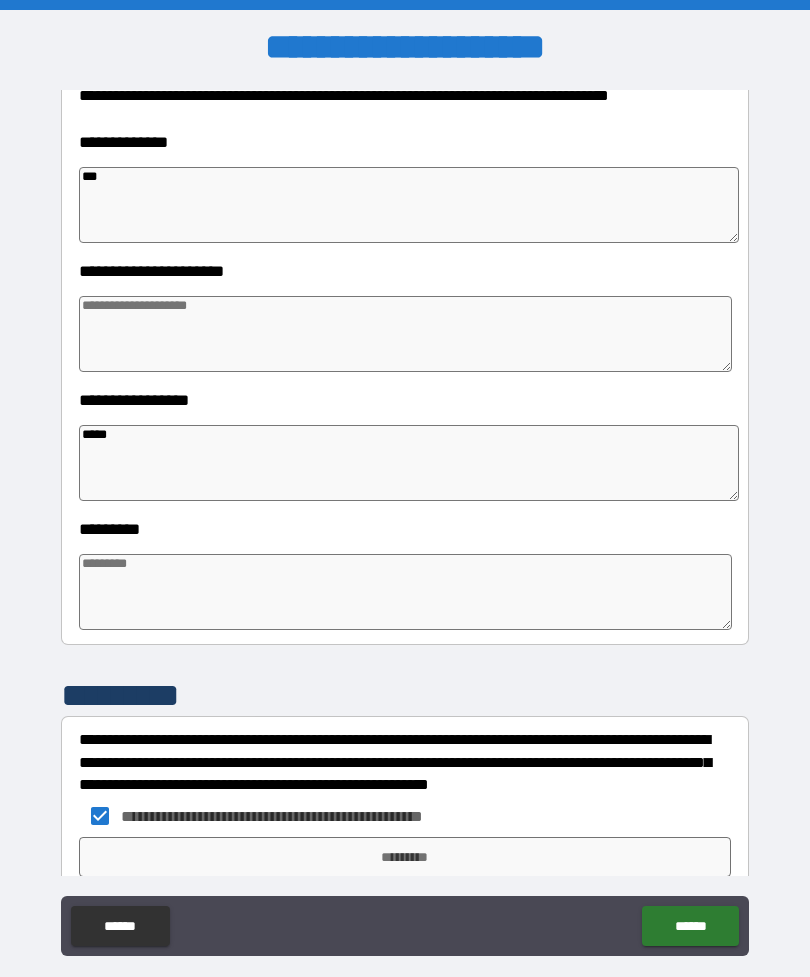 type on "*" 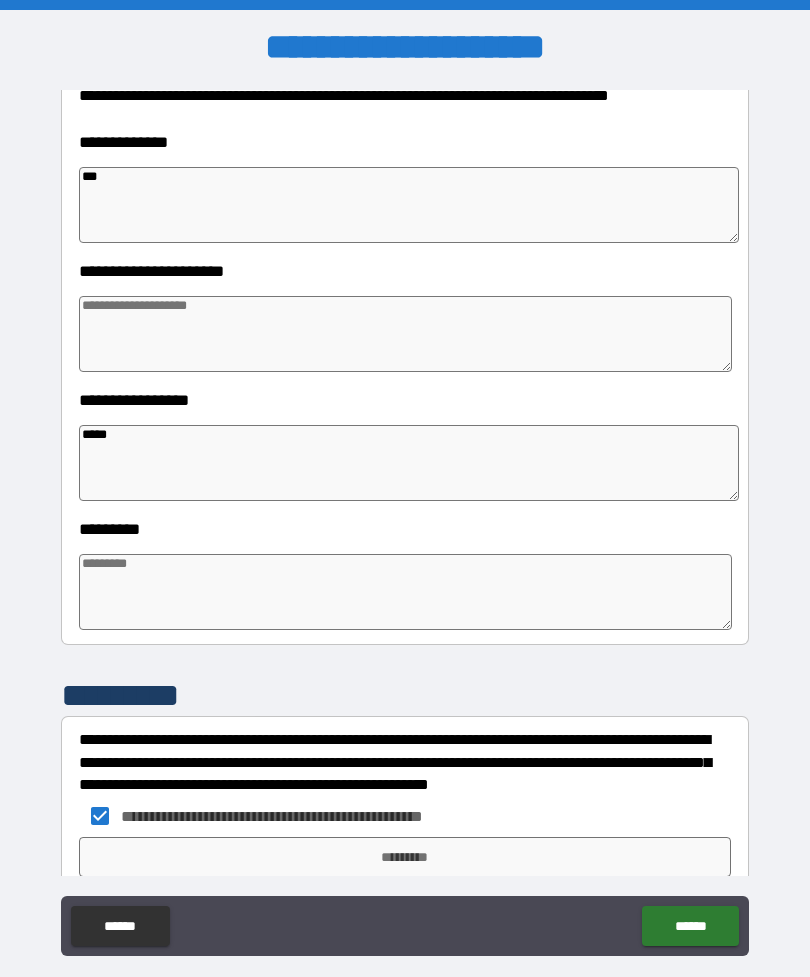 type on "*" 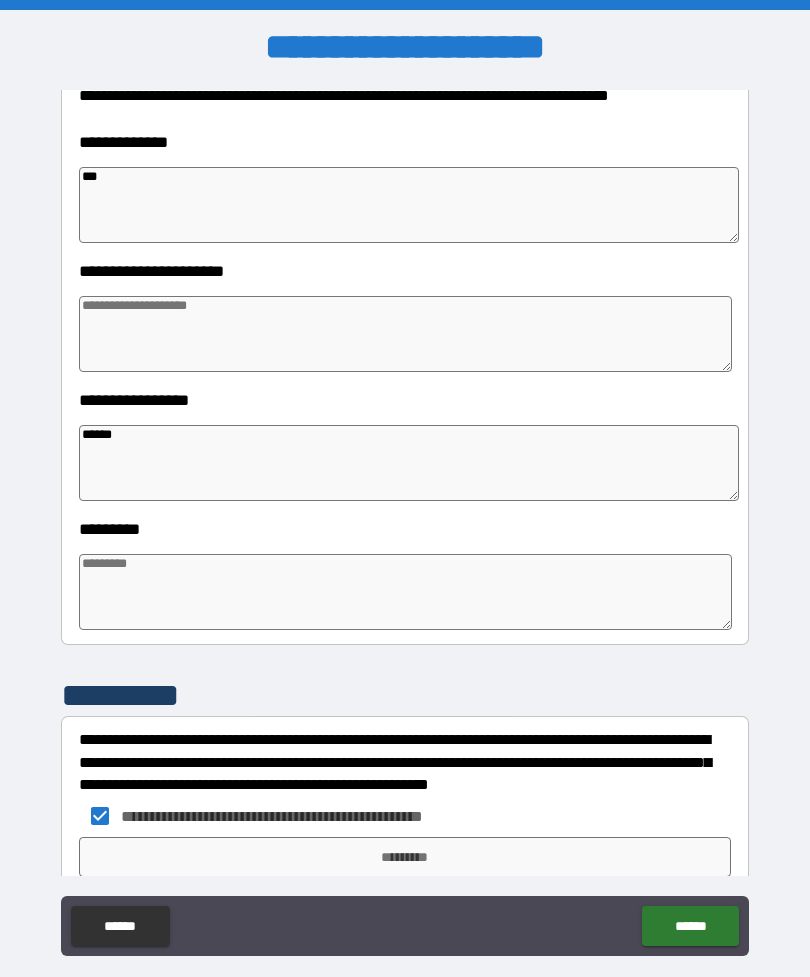 type on "******" 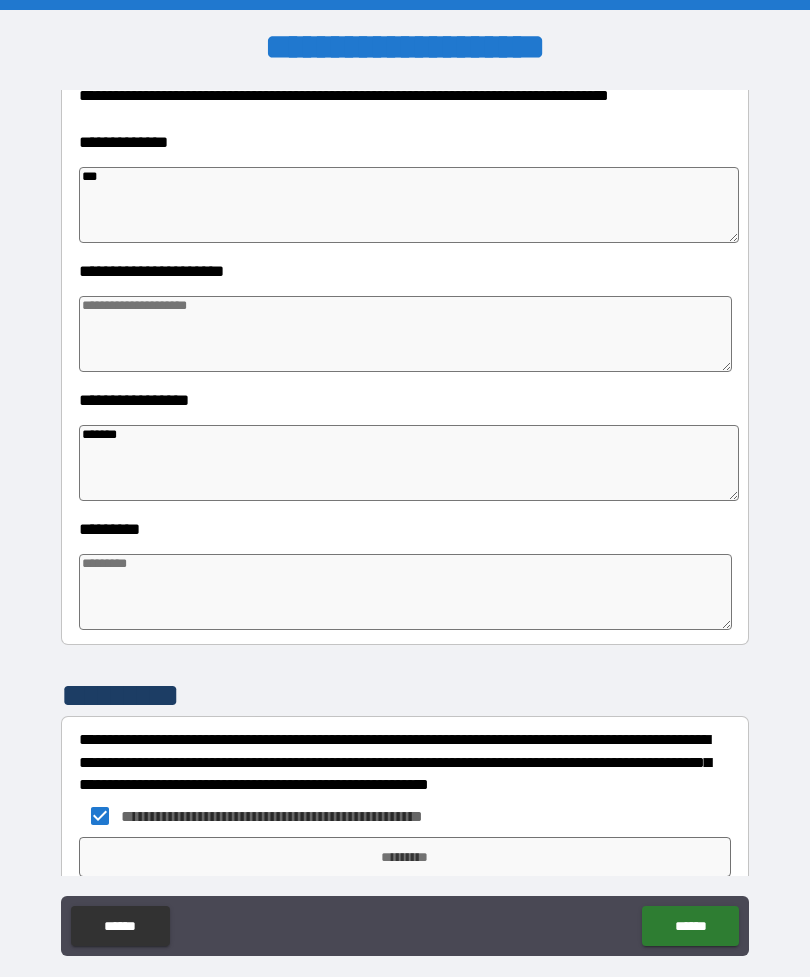 type on "*" 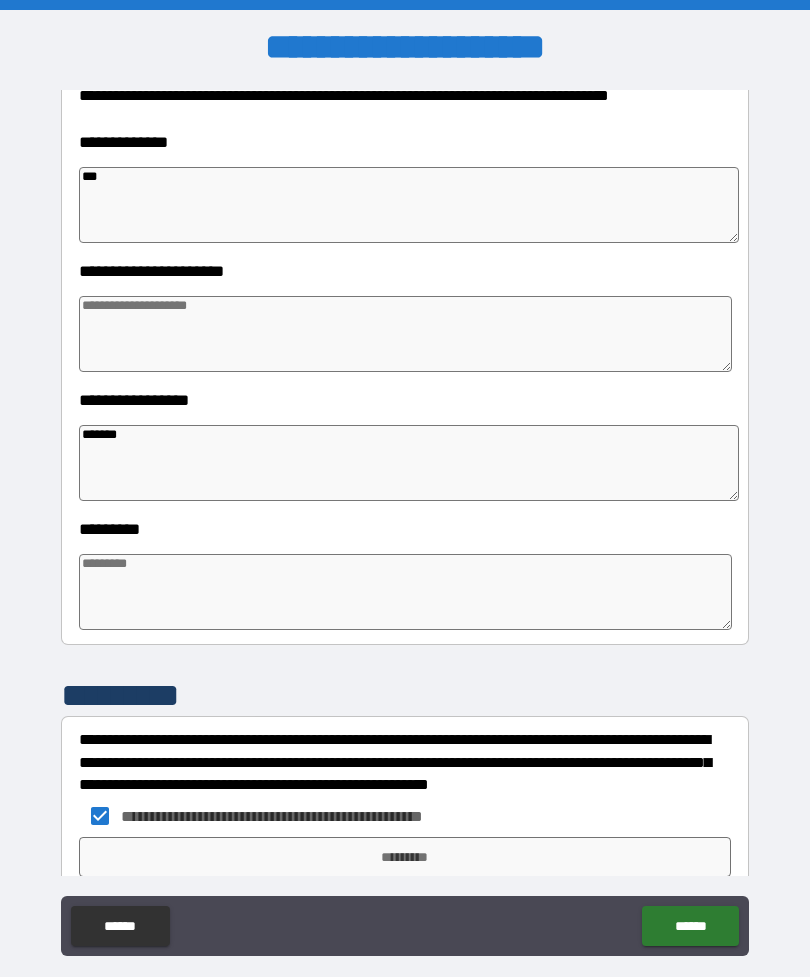 type on "*" 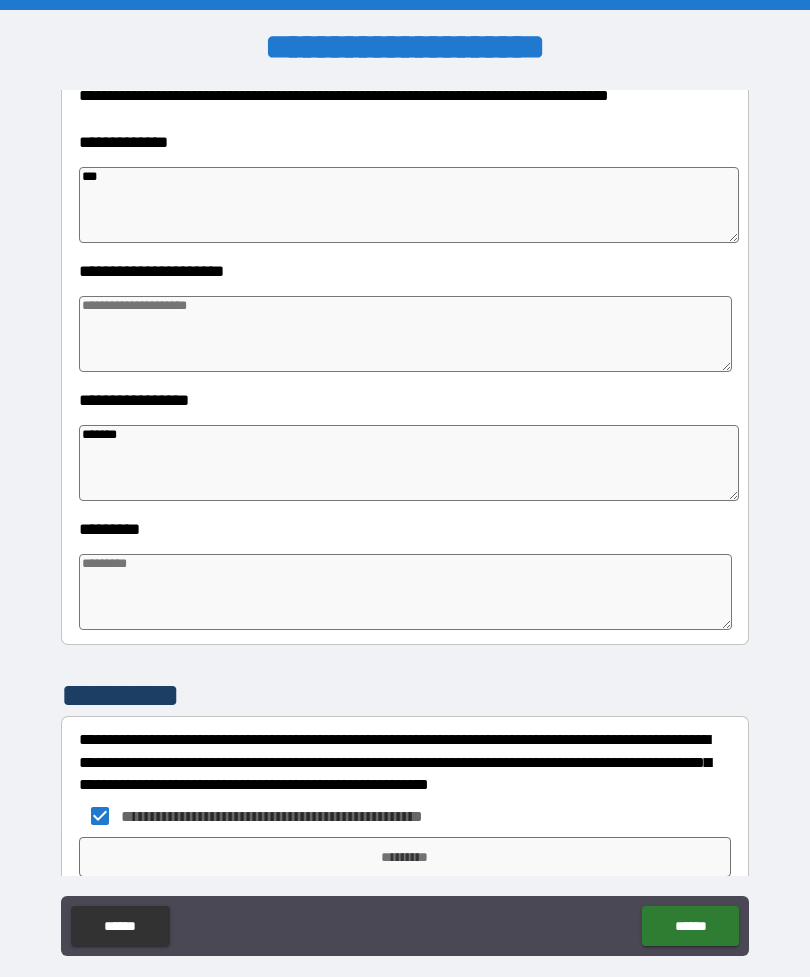 type on "*" 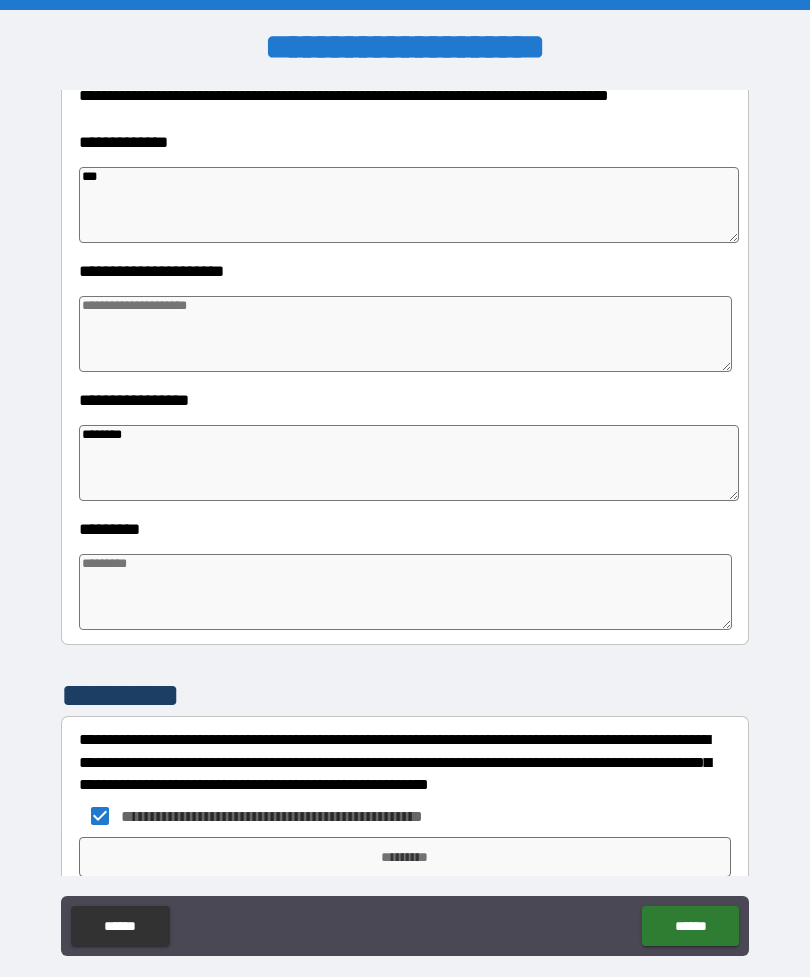 type on "*" 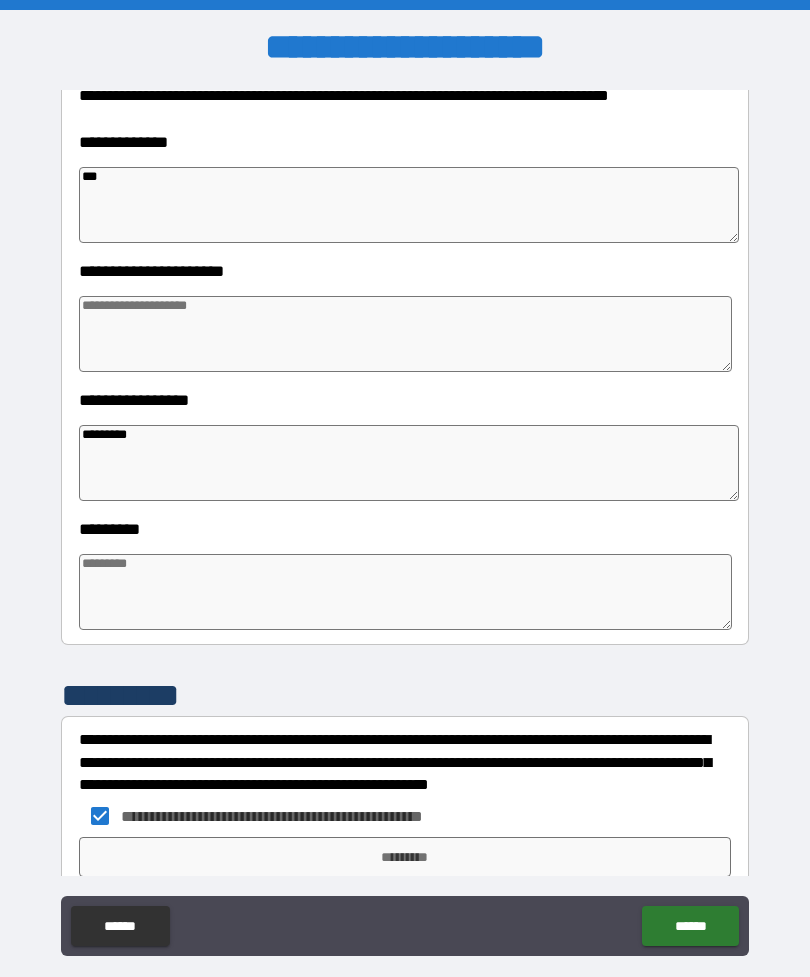 type on "*" 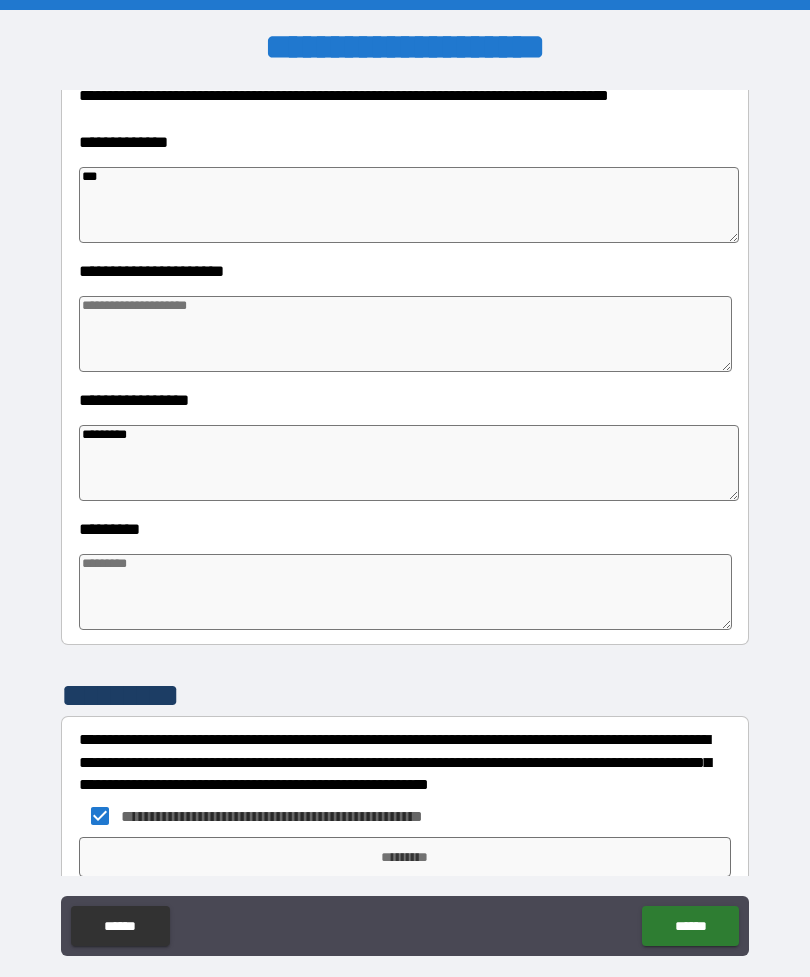 type on "*" 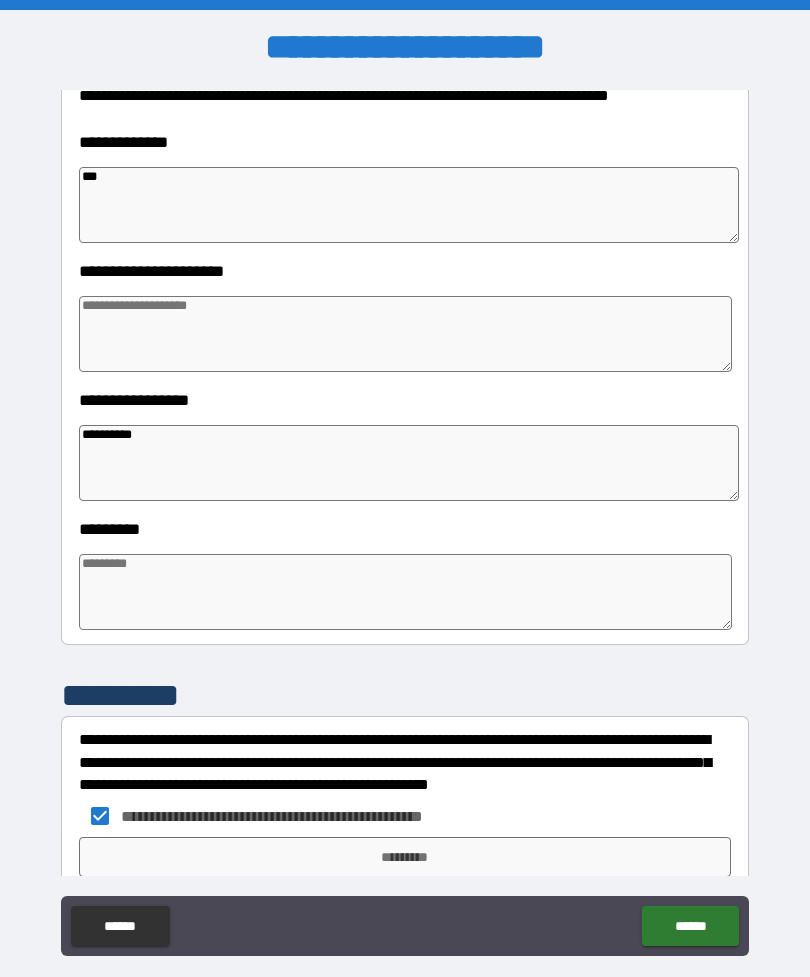 type on "*" 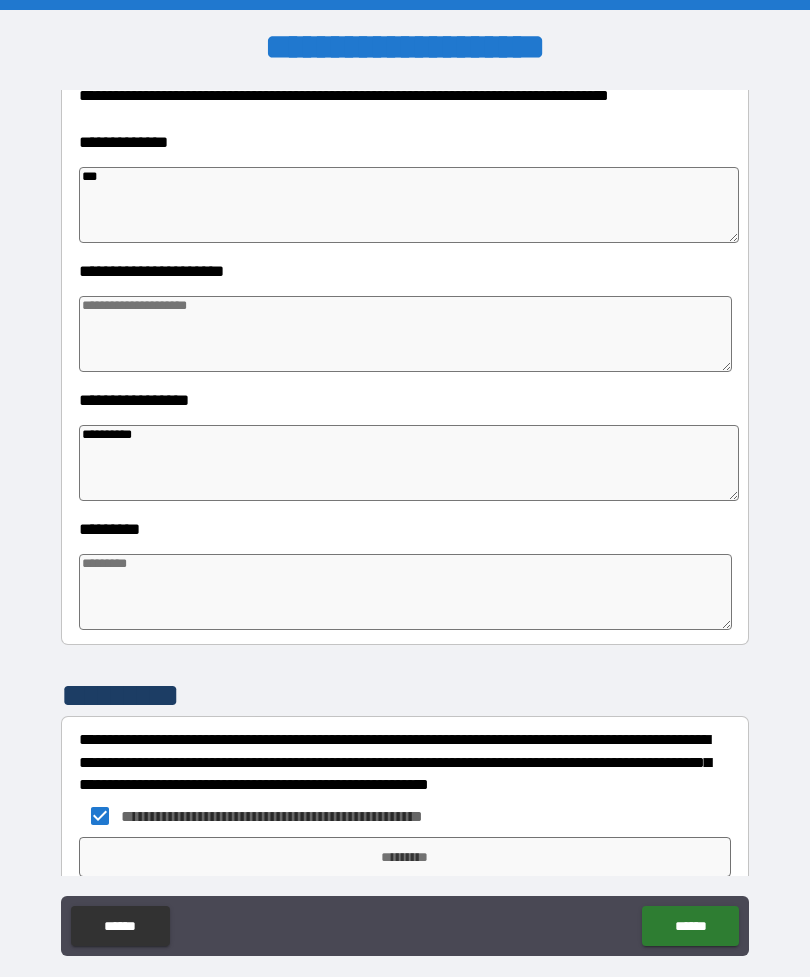 type on "*" 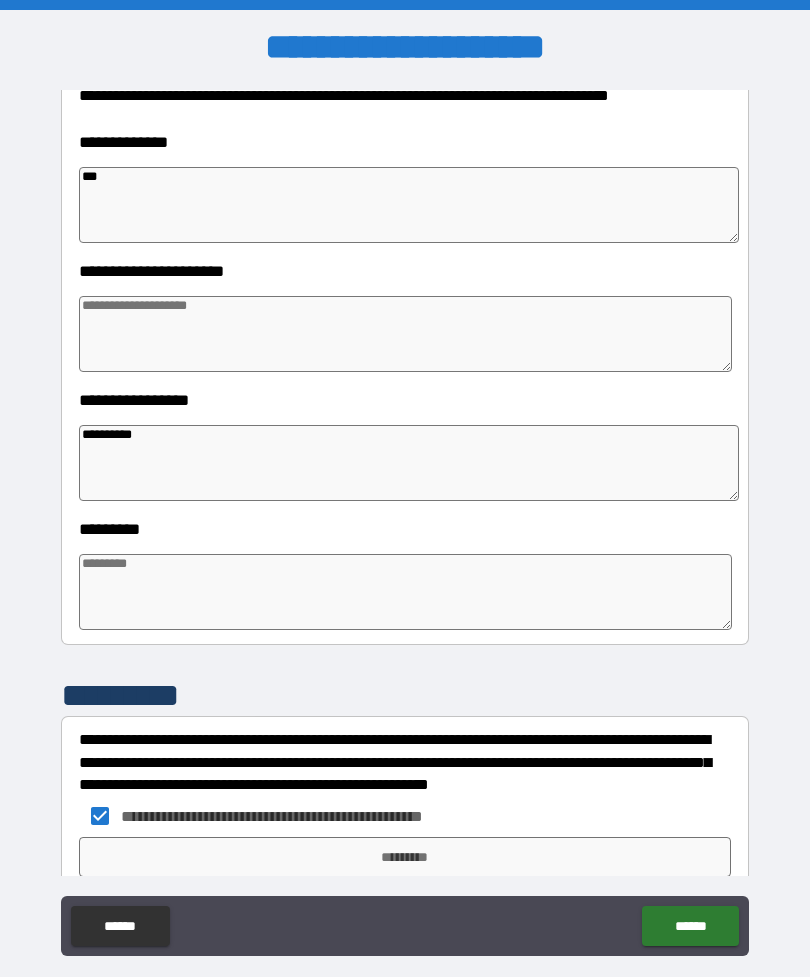 type on "*" 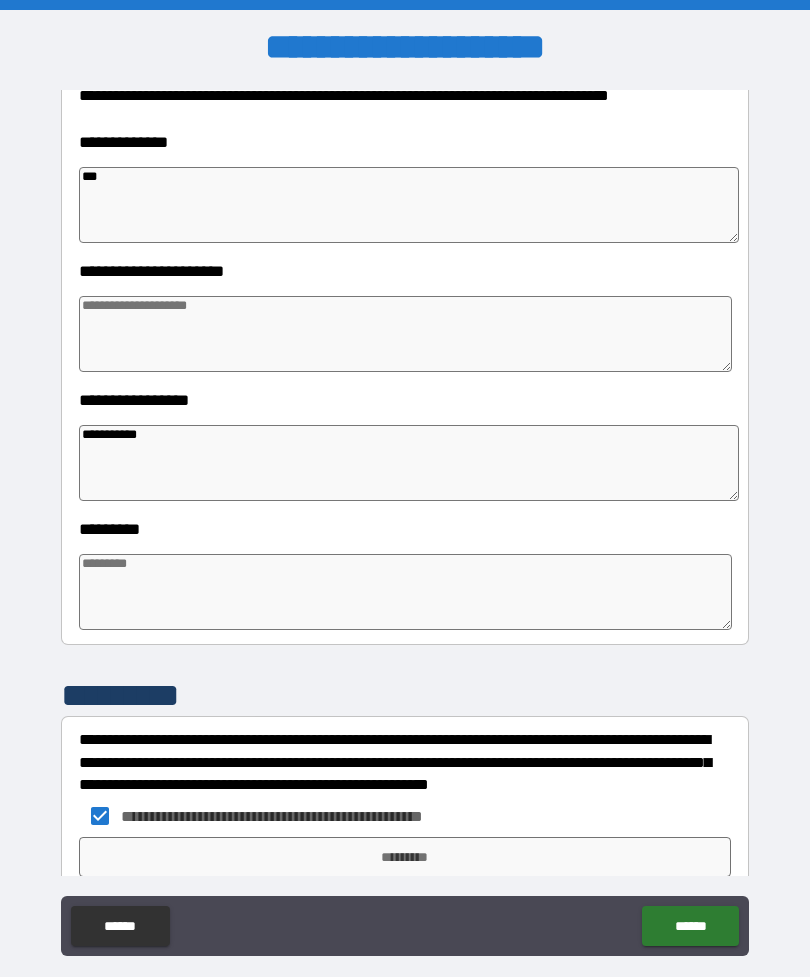 type on "*" 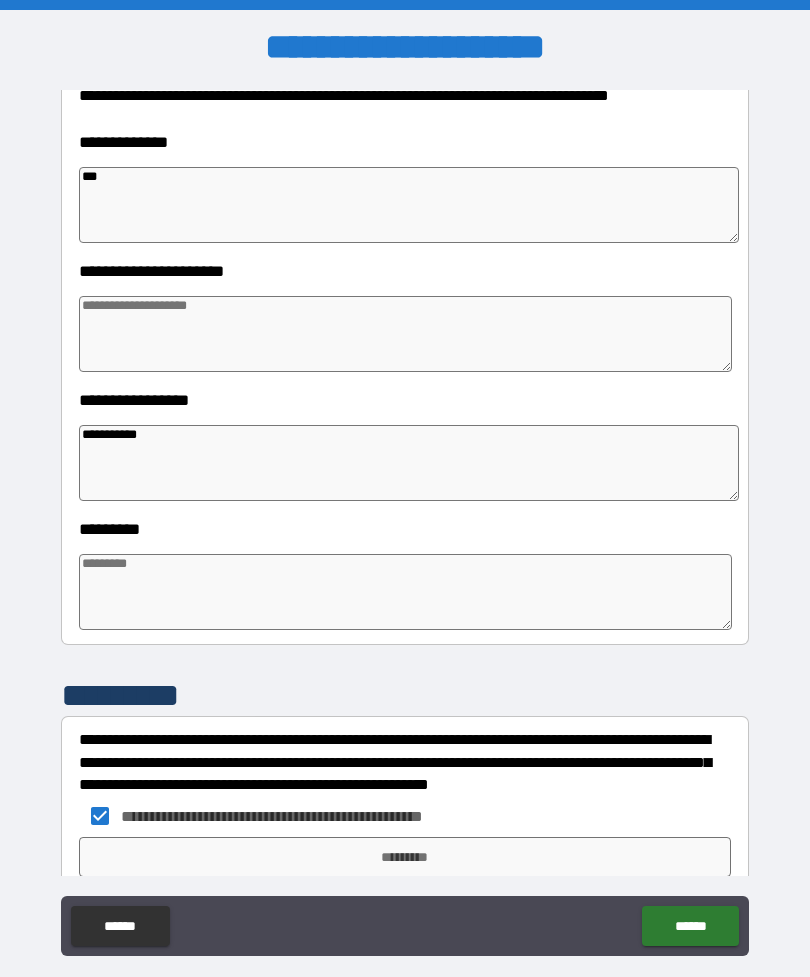 type on "**********" 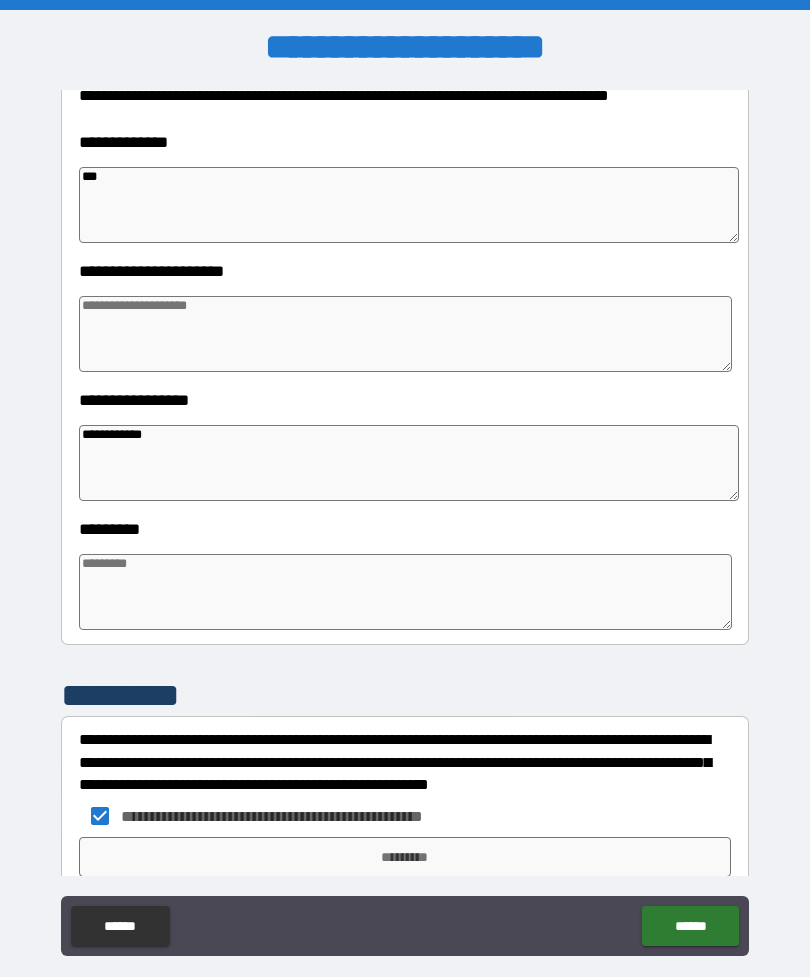 type on "*" 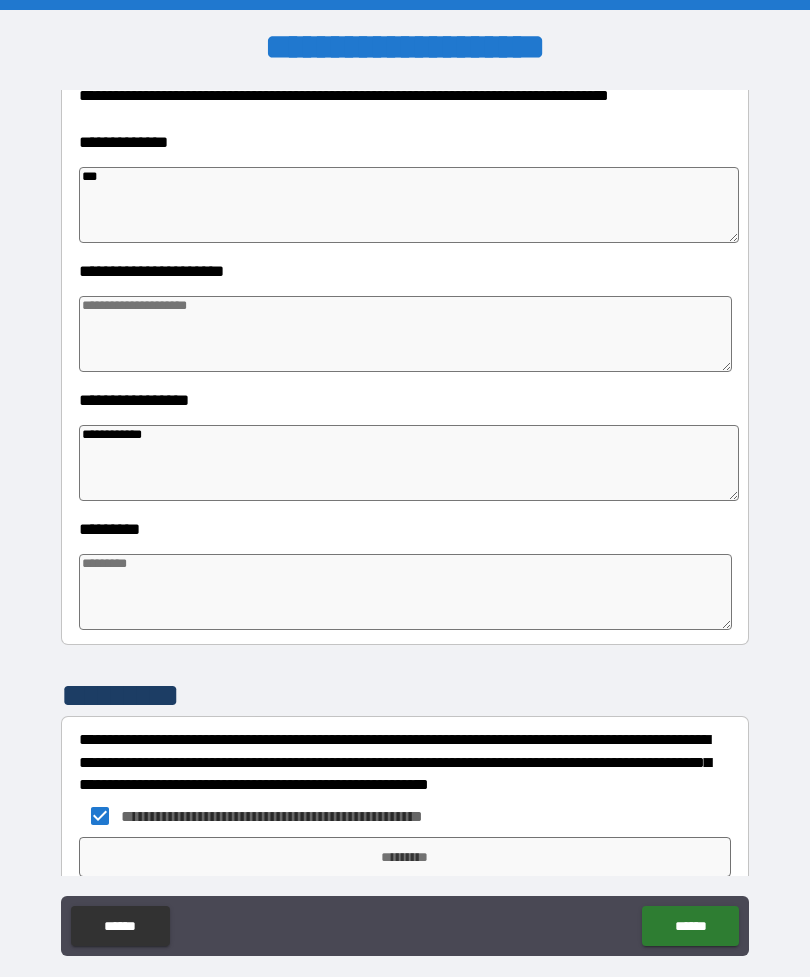 type on "*" 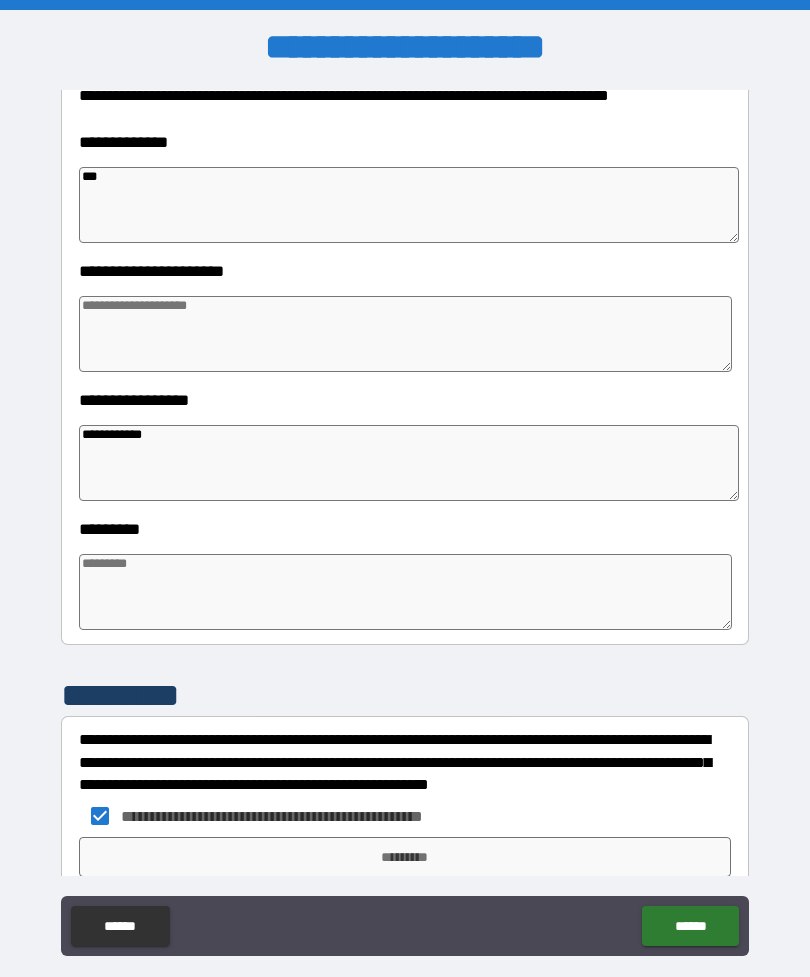 type on "*" 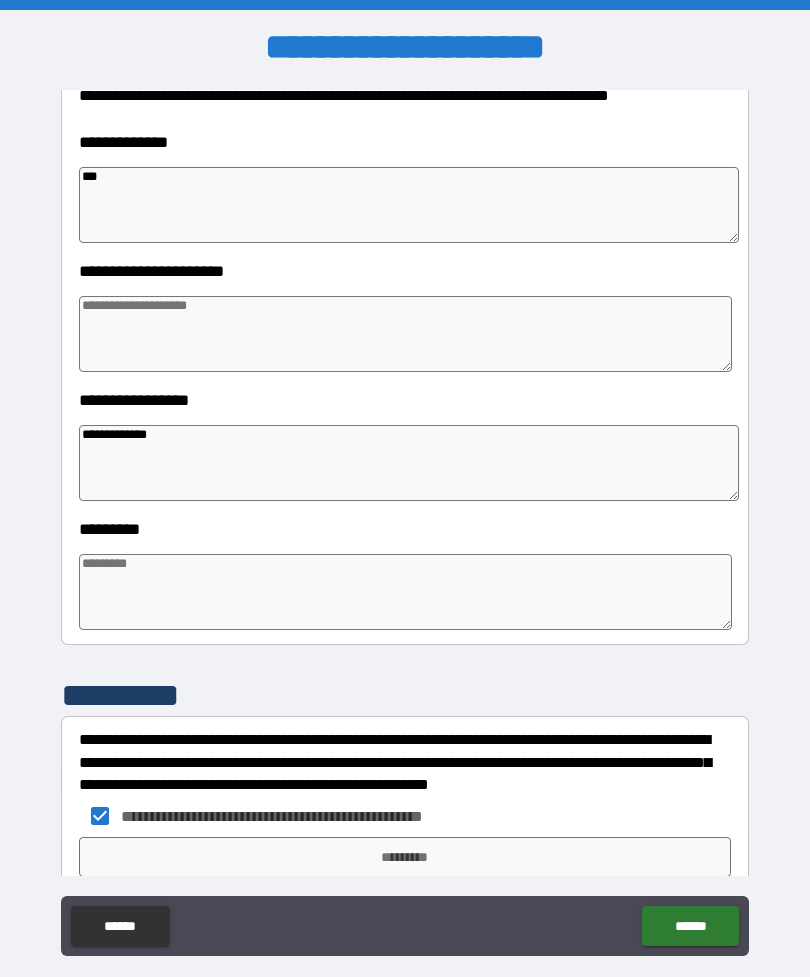 type on "**********" 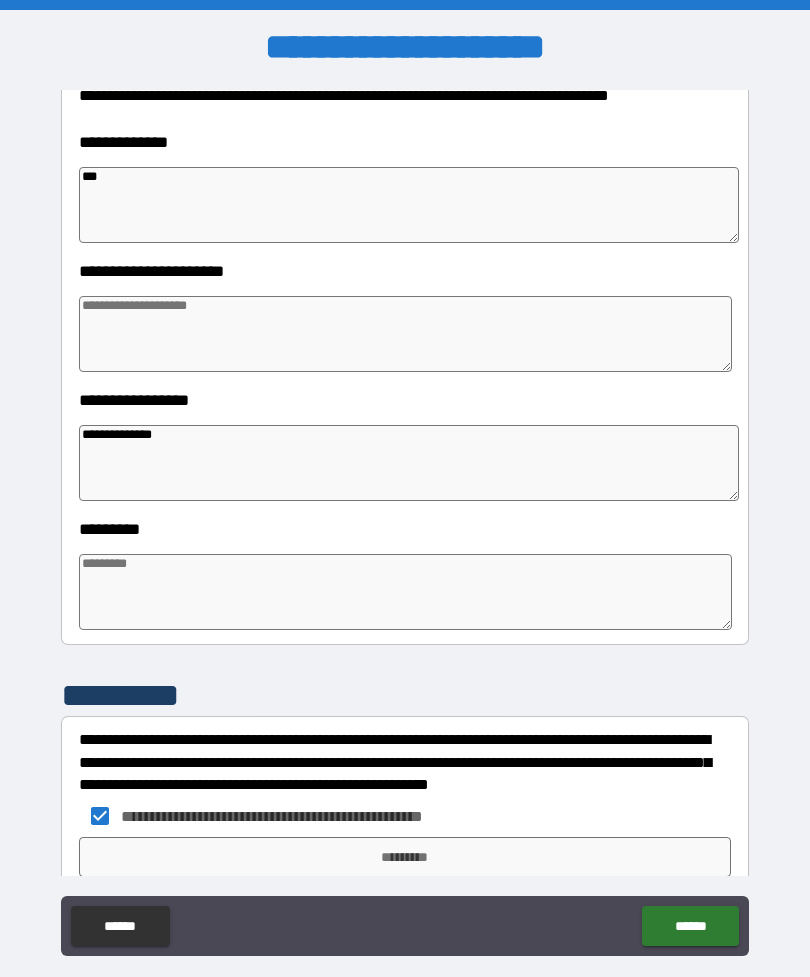 type on "*" 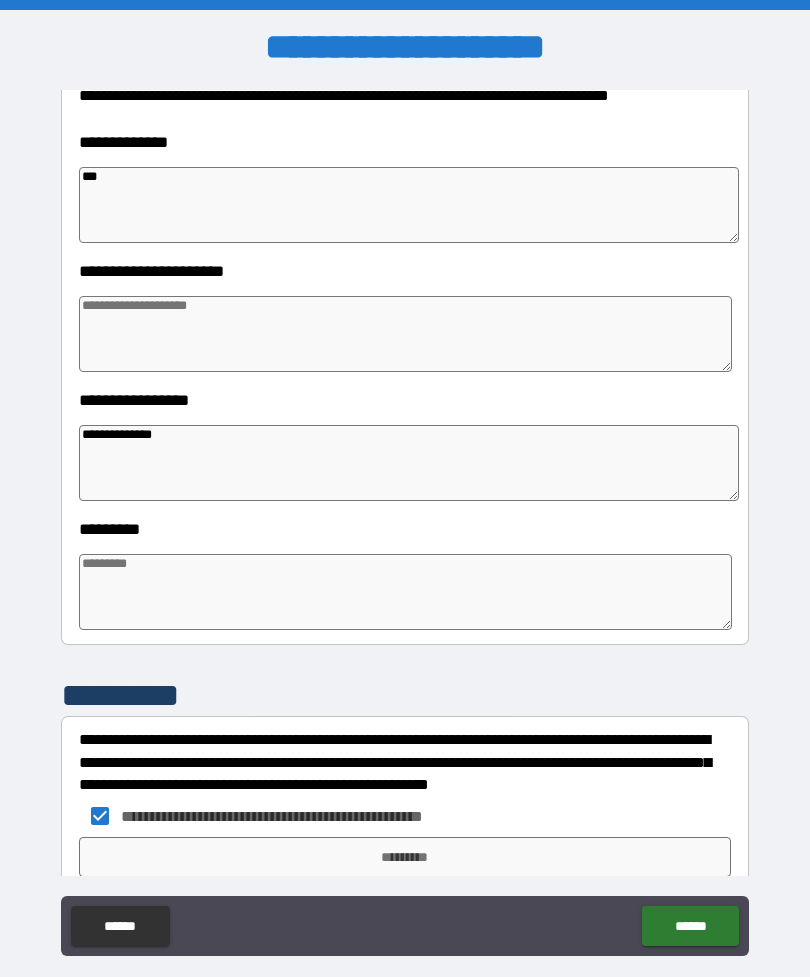 type on "*" 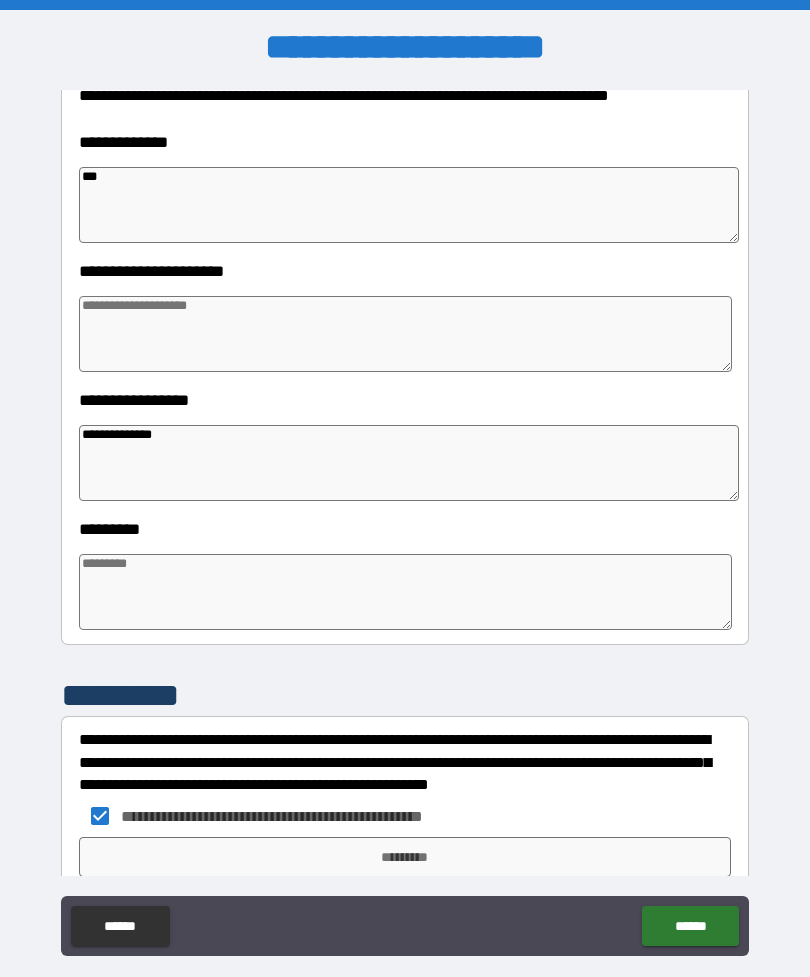 type on "*" 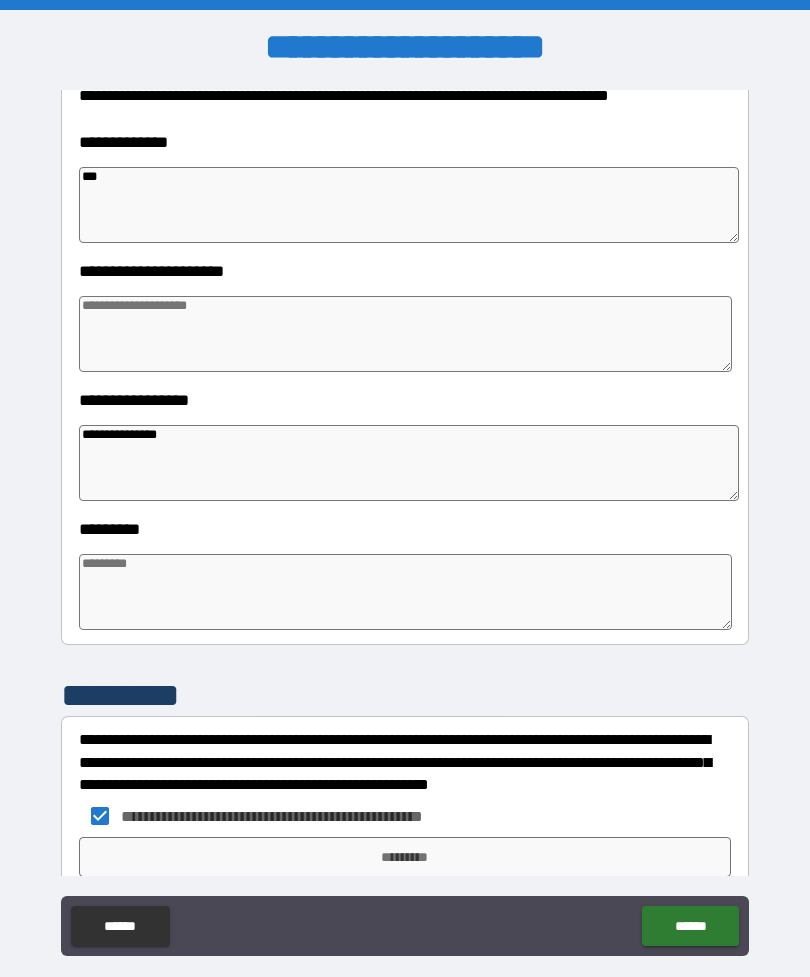 type on "*" 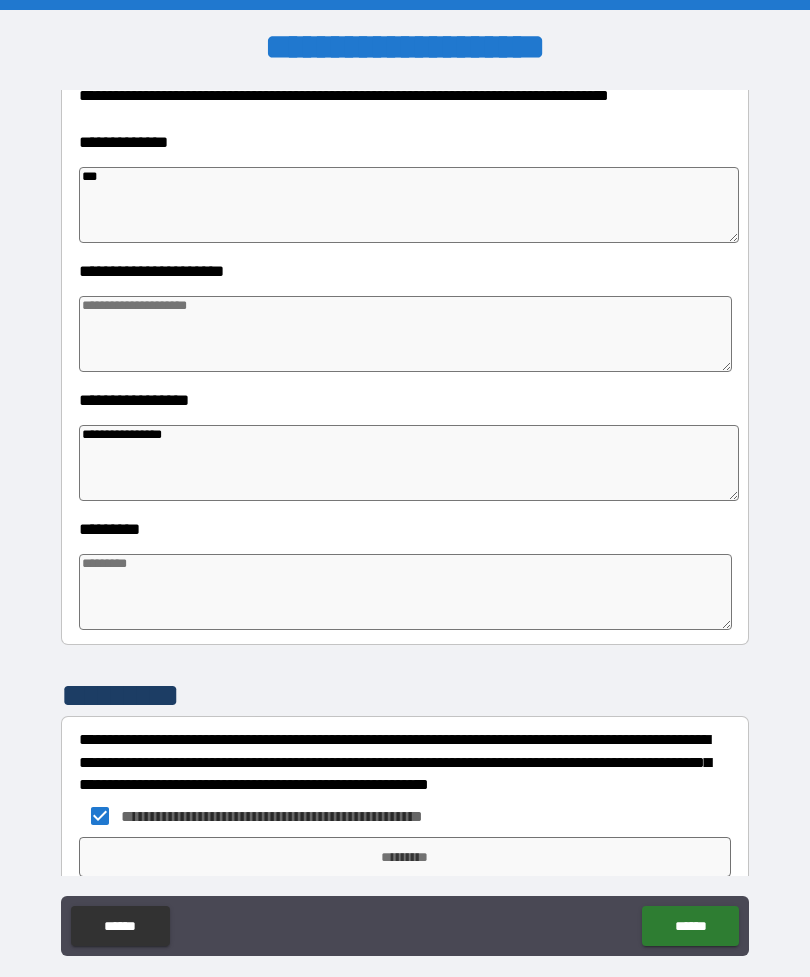 type on "*" 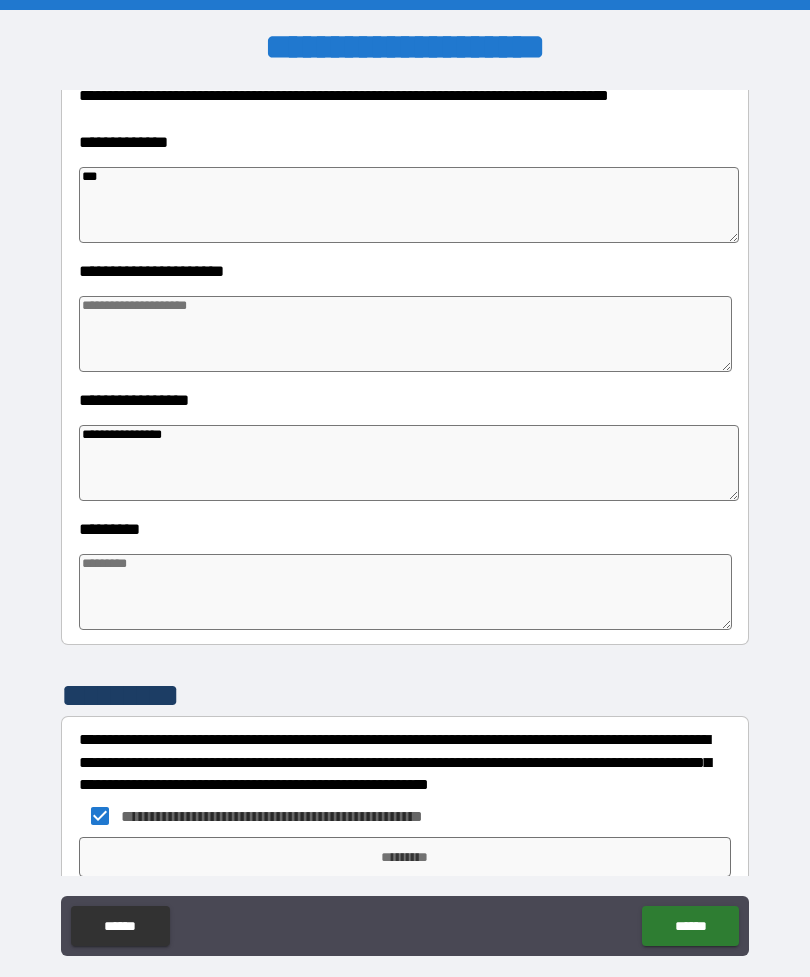 type on "*" 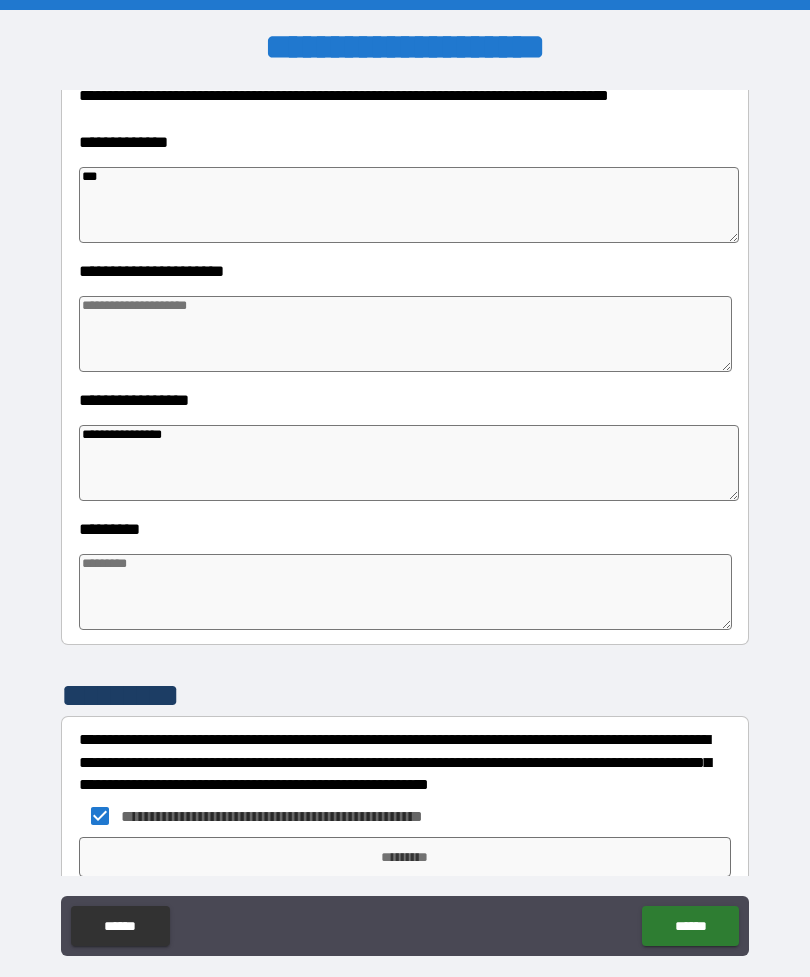 type on "*" 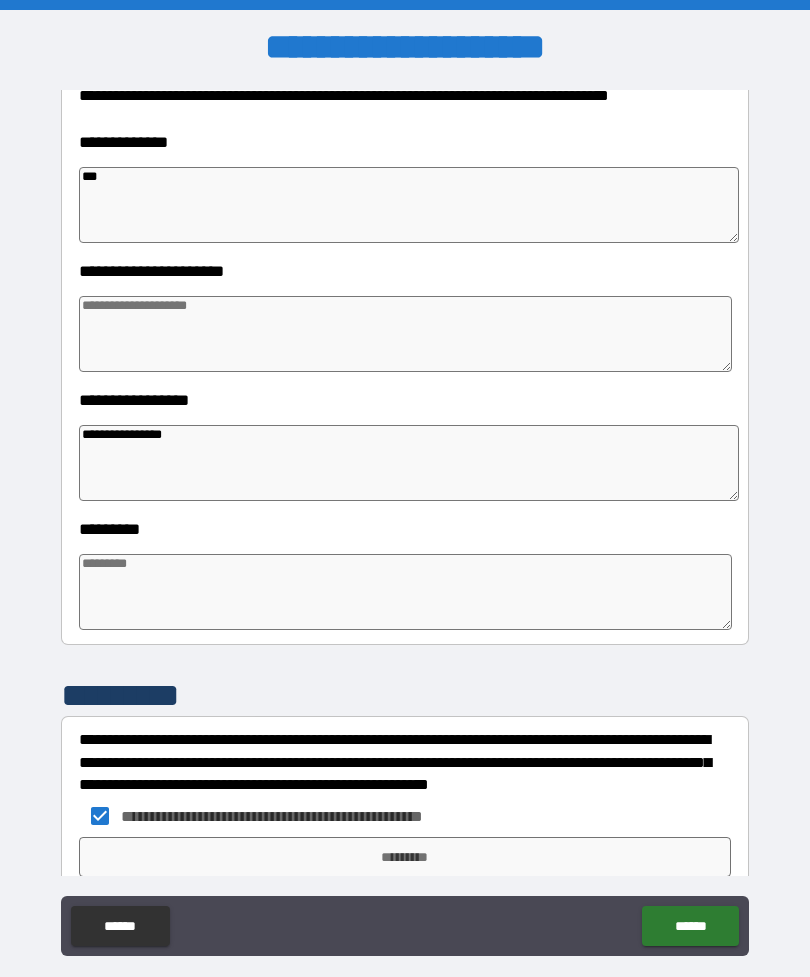 type on "*" 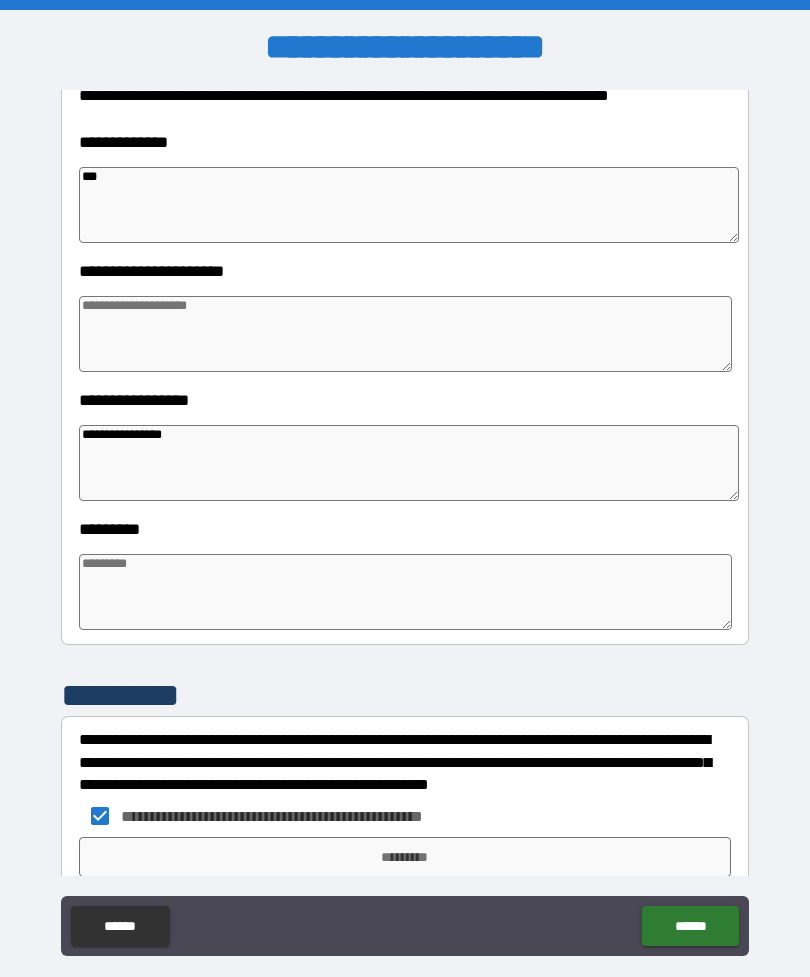 type on "*" 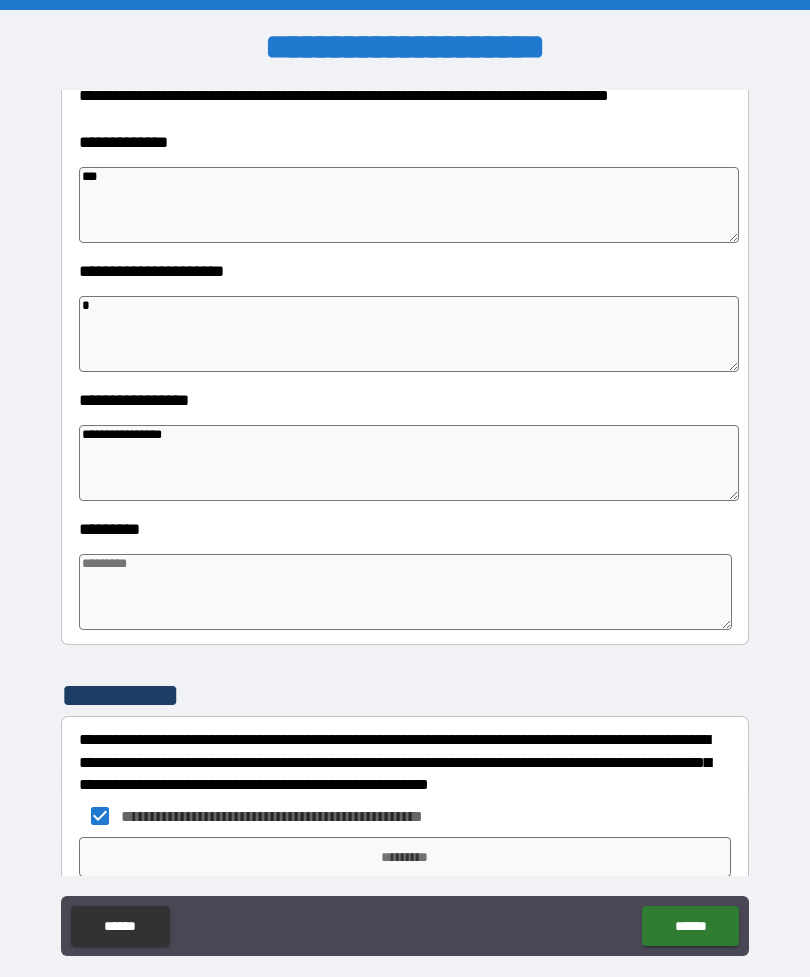 type on "*" 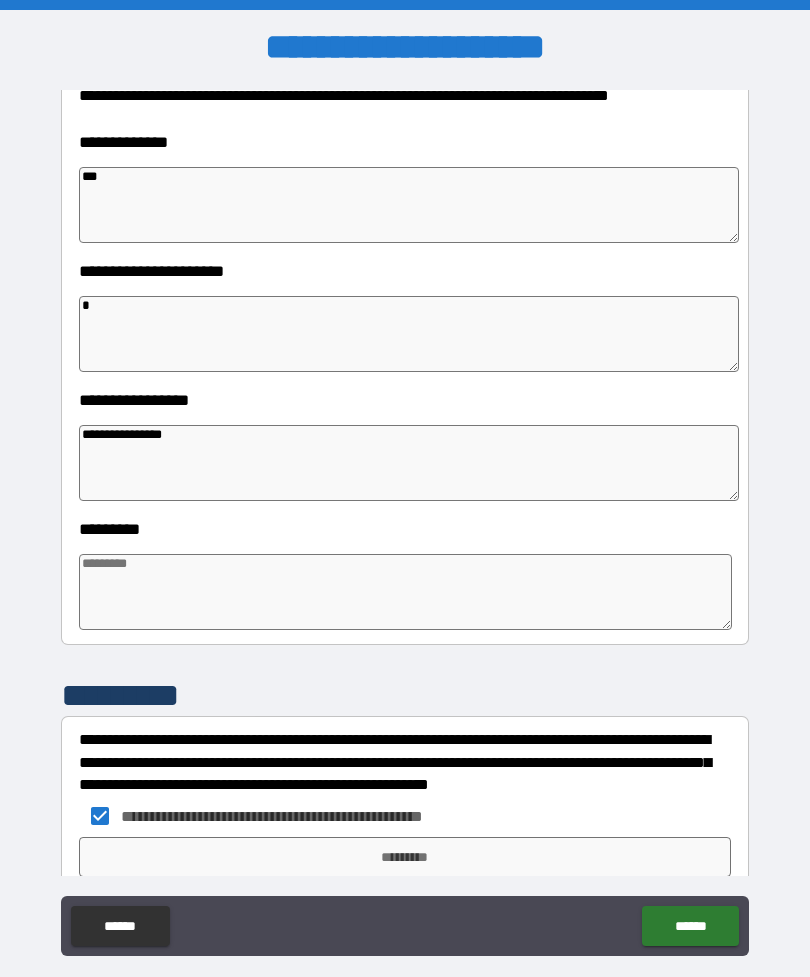 type 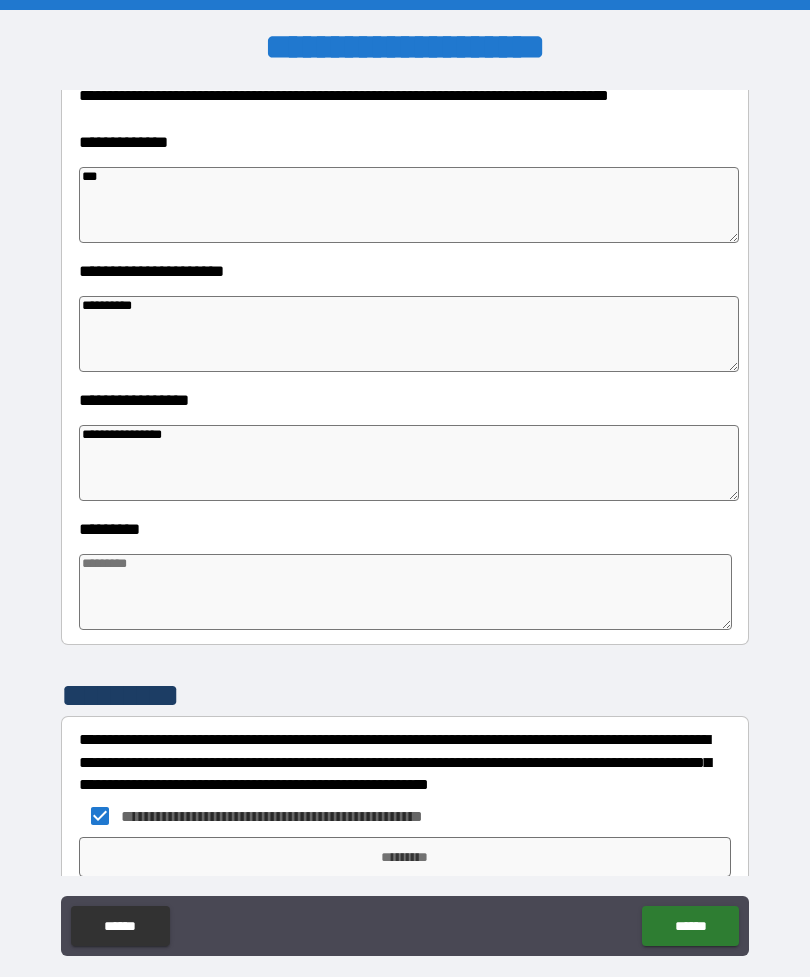 click at bounding box center [405, 592] 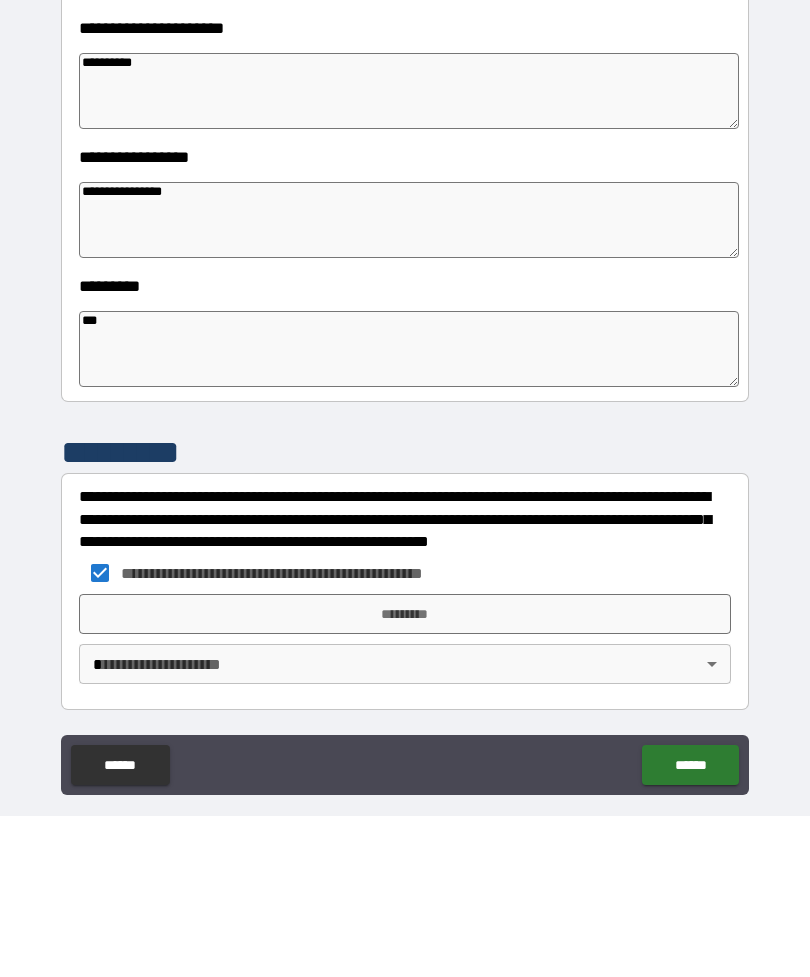 scroll, scrollTop: 392, scrollLeft: 0, axis: vertical 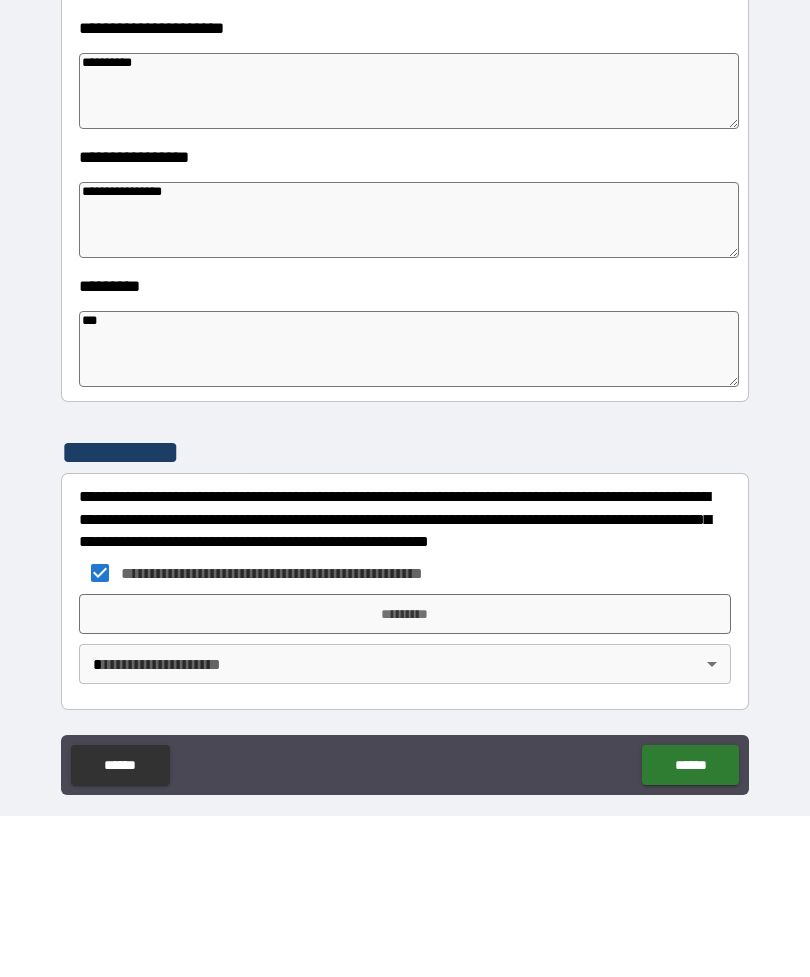 click on "*********" at bounding box center [405, 775] 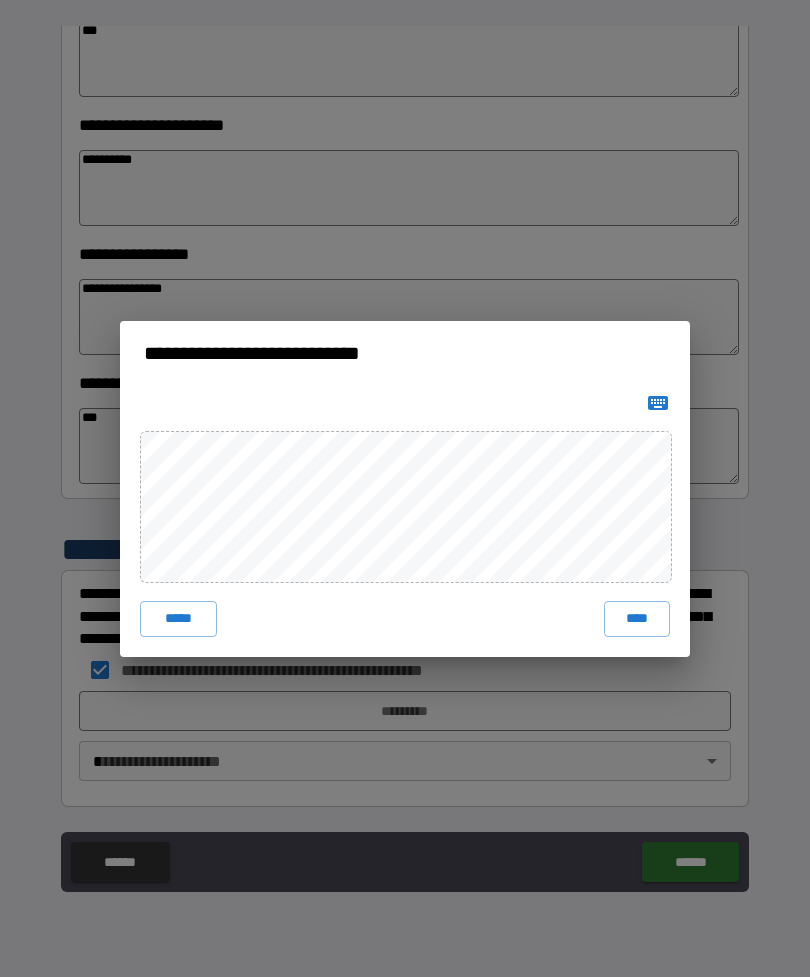 click on "****" at bounding box center [637, 619] 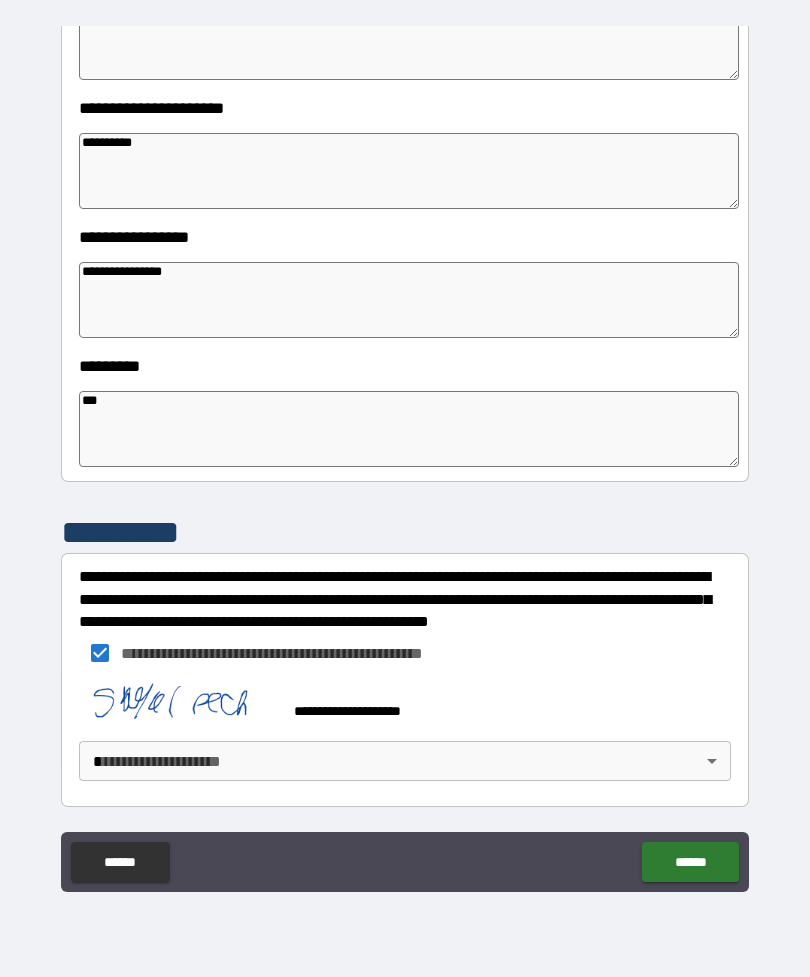 scroll, scrollTop: 409, scrollLeft: 0, axis: vertical 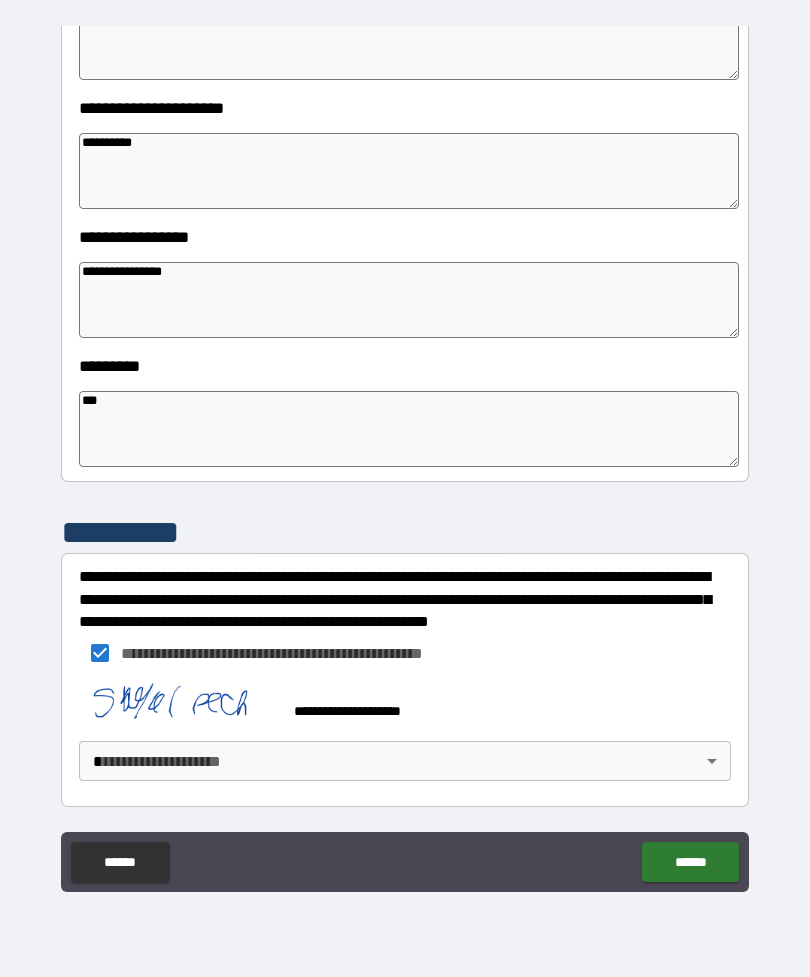 click on "******" at bounding box center [690, 862] 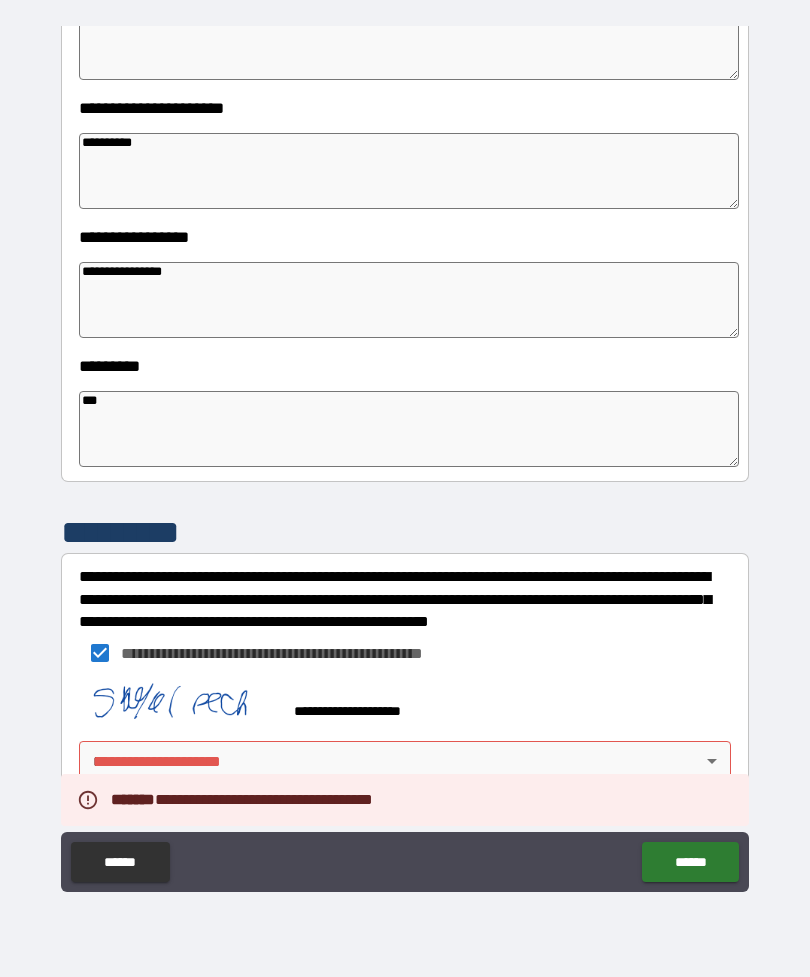 click on "**********" at bounding box center (405, 456) 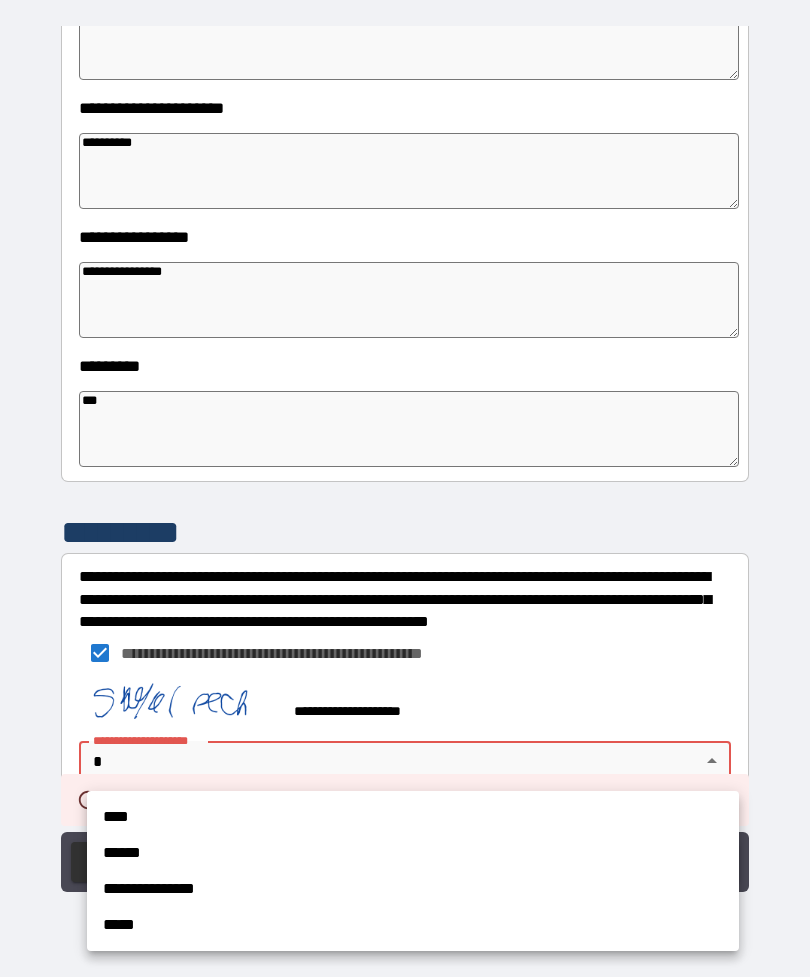 click on "****" at bounding box center [413, 817] 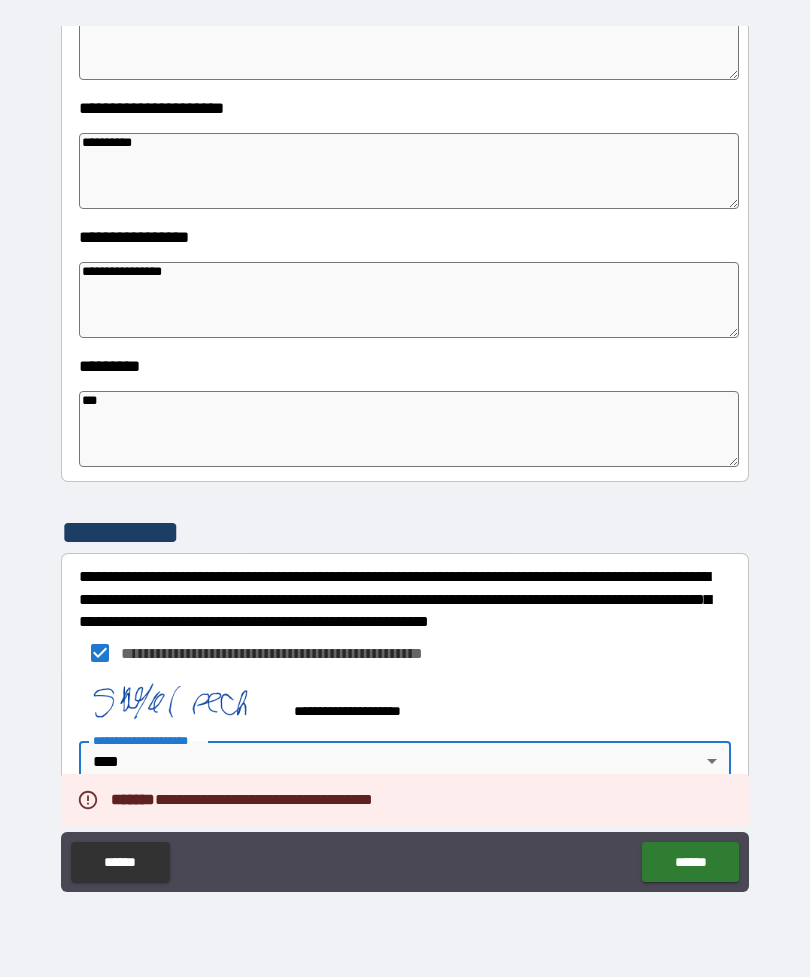 click on "******" at bounding box center [690, 862] 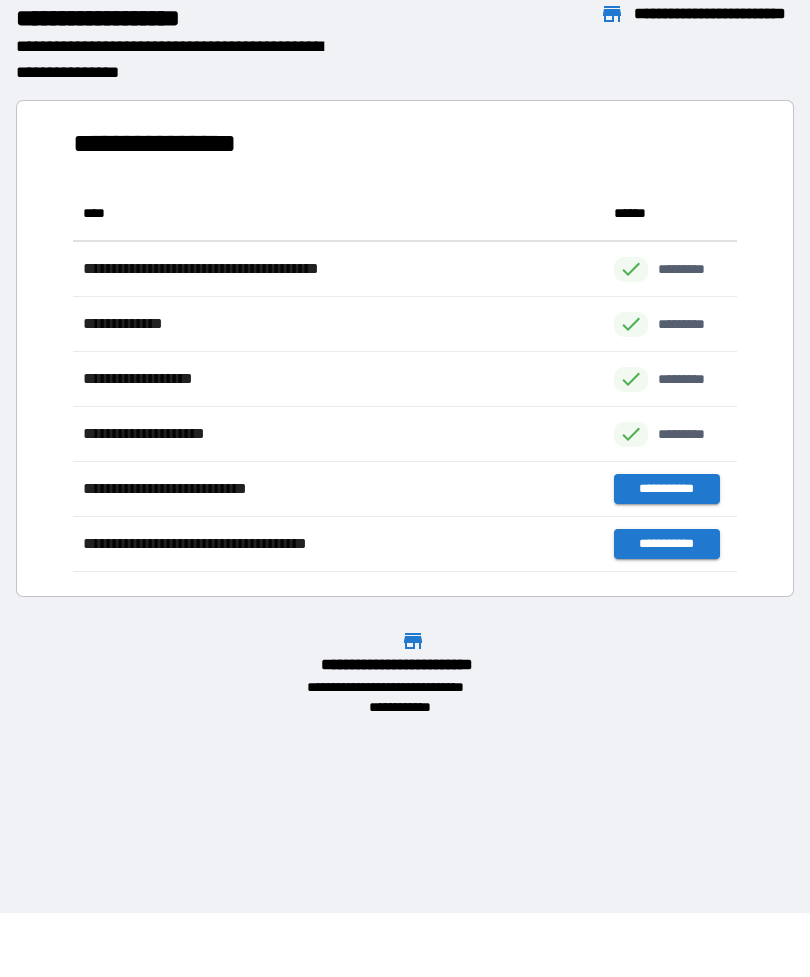 scroll, scrollTop: 1, scrollLeft: 1, axis: both 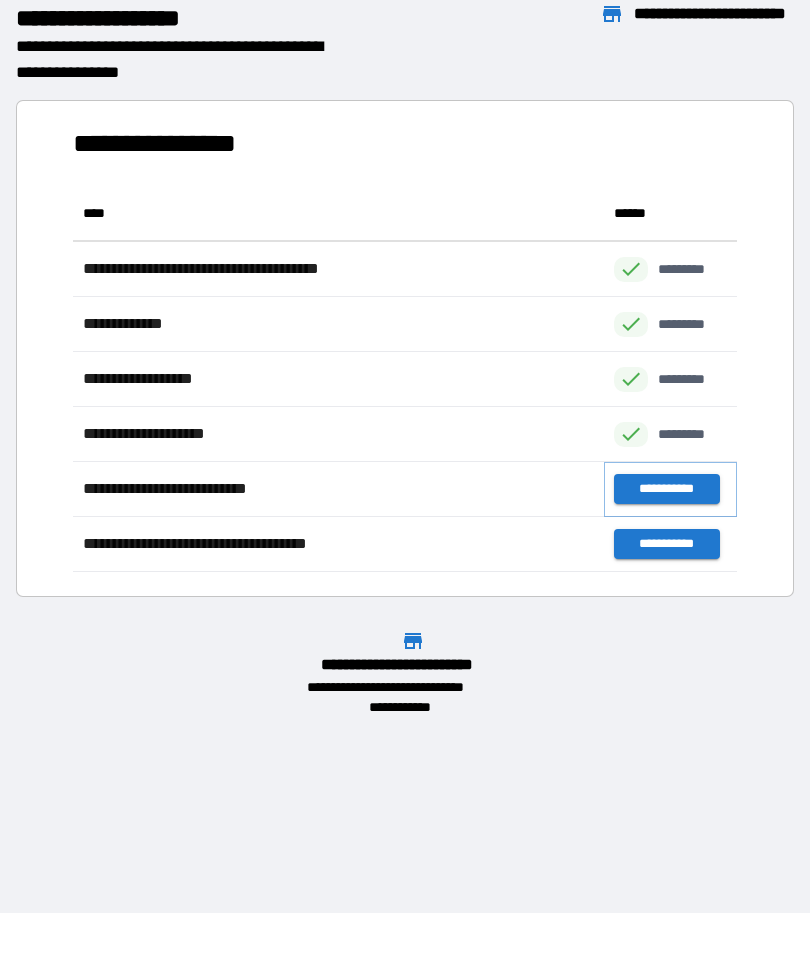 click on "**********" at bounding box center [666, 489] 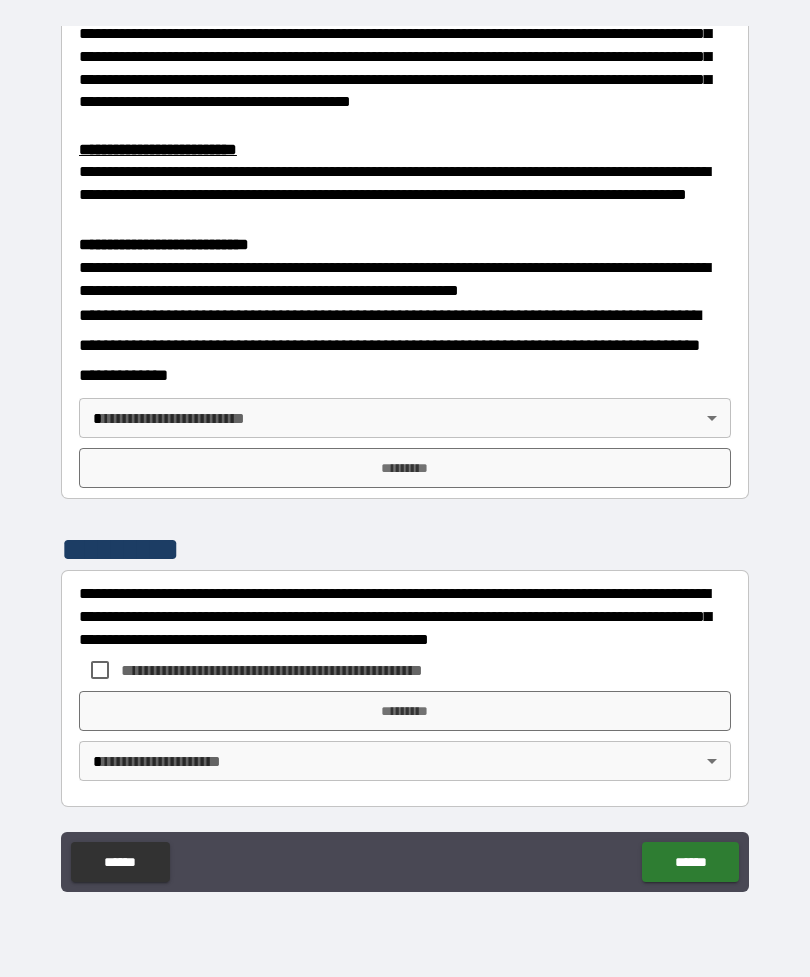 click on "**********" at bounding box center (405, 609) 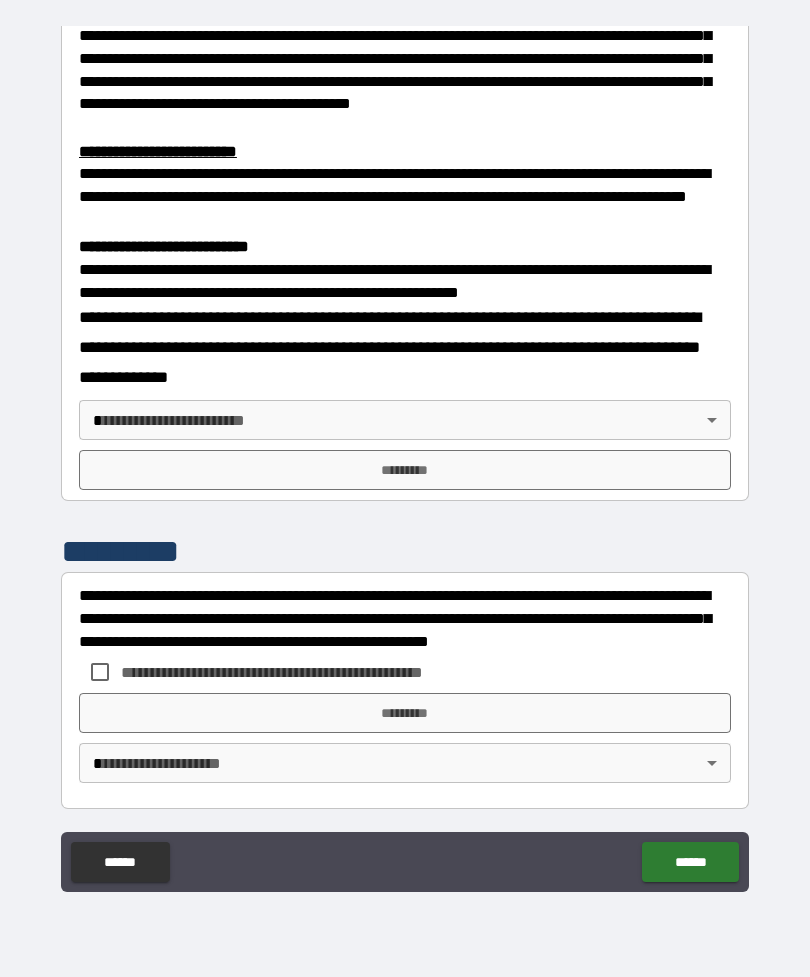 scroll, scrollTop: 594, scrollLeft: 0, axis: vertical 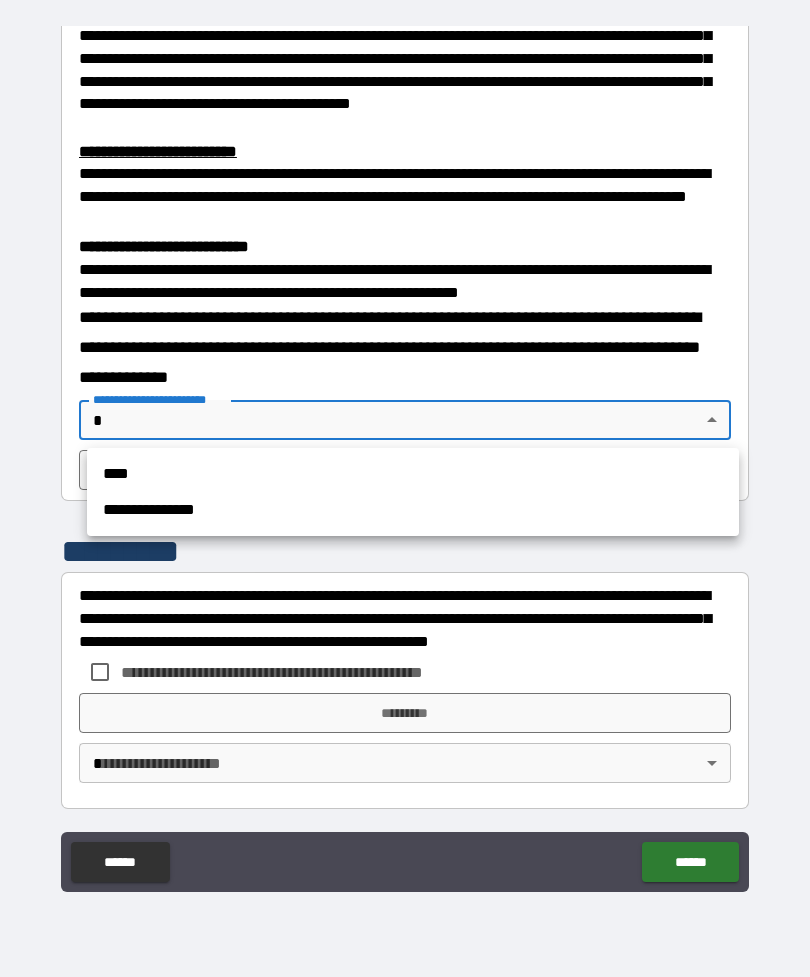 click on "****" at bounding box center (413, 474) 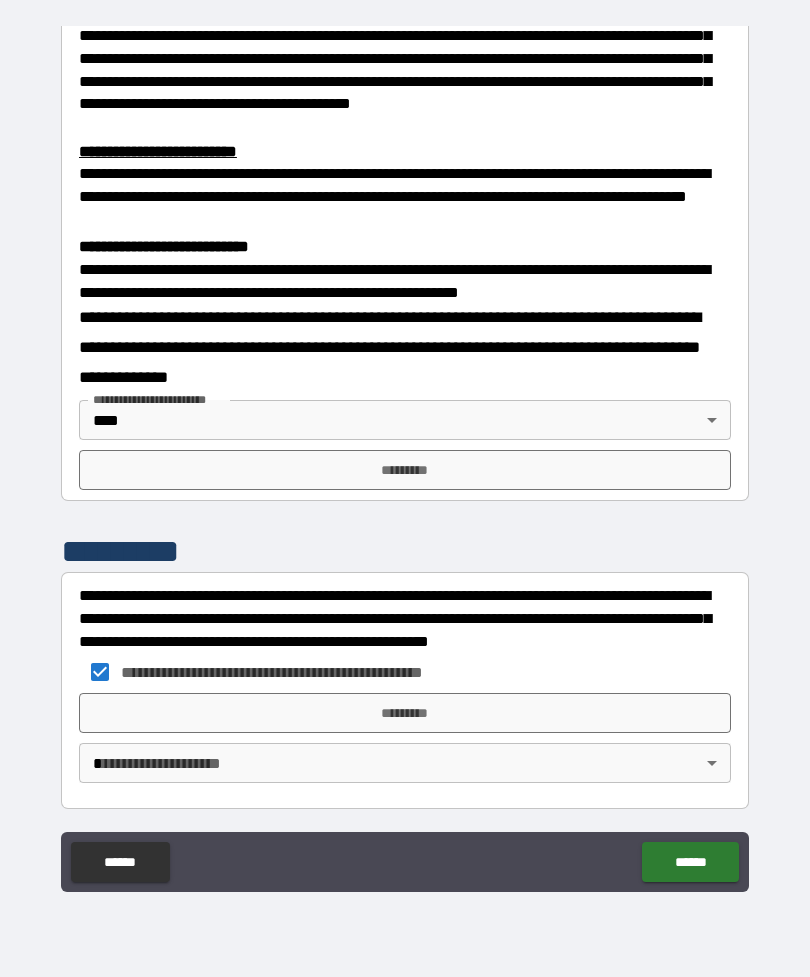 click on "*********" at bounding box center [405, 713] 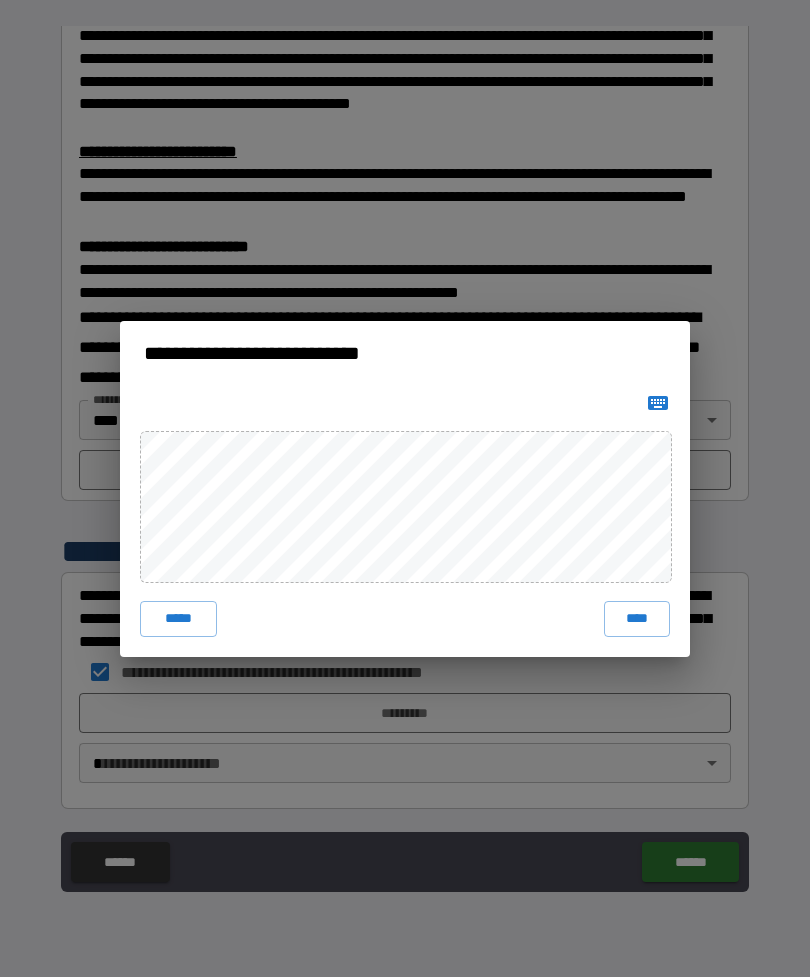 click on "**********" at bounding box center [405, 488] 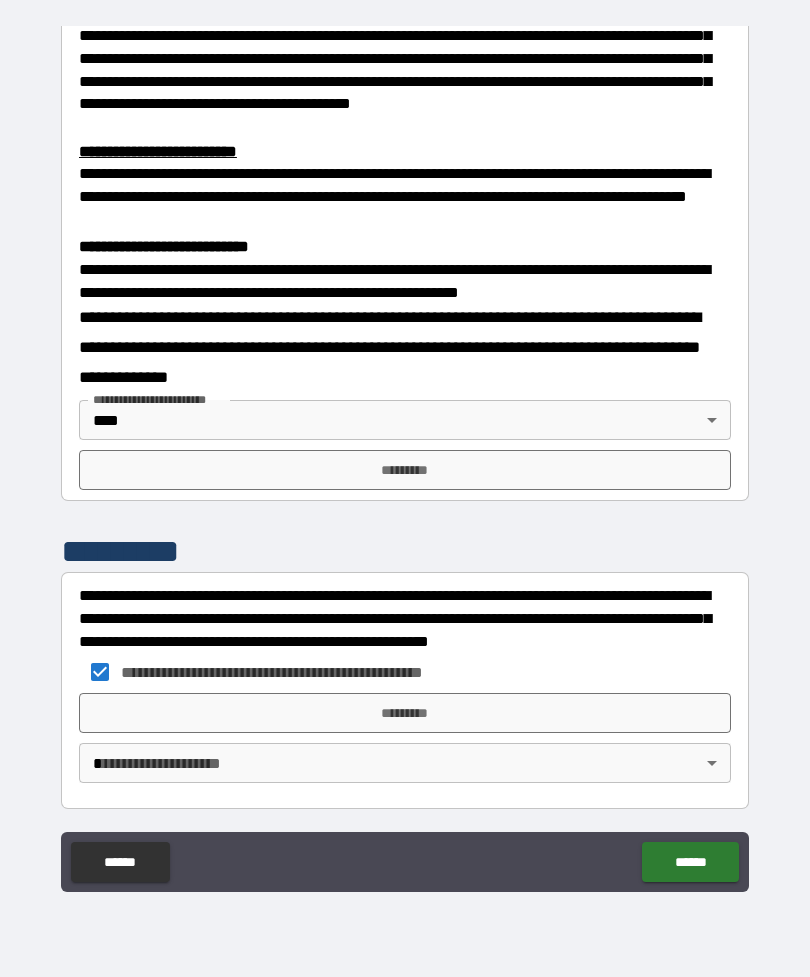 click on "**********" at bounding box center (405, 743) 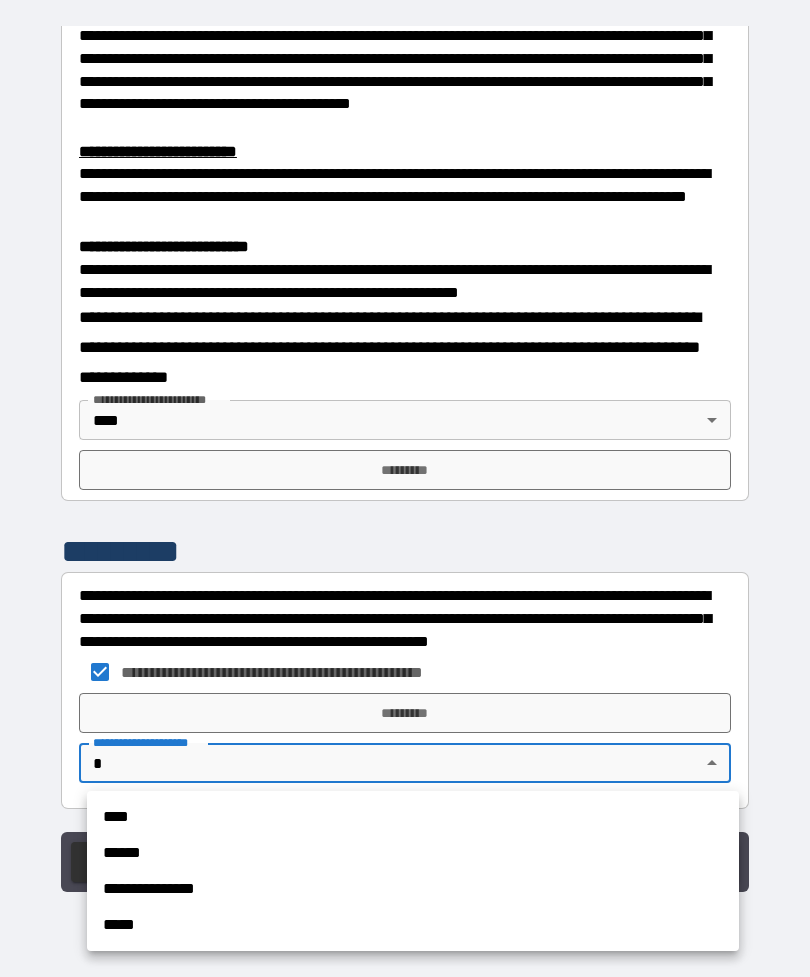 click on "****" at bounding box center [413, 817] 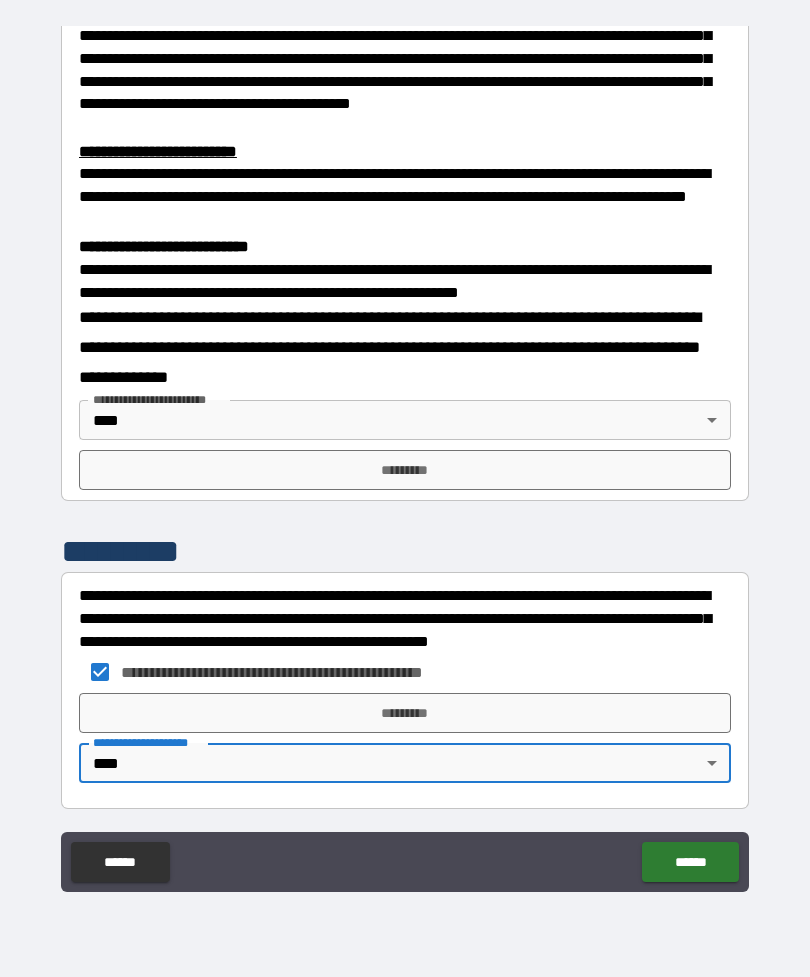 click on "*********" at bounding box center (405, 713) 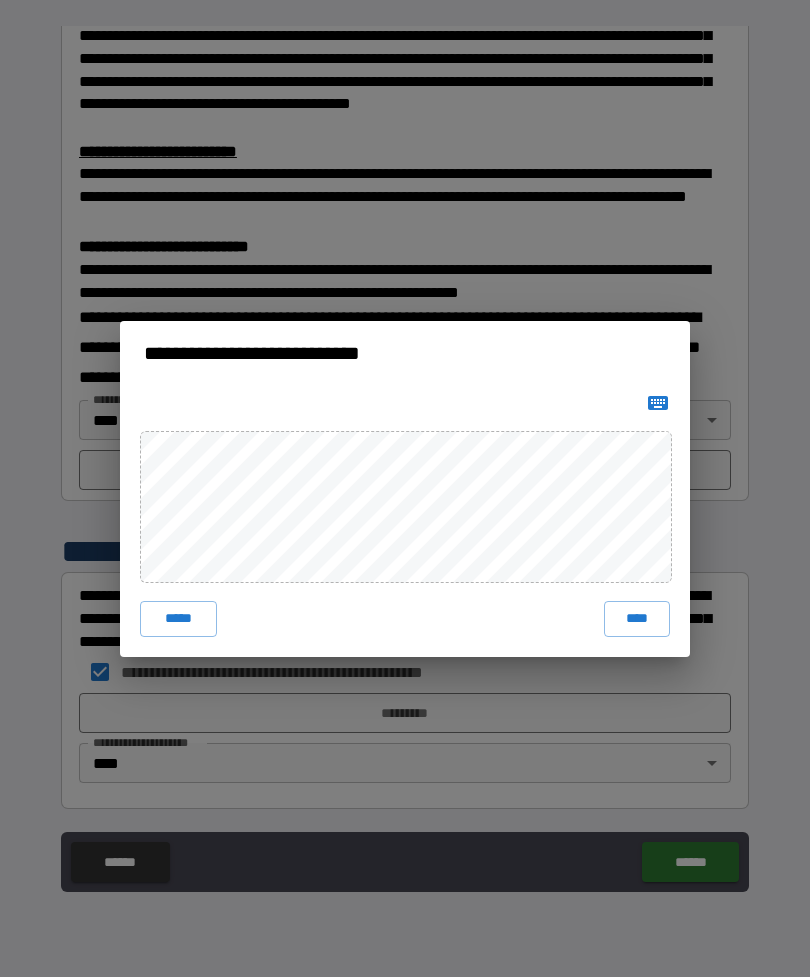 click on "****" at bounding box center (637, 619) 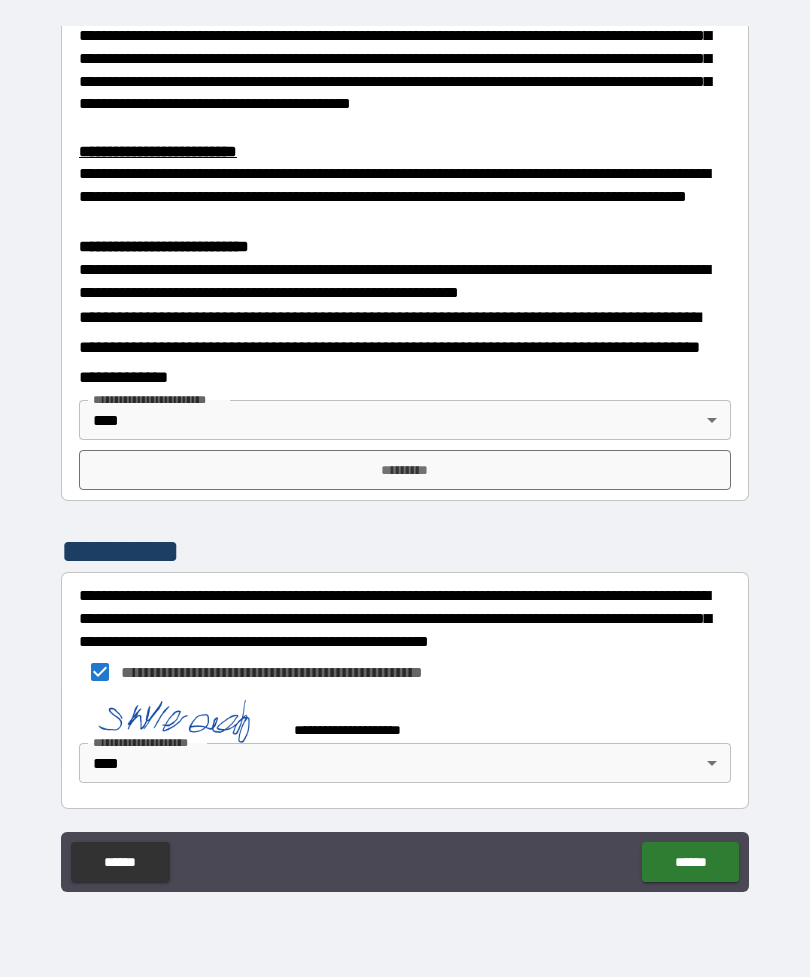 scroll, scrollTop: 584, scrollLeft: 0, axis: vertical 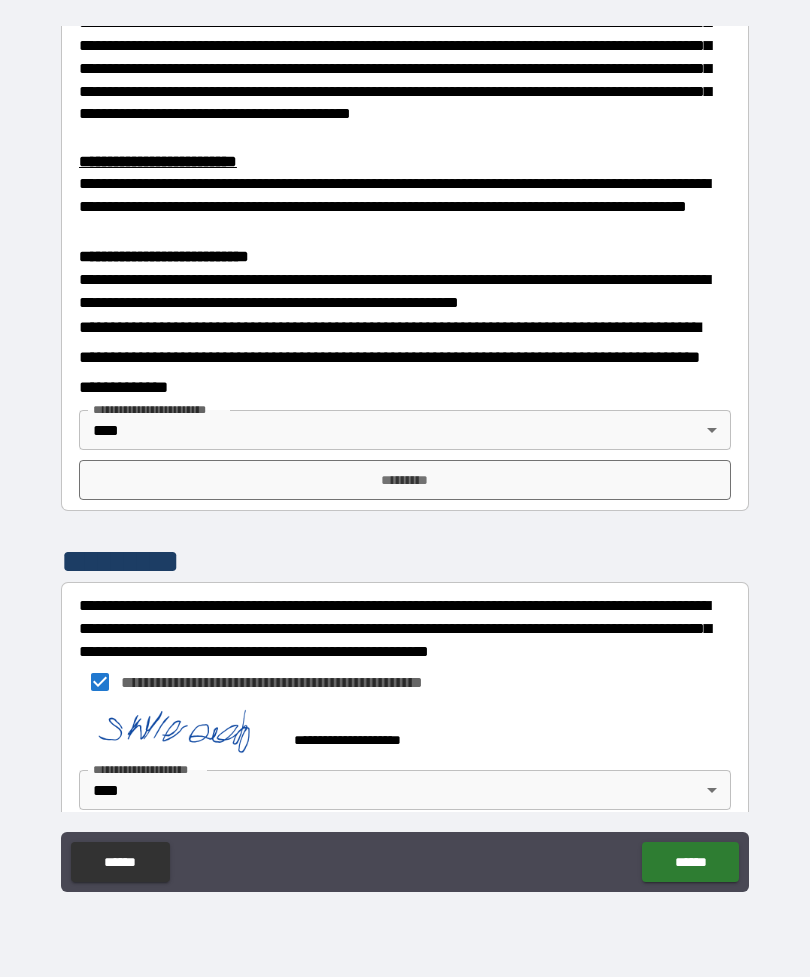 click on "*********" at bounding box center [405, 480] 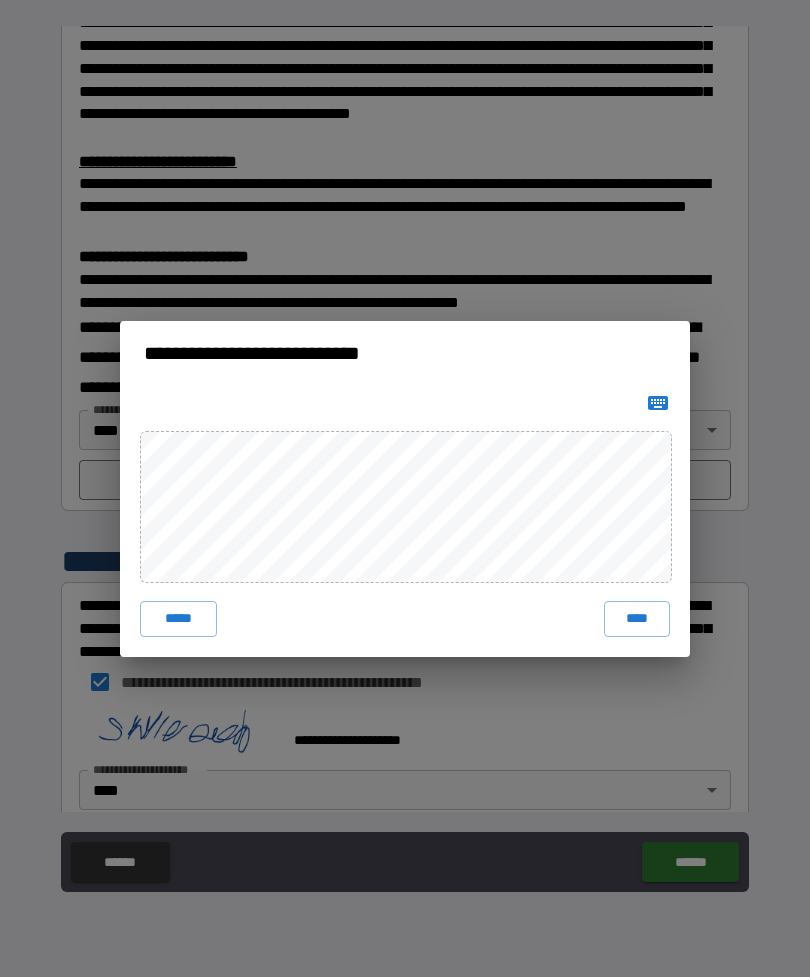 click on "****" at bounding box center [637, 619] 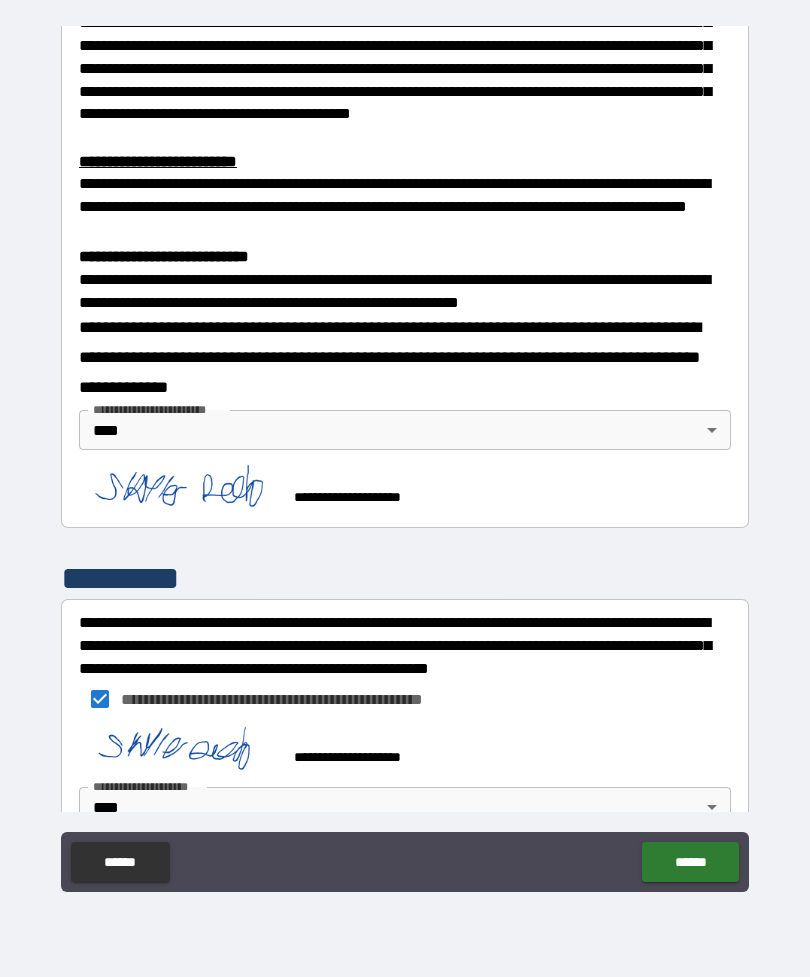 click on "******" at bounding box center (690, 862) 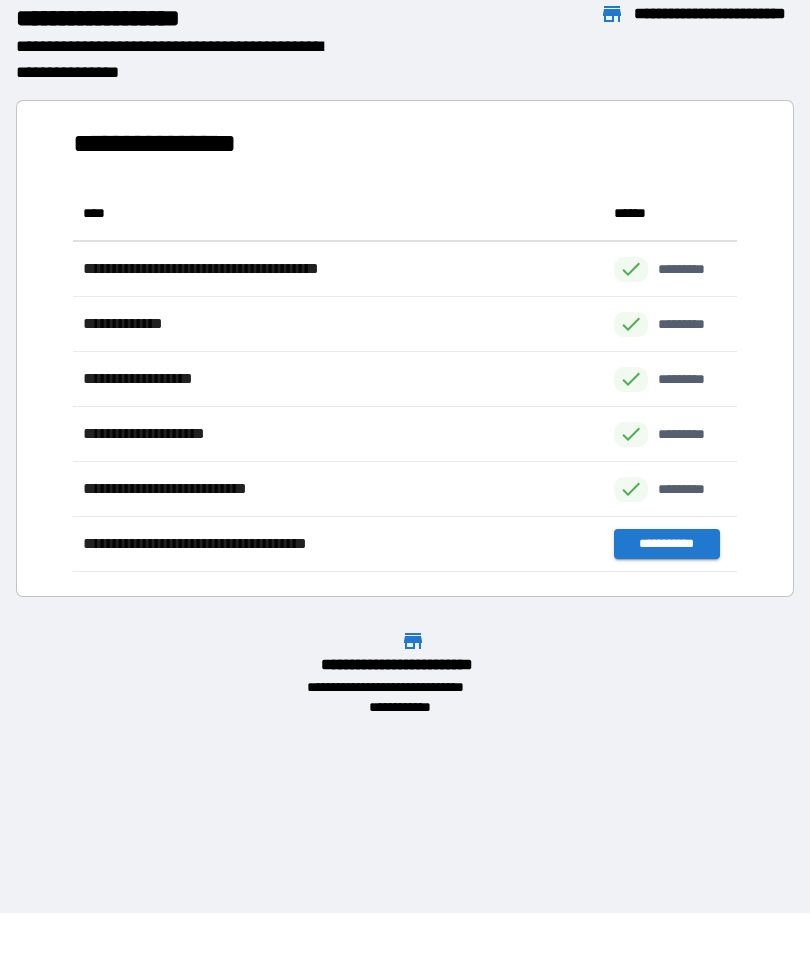 scroll, scrollTop: 386, scrollLeft: 664, axis: both 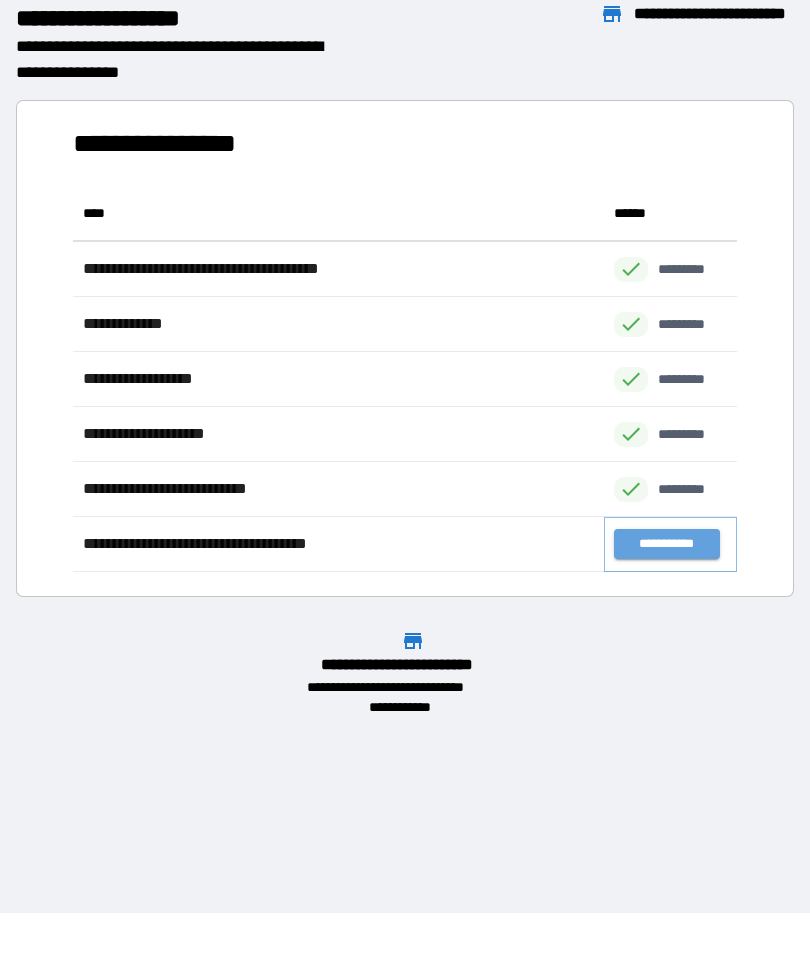 click on "**********" at bounding box center (666, 544) 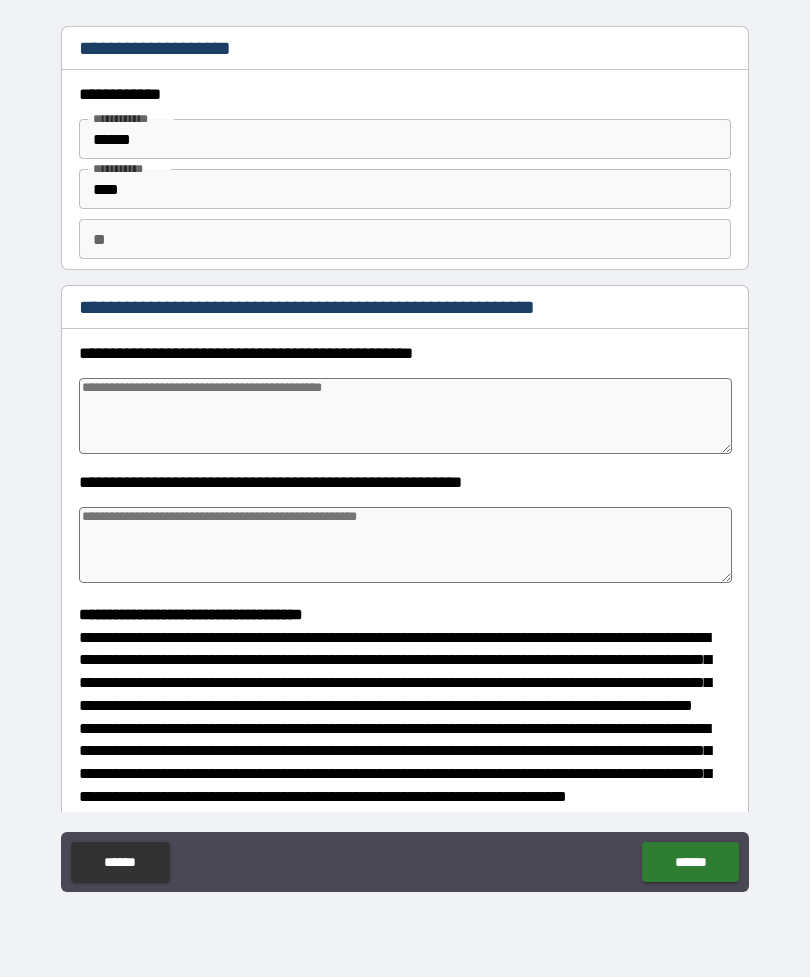 scroll, scrollTop: 64, scrollLeft: 0, axis: vertical 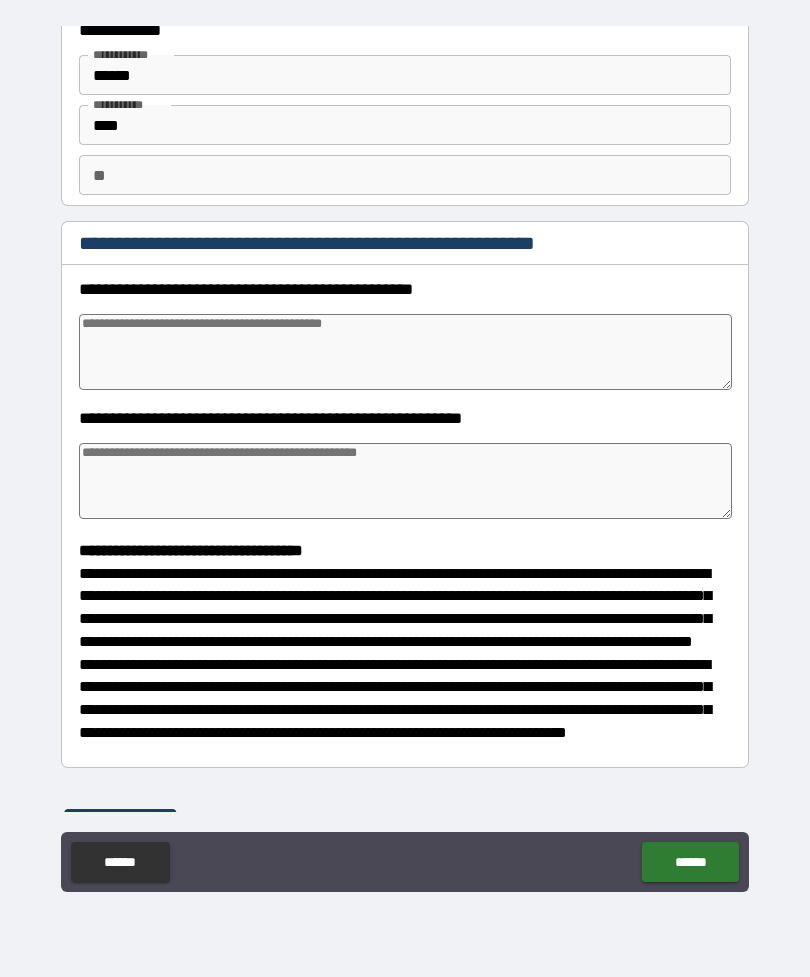 click at bounding box center (405, 352) 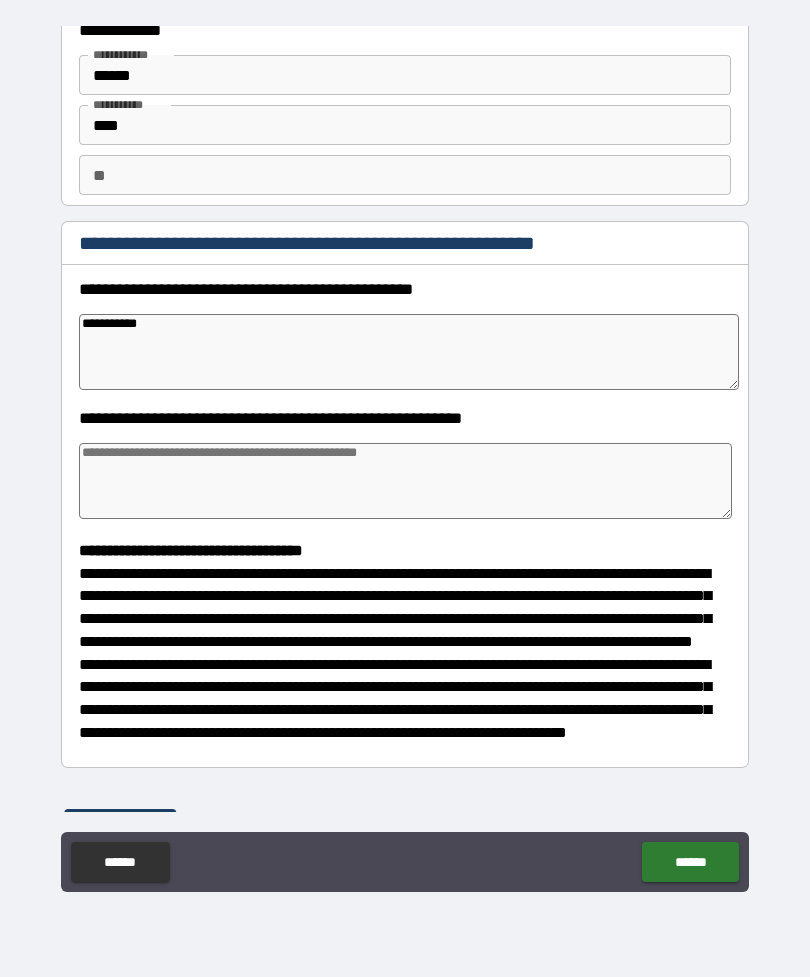 click on "**********" at bounding box center [409, 352] 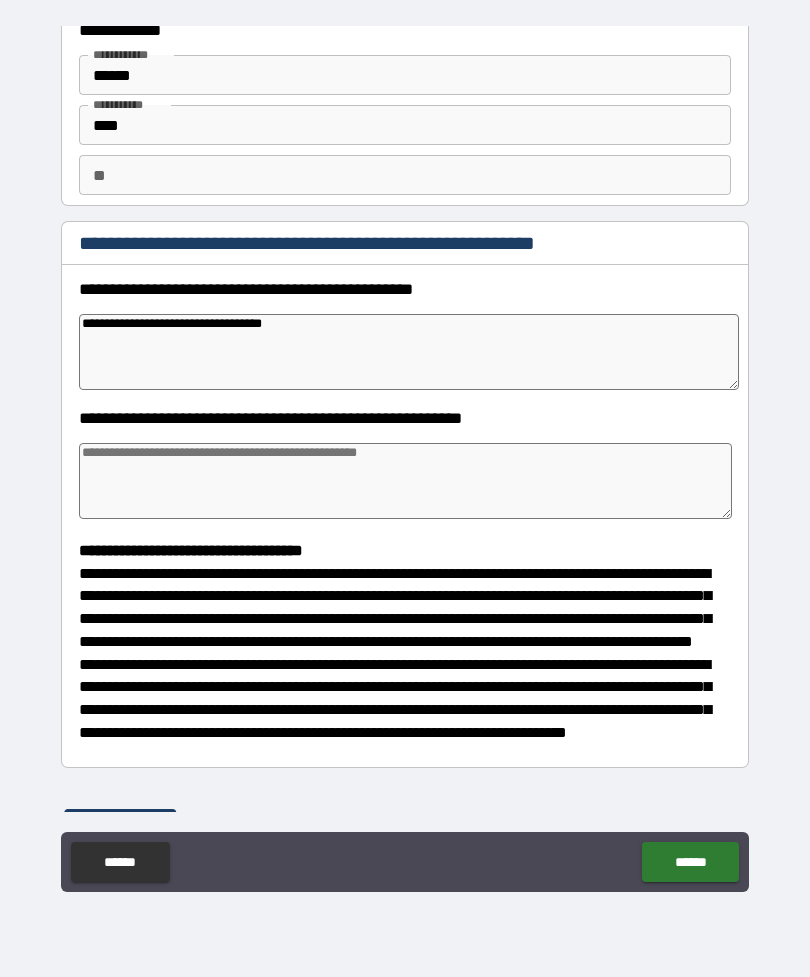 click at bounding box center (405, 481) 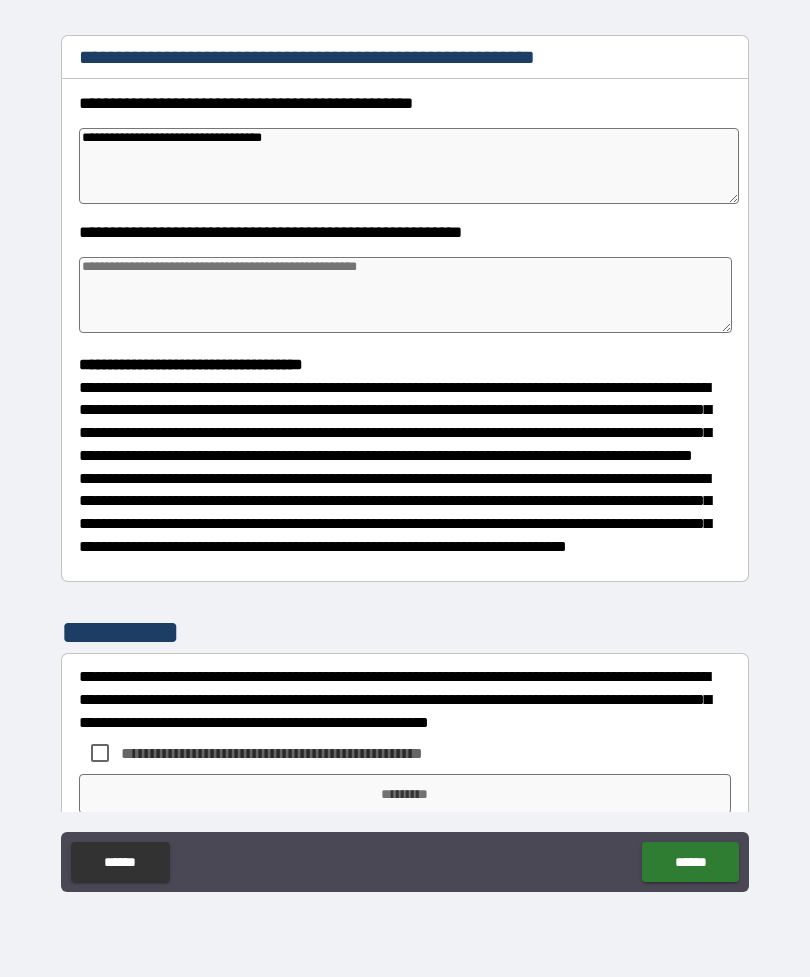 click on "**********" at bounding box center (405, 422) 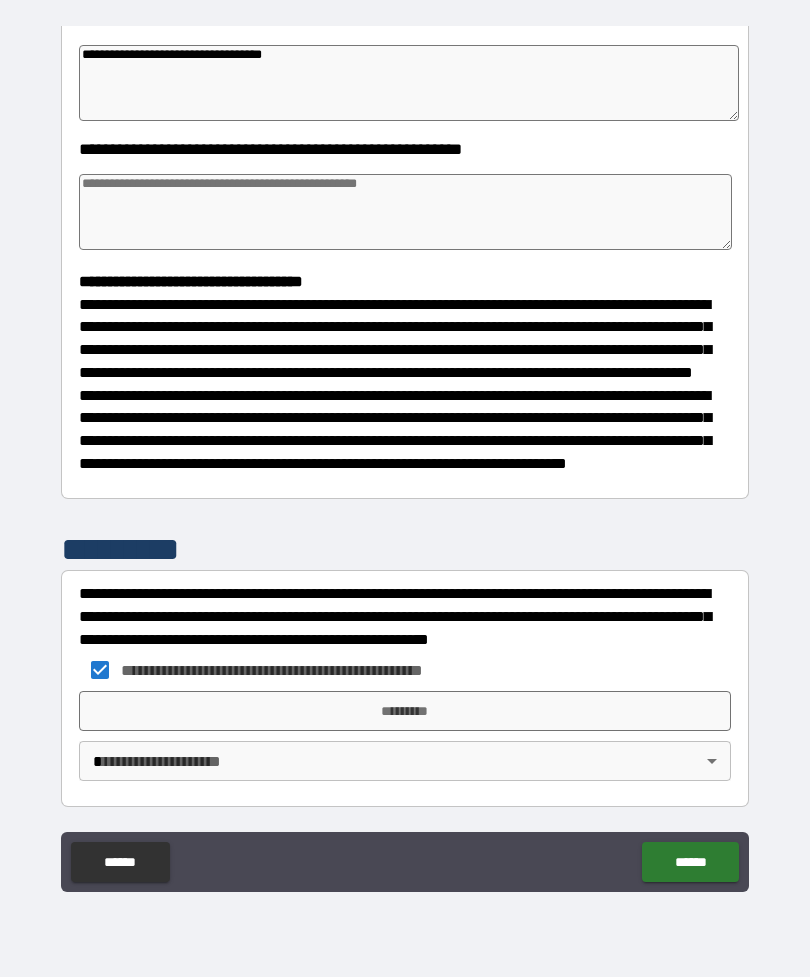 scroll, scrollTop: 357, scrollLeft: 0, axis: vertical 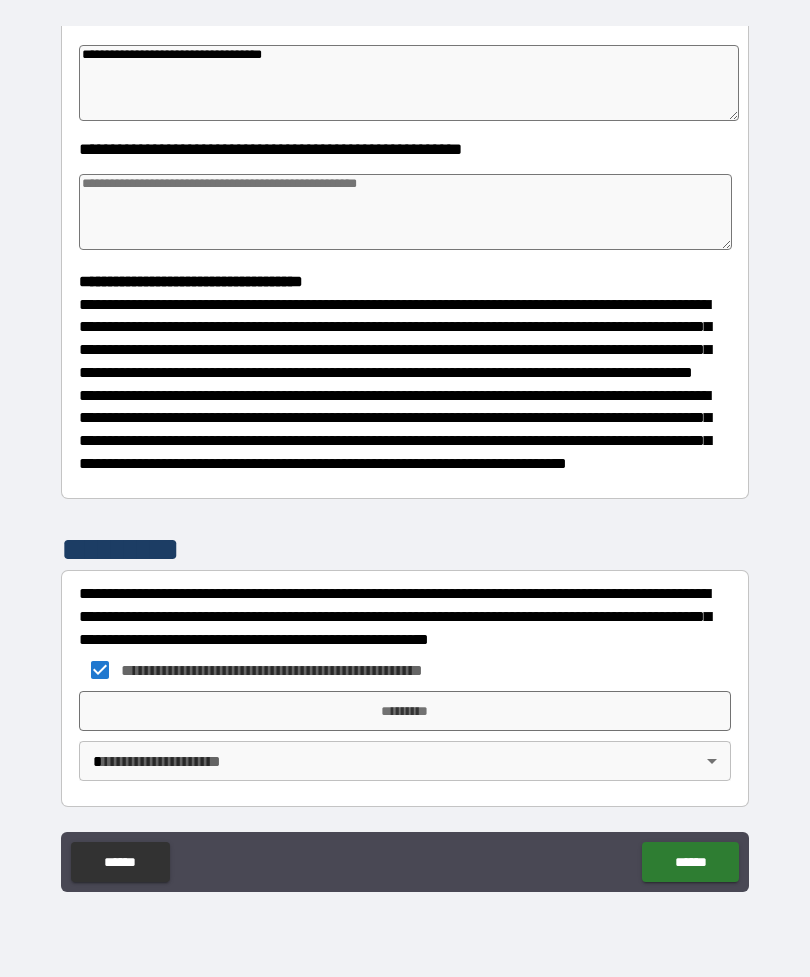 click on "*********" at bounding box center [405, 711] 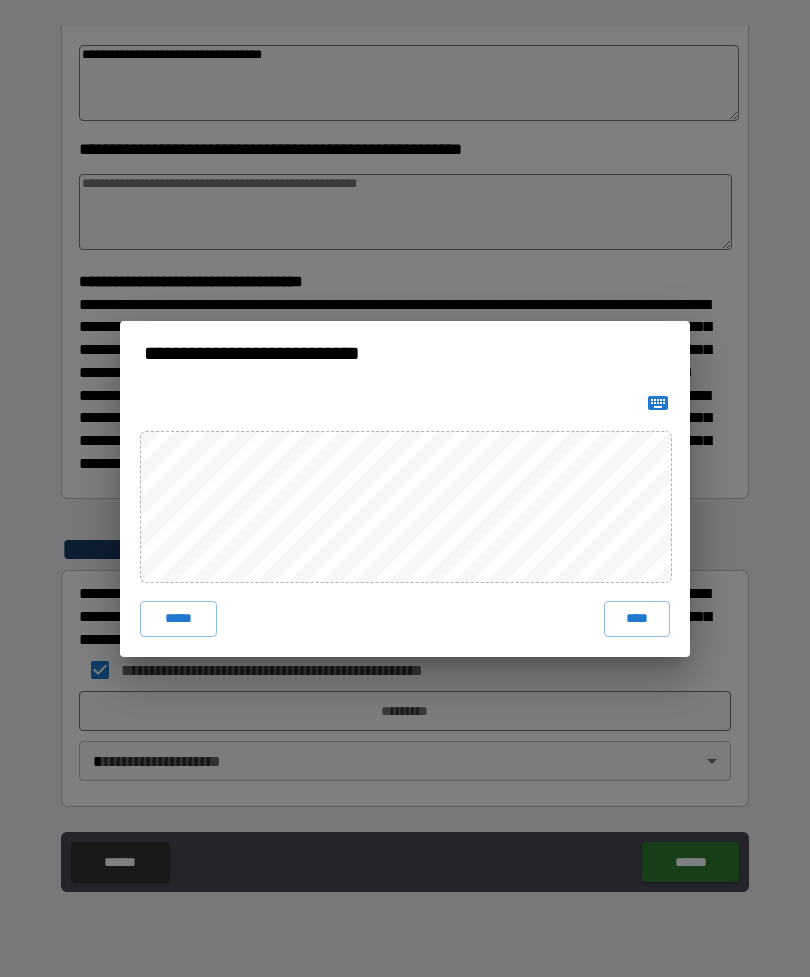 click on "****" at bounding box center [637, 619] 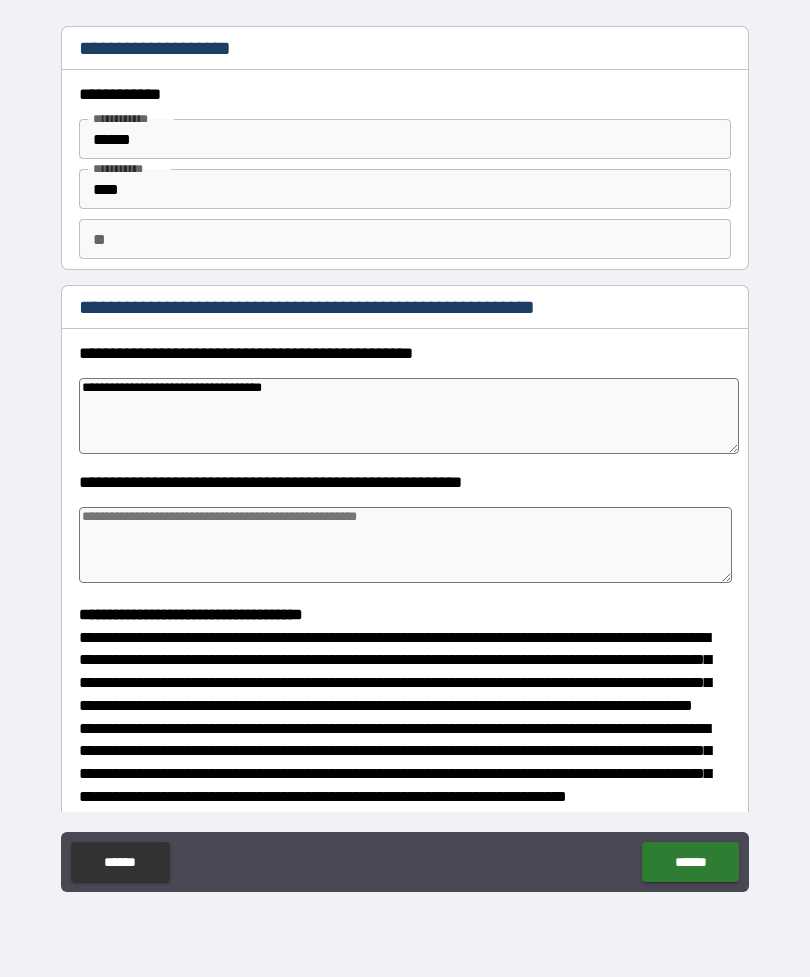 scroll, scrollTop: -1, scrollLeft: 0, axis: vertical 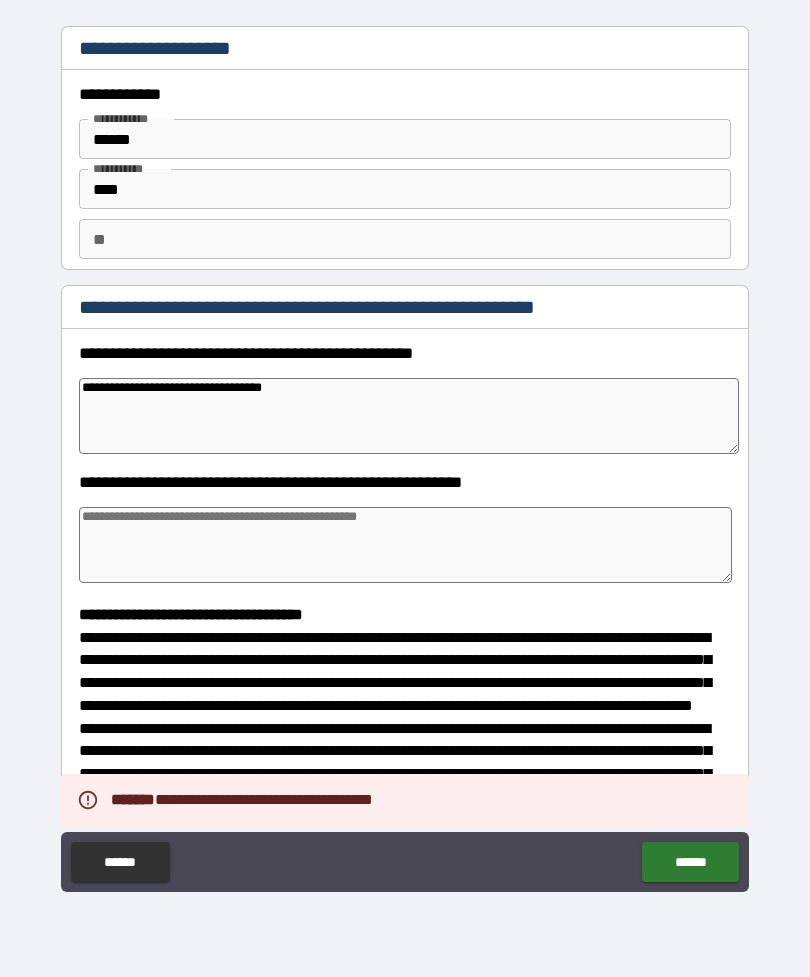 click at bounding box center [405, 545] 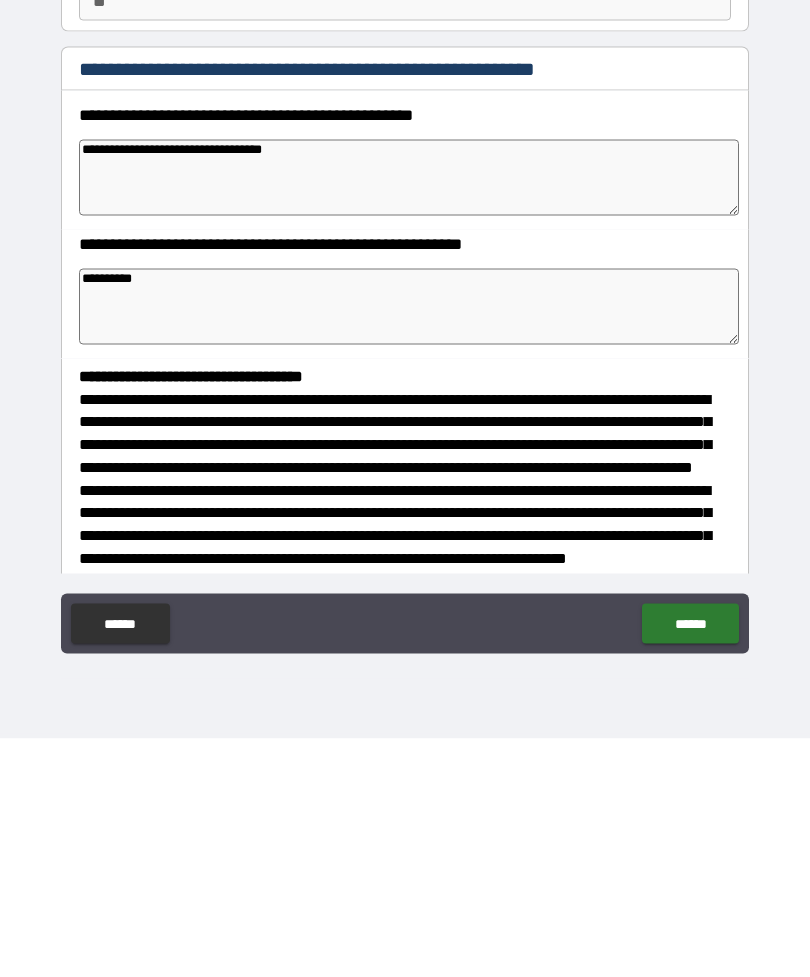 click on "**********" at bounding box center (405, 459) 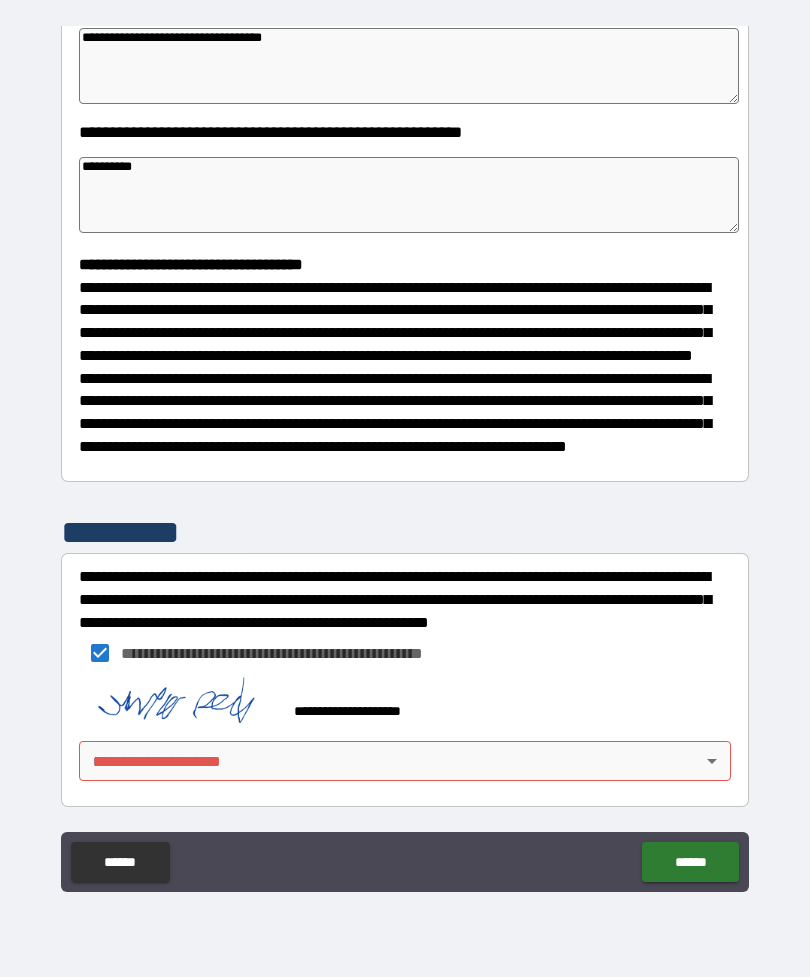 scroll, scrollTop: 387, scrollLeft: 0, axis: vertical 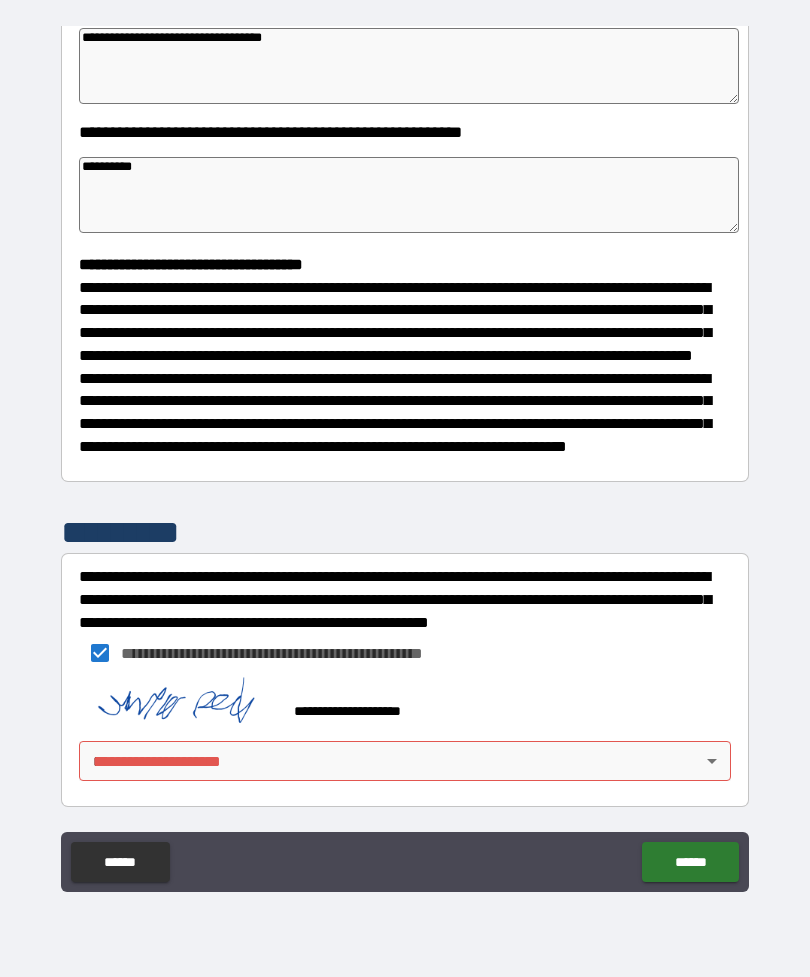 click on "**********" at bounding box center (405, 456) 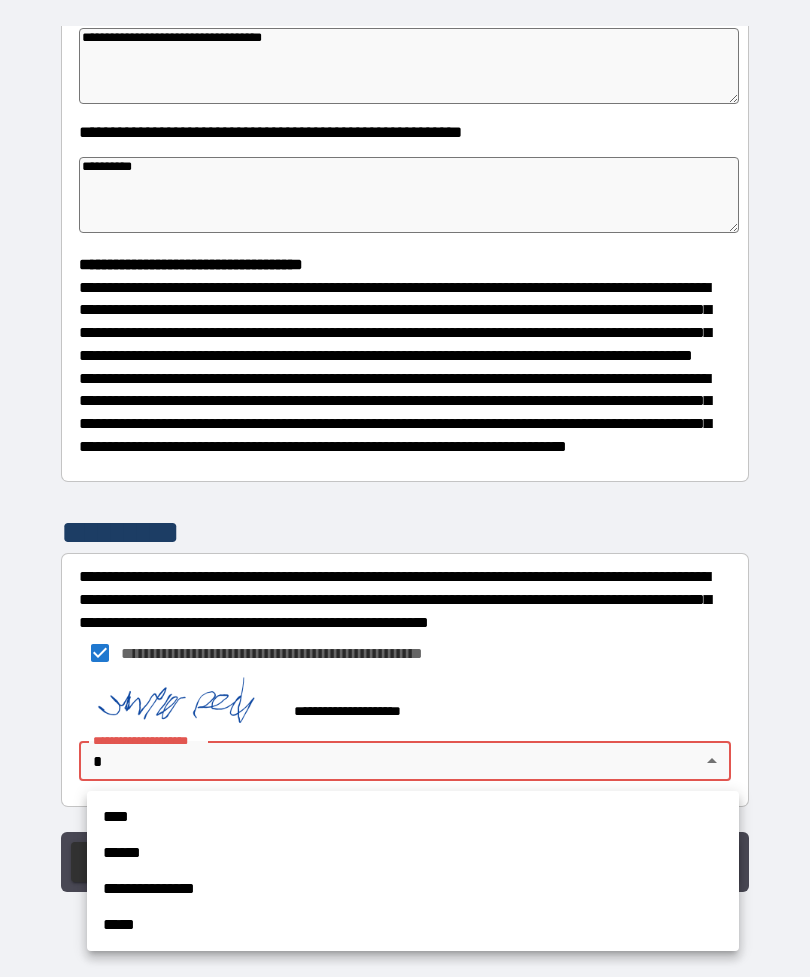 click on "****" at bounding box center [413, 817] 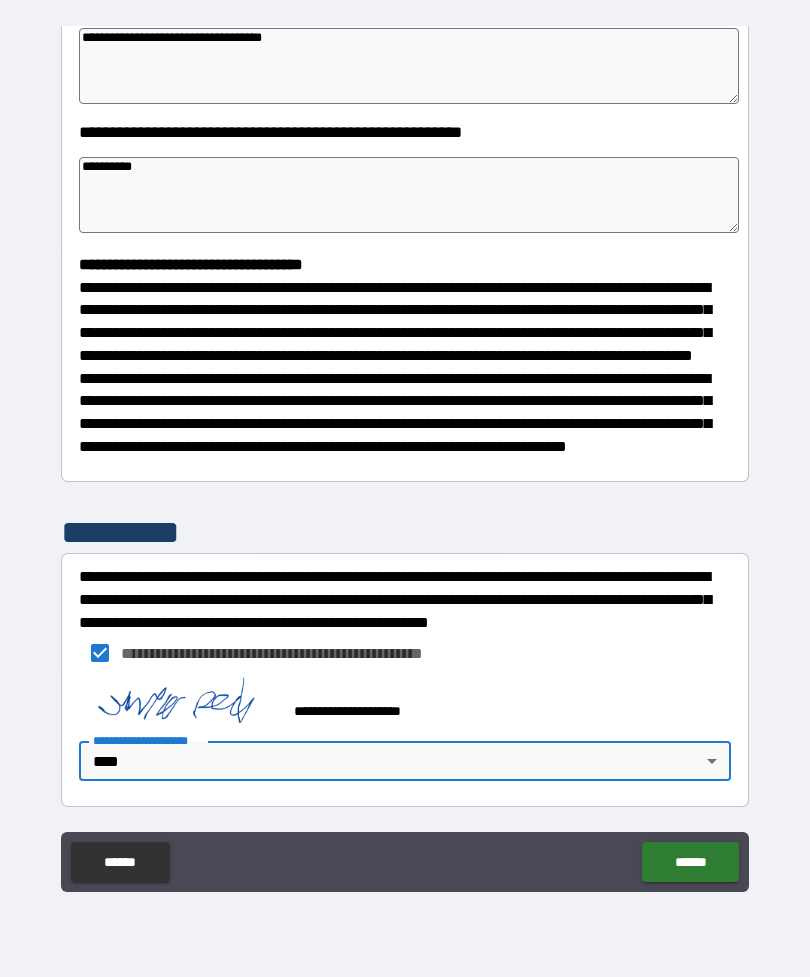 click on "******" at bounding box center [690, 862] 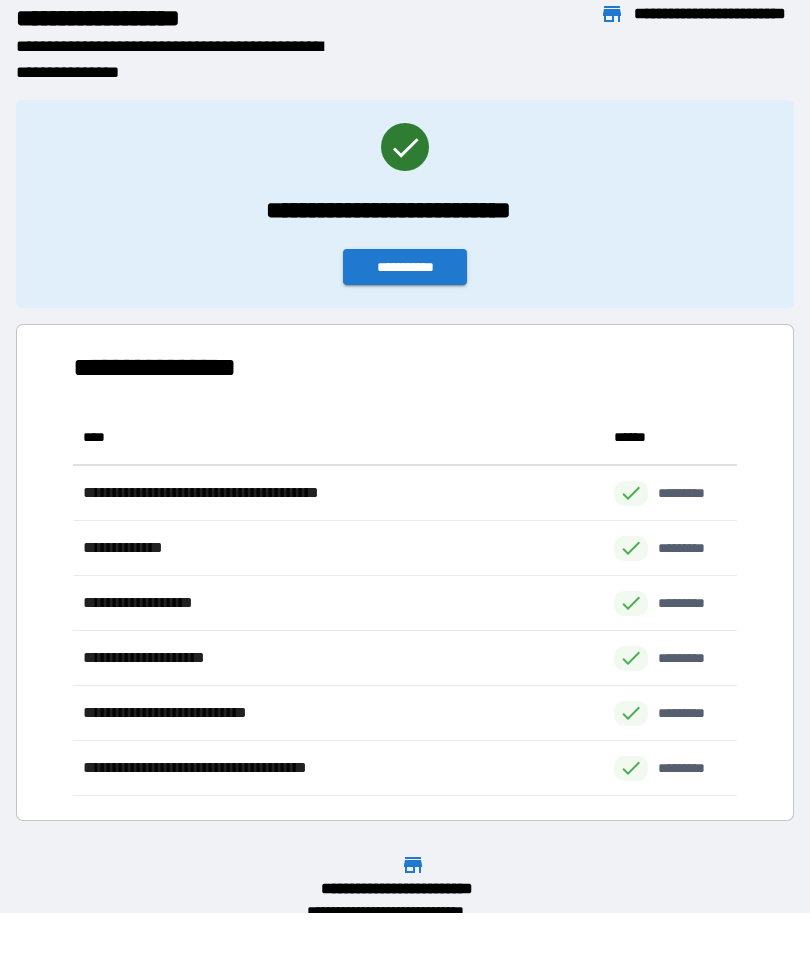 scroll, scrollTop: 1, scrollLeft: 1, axis: both 